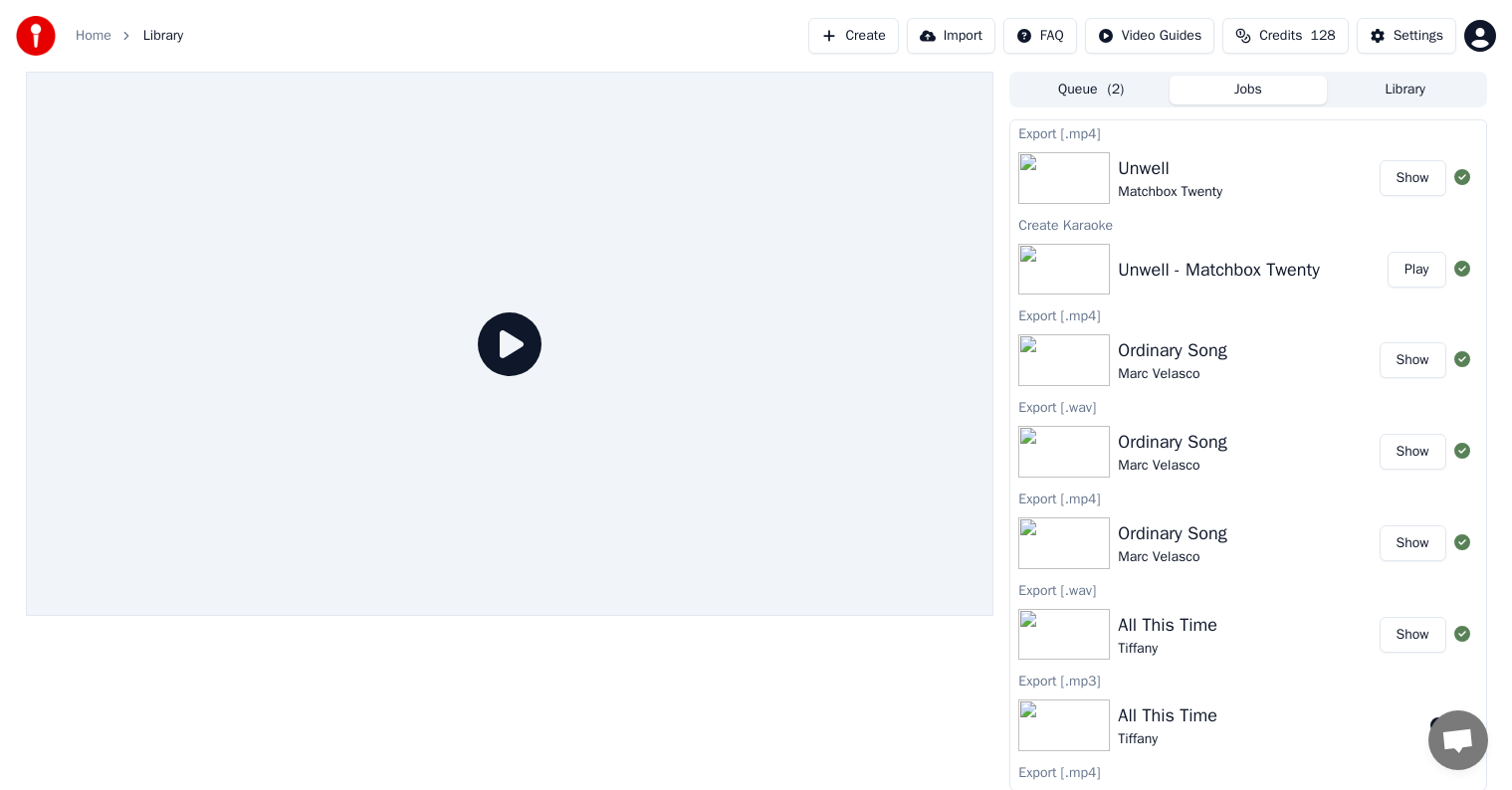 scroll, scrollTop: 0, scrollLeft: 0, axis: both 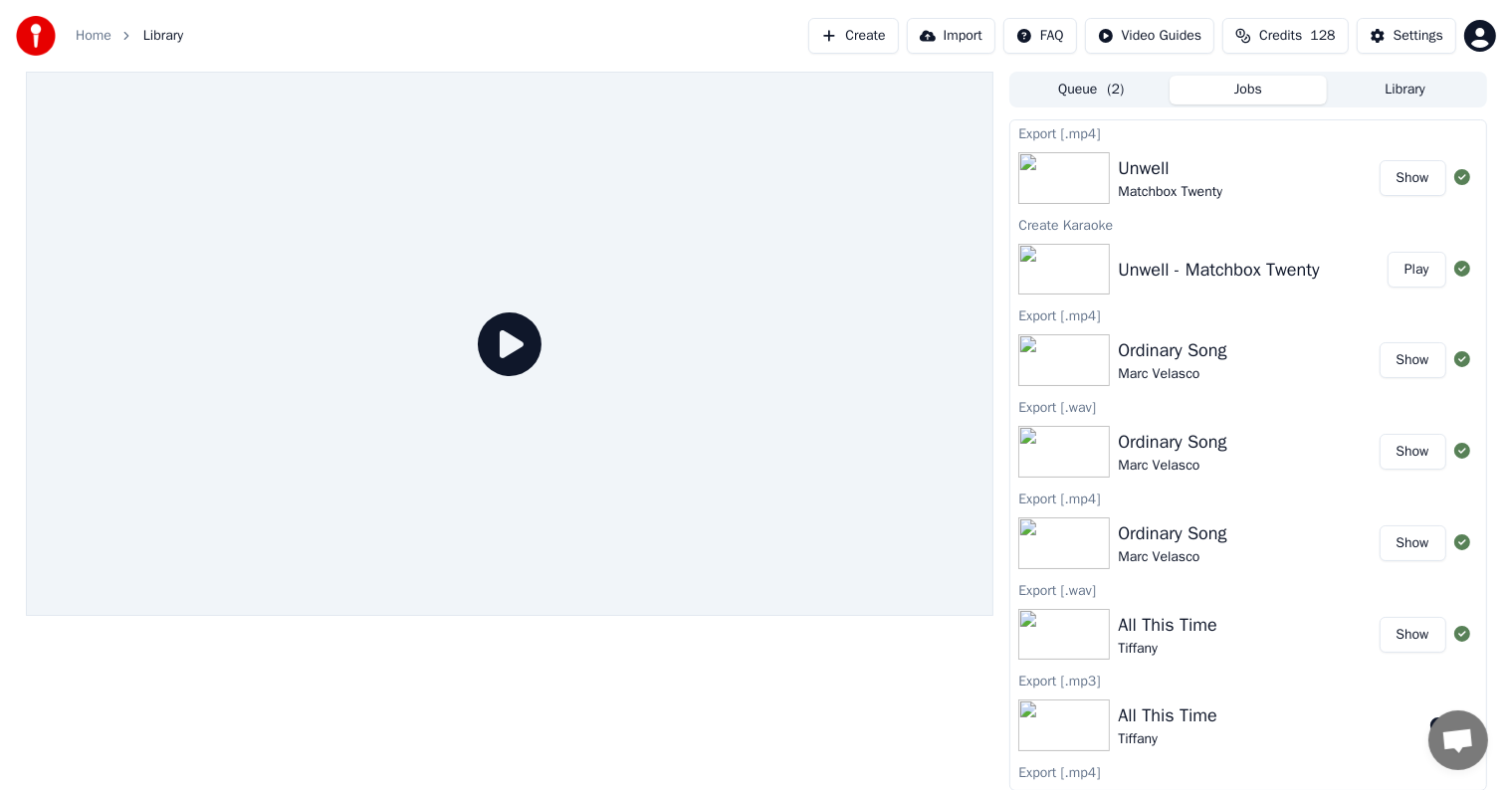click on "Library" at bounding box center (1405, 90) 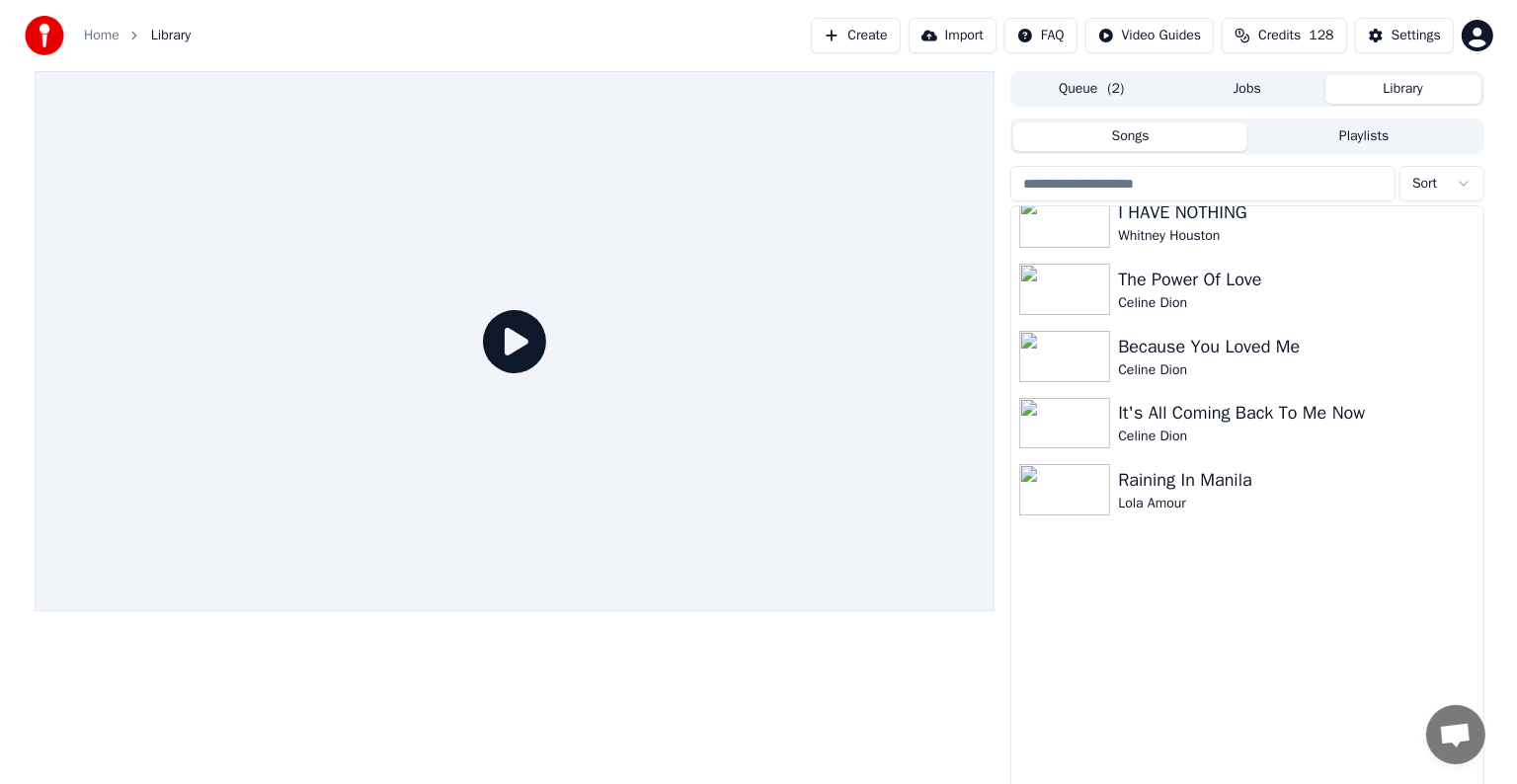 scroll, scrollTop: 8274, scrollLeft: 0, axis: vertical 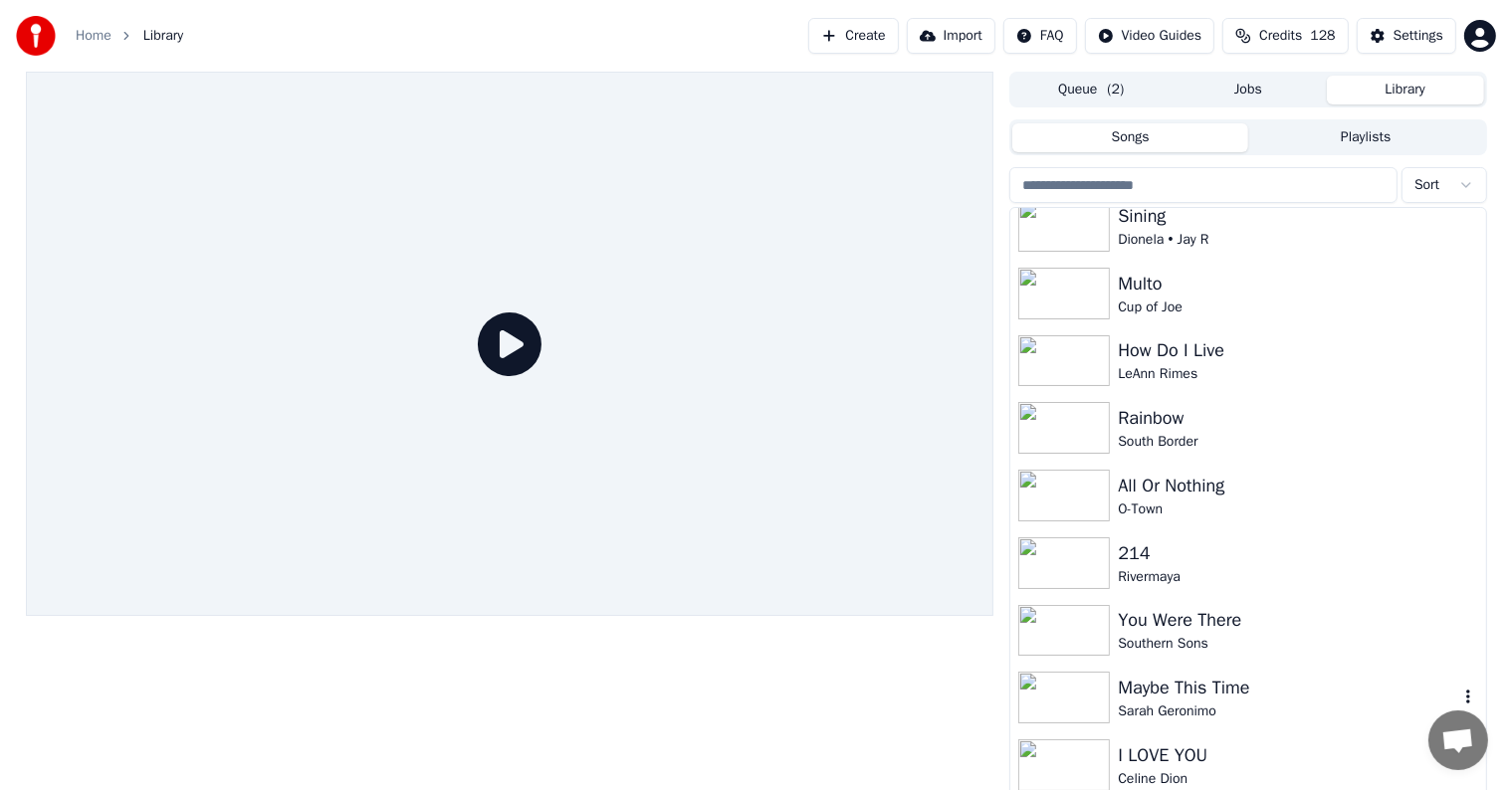 click on "Maybe This Time" at bounding box center [1287, 688] 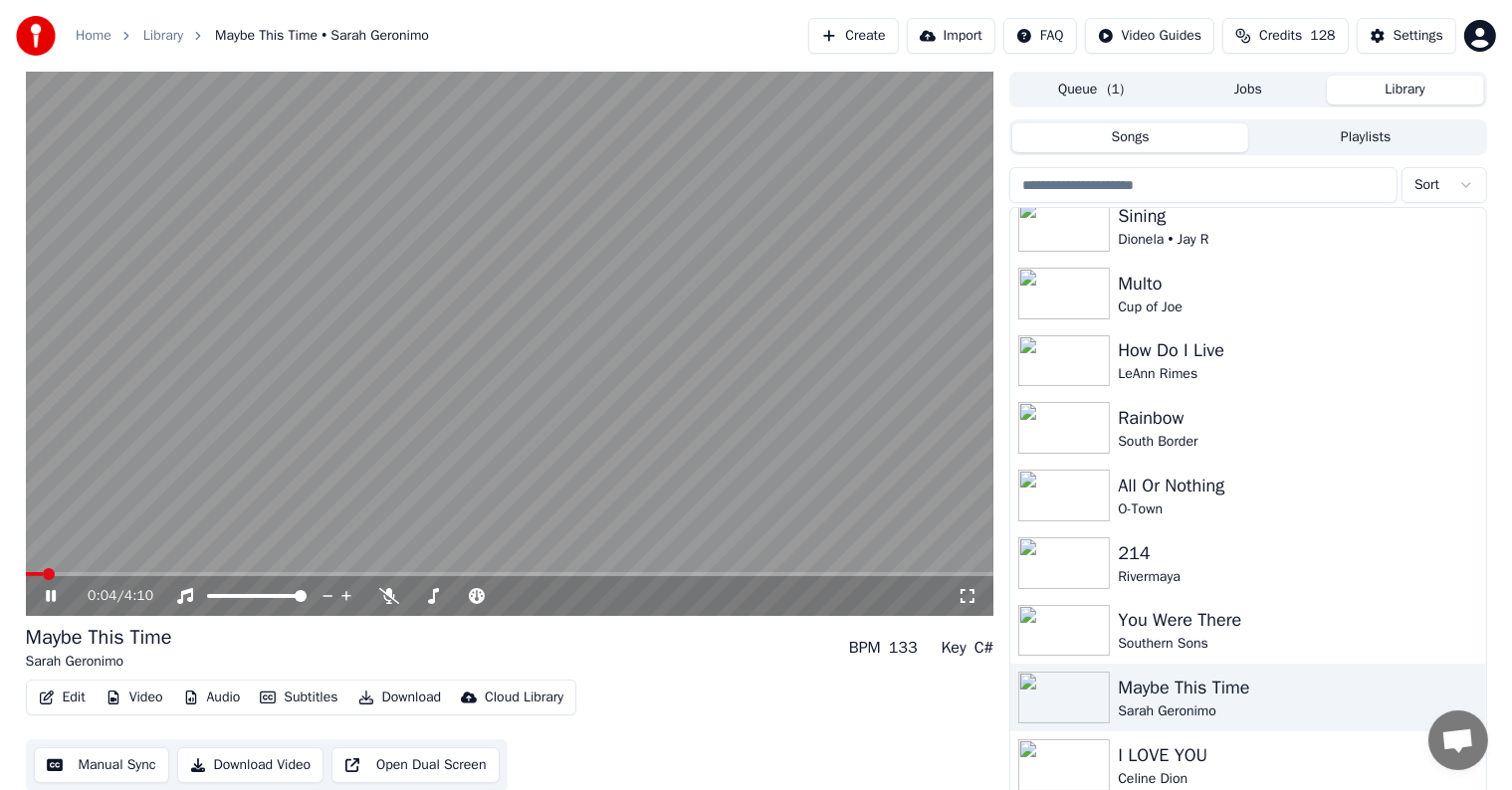 click at bounding box center [510, 343] 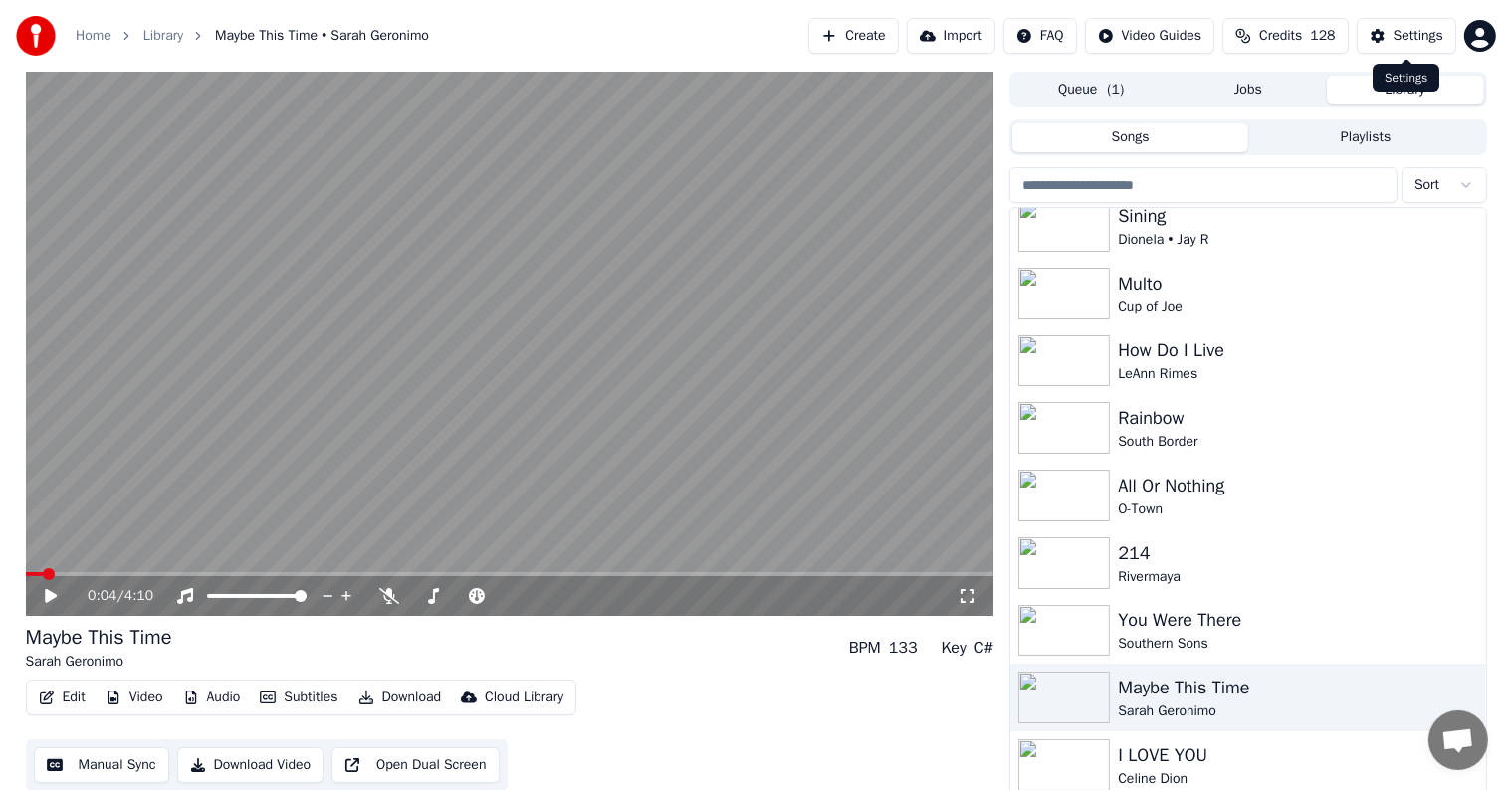 click on "Settings" at bounding box center [1418, 36] 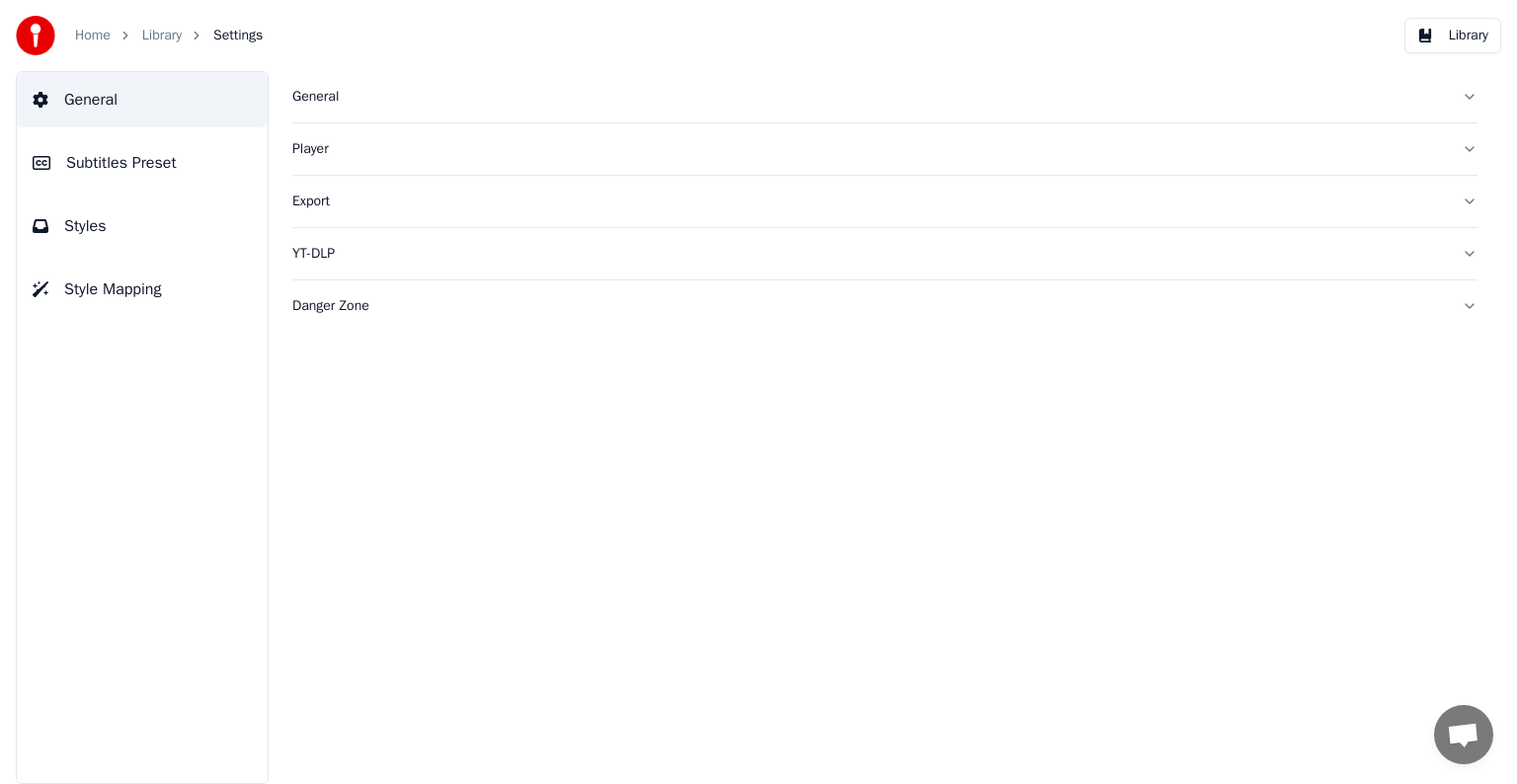click on "Styles" at bounding box center [85, 226] 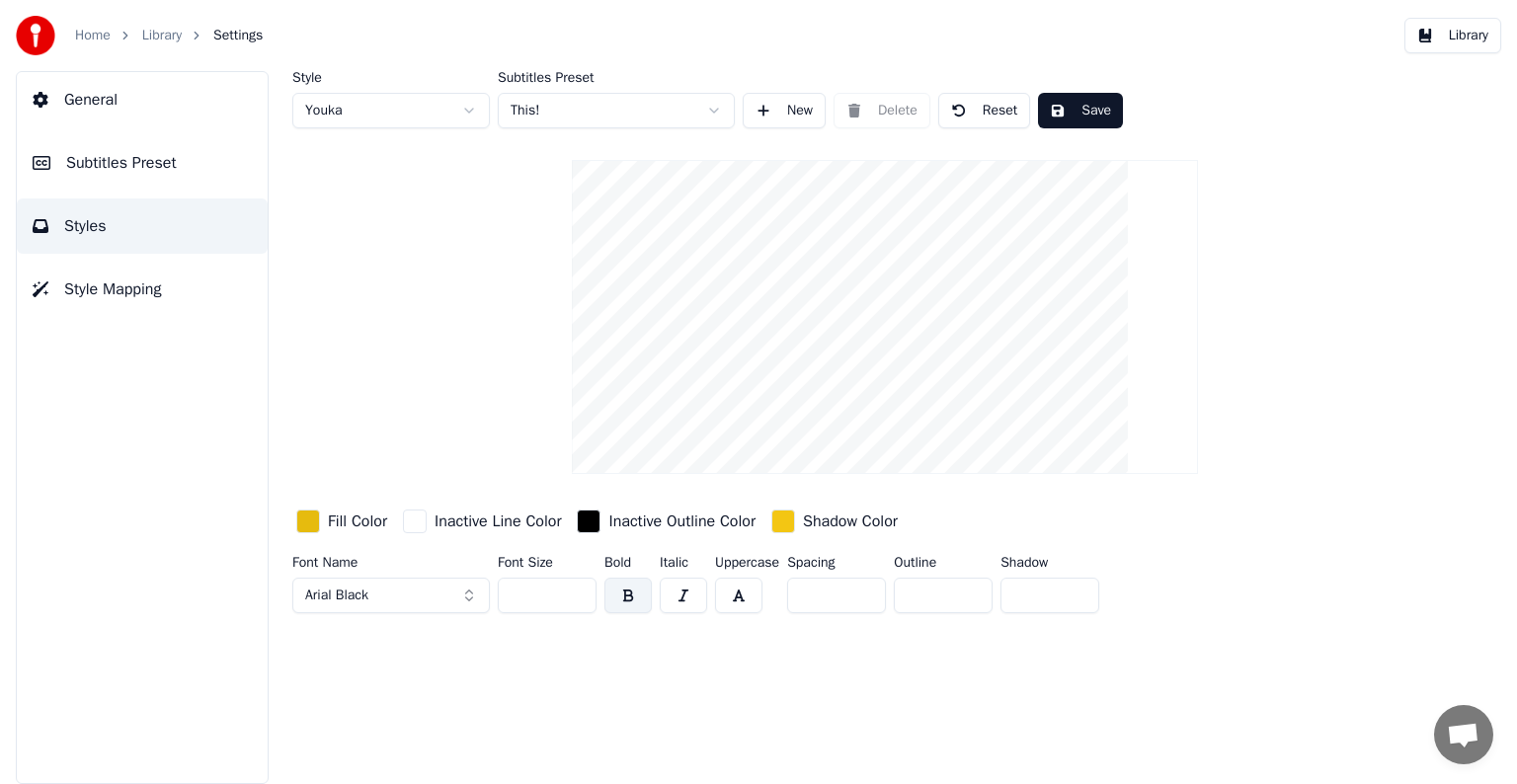 click on "Subtitles Preset" at bounding box center (121, 163) 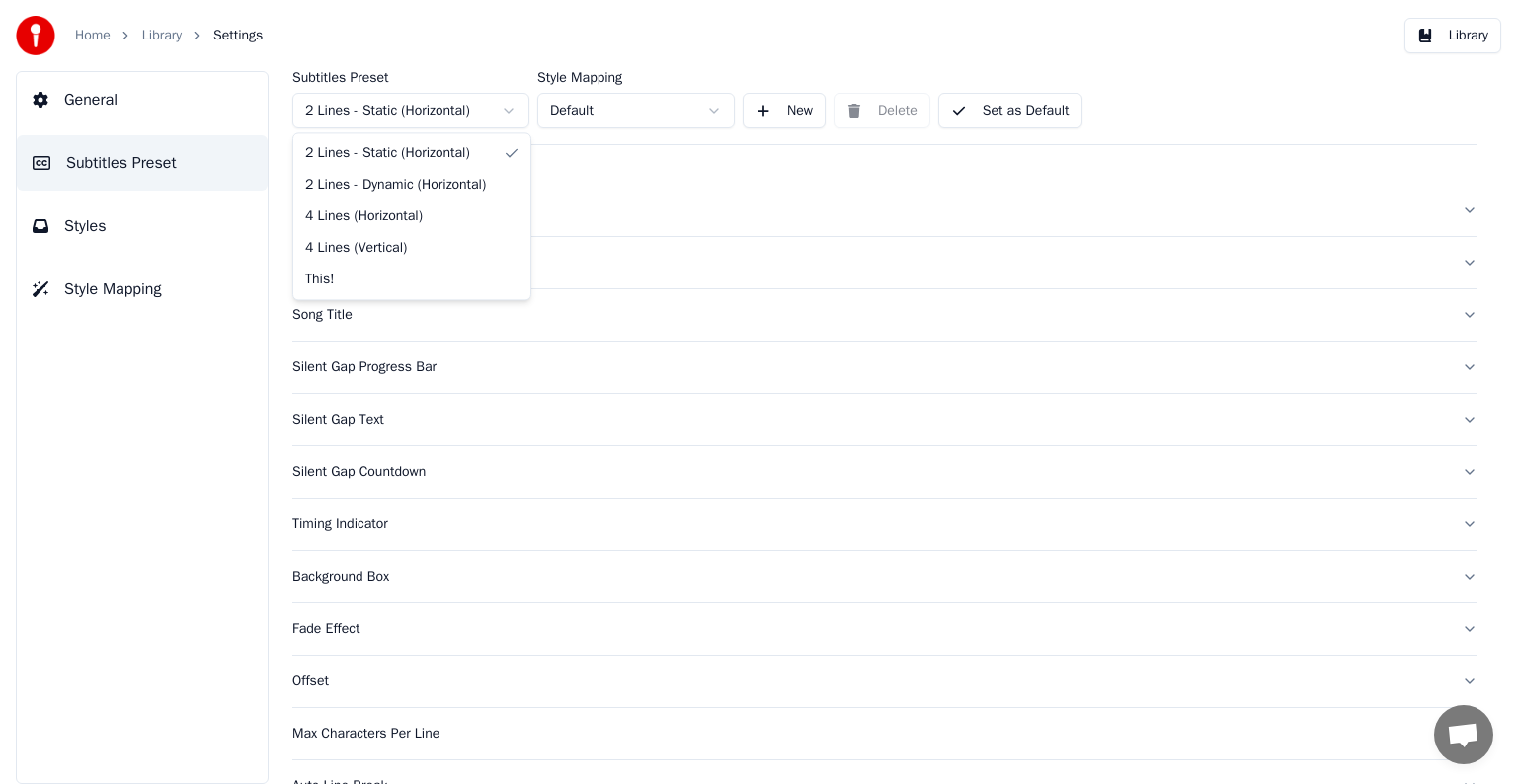 click on "Subtitles [.json] Home Library You Were There • Southern Sons Create Import FAQ Video Guides Credits 128 Settings Home Library Settings Library General Subtitles Preset Styles Style Mapping Subtitles Preset 2 Lines - Static (Horizontal) Style Mapping Default New Delete Set as Default General Layout Song Title Silent Gap Progress Bar Silent Gap Text Silent Gap Countdown Timing Indicator Background Box Fade Effect Offset Max Characters Per Line Auto Line Break Advanced Settings Chat Adam from Youka Desktop More channels Continue on Email Offline. You were inactive for some time. Send a message to reconnect to the chat. Youka Desktop Hello! How can I help you? Sunday, [DATE] Hi! I'ts me again. The lyrics are not appearing. Even editing to add lyrics again, it's not appearing. I already spent 22 credits for this please check [DATE] Monday, [DATE] Adam Hey, credits should refunded automatically in case of failure, please let me check [DATE] yeah but credits are used again in adding the lyrics in the song that supposed to be good in the first place [DATE] Read Adam I added 22 more credits to your account. [DATE]" at bounding box center (758, 392) 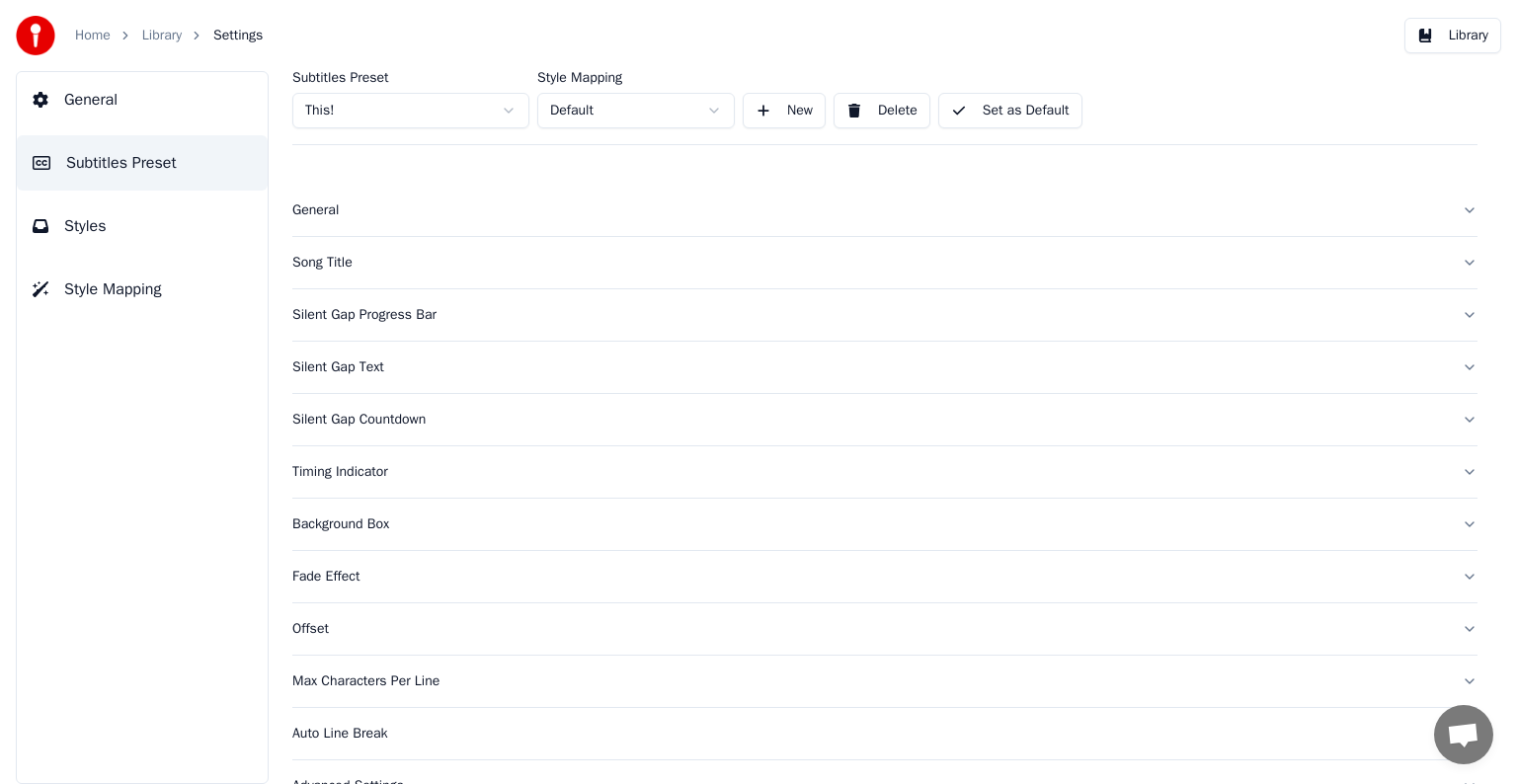 click on "Song Title" at bounding box center (869, 263) 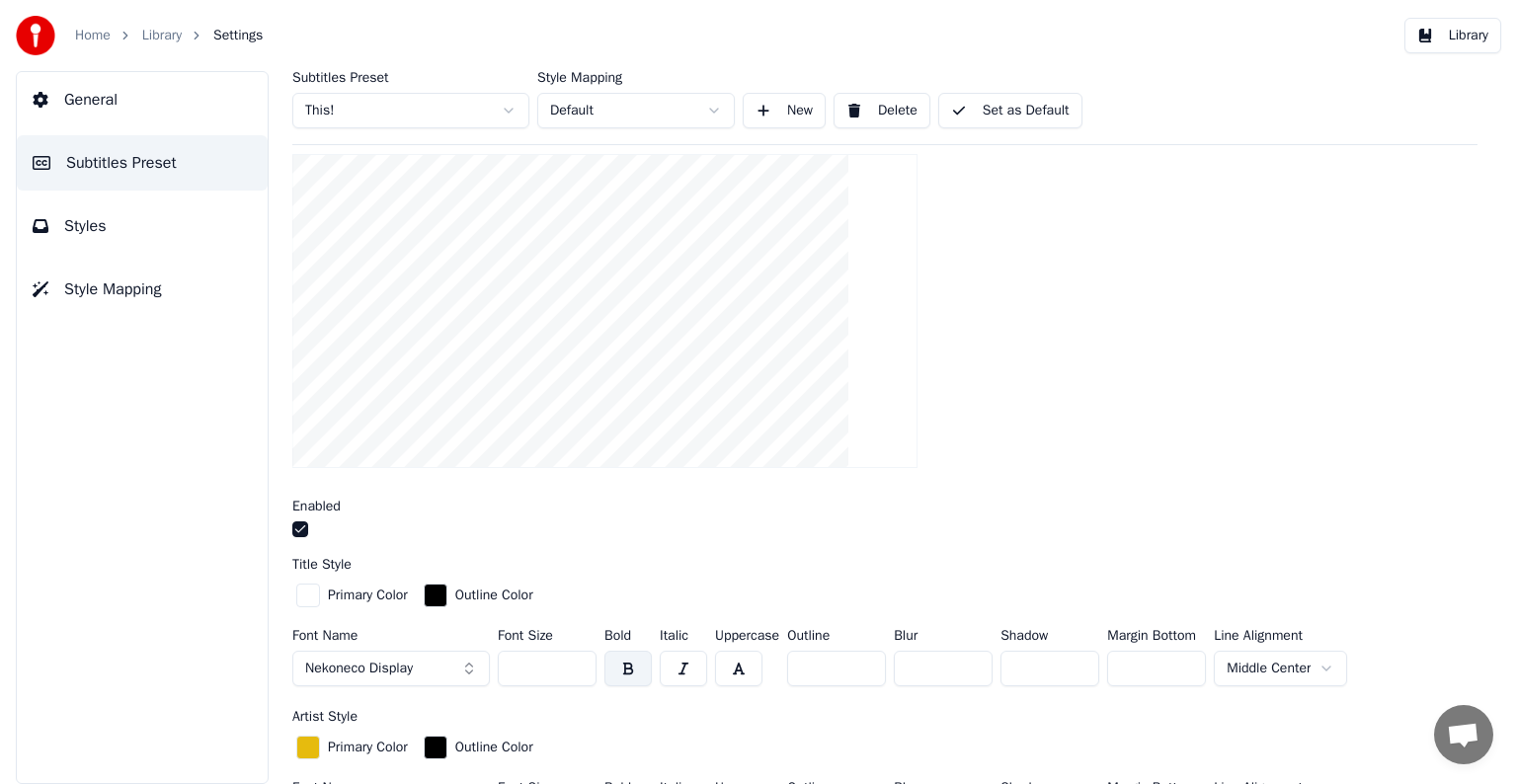scroll, scrollTop: 296, scrollLeft: 0, axis: vertical 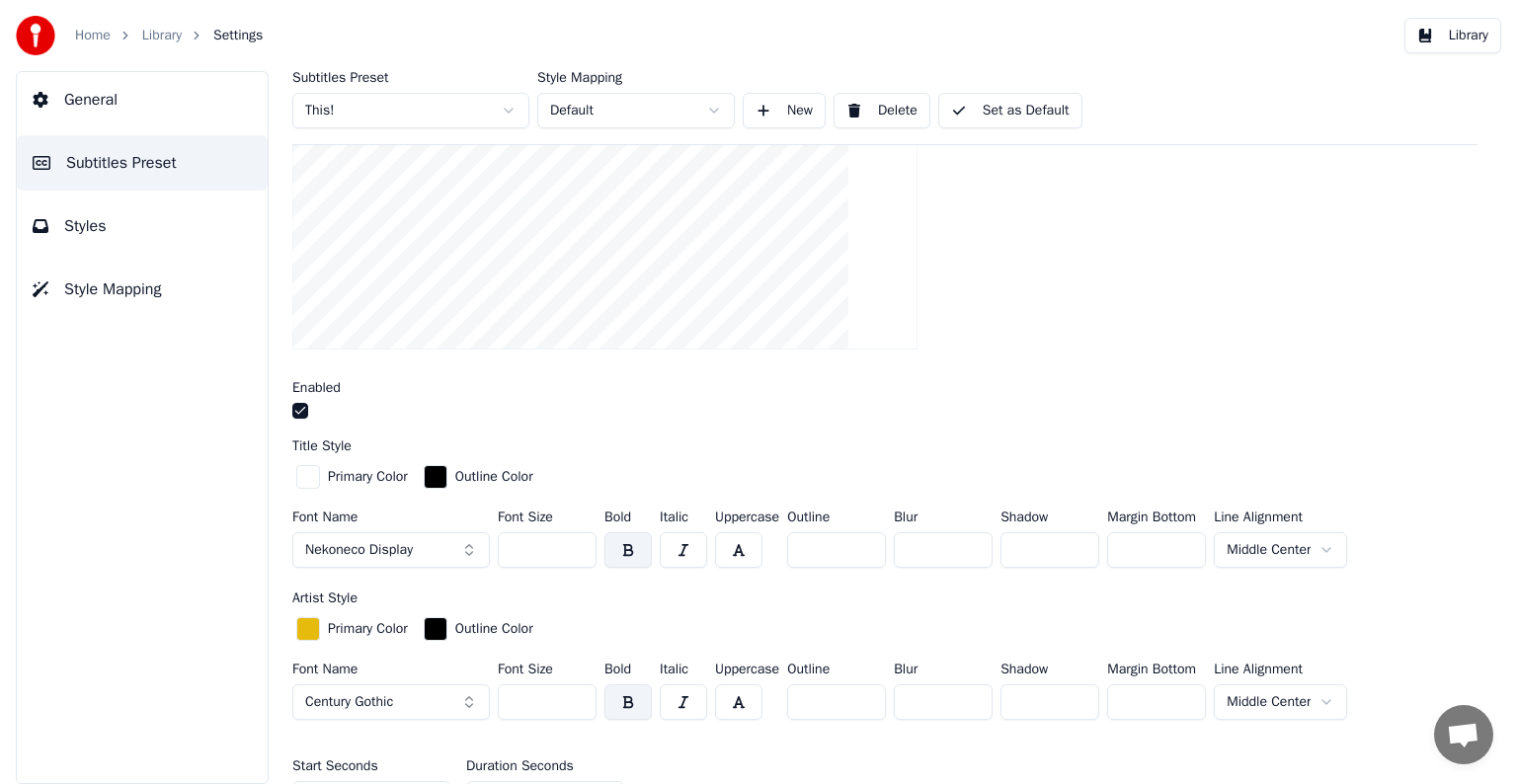 drag, startPoint x: 507, startPoint y: 545, endPoint x: 576, endPoint y: 550, distance: 69.180922 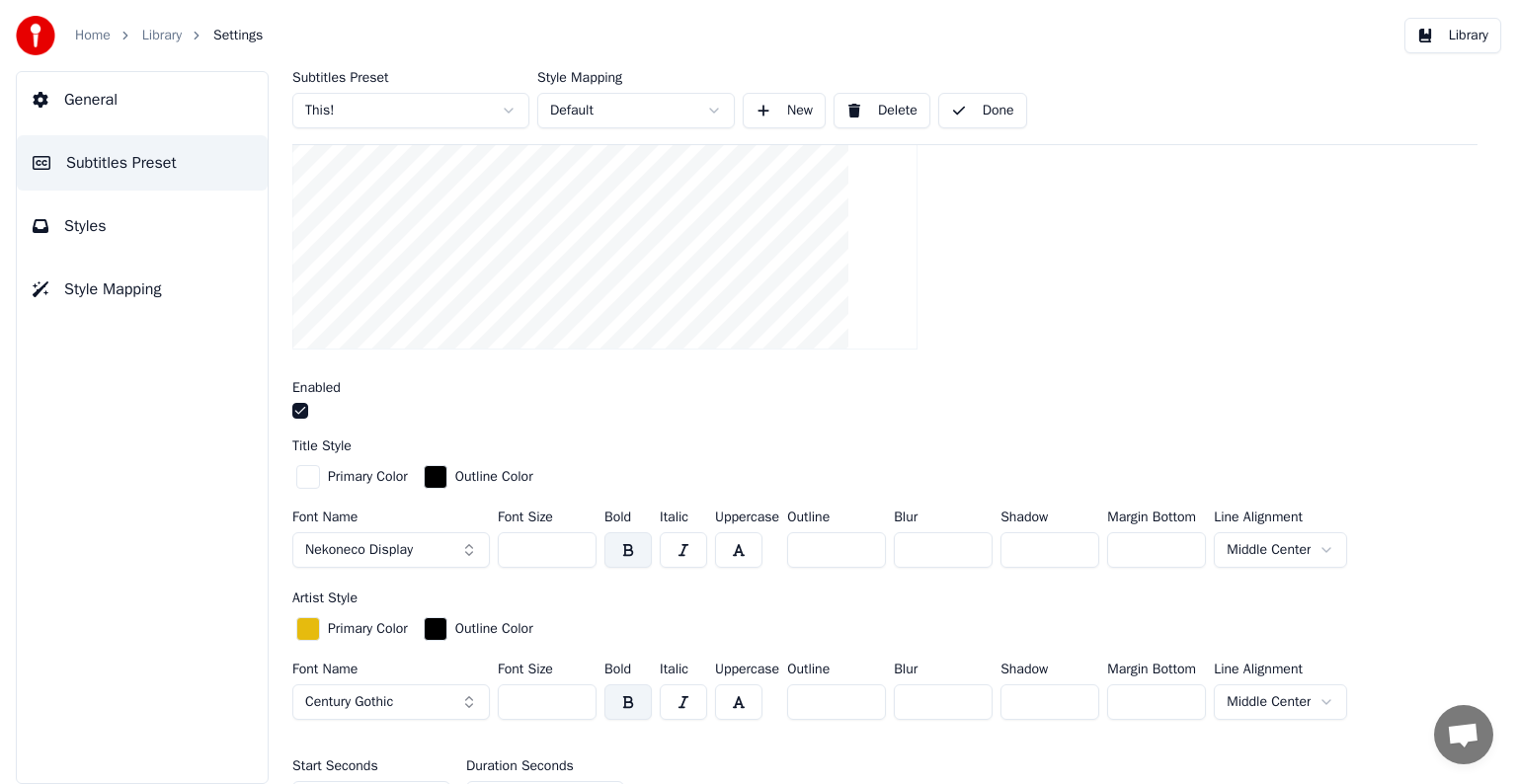 click on "Home Library Settings" at bounding box center [169, 36] 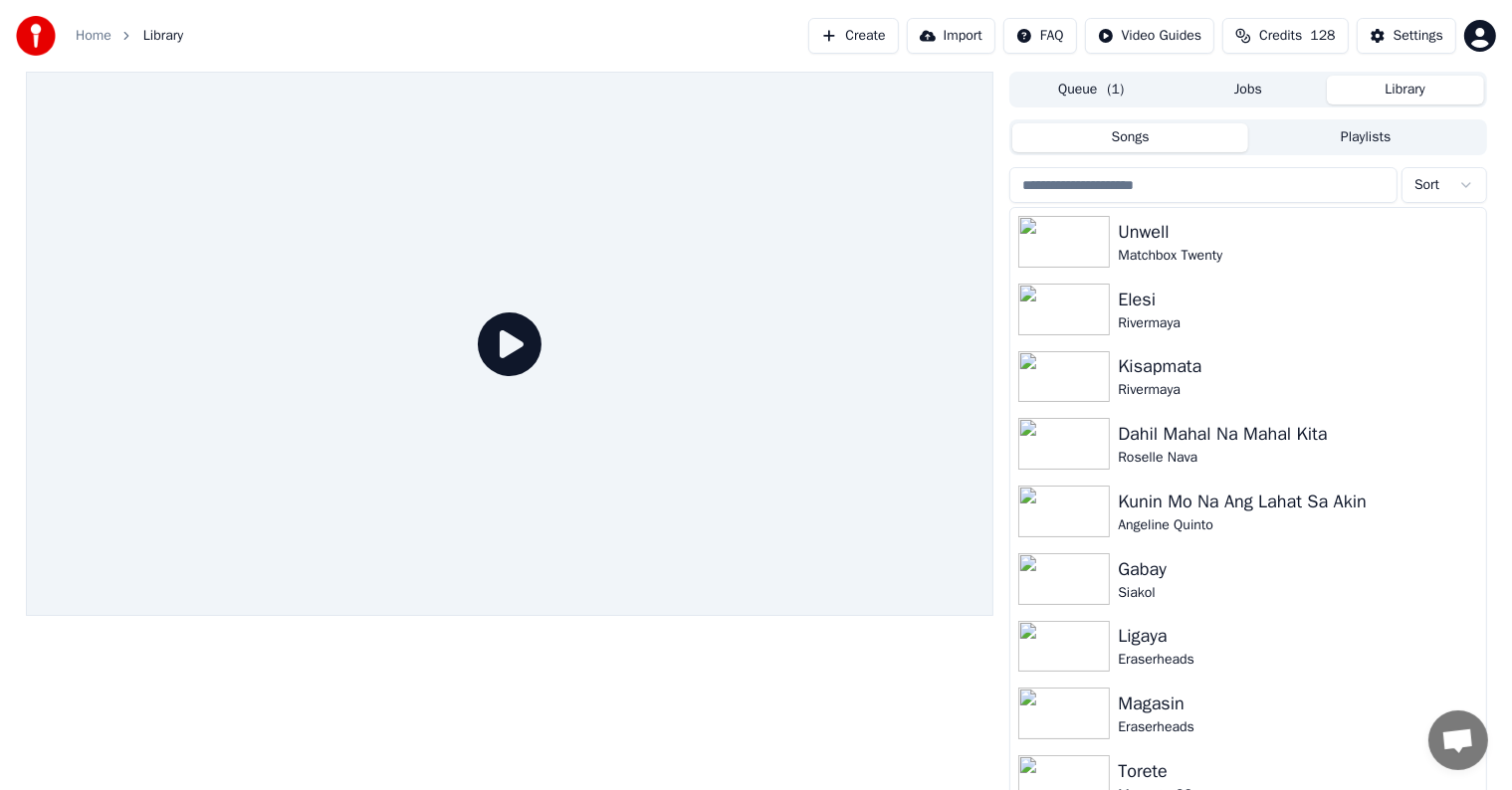 click at bounding box center [1203, 185] 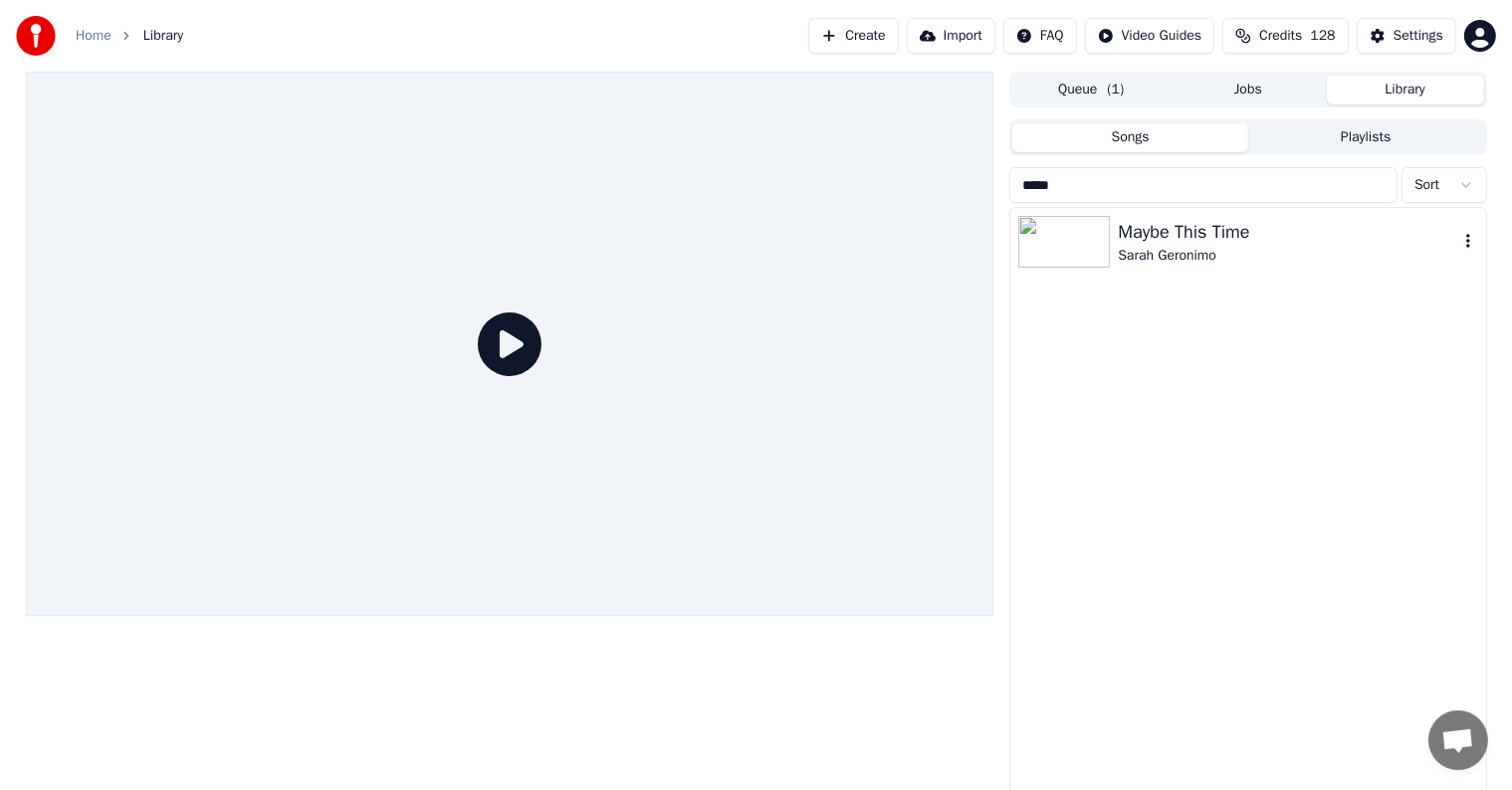 type on "*****" 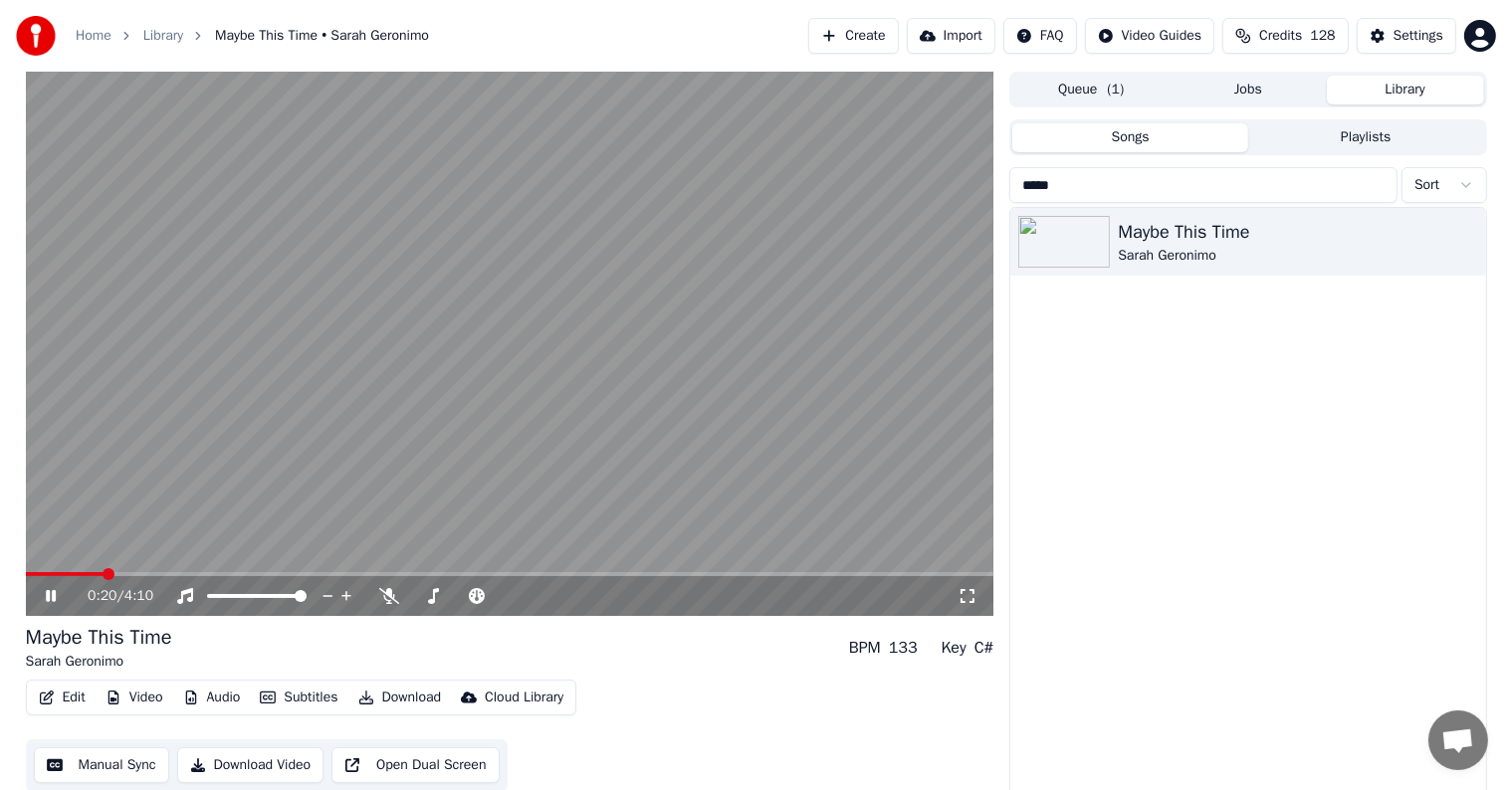 click at bounding box center [510, 343] 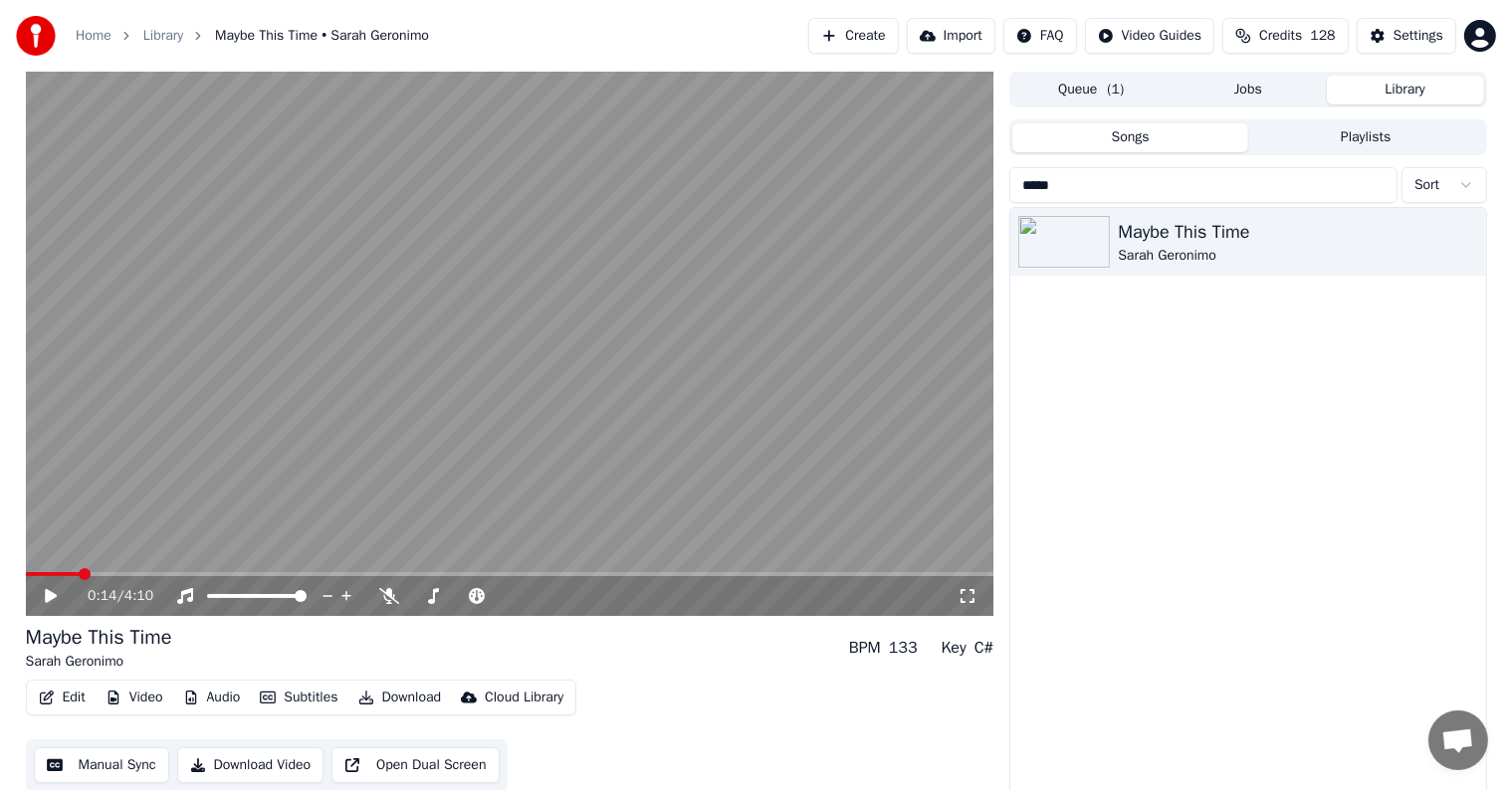 click at bounding box center [53, 574] 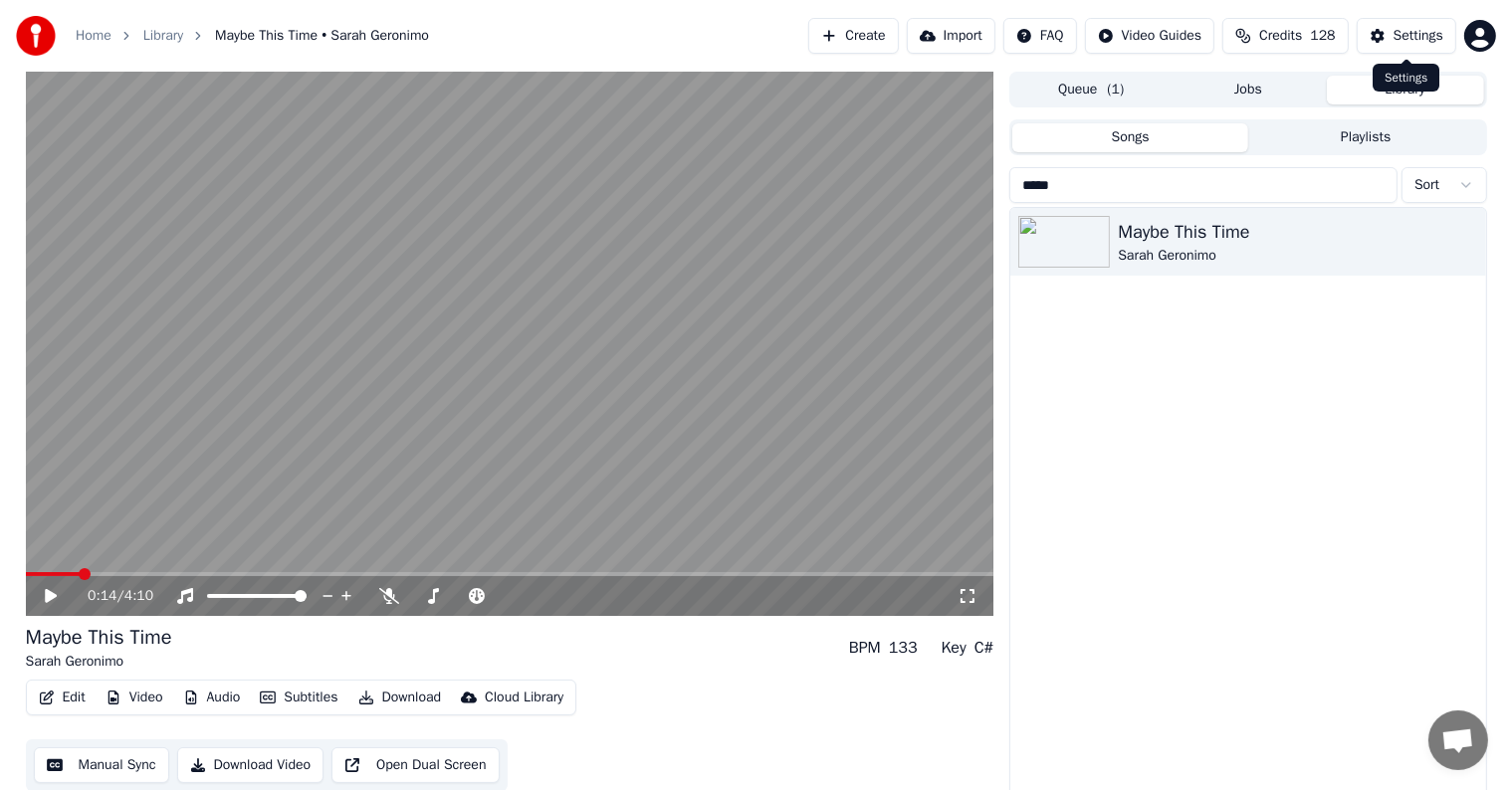 click on "Settings" at bounding box center [1418, 36] 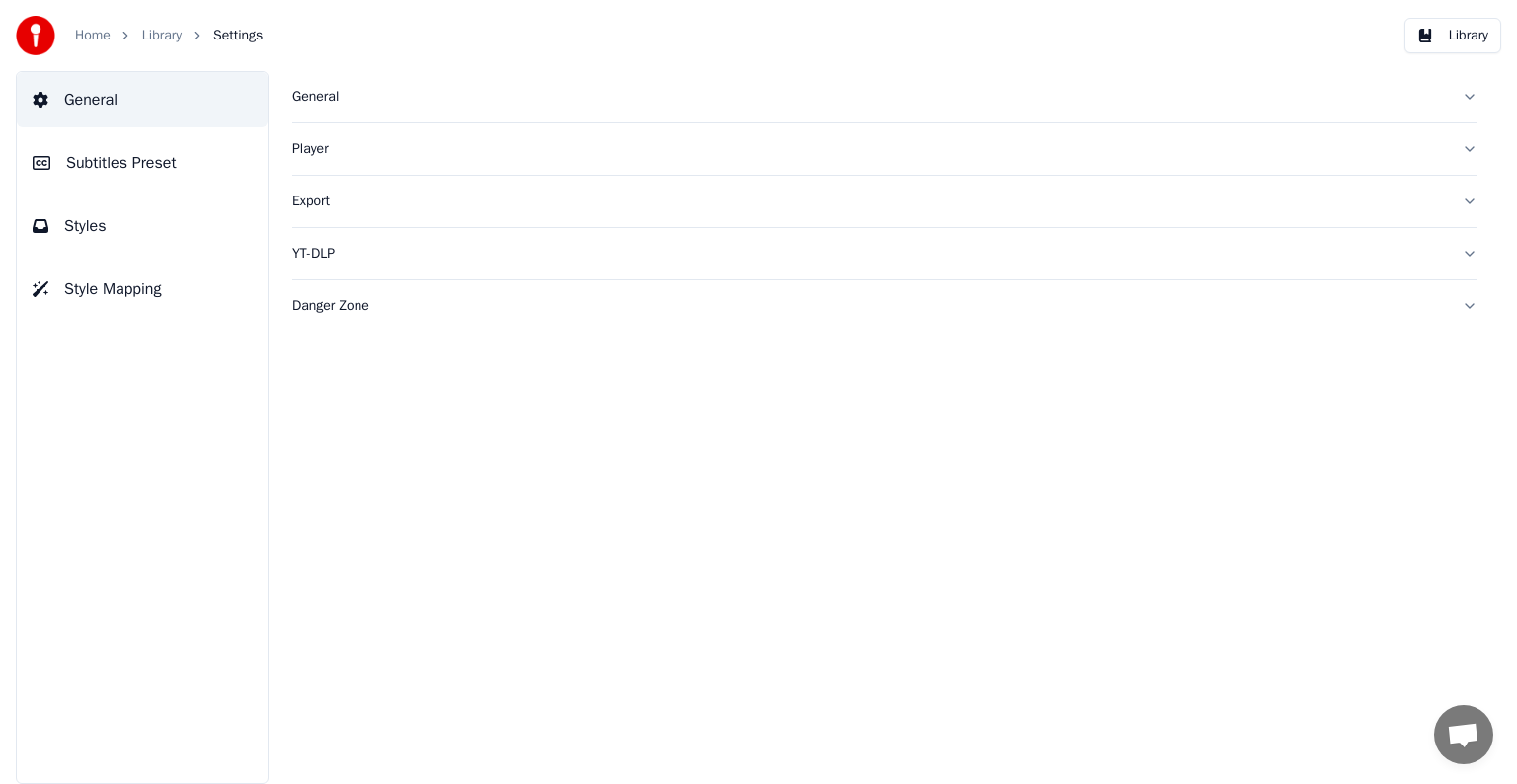 click on "Subtitles Preset" at bounding box center [121, 163] 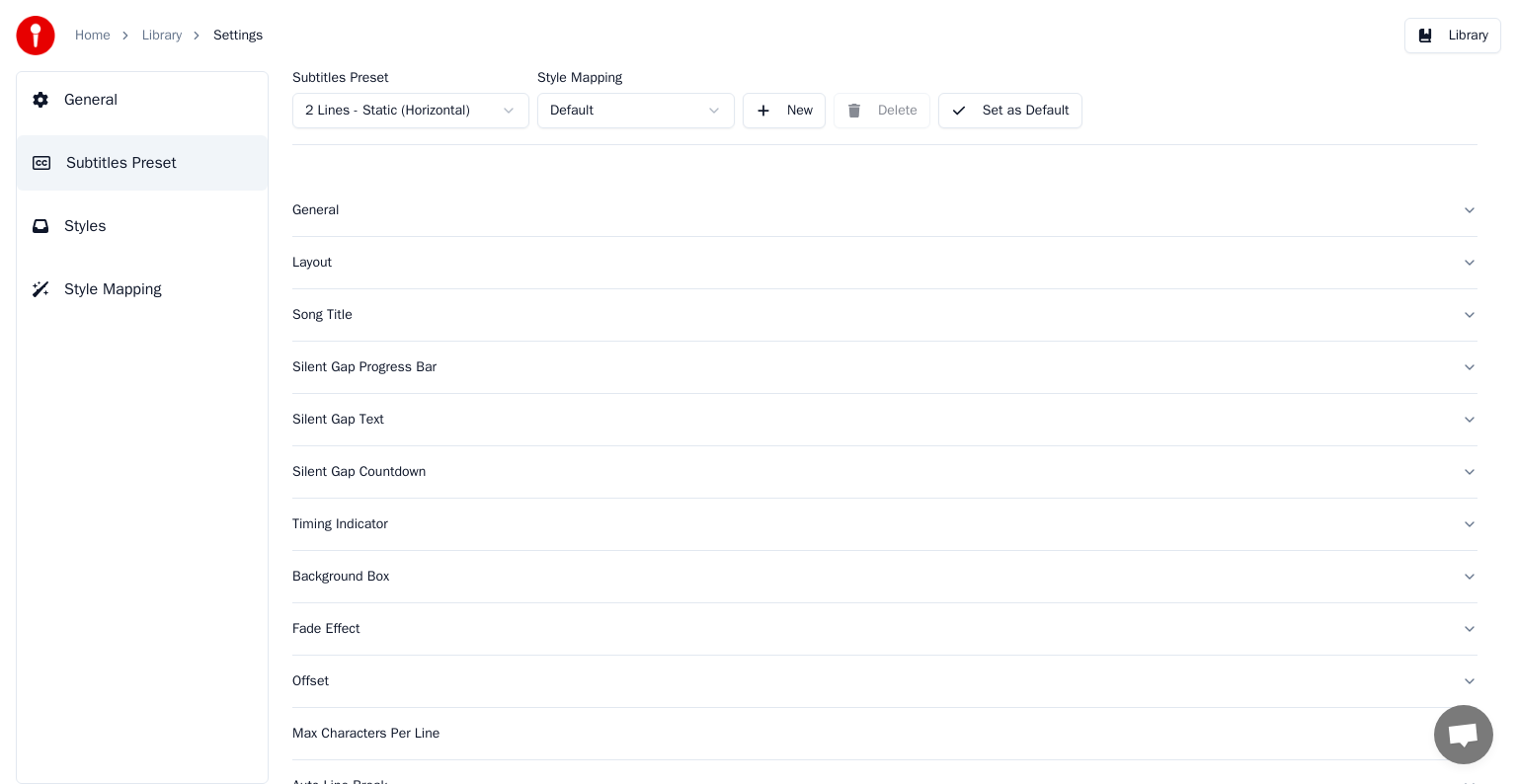 click on "Subtitles [.json] Home Library You Were There • Southern Sons Create Import FAQ Video Guides Credits 128 Settings Home Library Settings Library General Subtitles Preset Styles Style Mapping Subtitles Preset 2 Lines - Static (Horizontal) Style Mapping Default New Delete Set as Default General Layout Song Title Silent Gap Progress Bar Silent Gap Text Silent Gap Countdown Timing Indicator Background Box Fade Effect Offset Max Characters Per Line Auto Line Break Advanced Settings Chat Adam from Youka Desktop More channels Continue on Email Offline. You were inactive for some time. Send a message to reconnect to the chat. Youka Desktop Hello! How can I help you? Sunday, [DATE] Hi! I'ts me again. The lyrics are not appearing. Even editing to add lyrics again, it's not appearing. I already spent 22 credits for this please check [DATE] Monday, [DATE] Adam Hey, credits should refunded automatically in case of failure, please let me check [DATE] yeah but credits are used again in adding the lyrics in the song that supposed to be good in the first place [DATE] Read Adam I added 22 more credits to your account. [DATE]" at bounding box center [758, 392] 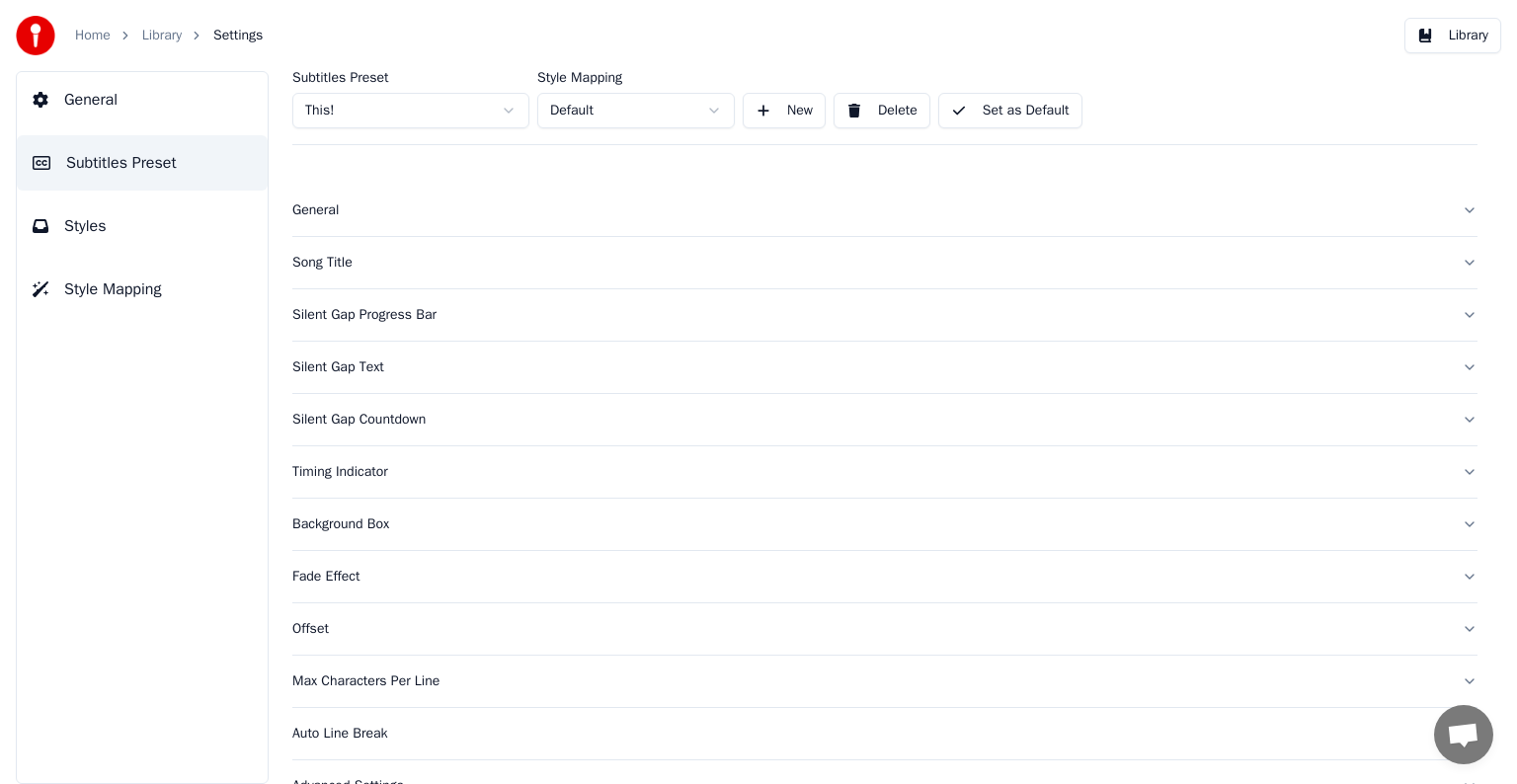 click on "Song Title" at bounding box center [869, 263] 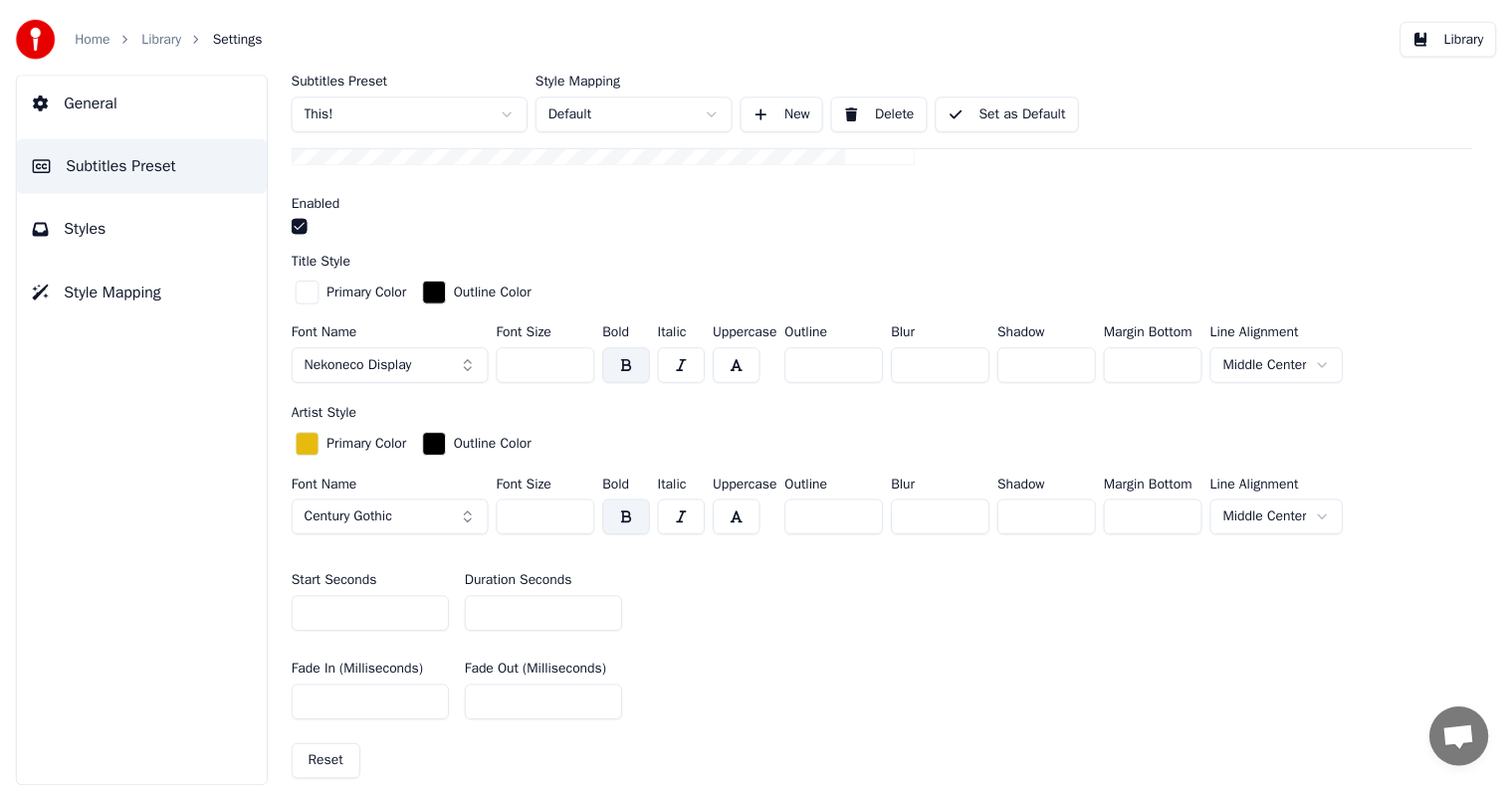 scroll, scrollTop: 497, scrollLeft: 0, axis: vertical 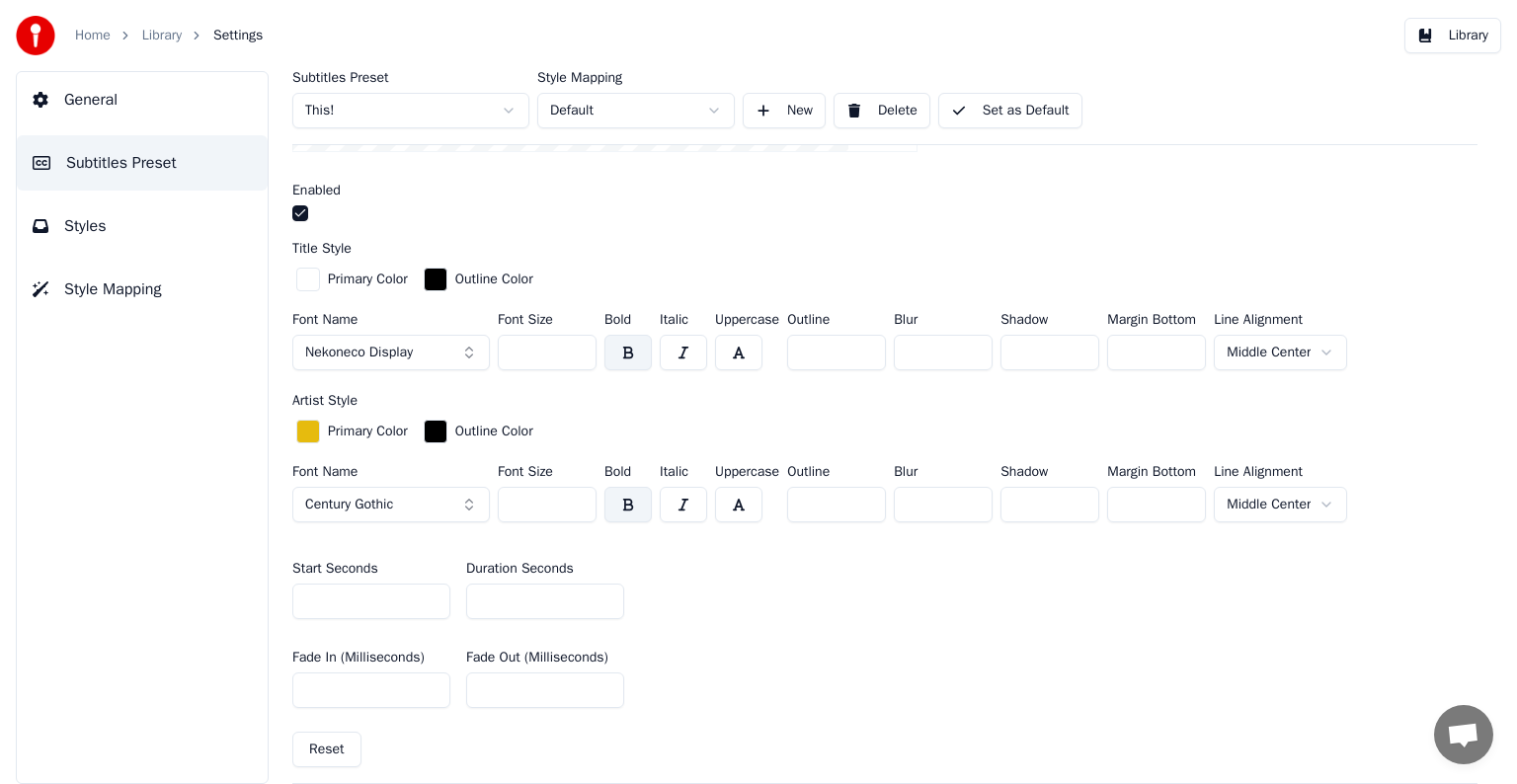drag, startPoint x: 1127, startPoint y: 351, endPoint x: 1144, endPoint y: 351, distance: 17 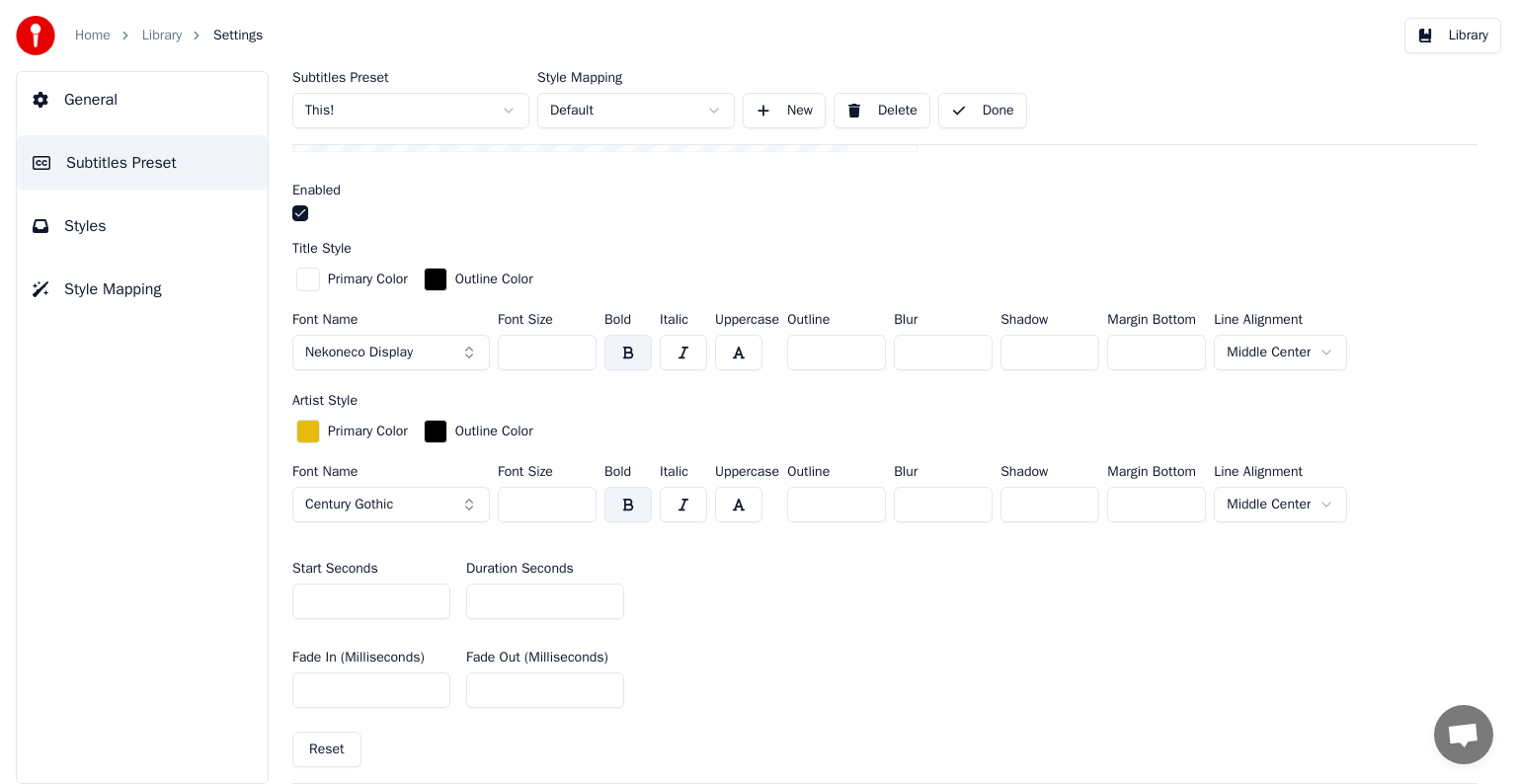 click on "Library" at bounding box center [162, 36] 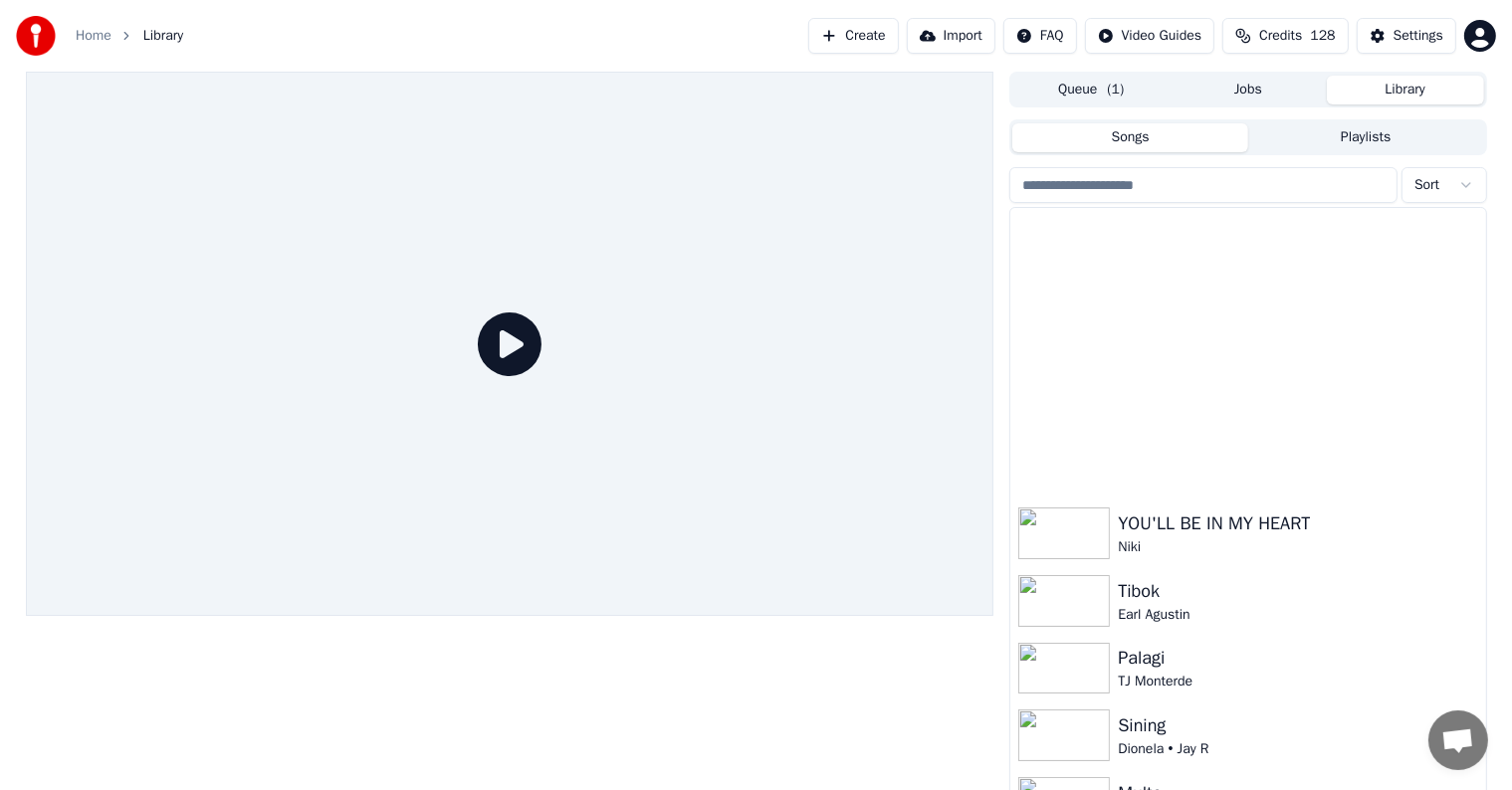 scroll, scrollTop: 8337, scrollLeft: 0, axis: vertical 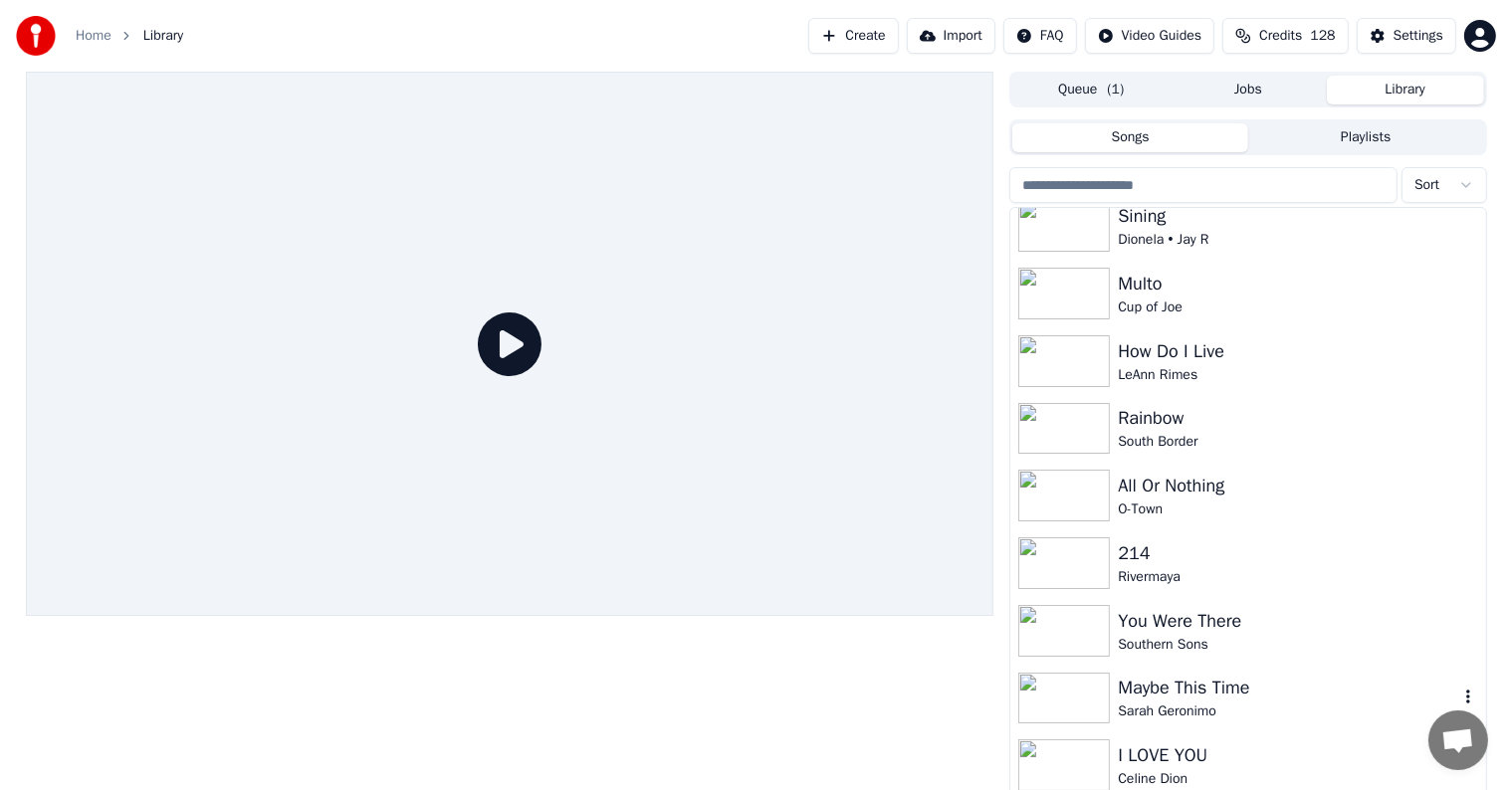 click on "Sarah Geronimo" at bounding box center (1287, 711) 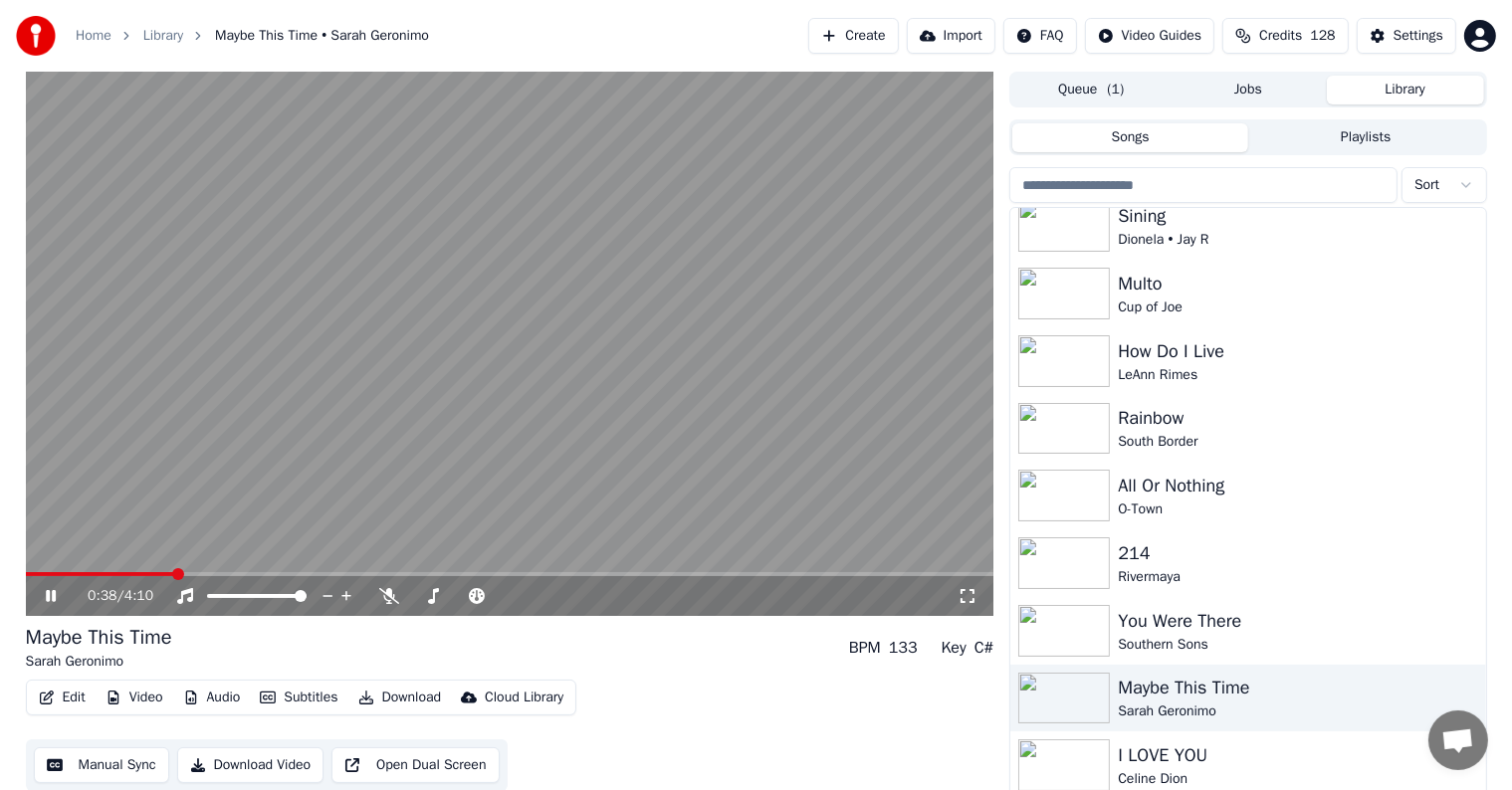 click 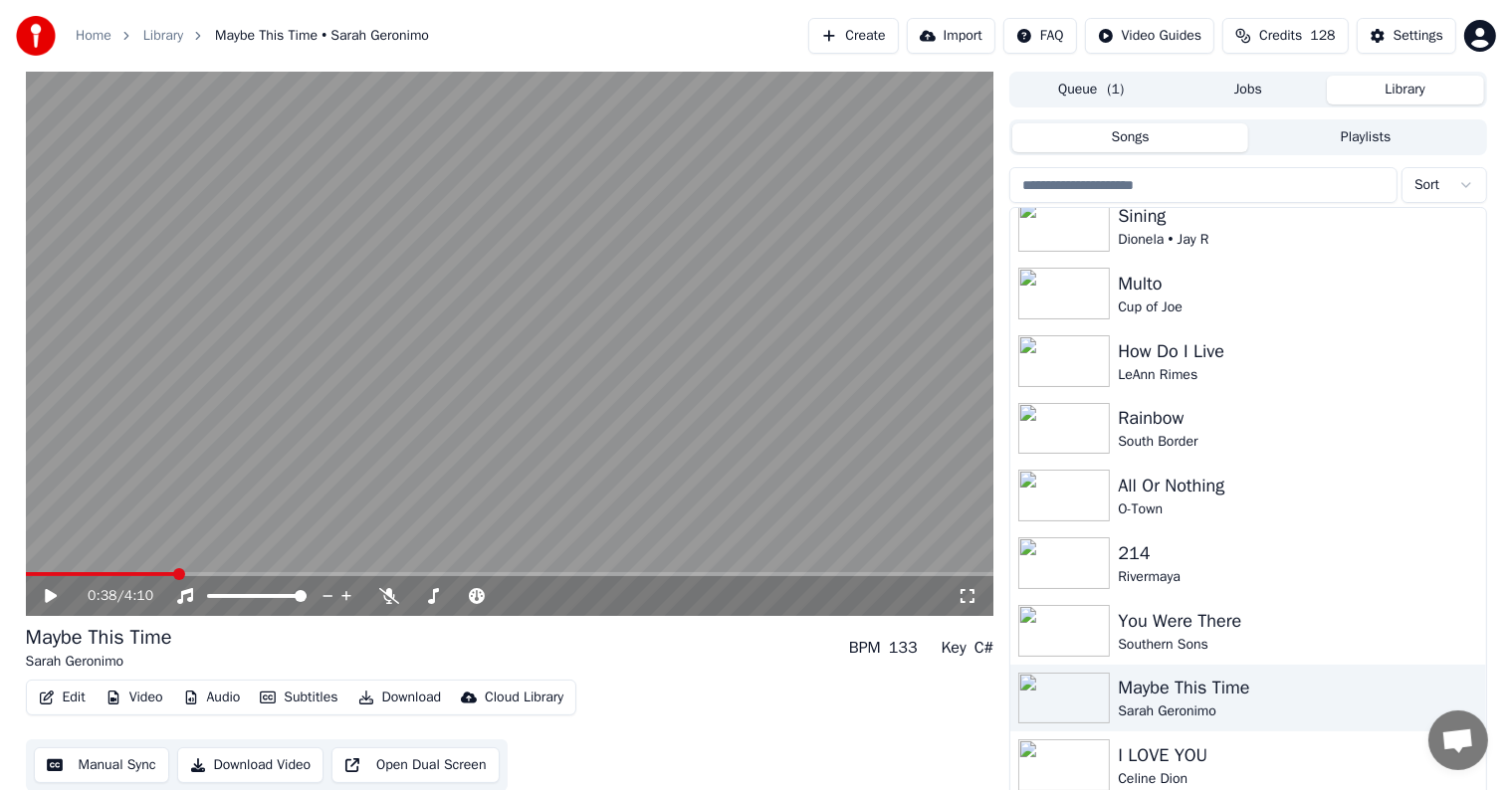 click on "Manual Sync" at bounding box center [102, 765] 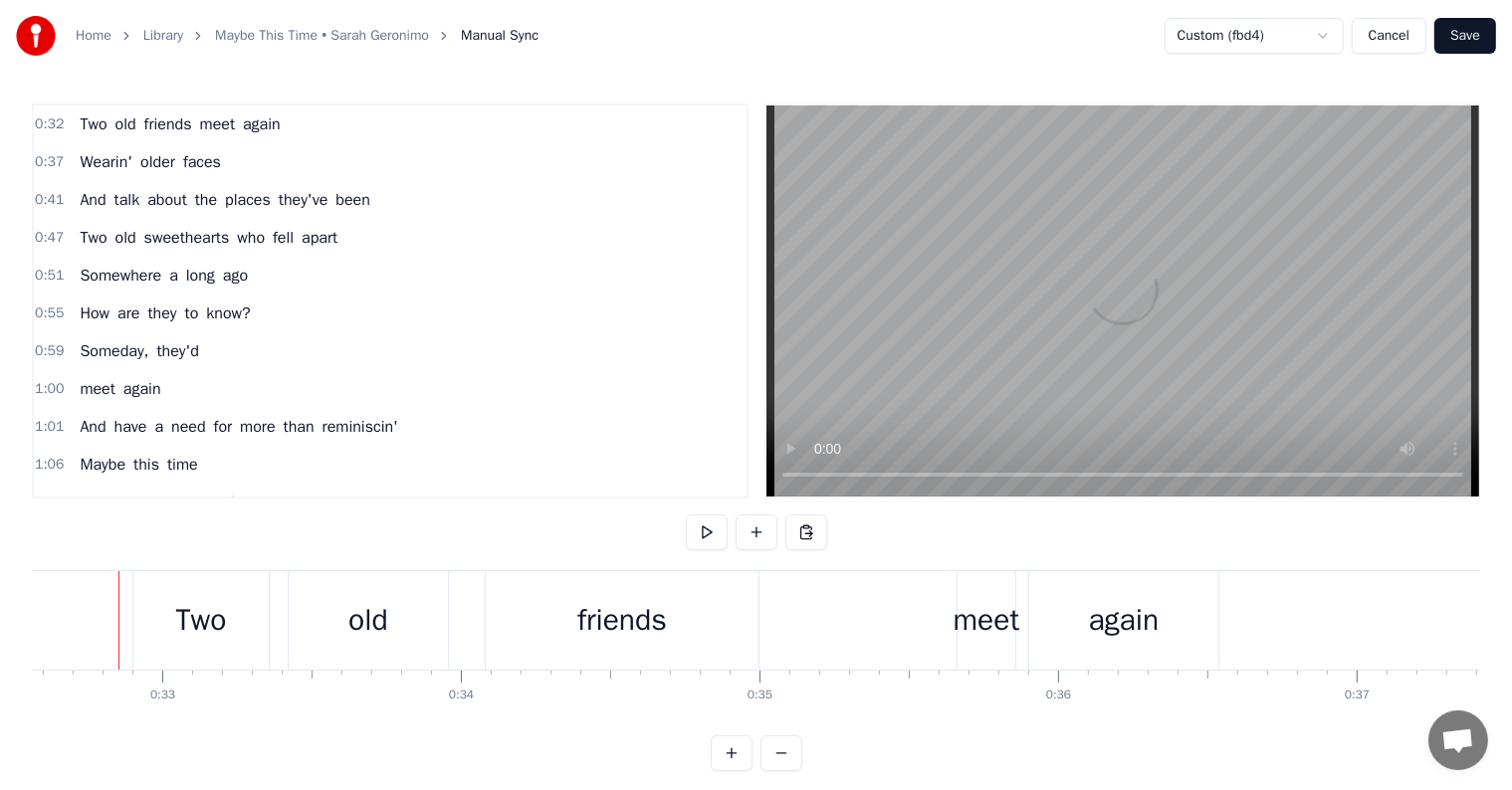 scroll, scrollTop: 0, scrollLeft: 9710, axis: horizontal 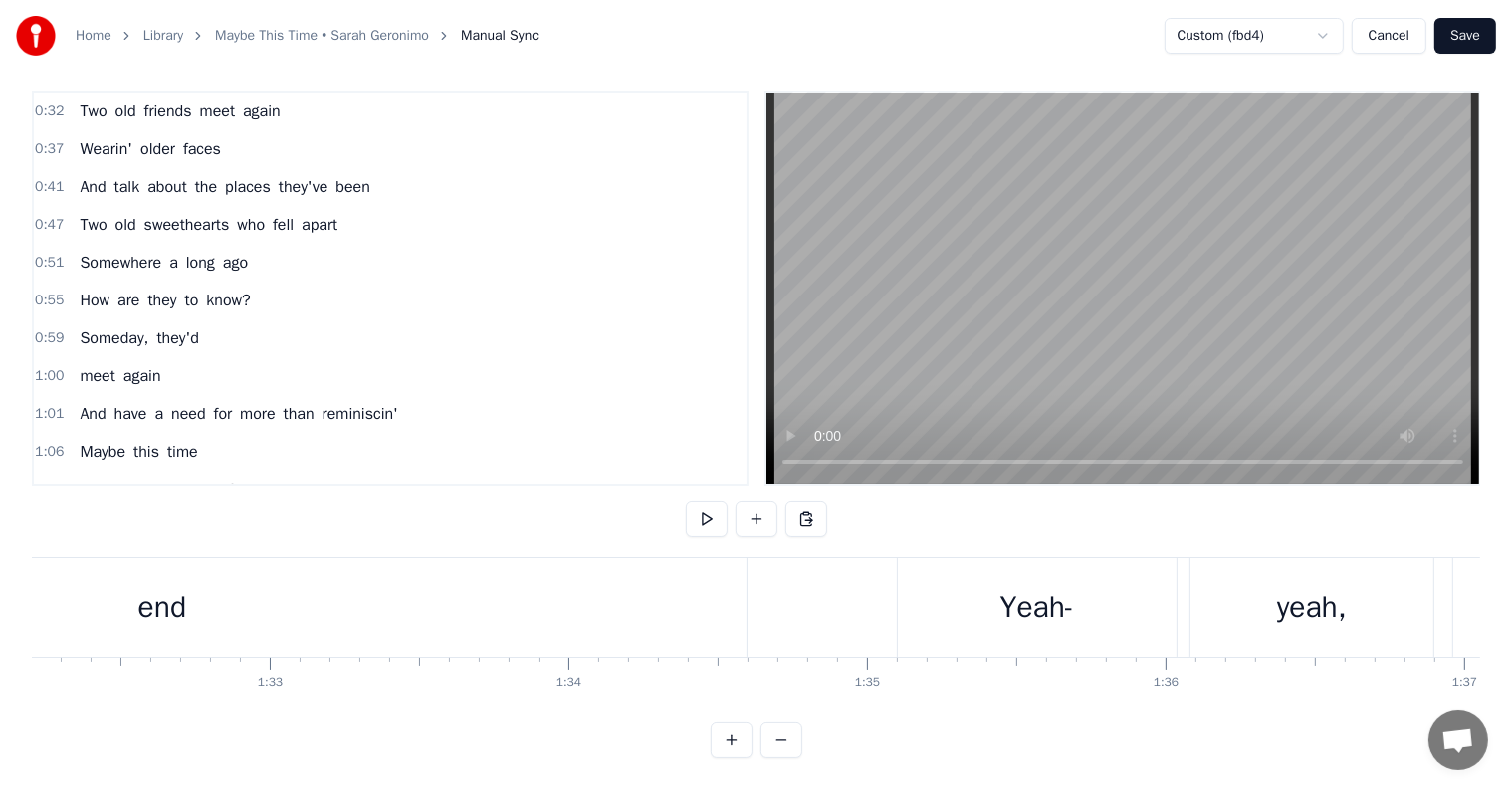 click on "end" at bounding box center [162, 607] 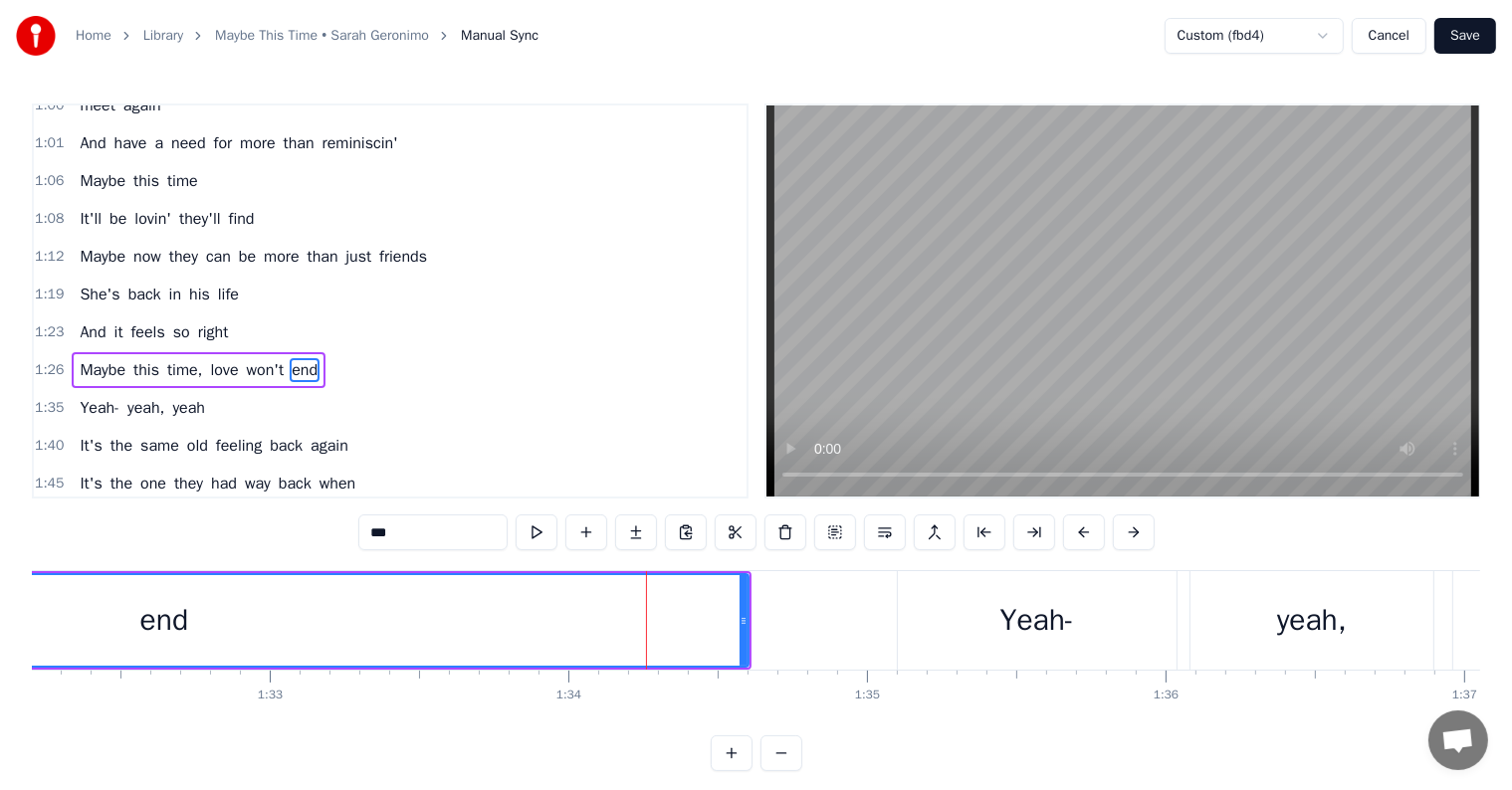 scroll, scrollTop: 334, scrollLeft: 0, axis: vertical 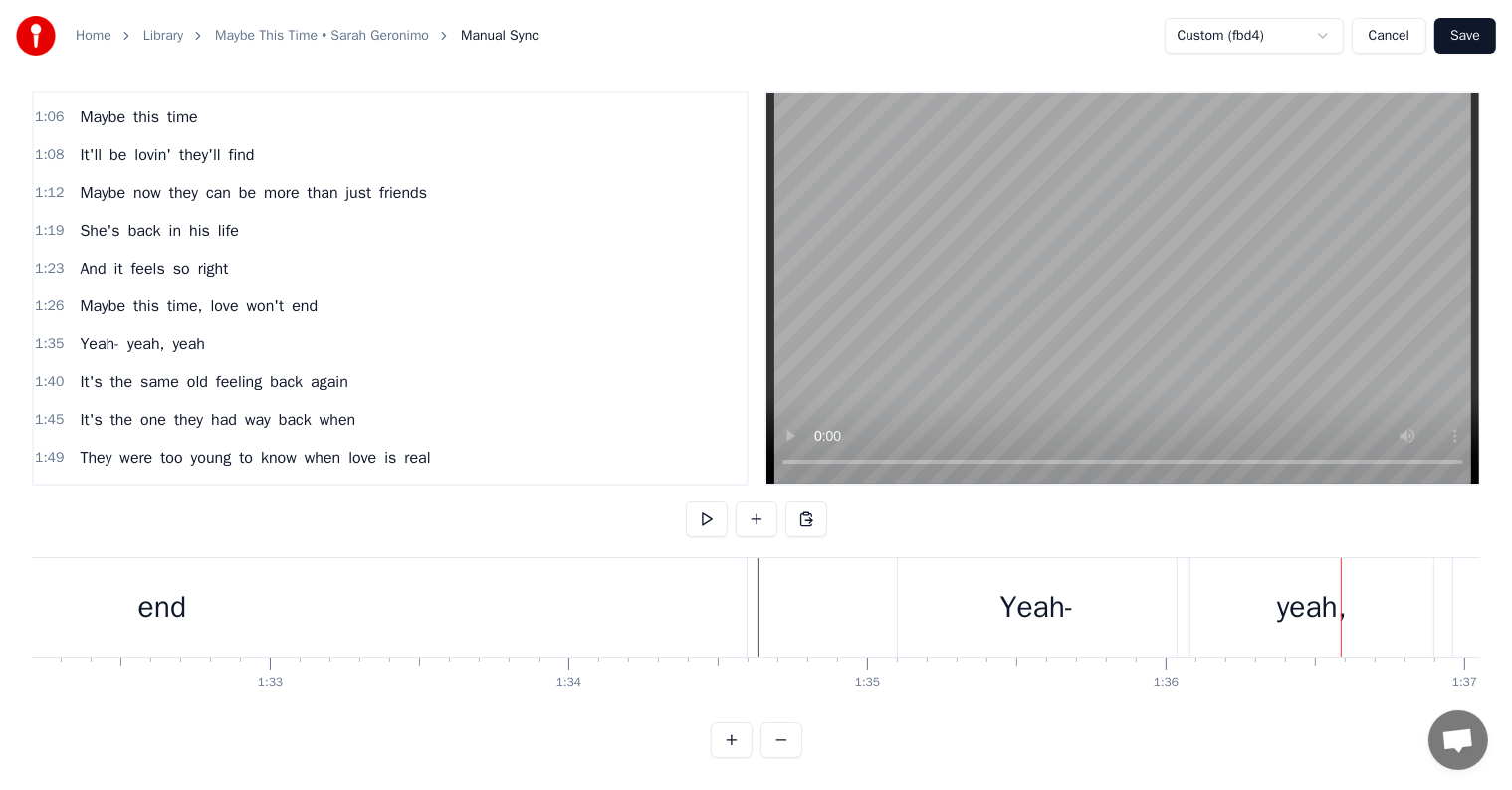 click on "Yeah-" at bounding box center (100, 344) 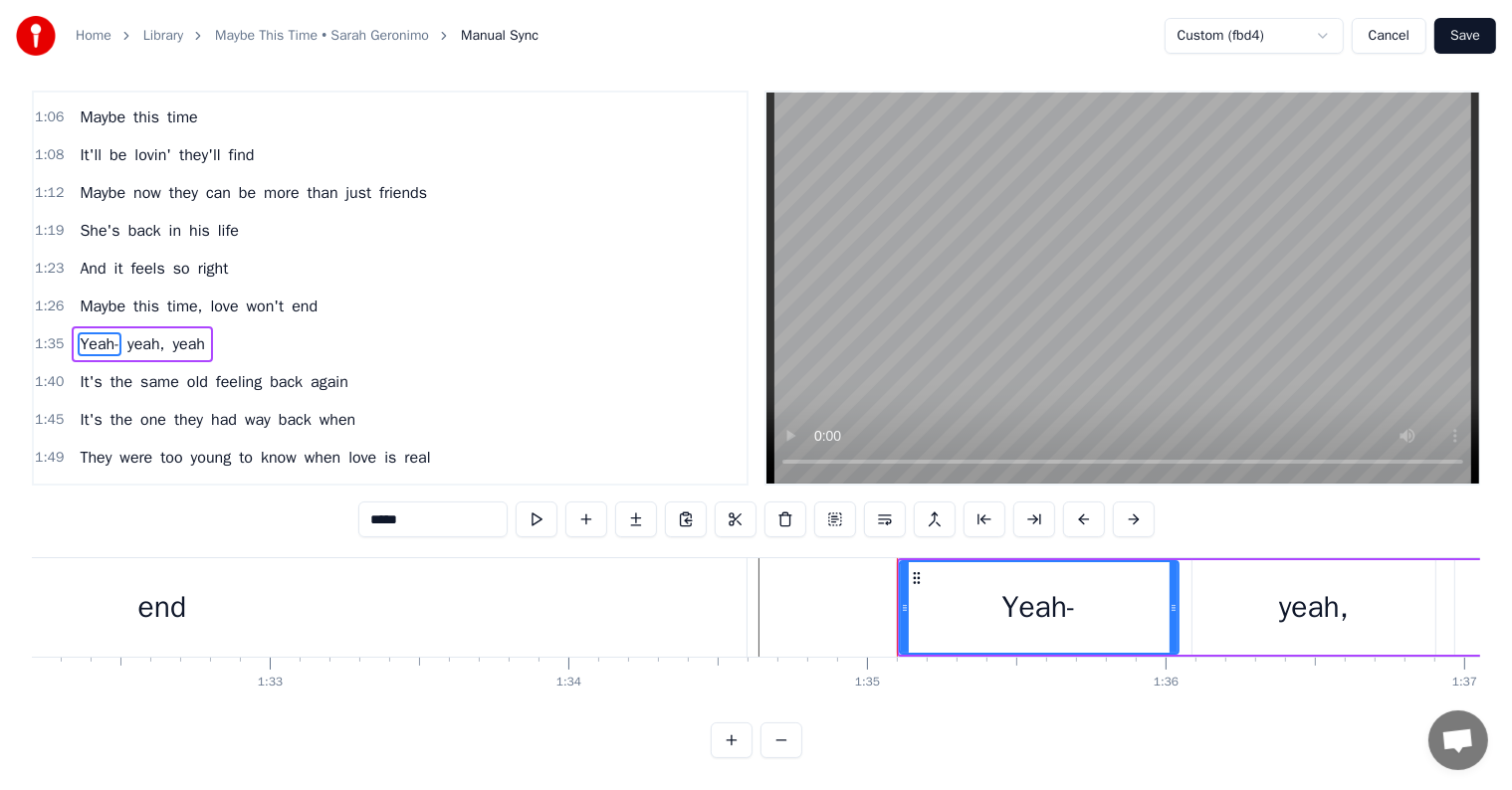 scroll, scrollTop: 0, scrollLeft: 0, axis: both 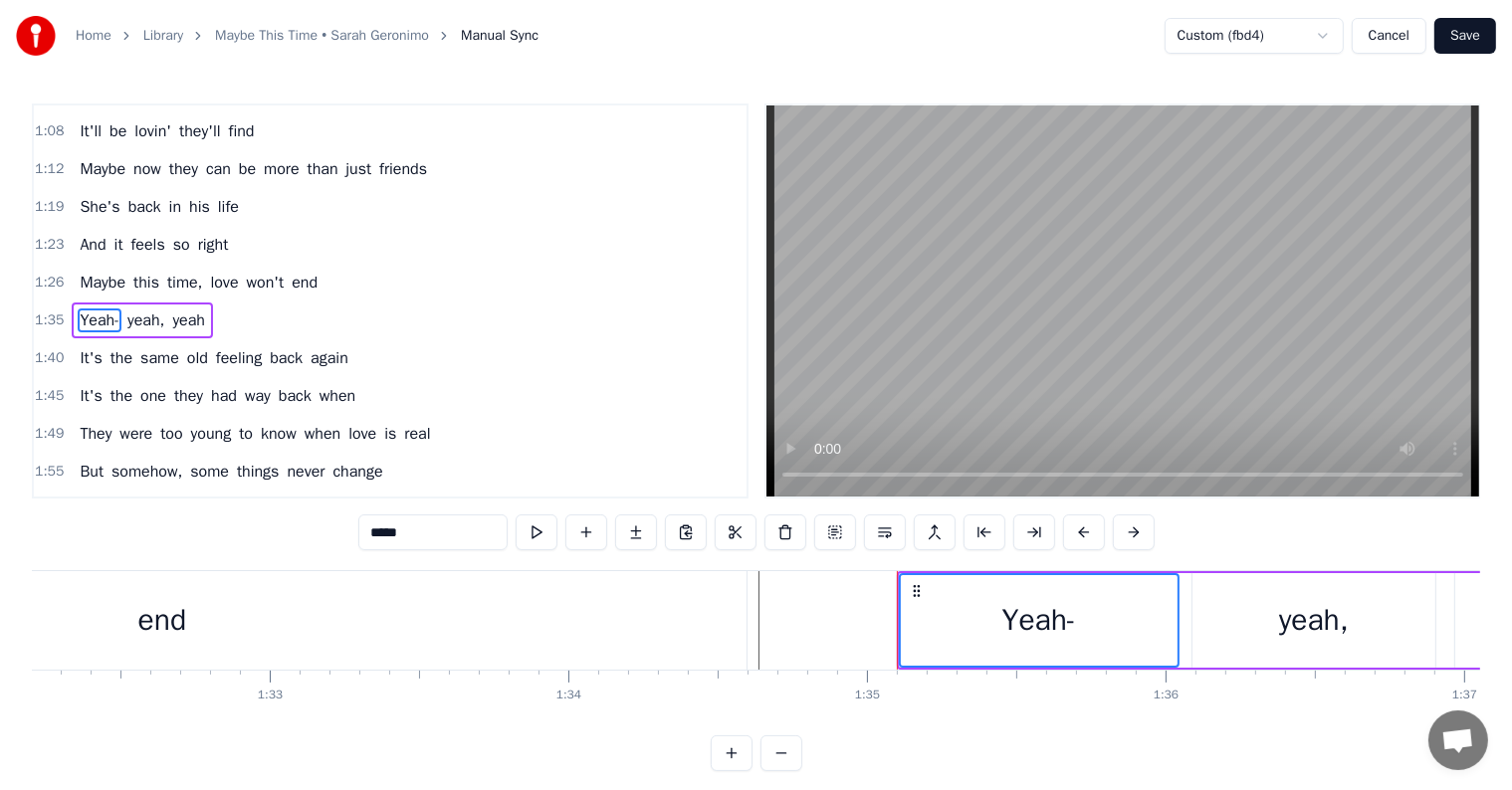 click on "Yeah- yeah, yeah" at bounding box center (142, 320) 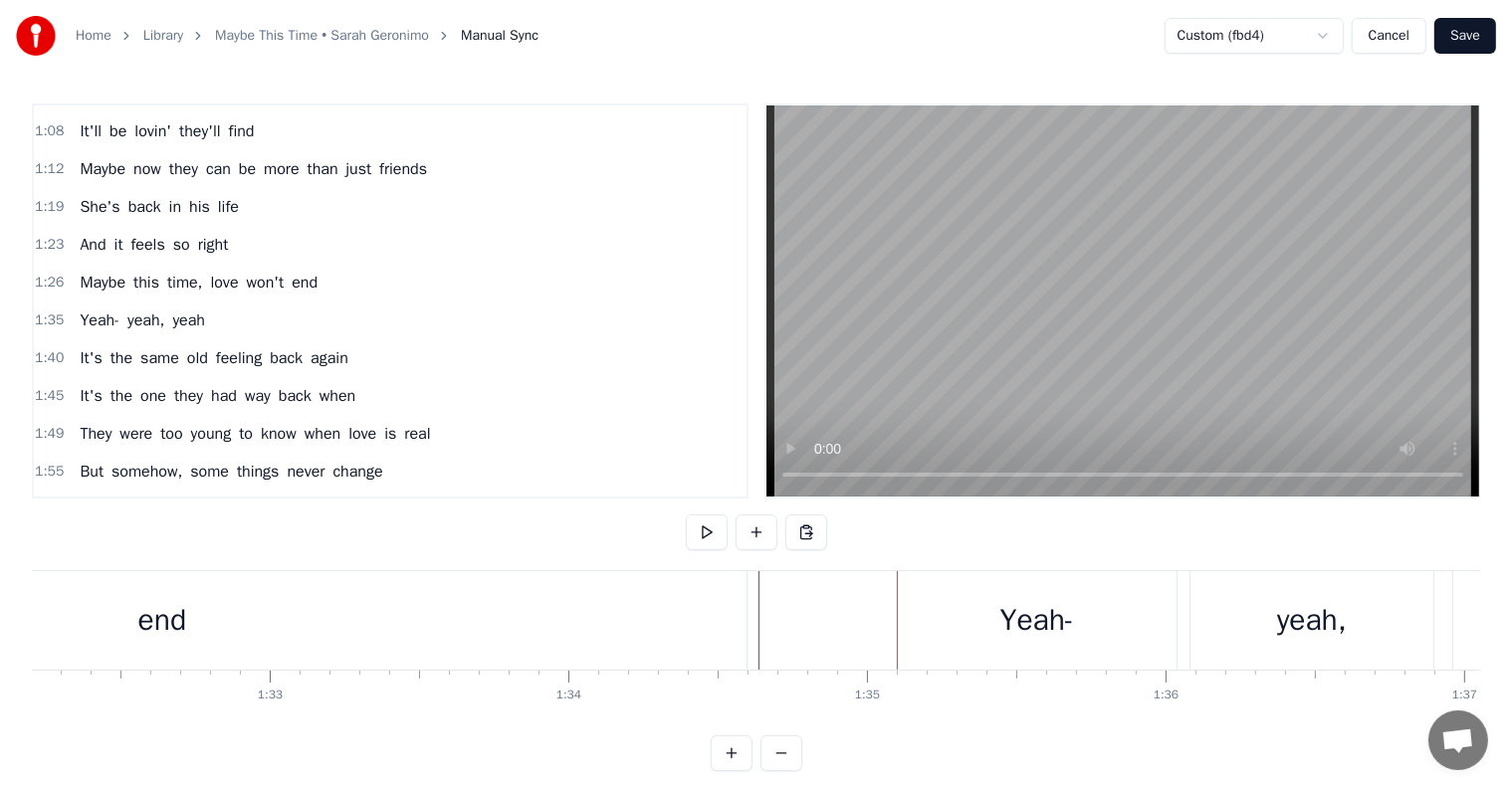 click on "Yeah-" at bounding box center (100, 320) 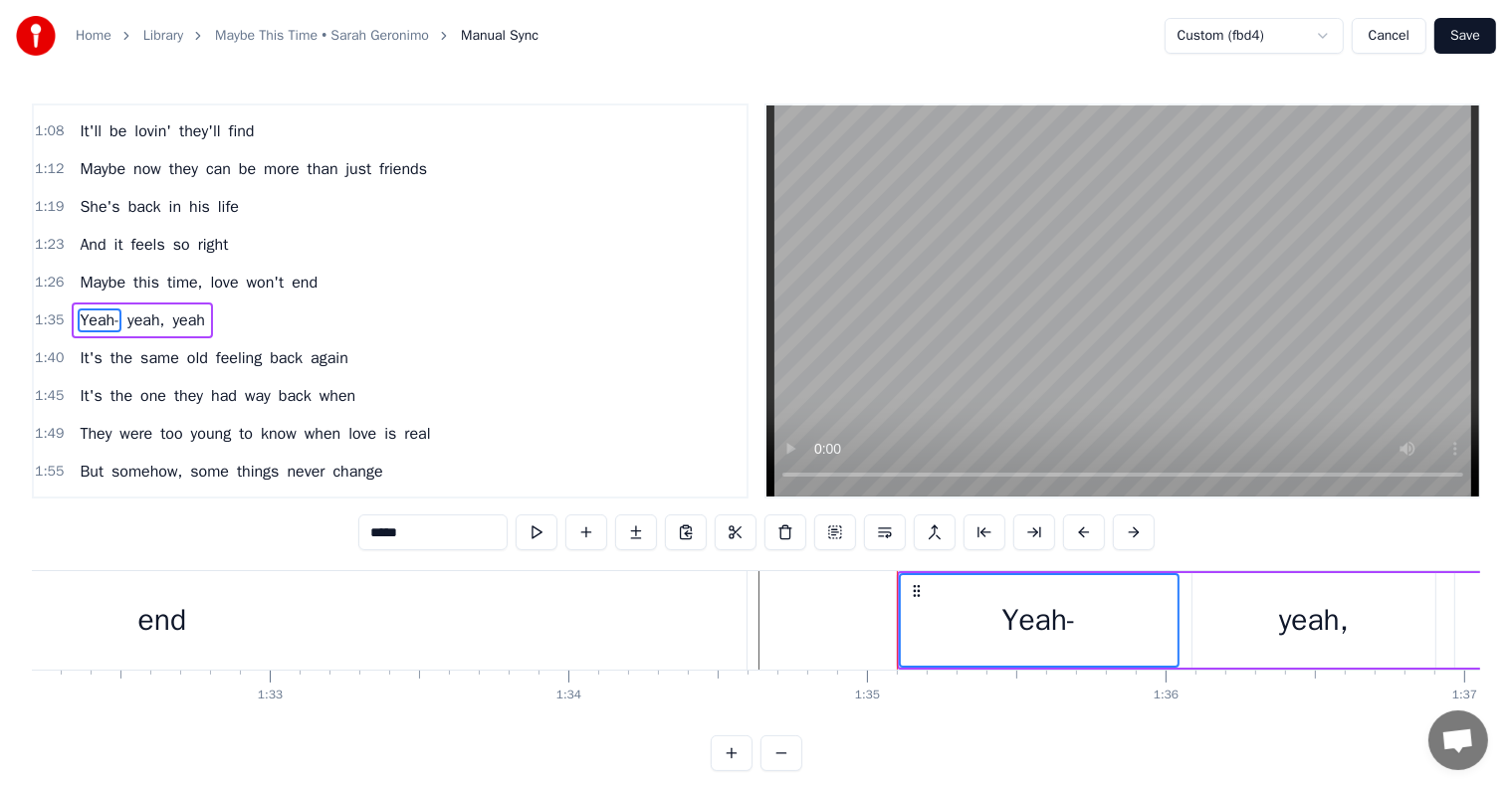 click on "yeah," at bounding box center [145, 320] 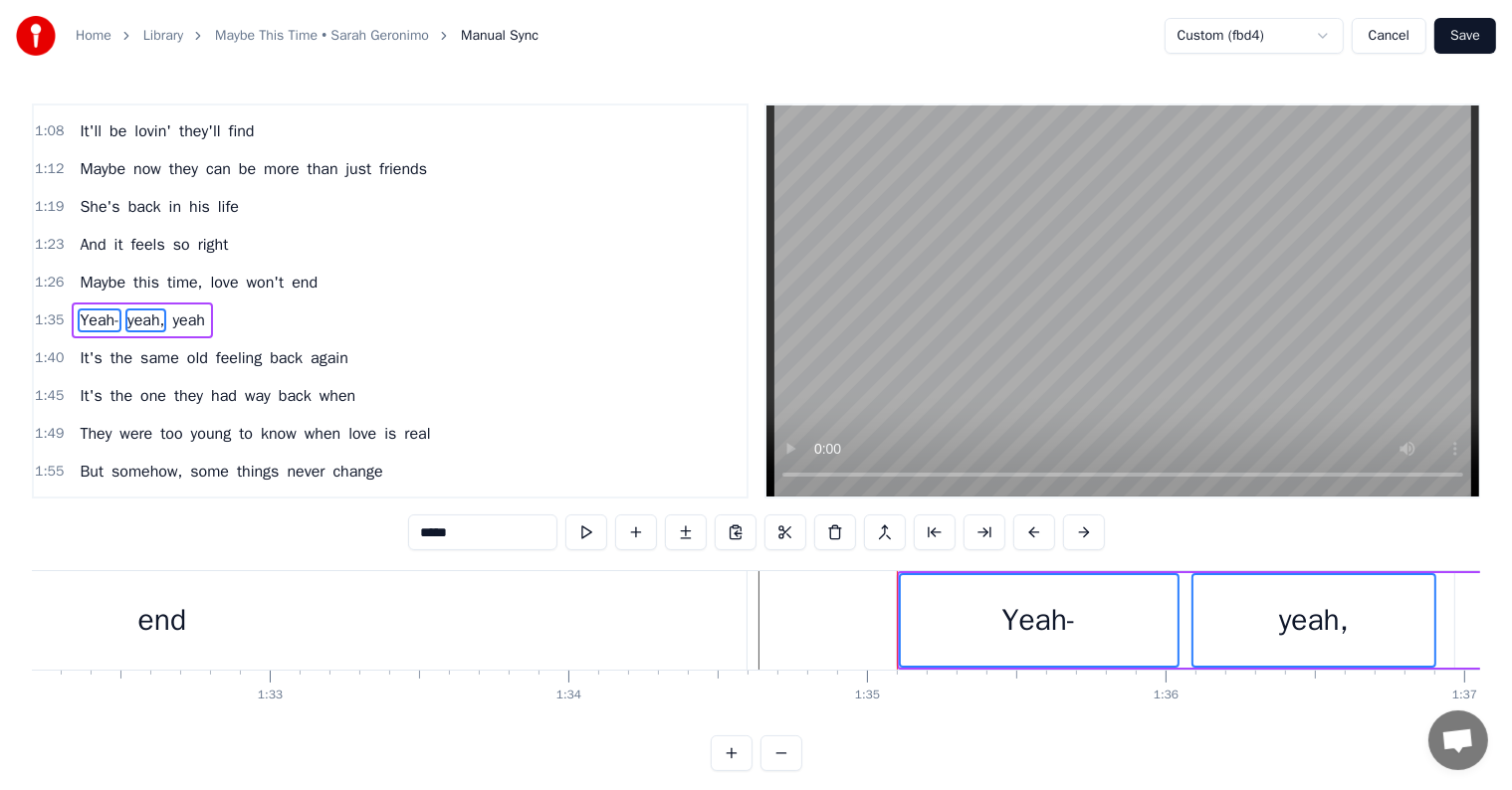 click on "yeah" at bounding box center (188, 320) 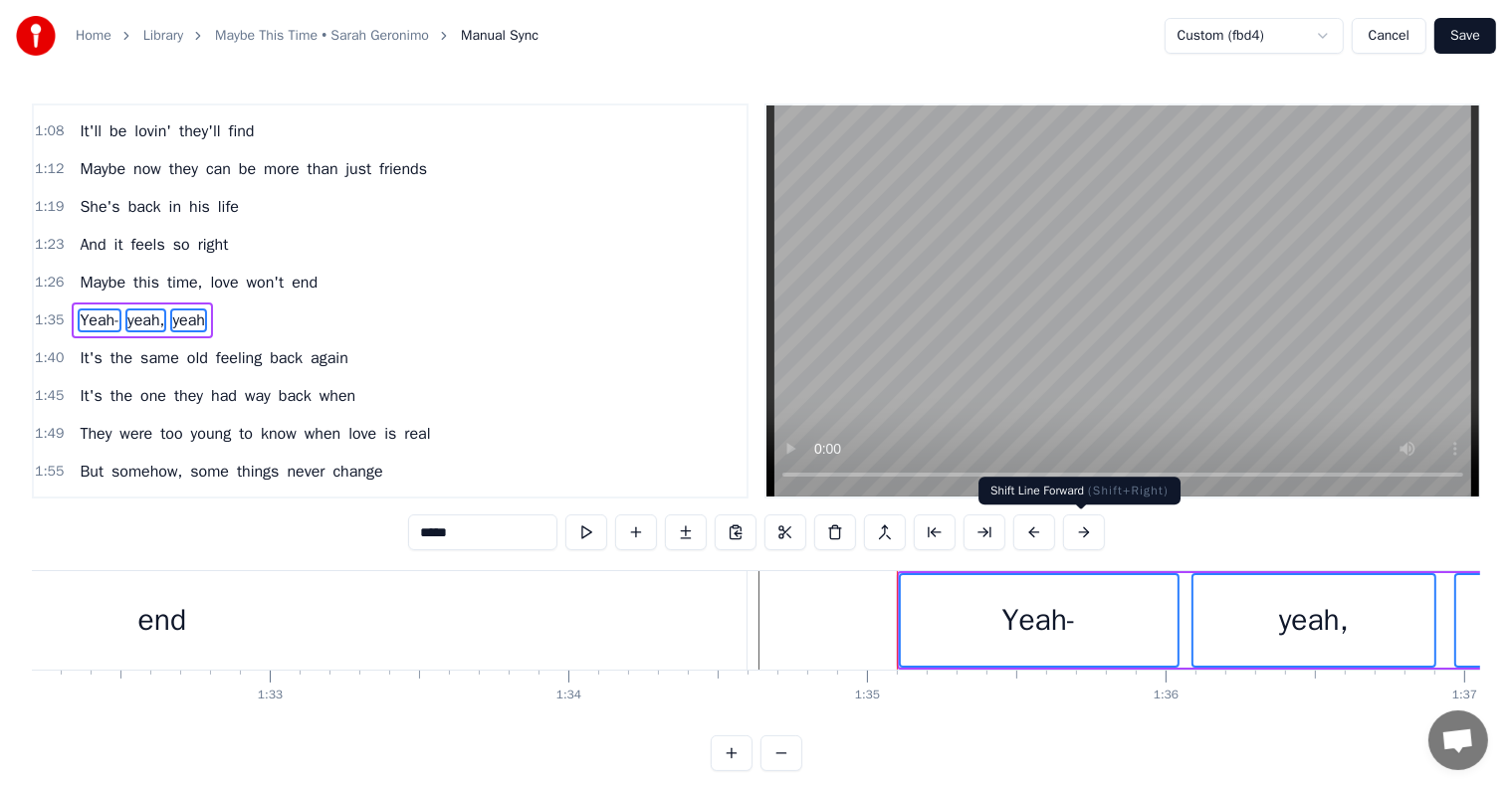 click at bounding box center [1084, 532] 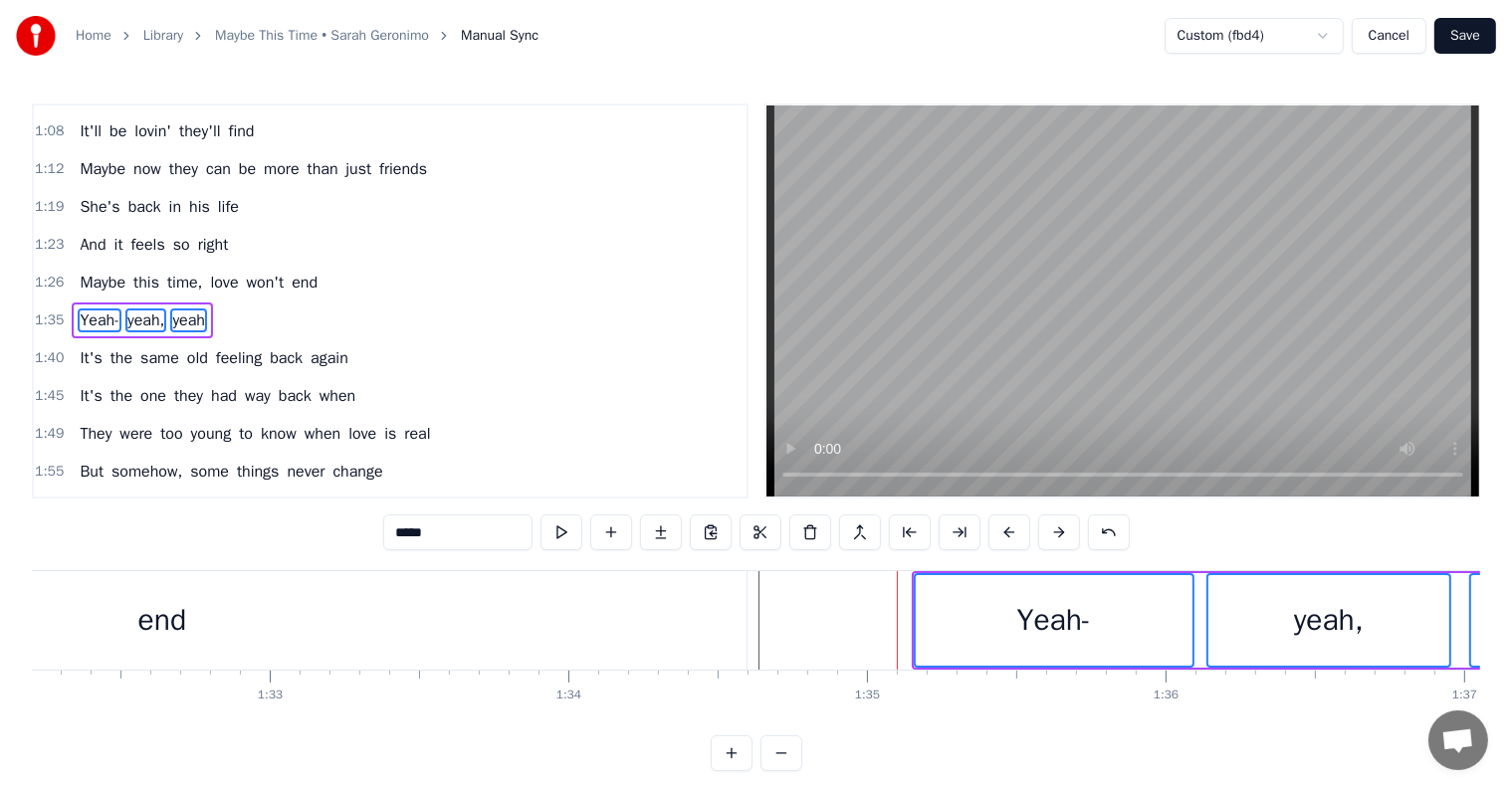 click at bounding box center [1059, 532] 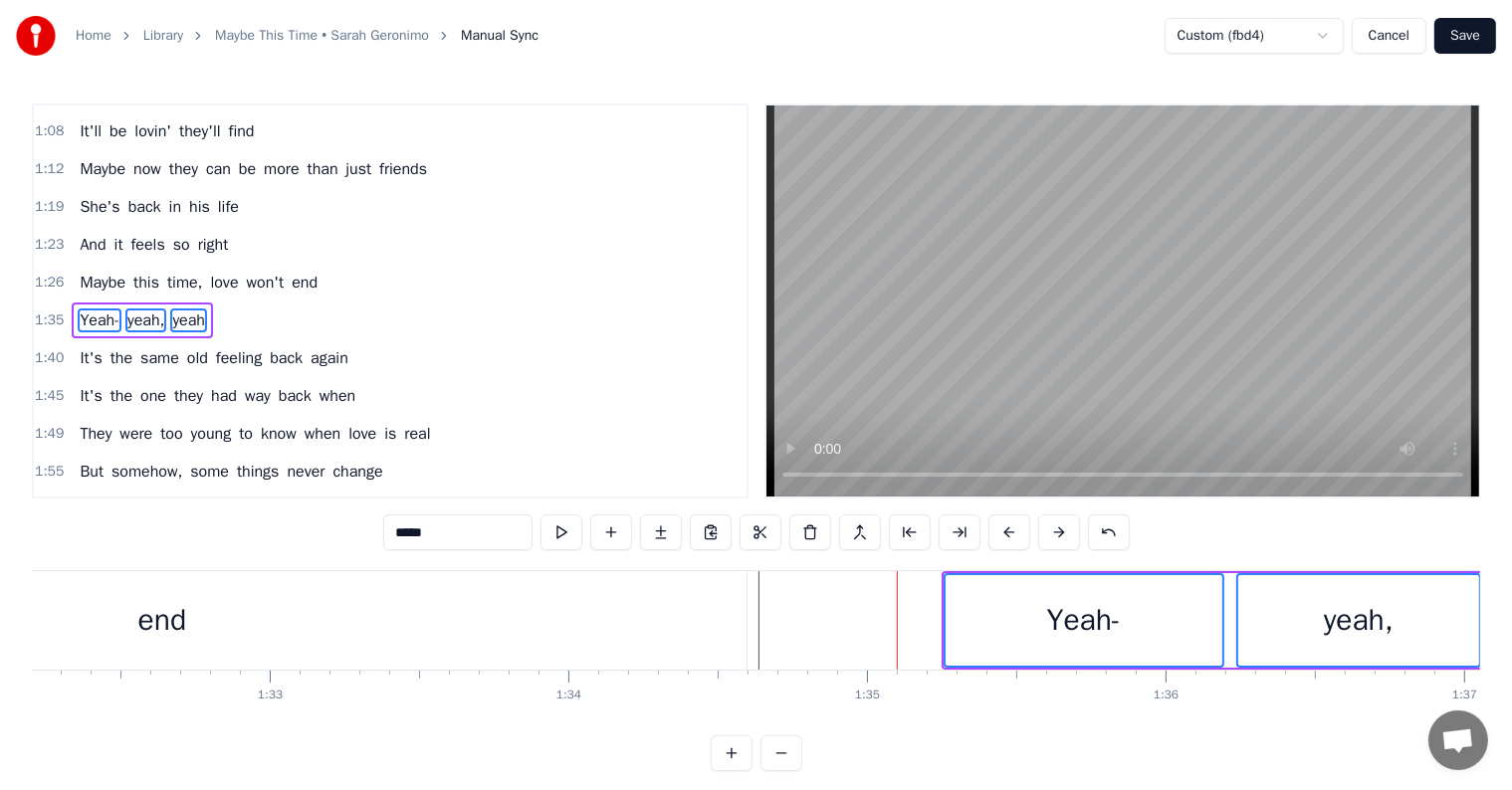 click at bounding box center (1059, 532) 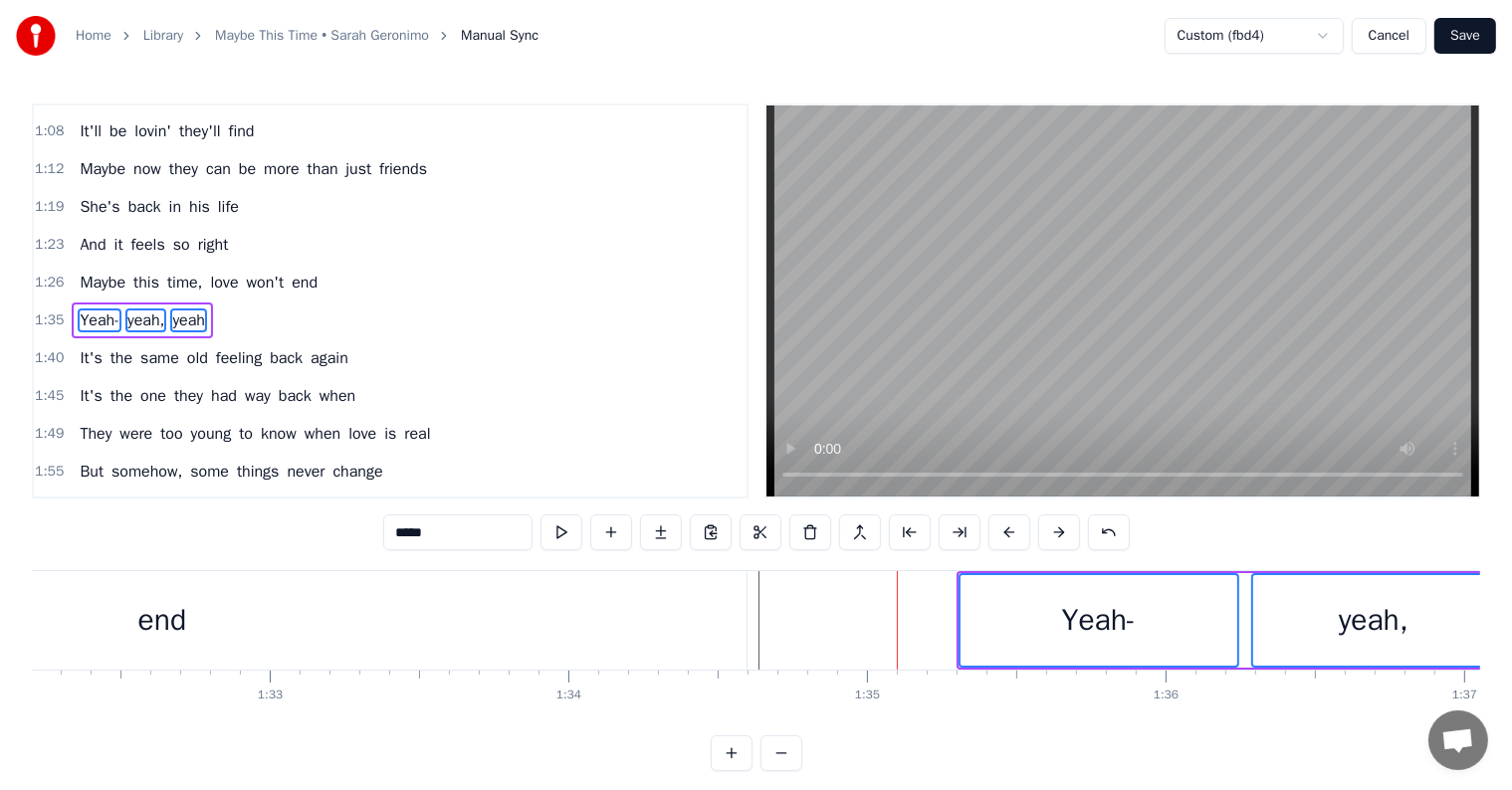 click at bounding box center [1059, 532] 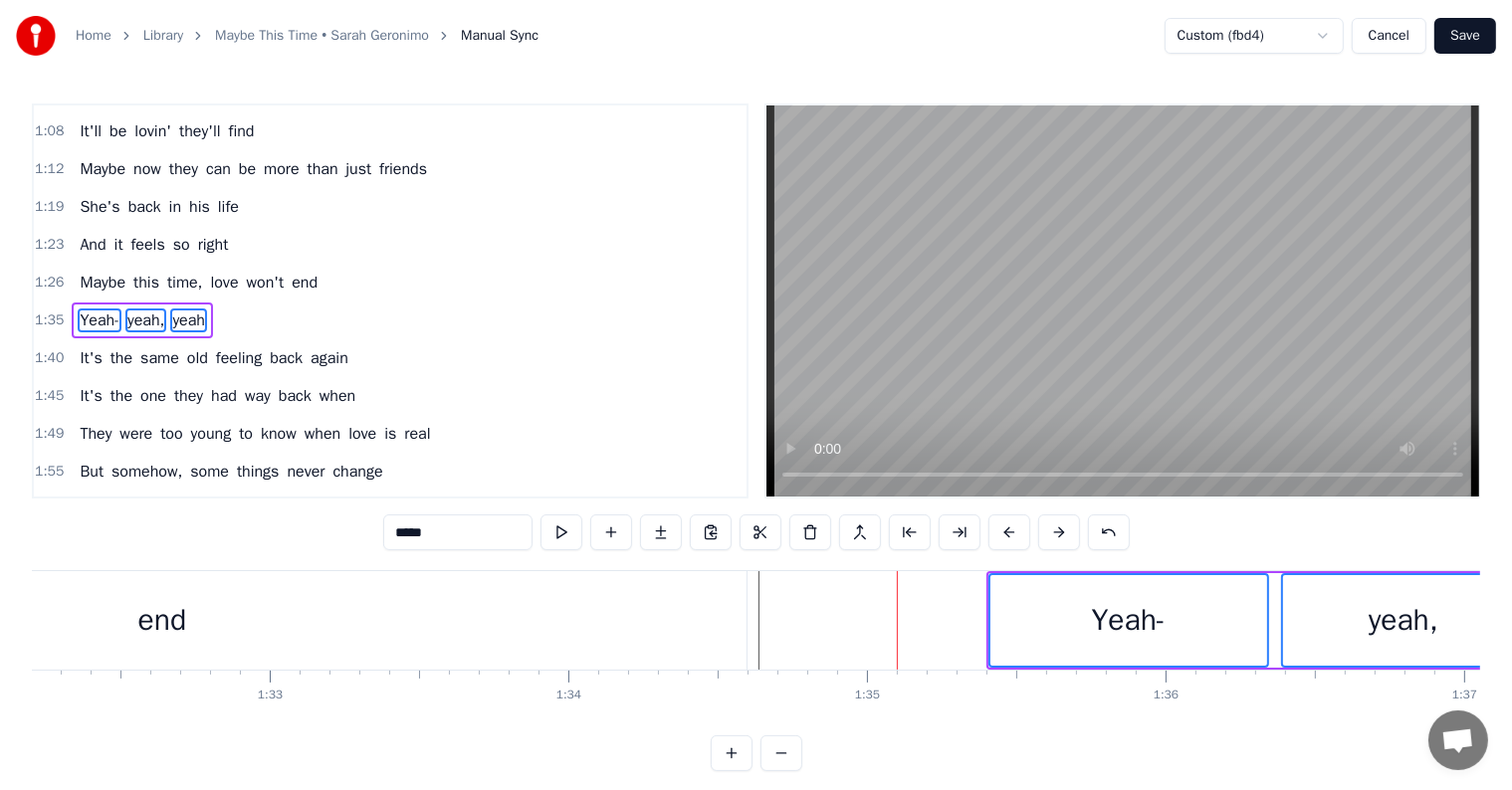 click at bounding box center [1059, 532] 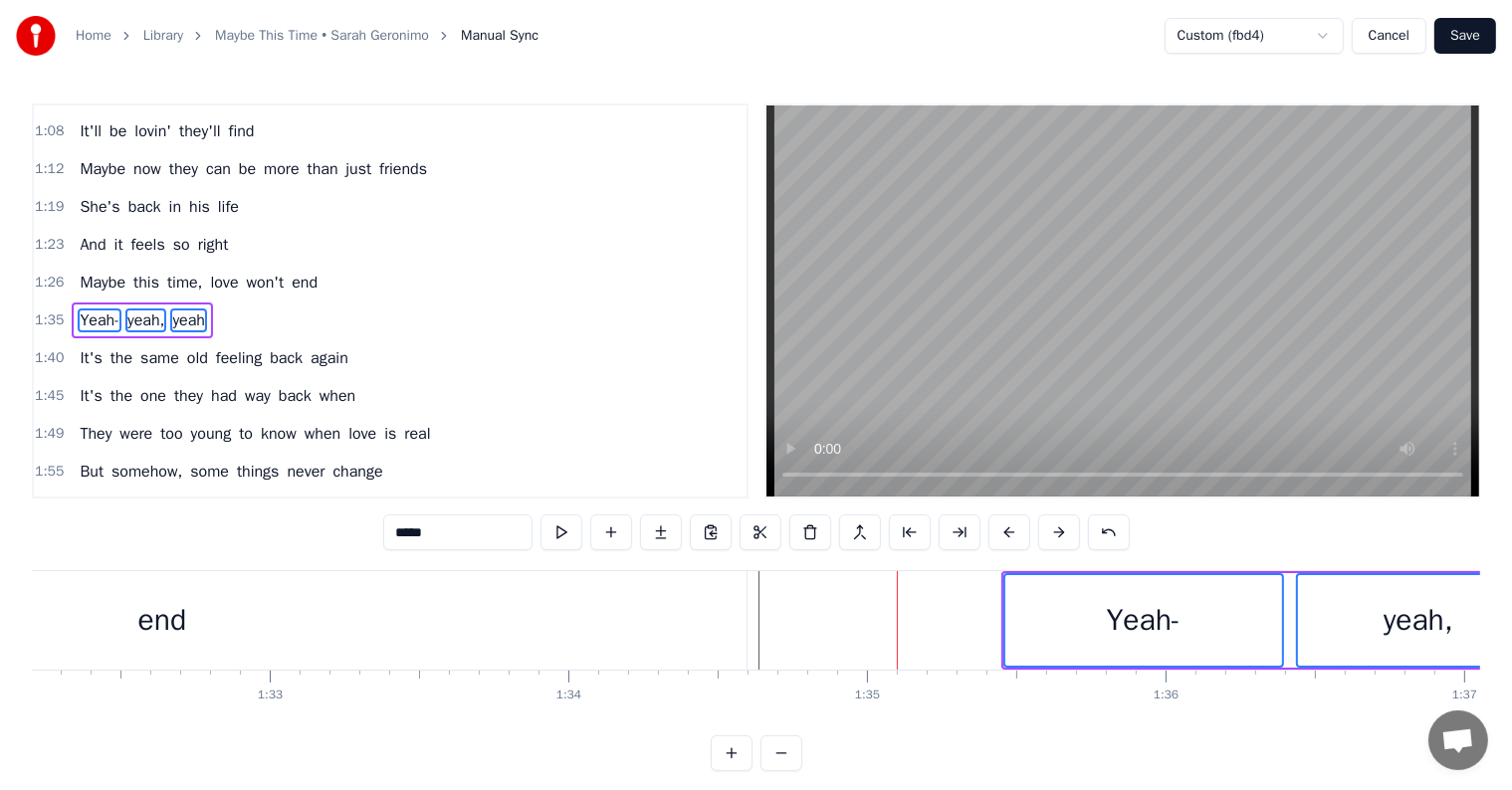 click at bounding box center [1059, 532] 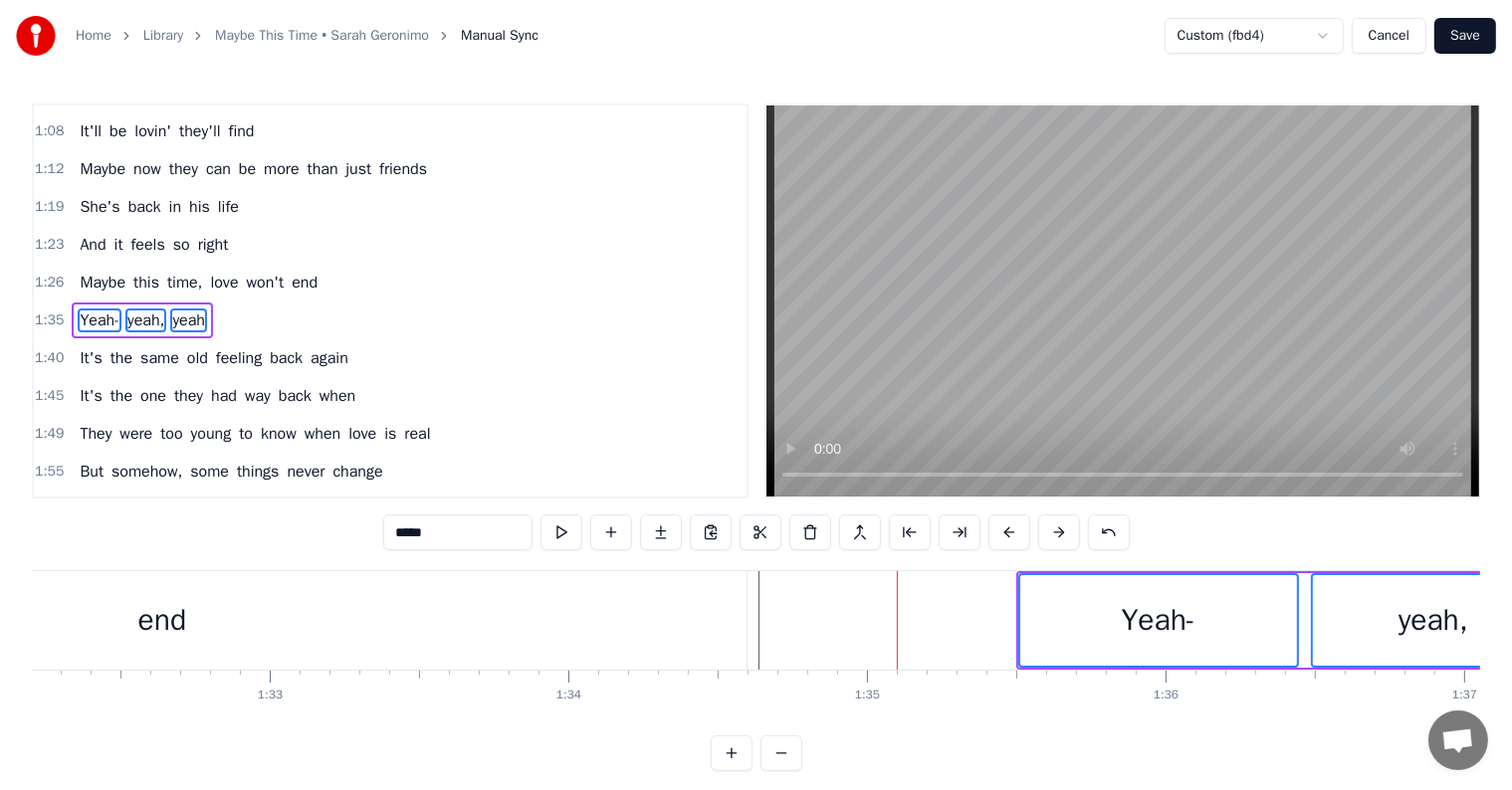 click at bounding box center [1059, 532] 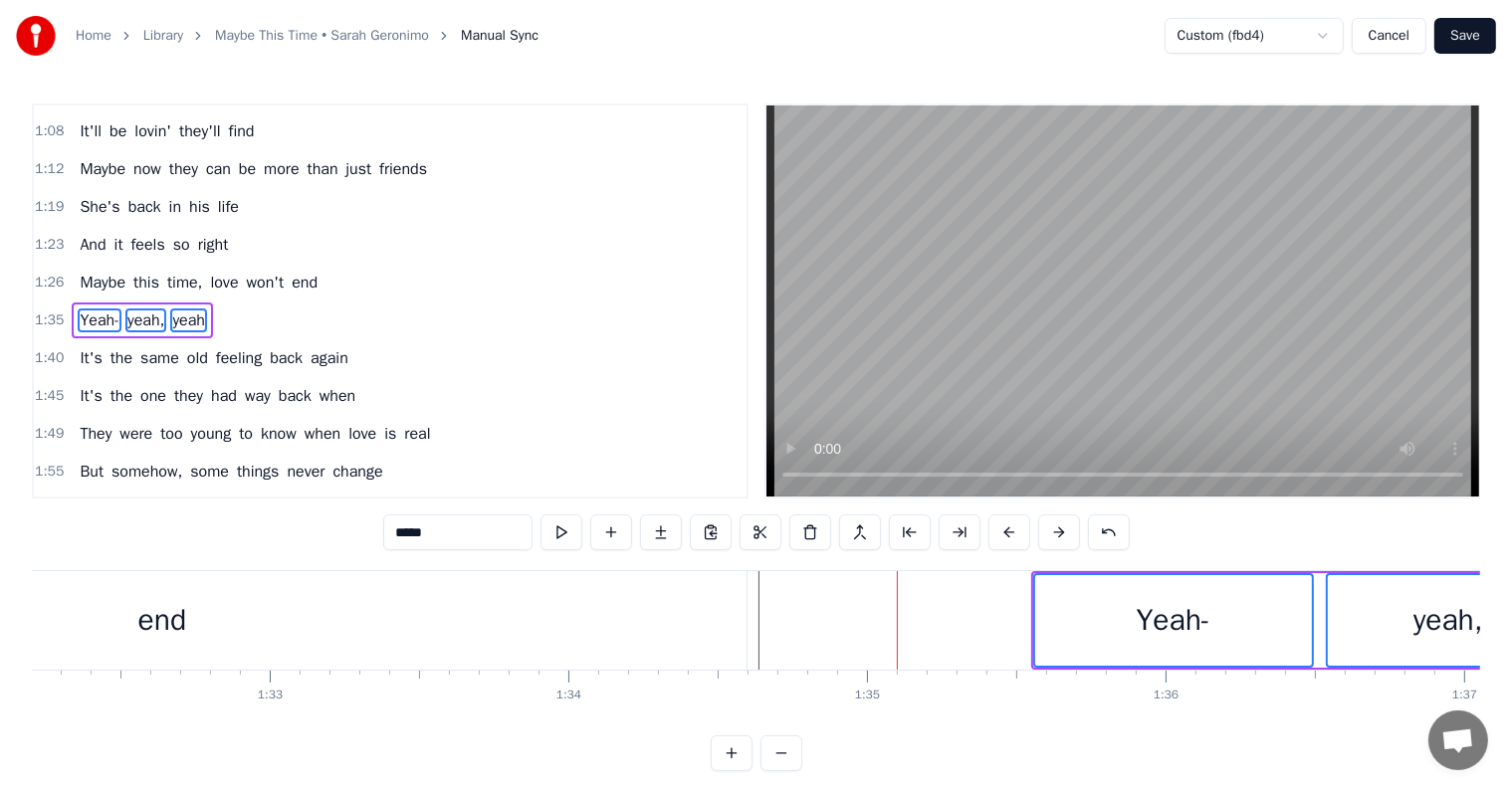 click at bounding box center (1059, 532) 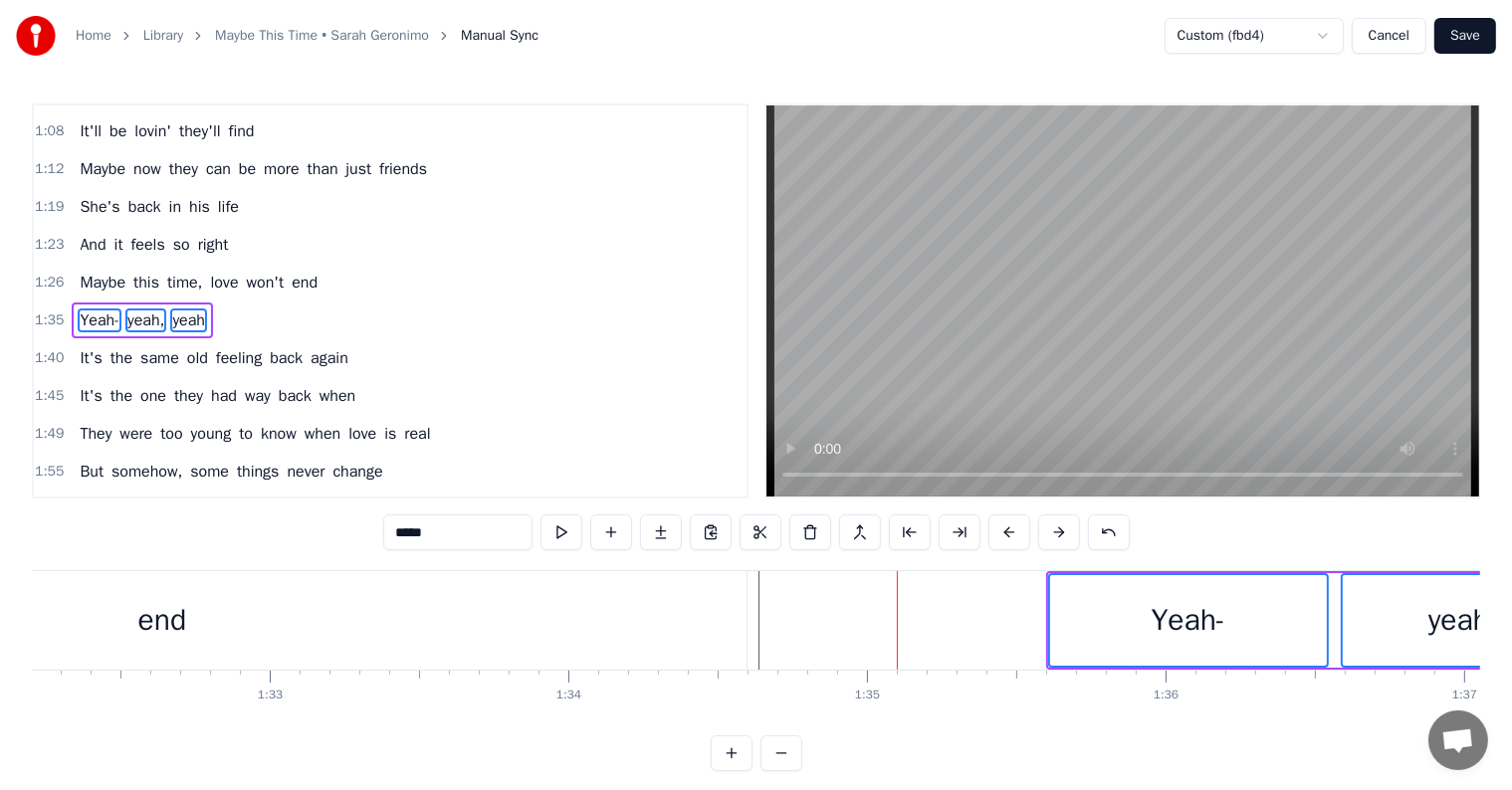 click at bounding box center (1059, 532) 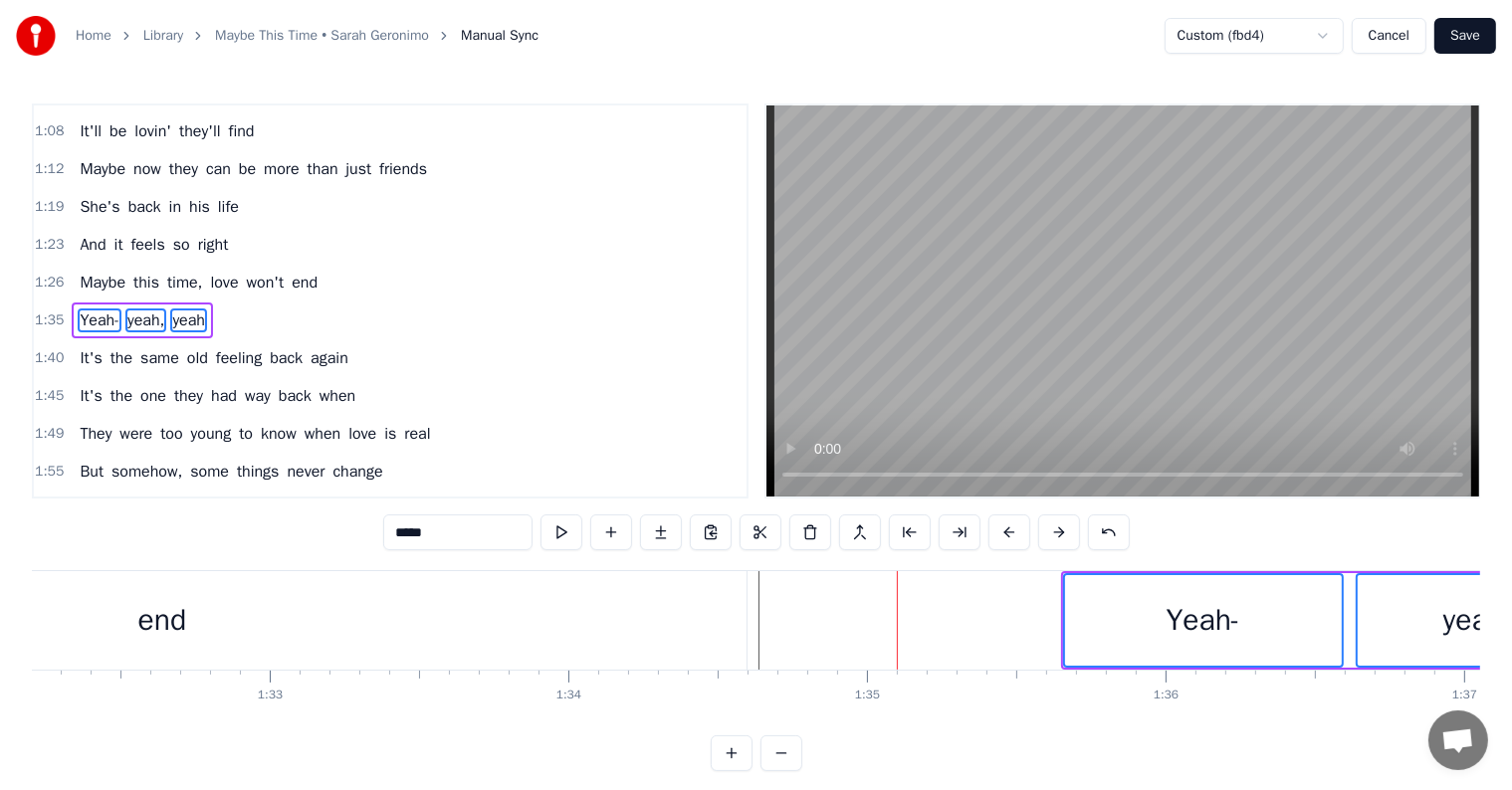 click at bounding box center [1059, 532] 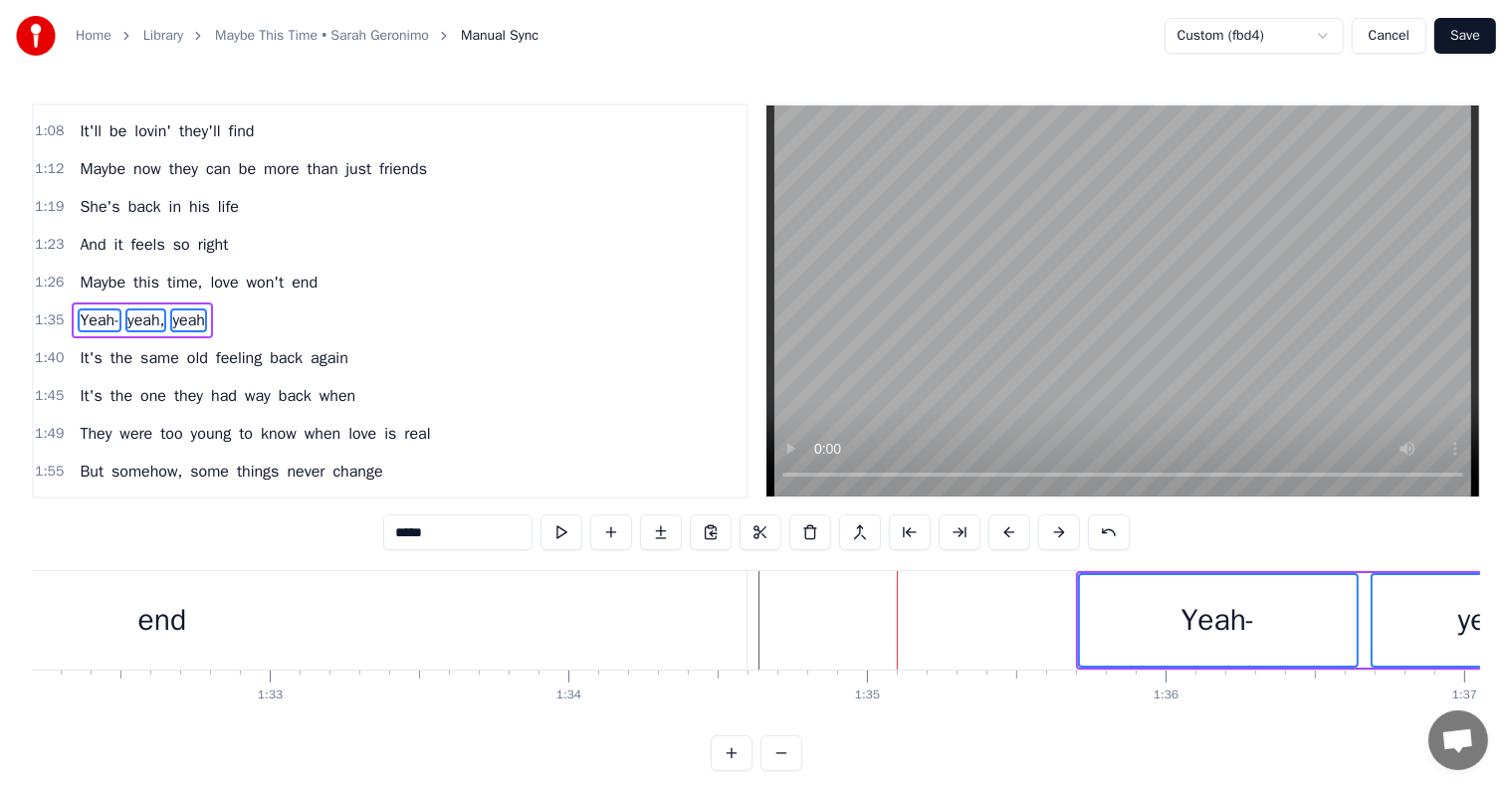 click at bounding box center [1059, 532] 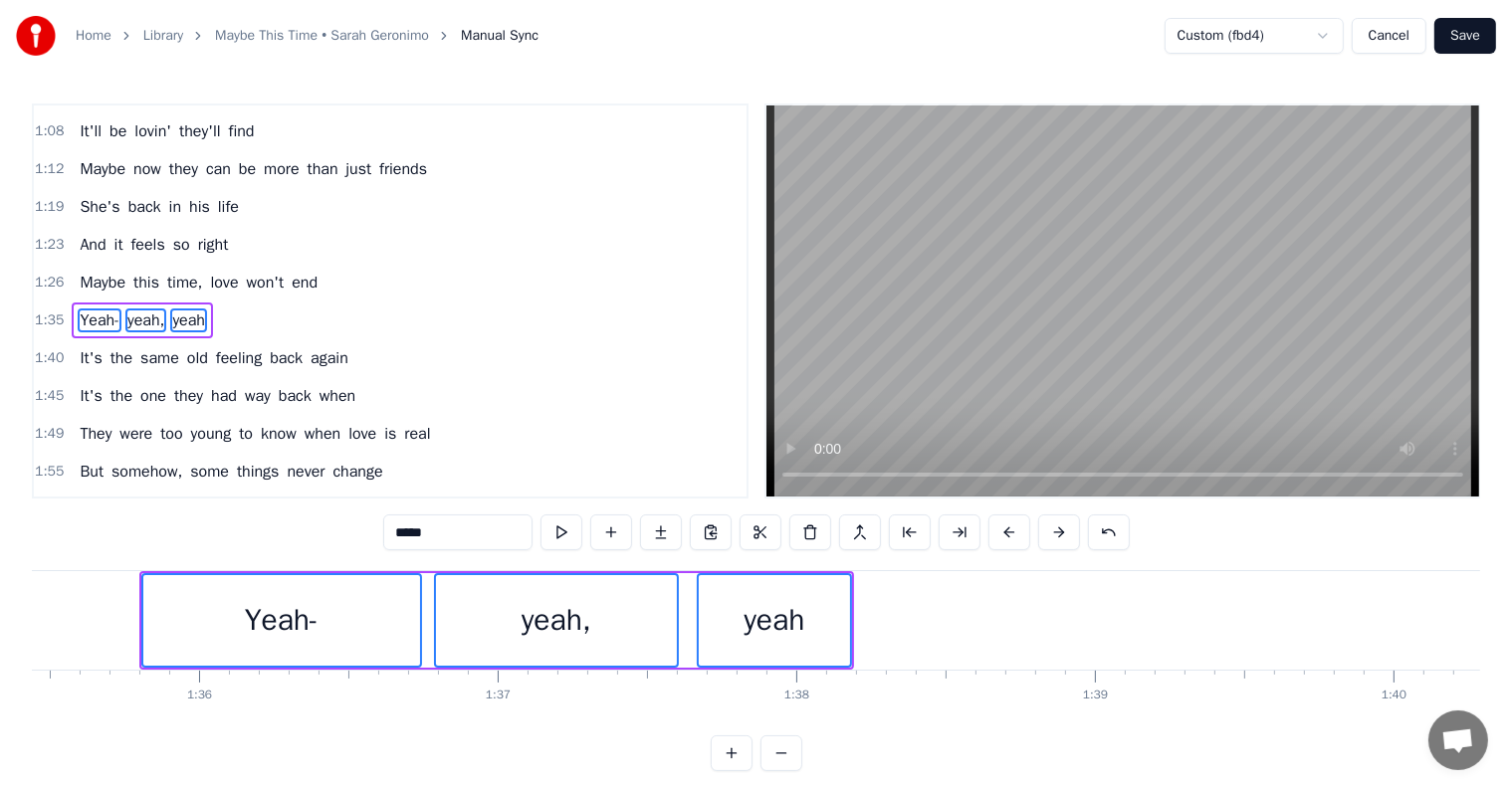 scroll, scrollTop: 0, scrollLeft: 28585, axis: horizontal 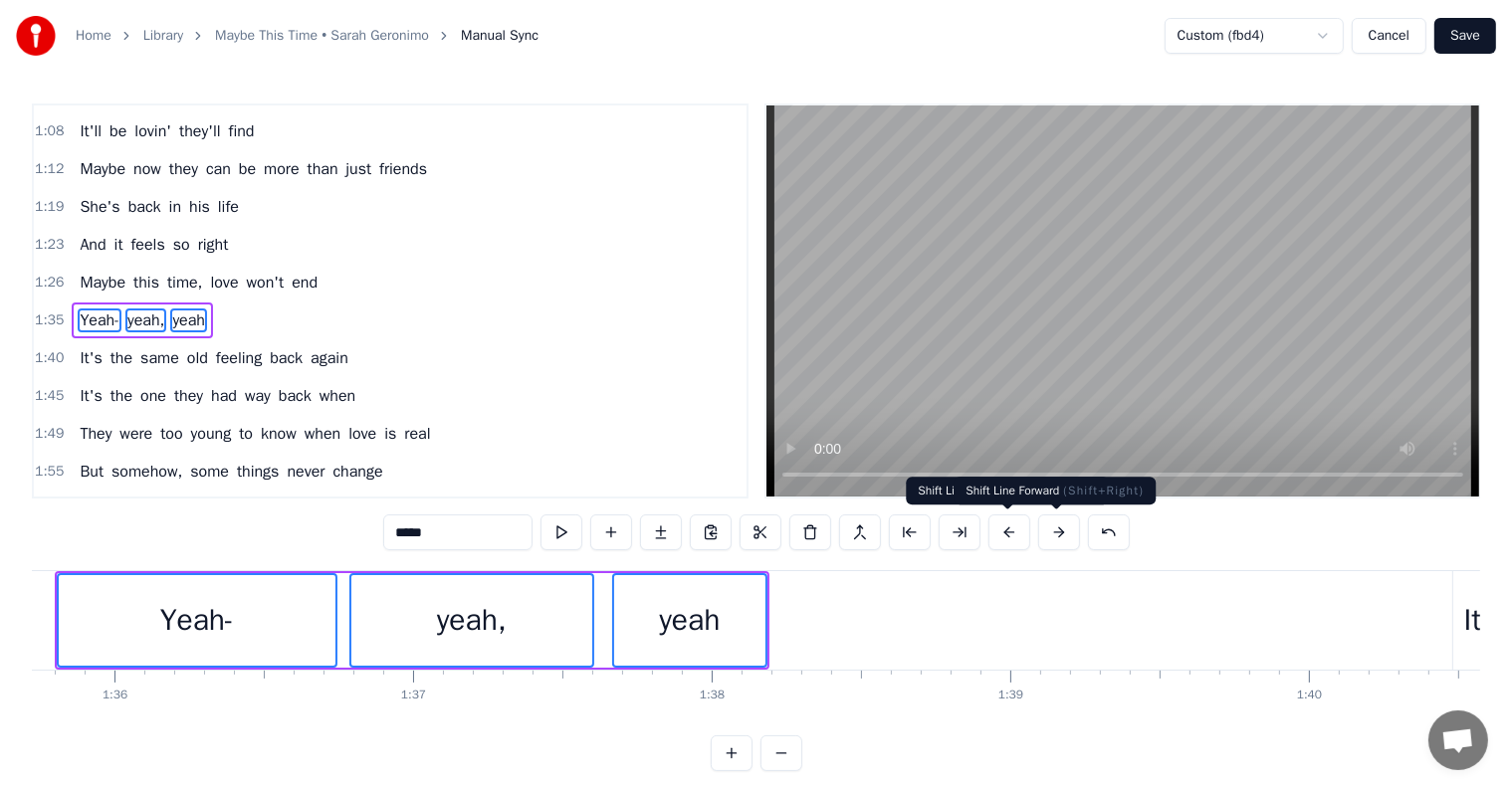 click at bounding box center [1059, 532] 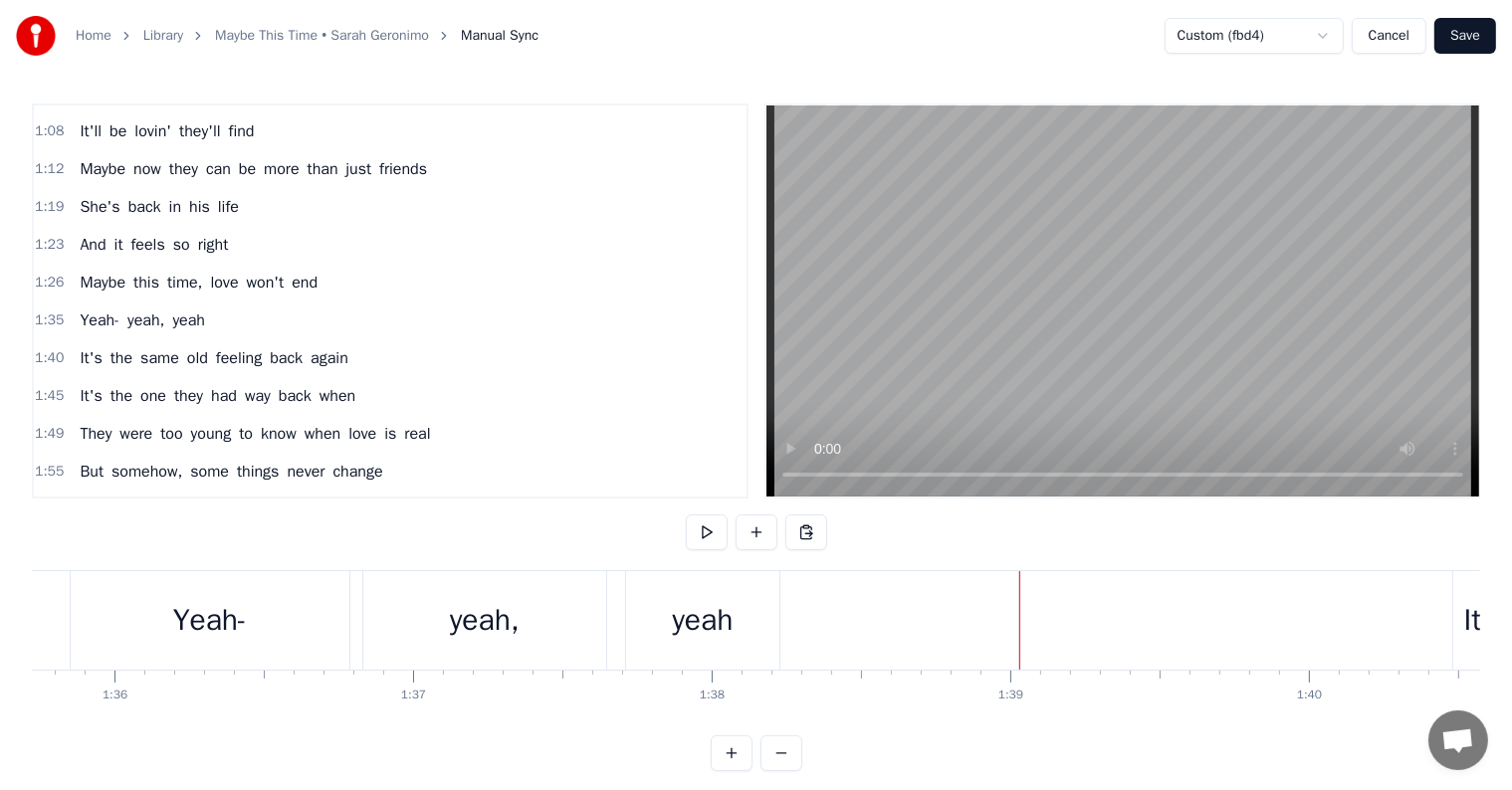 click on "yeah" at bounding box center (702, 620) 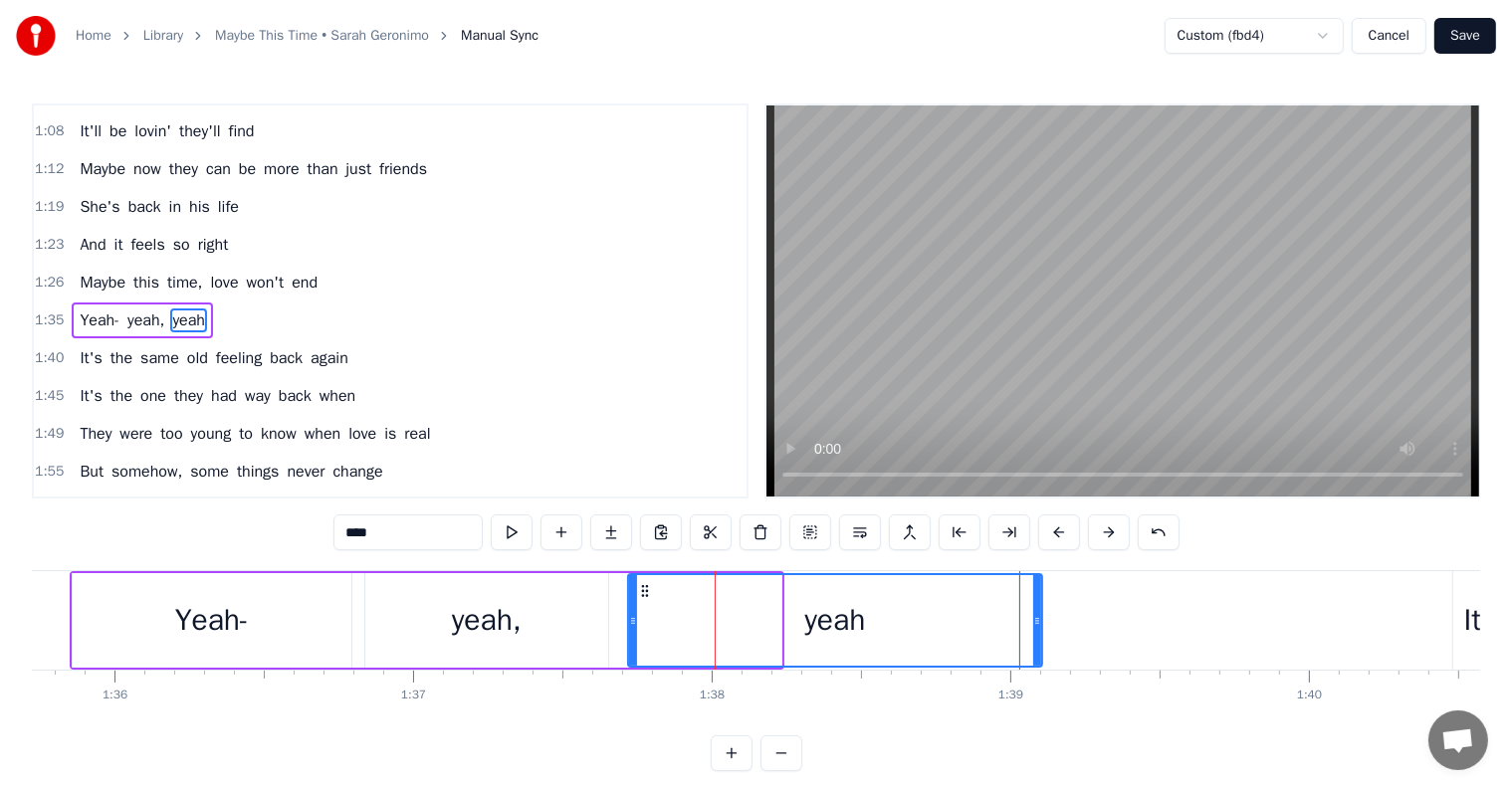 drag, startPoint x: 776, startPoint y: 618, endPoint x: 1037, endPoint y: 628, distance: 261.1915 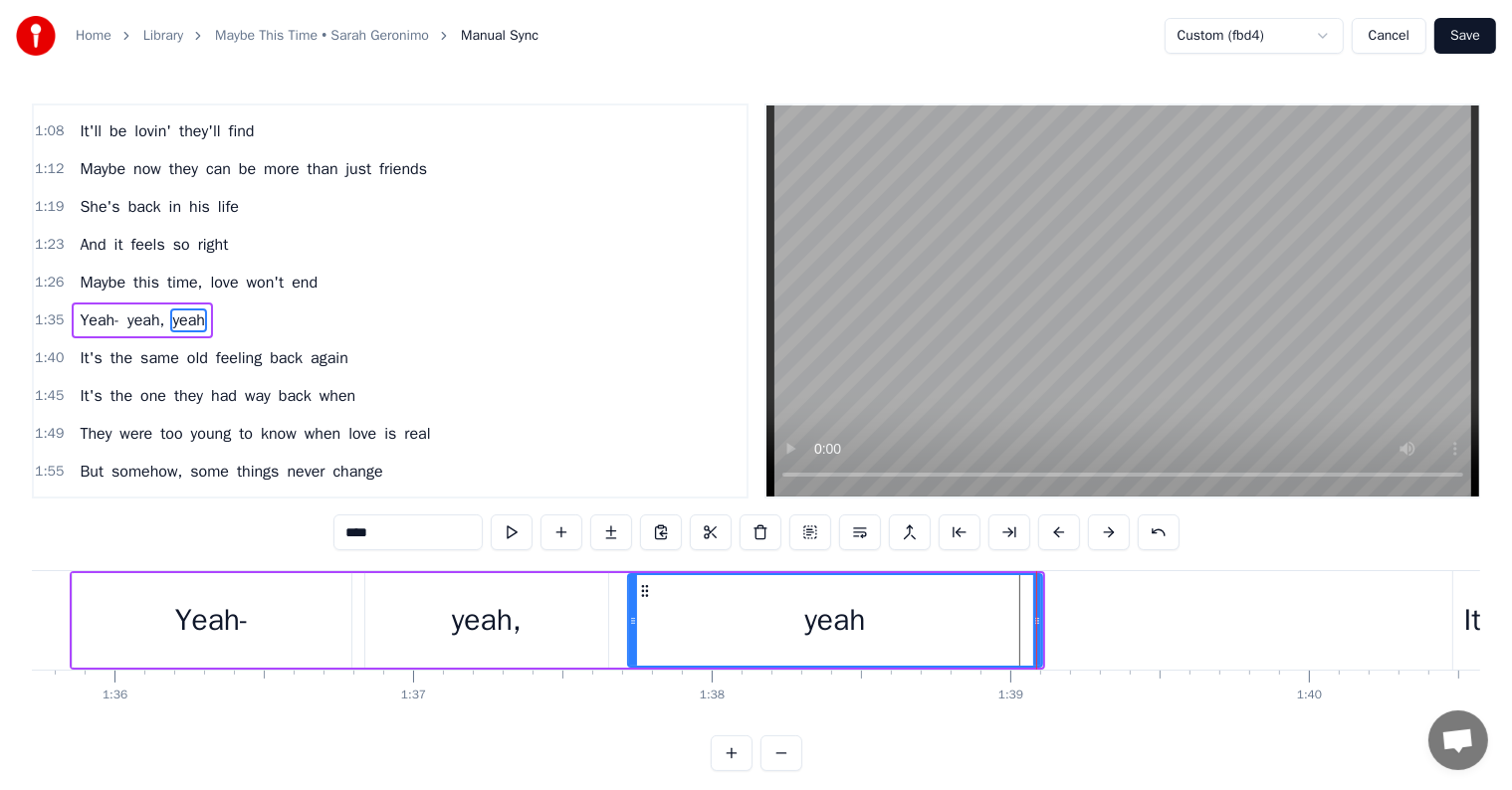 click at bounding box center [8806, 620] 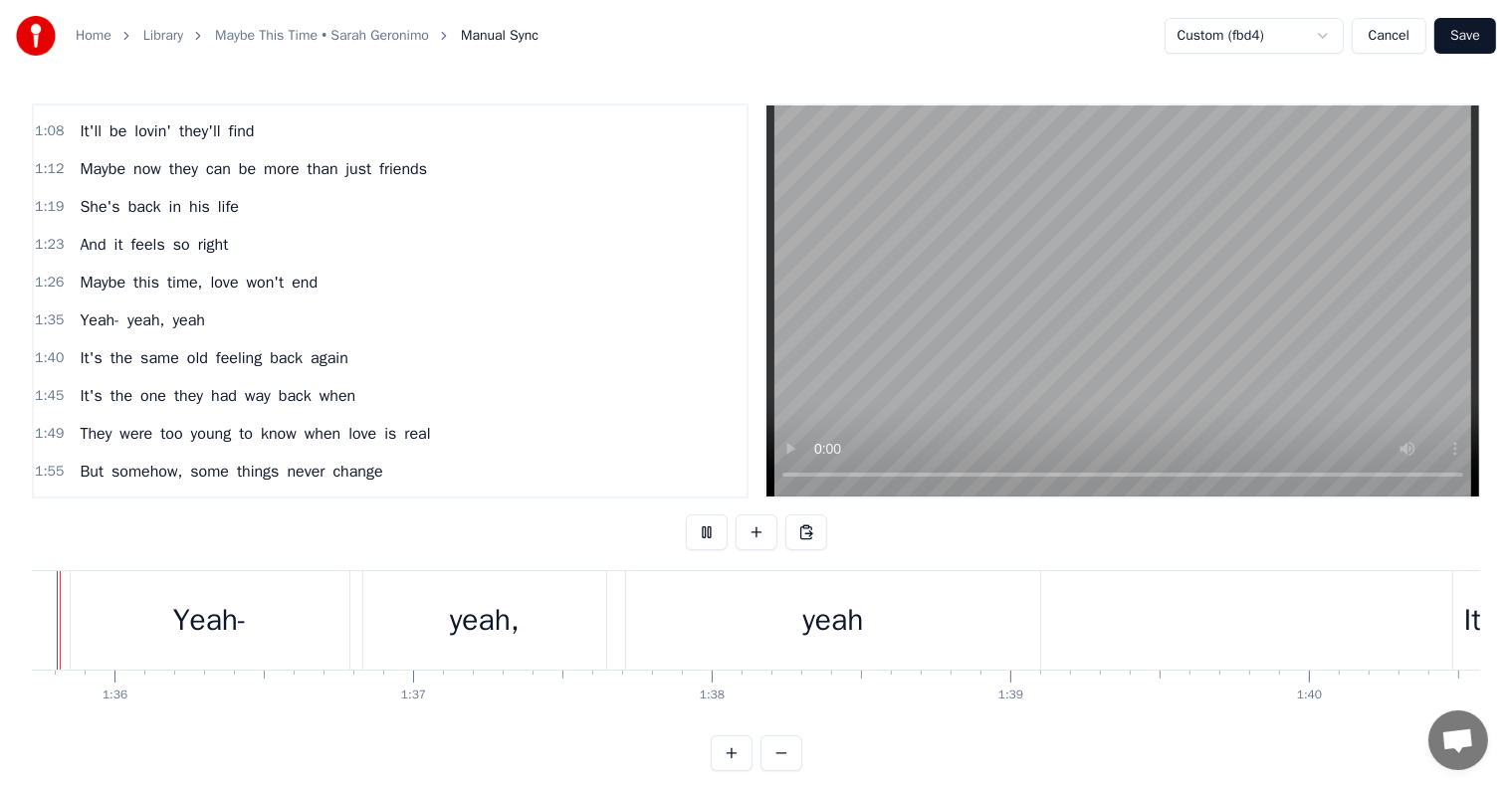 scroll, scrollTop: 28, scrollLeft: 0, axis: vertical 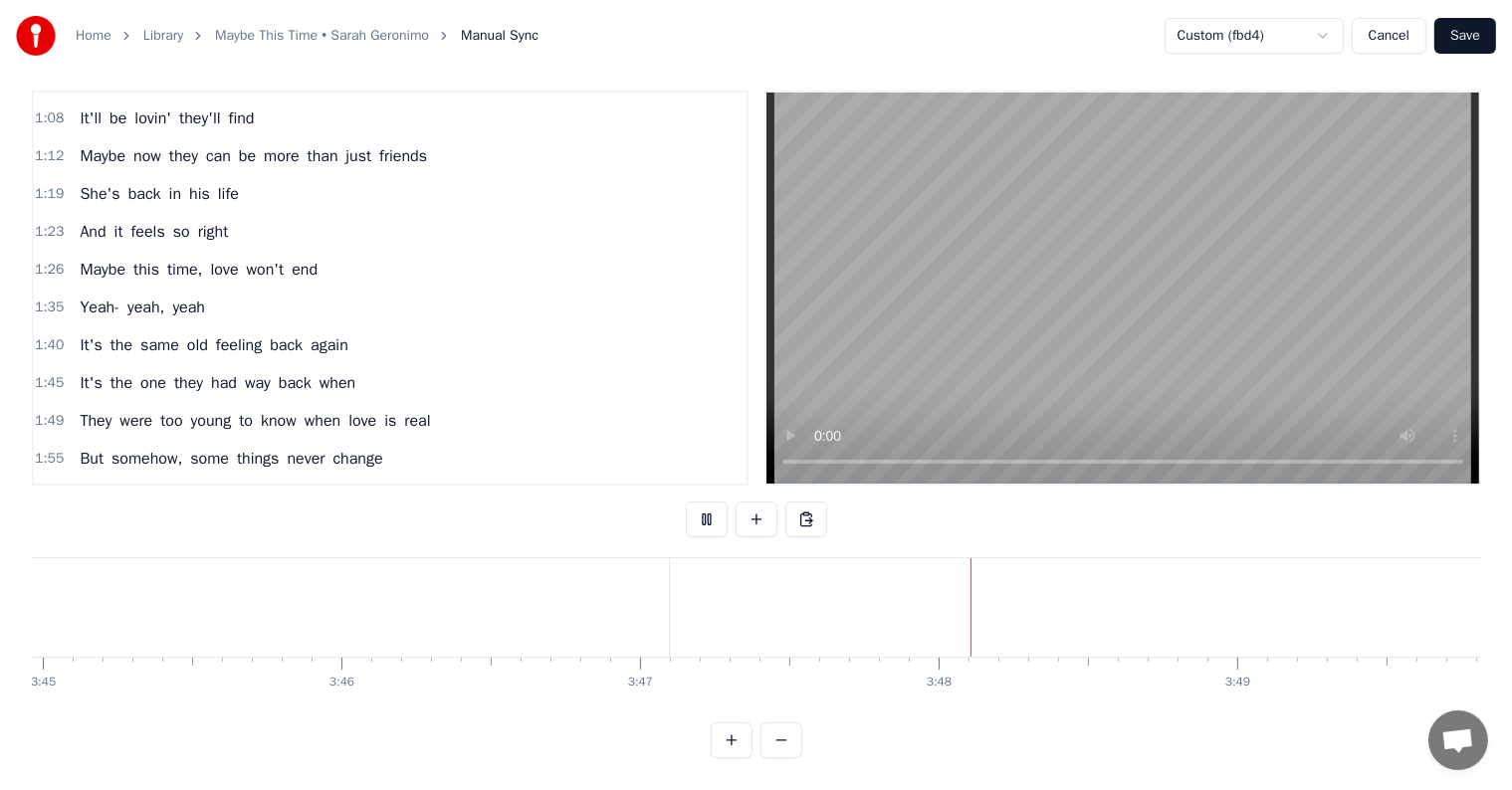 click on "Save" at bounding box center (1465, 36) 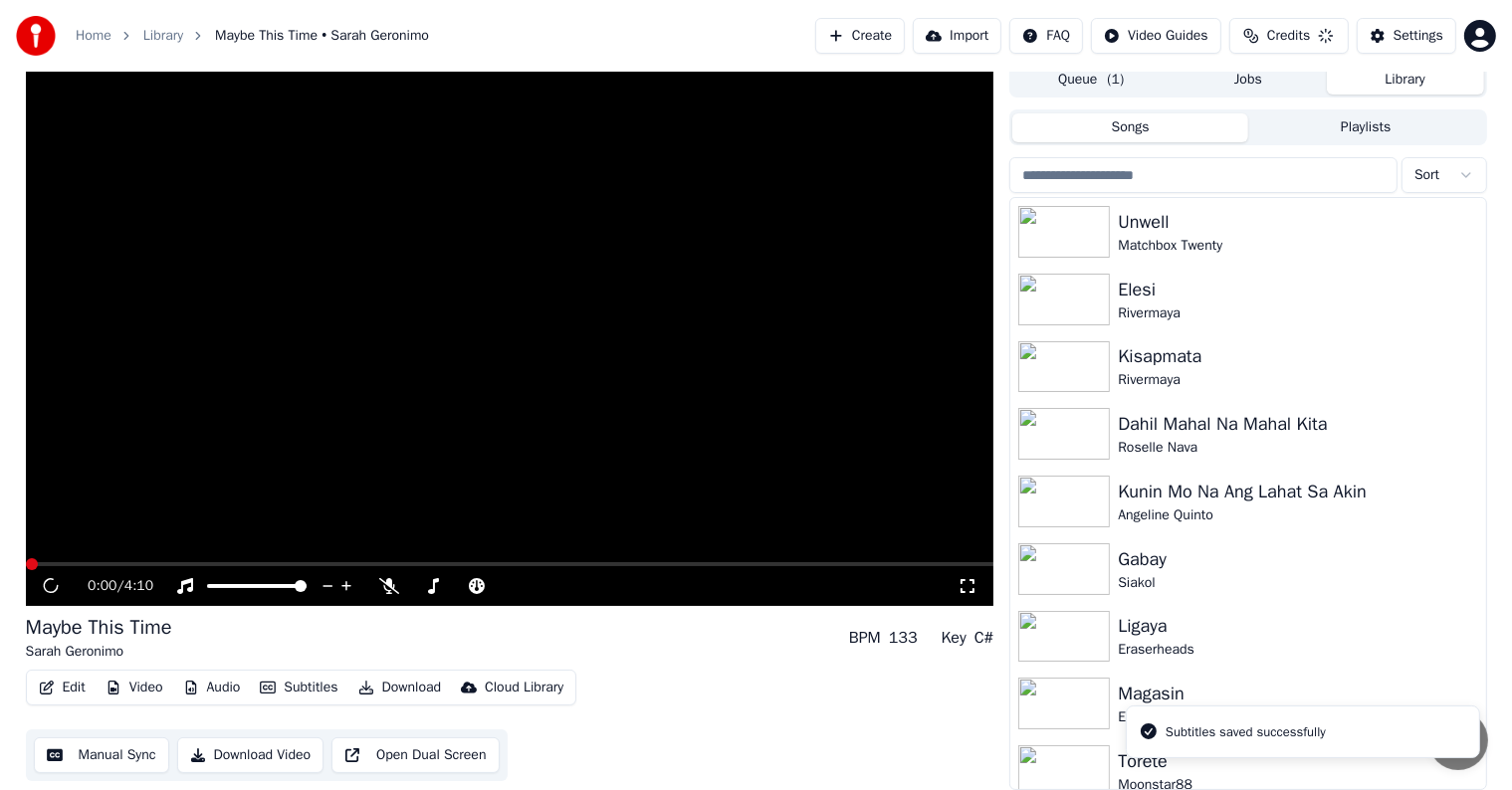 scroll, scrollTop: 9, scrollLeft: 0, axis: vertical 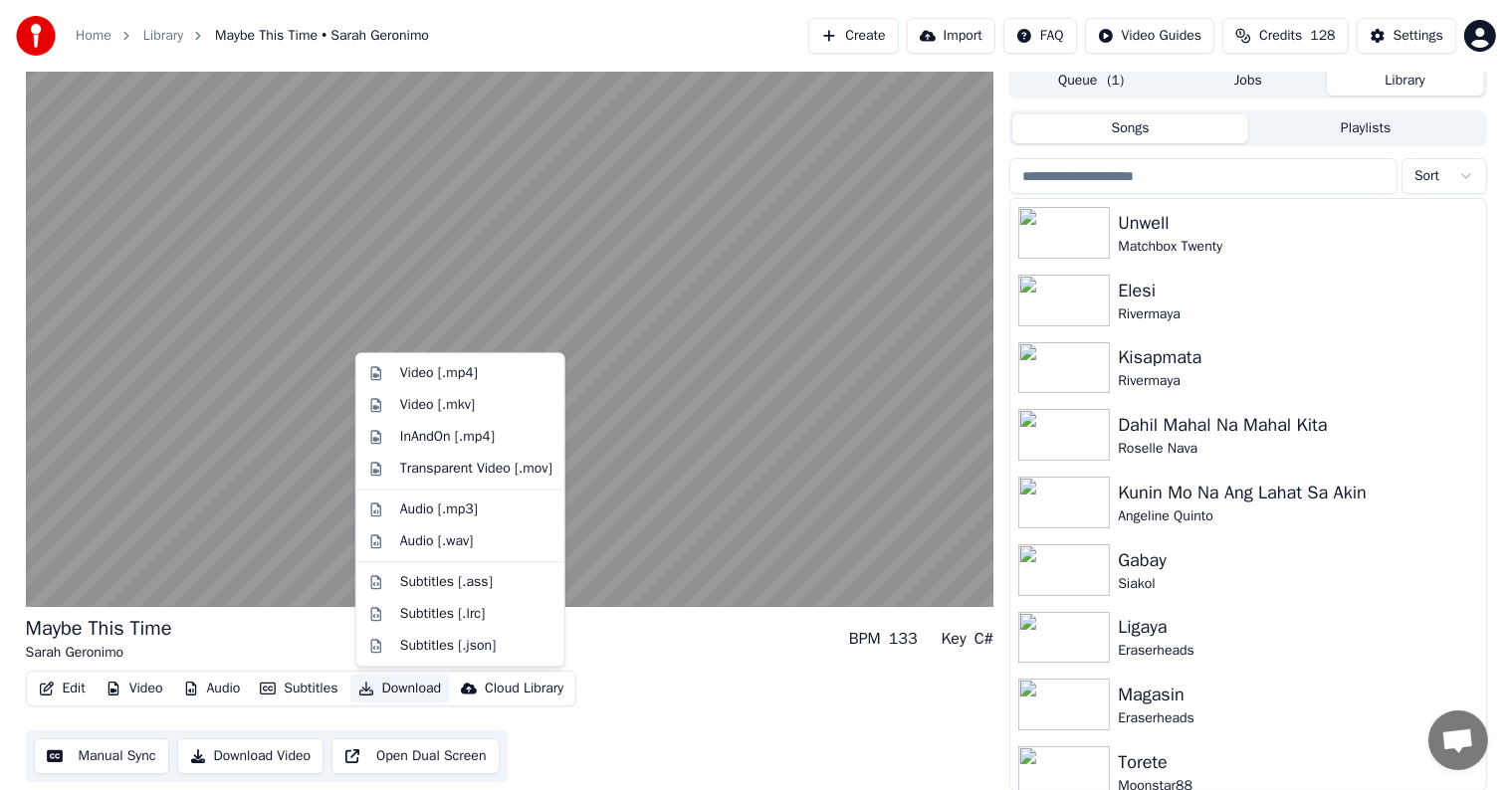 click on "Download" at bounding box center [400, 689] 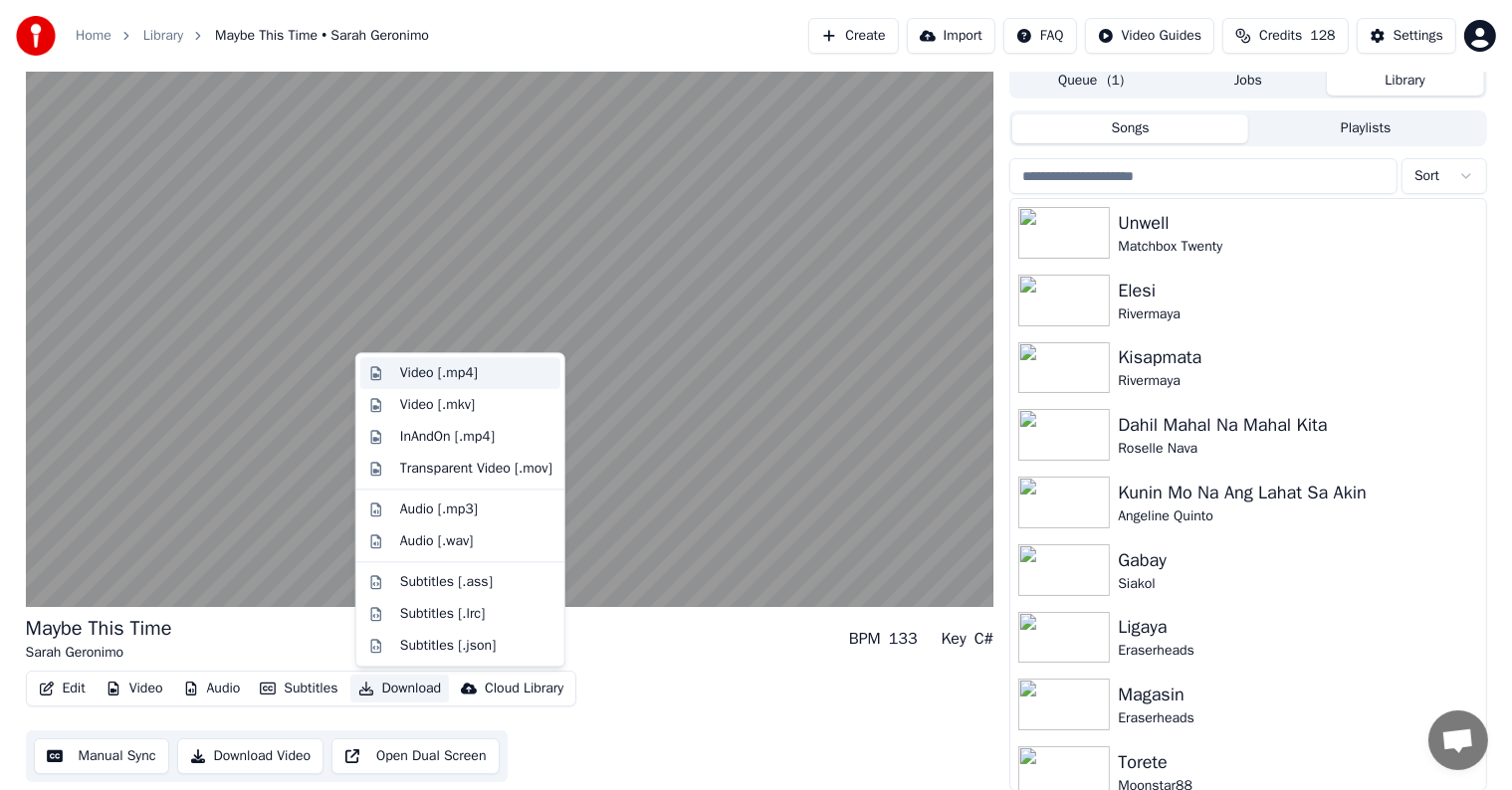 click on "Video [.mp4]" at bounding box center (439, 373) 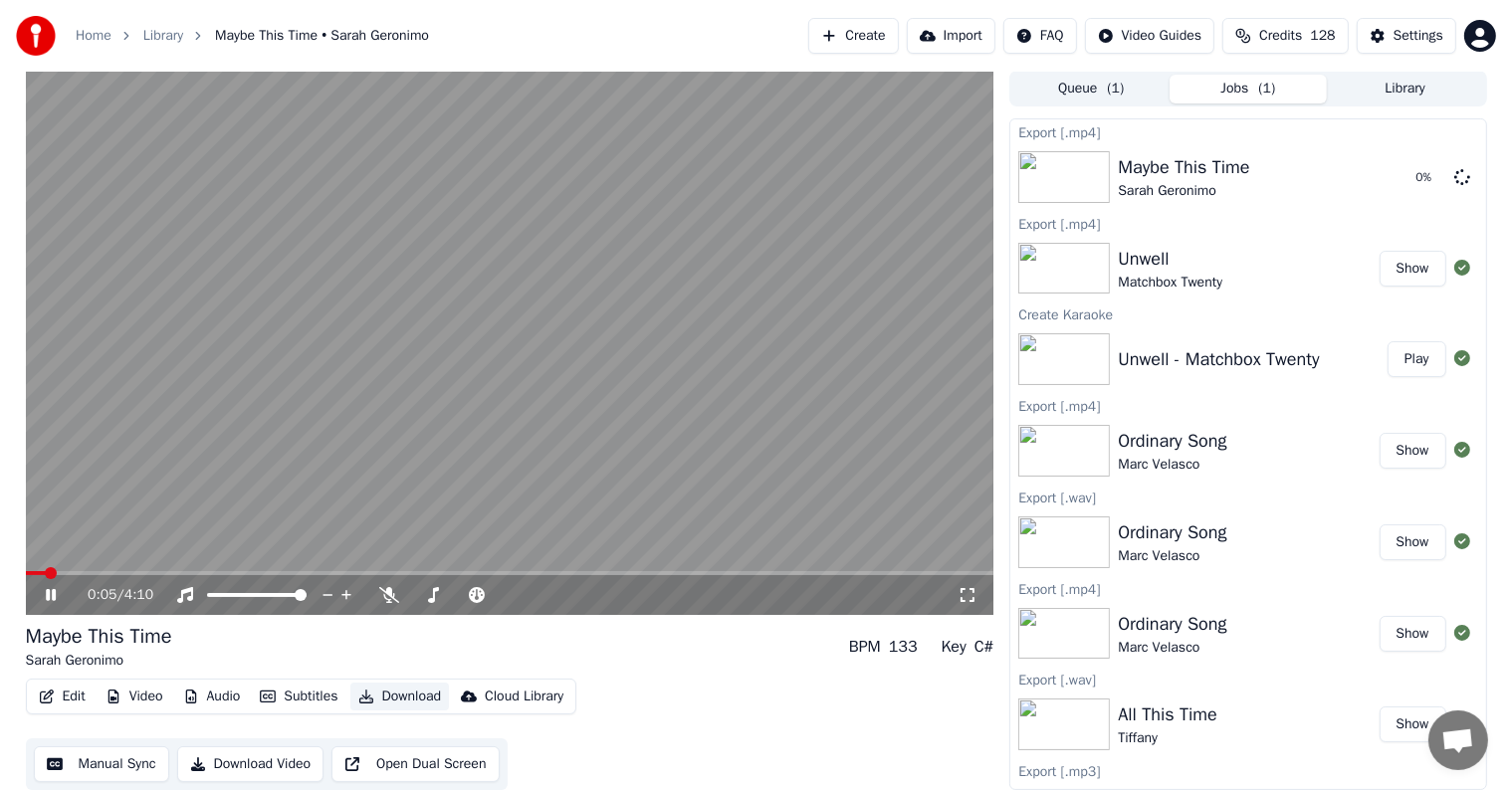 scroll, scrollTop: 1, scrollLeft: 0, axis: vertical 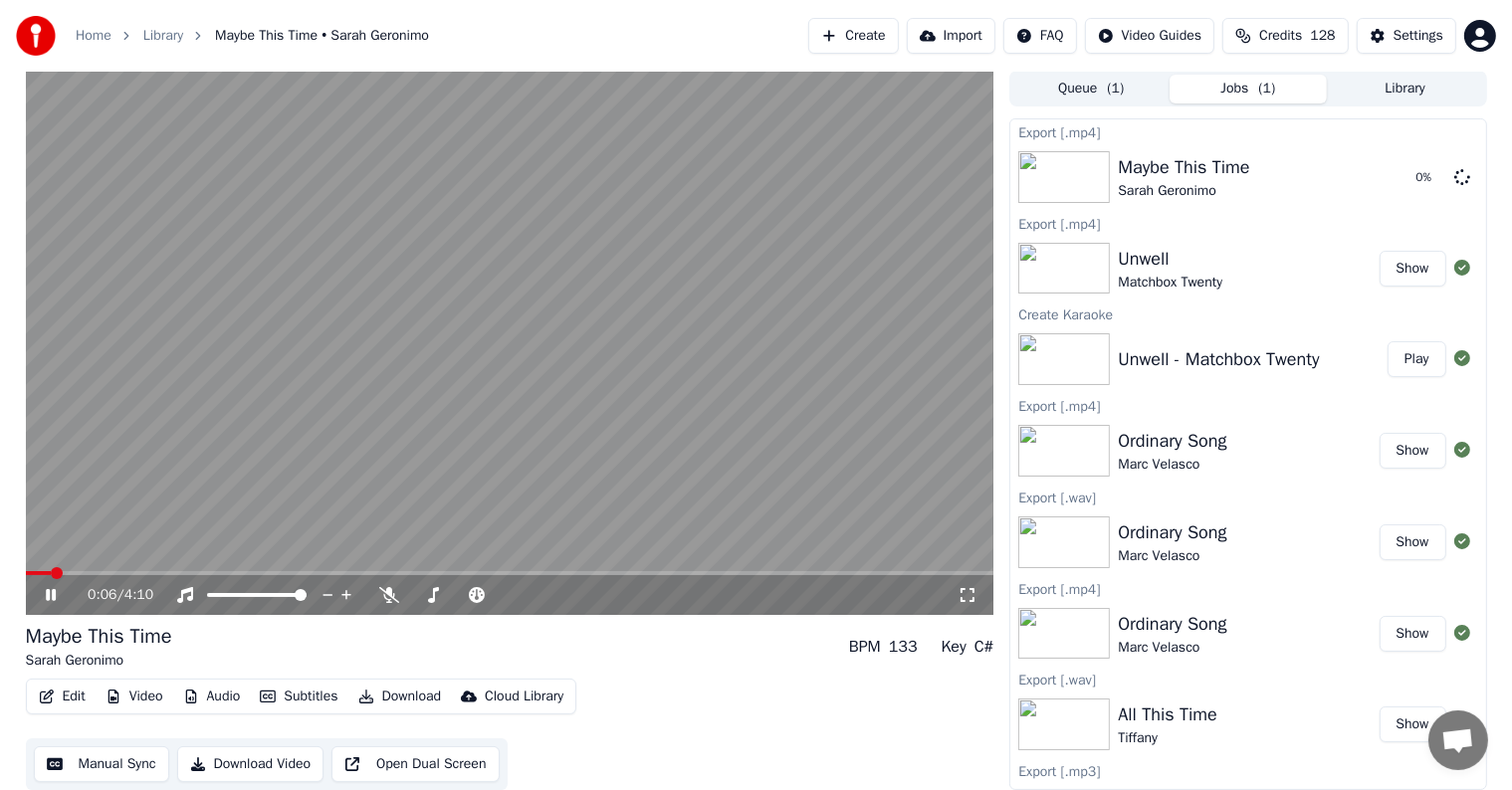 click 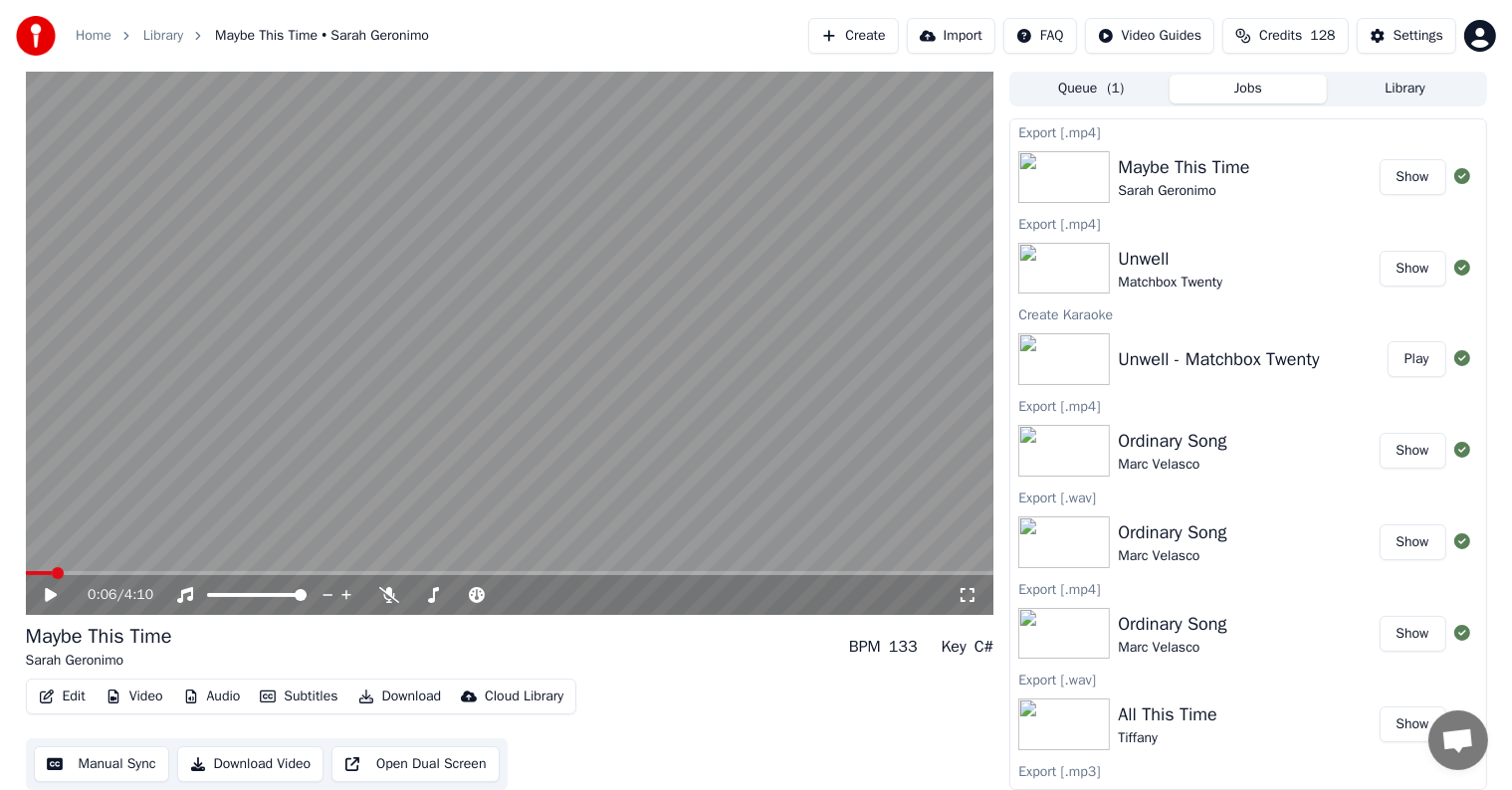 click on "Library" at bounding box center (1405, 89) 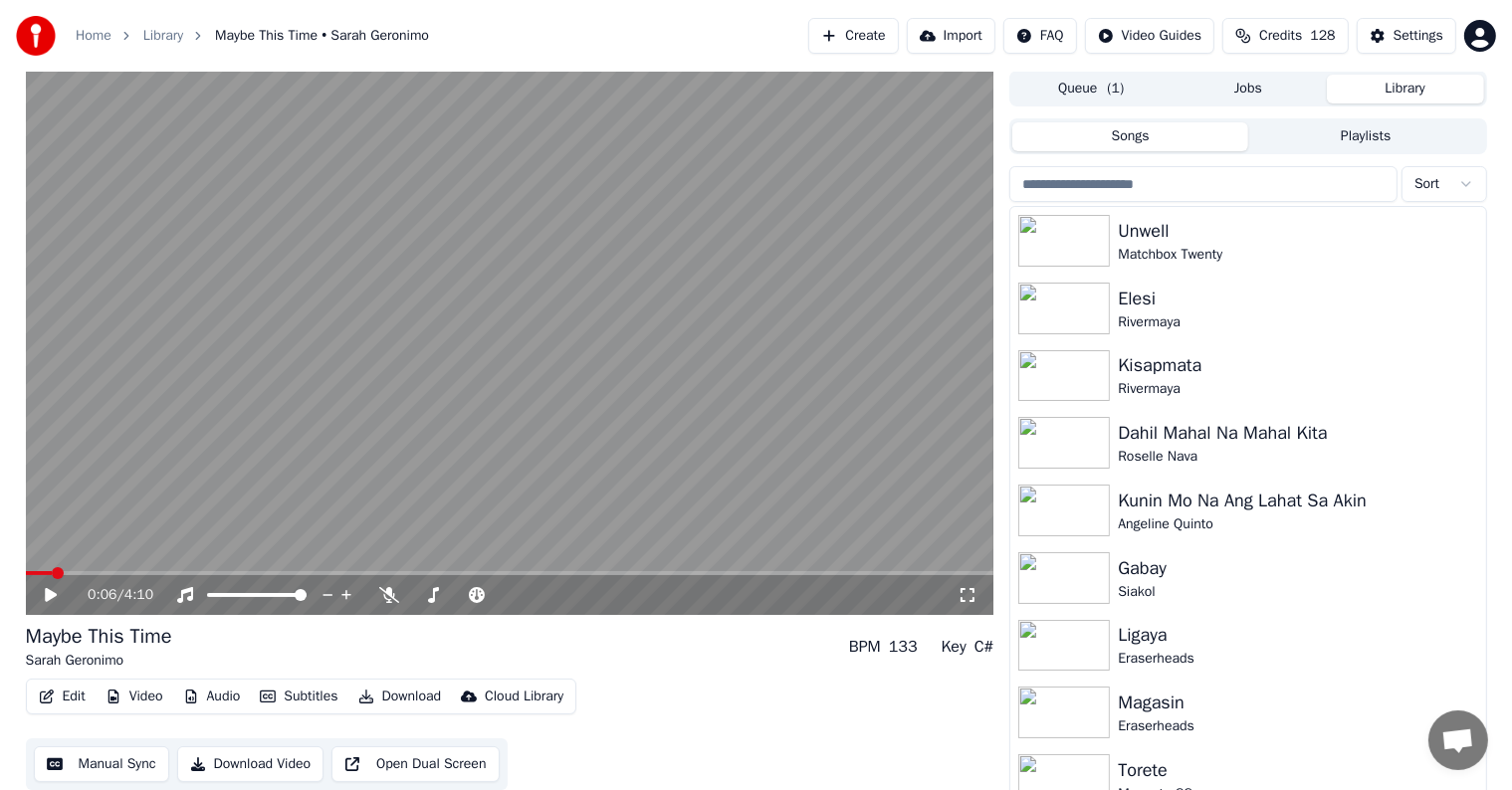 click at bounding box center [1203, 184] 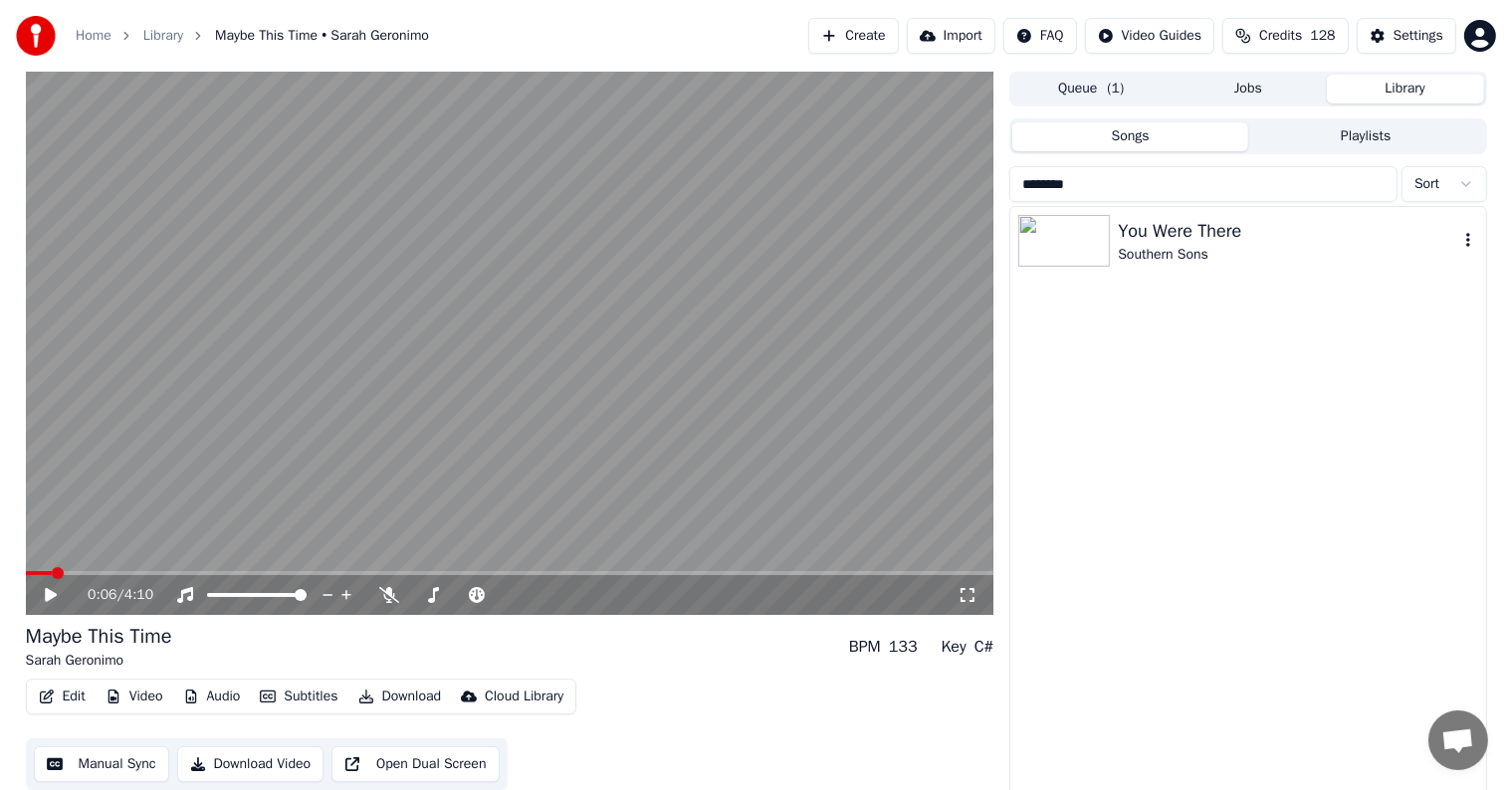type on "********" 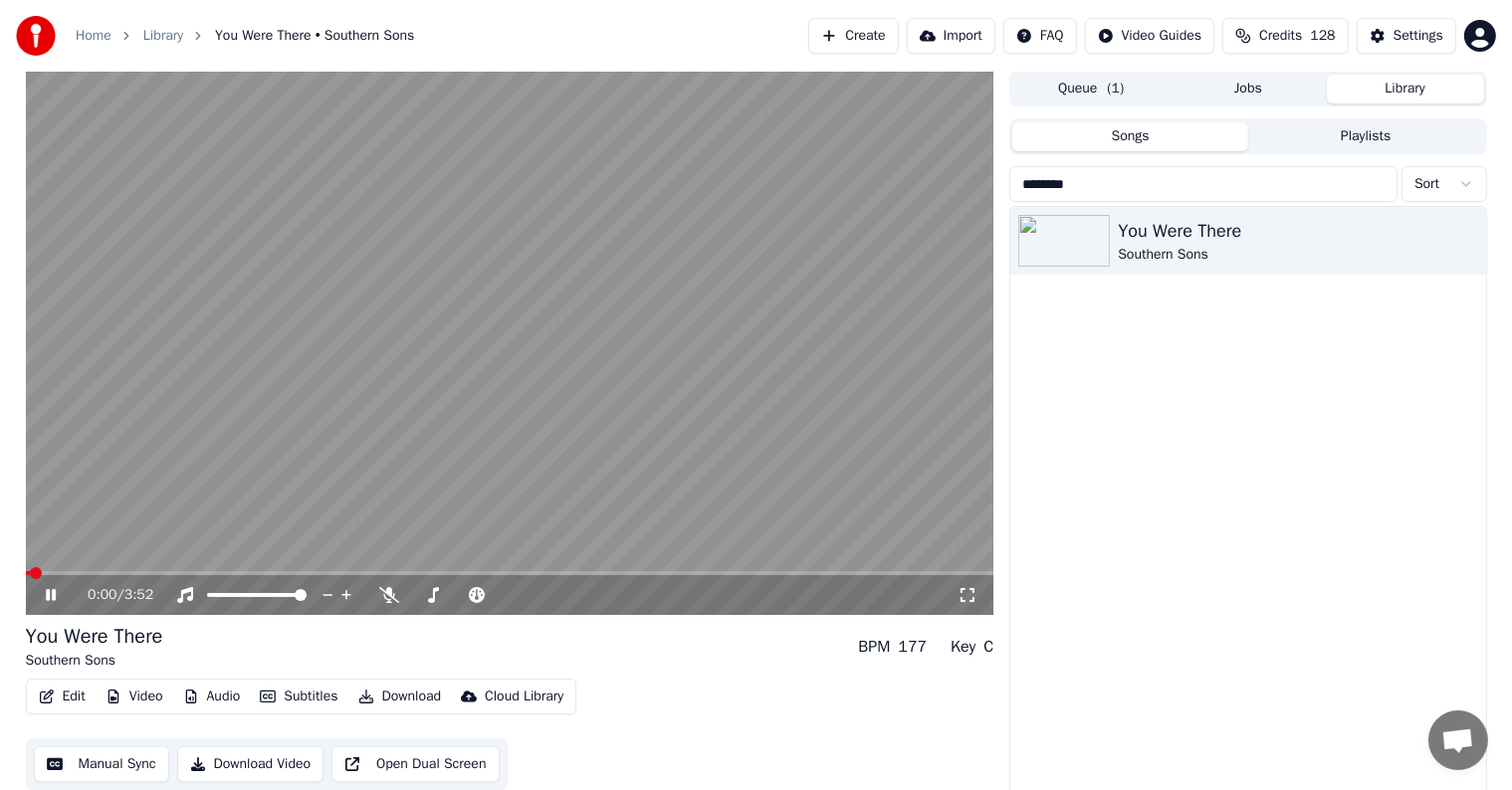 click on "Video" at bounding box center (134, 696) 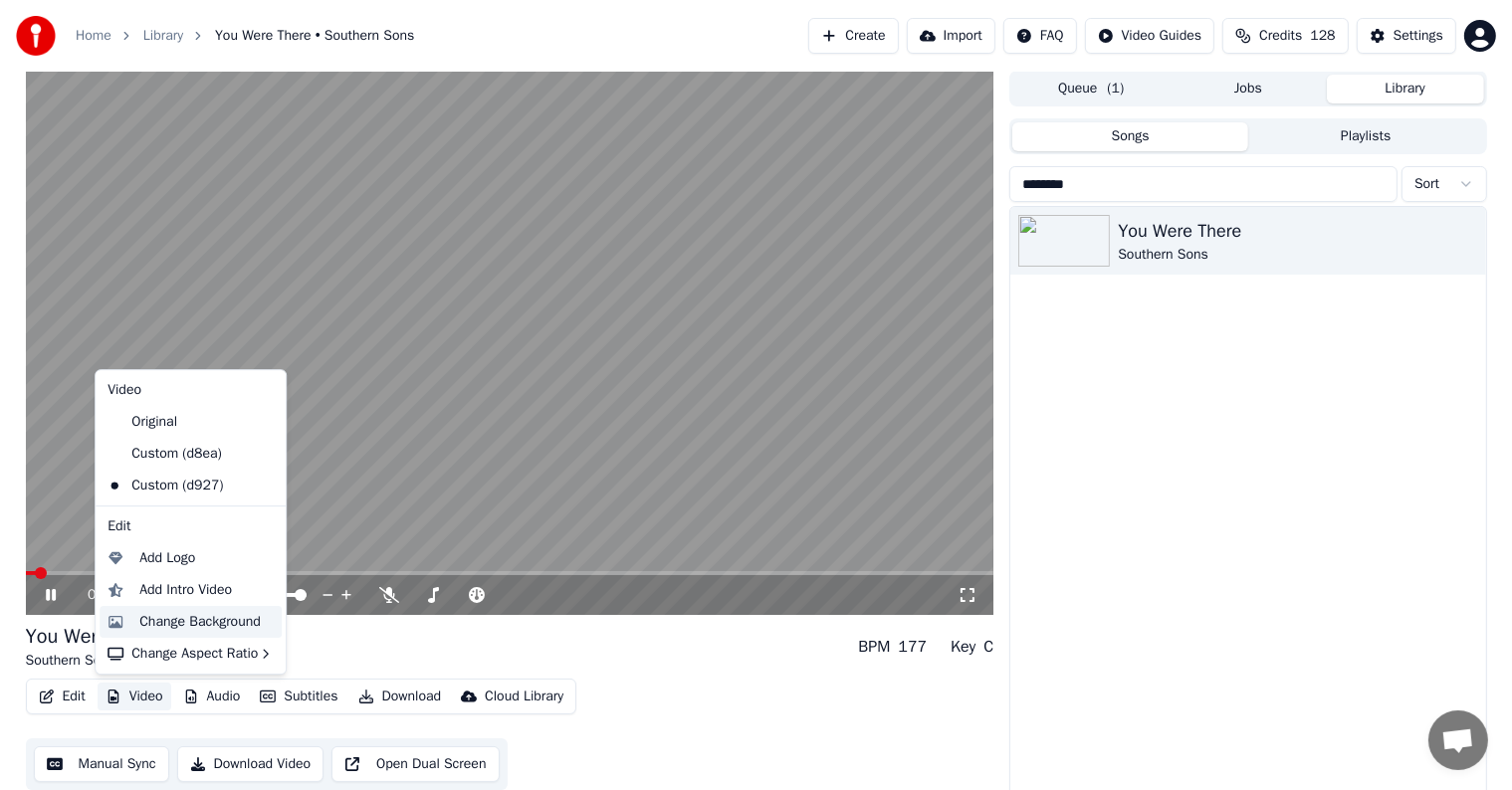 click on "Change Background" at bounding box center (200, 622) 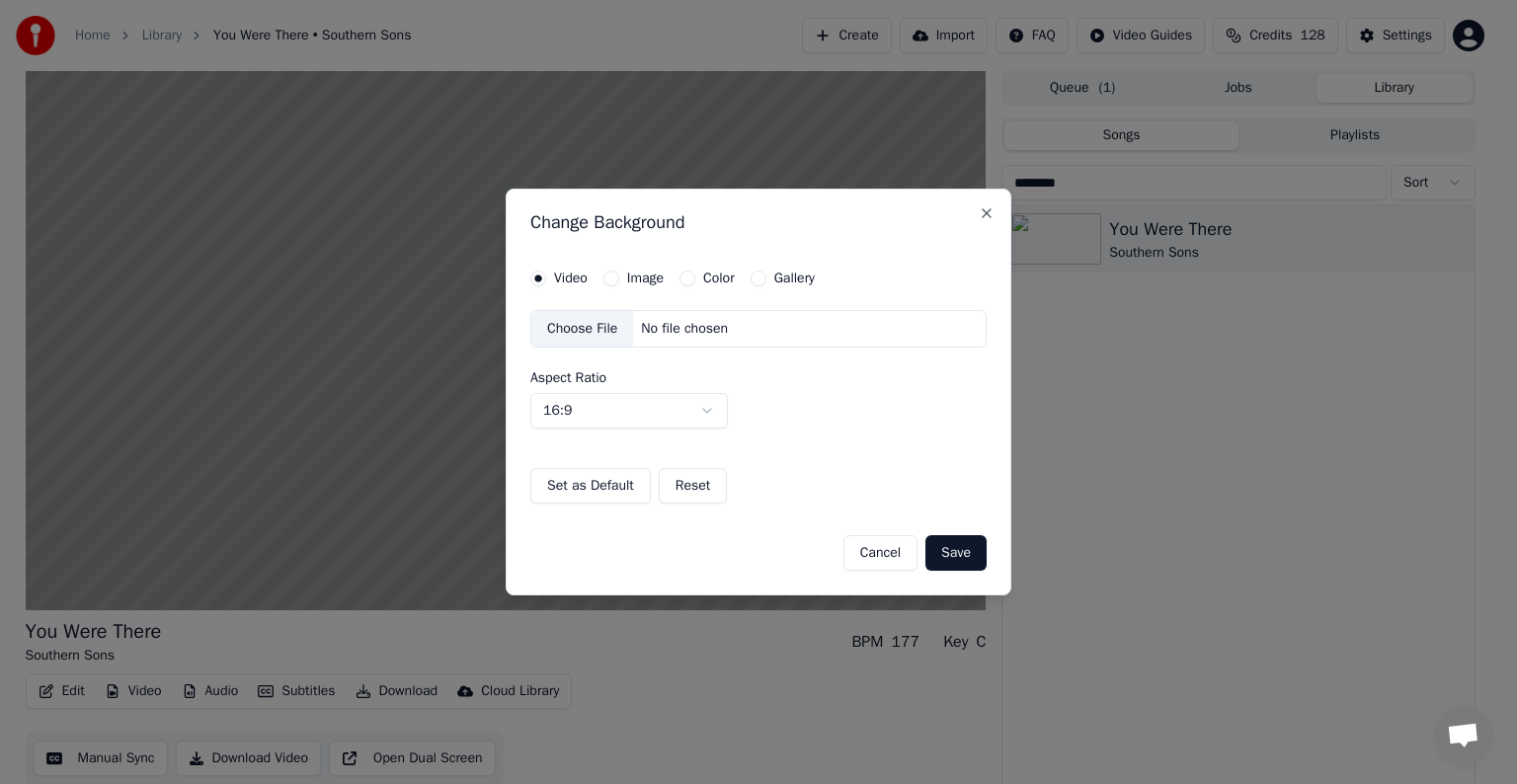 click on "Image" at bounding box center [611, 278] 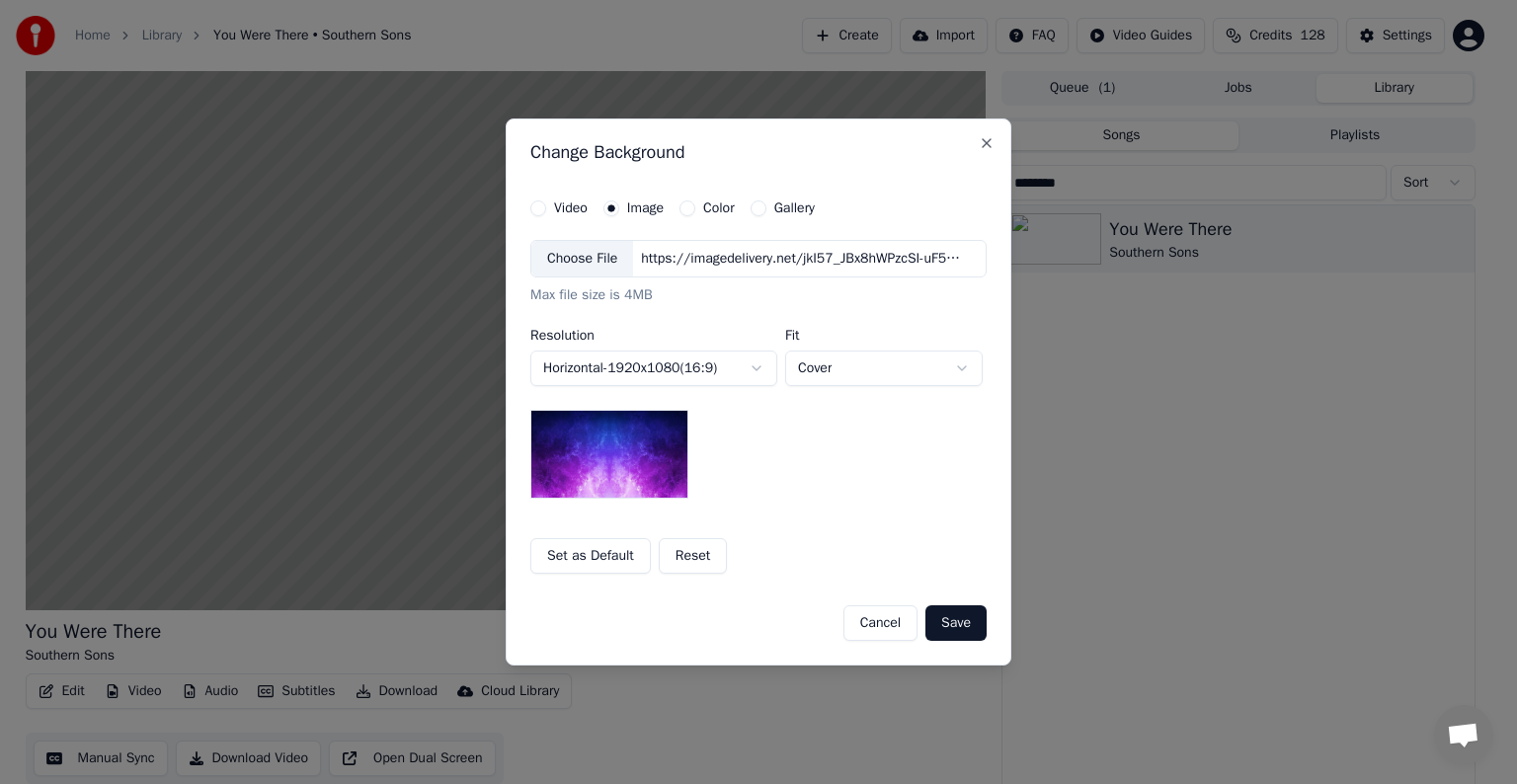 click on "Choose File" at bounding box center [582, 259] 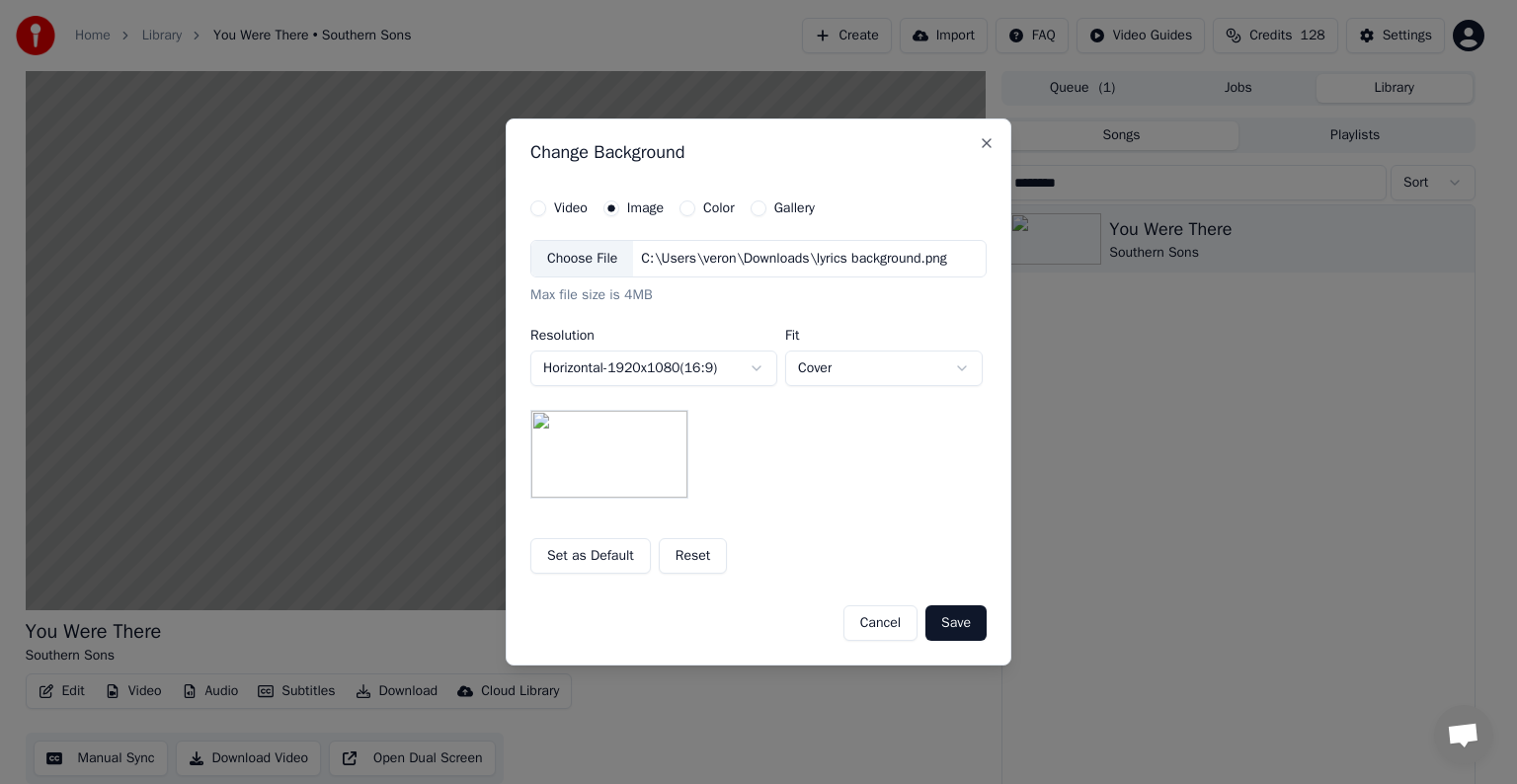 click on "Save" at bounding box center (956, 623) 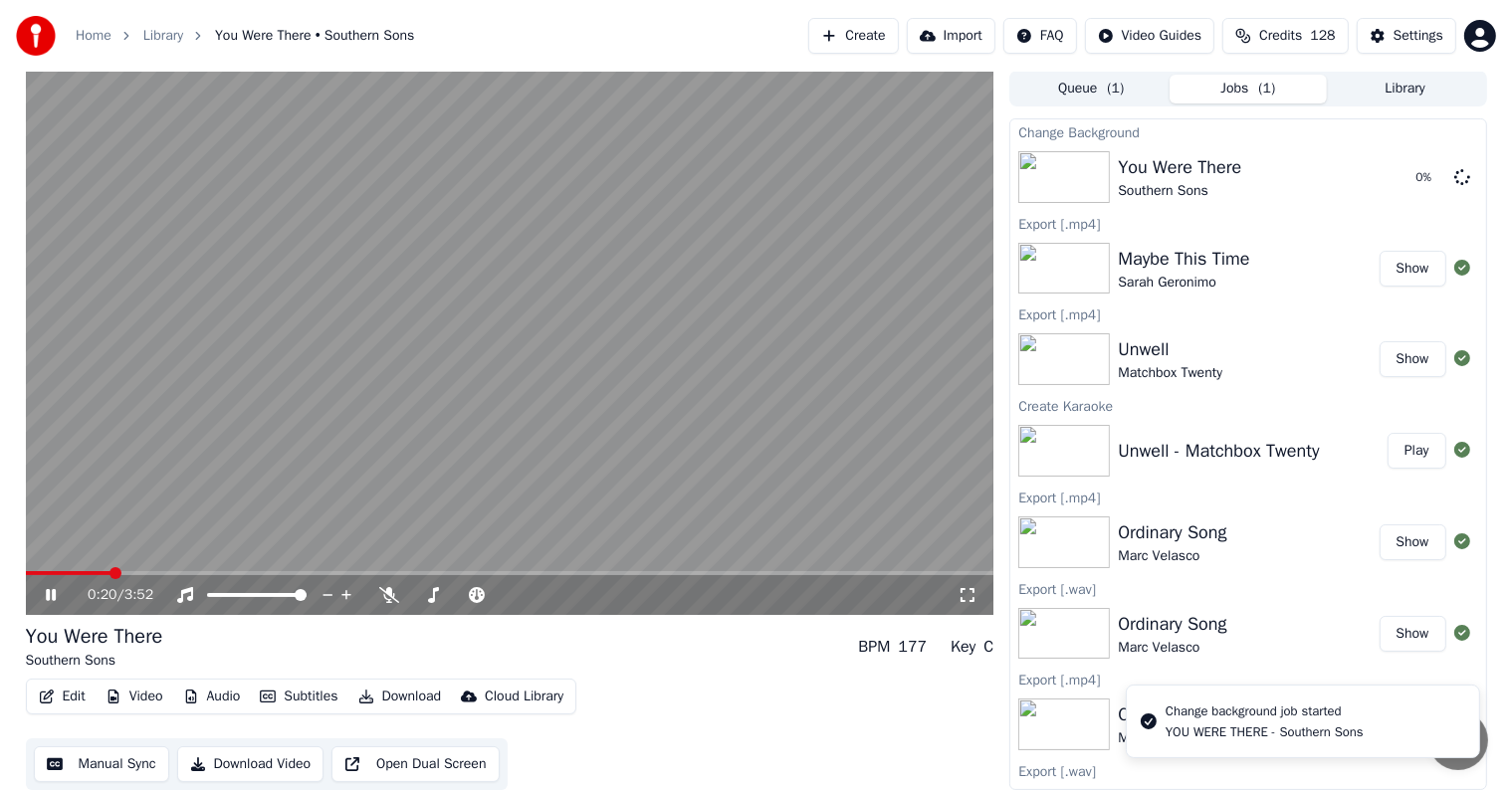 click 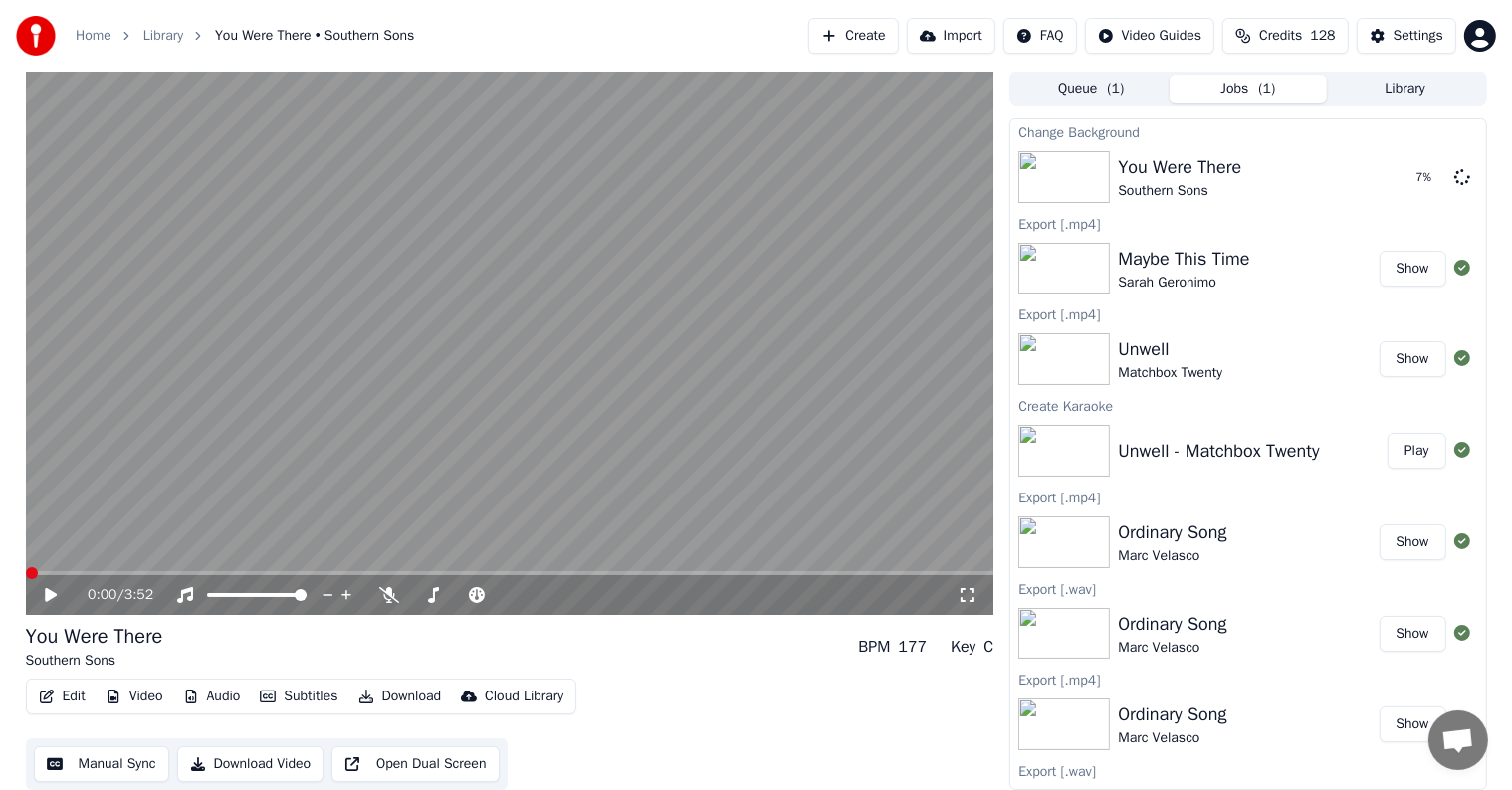 click at bounding box center (32, 573) 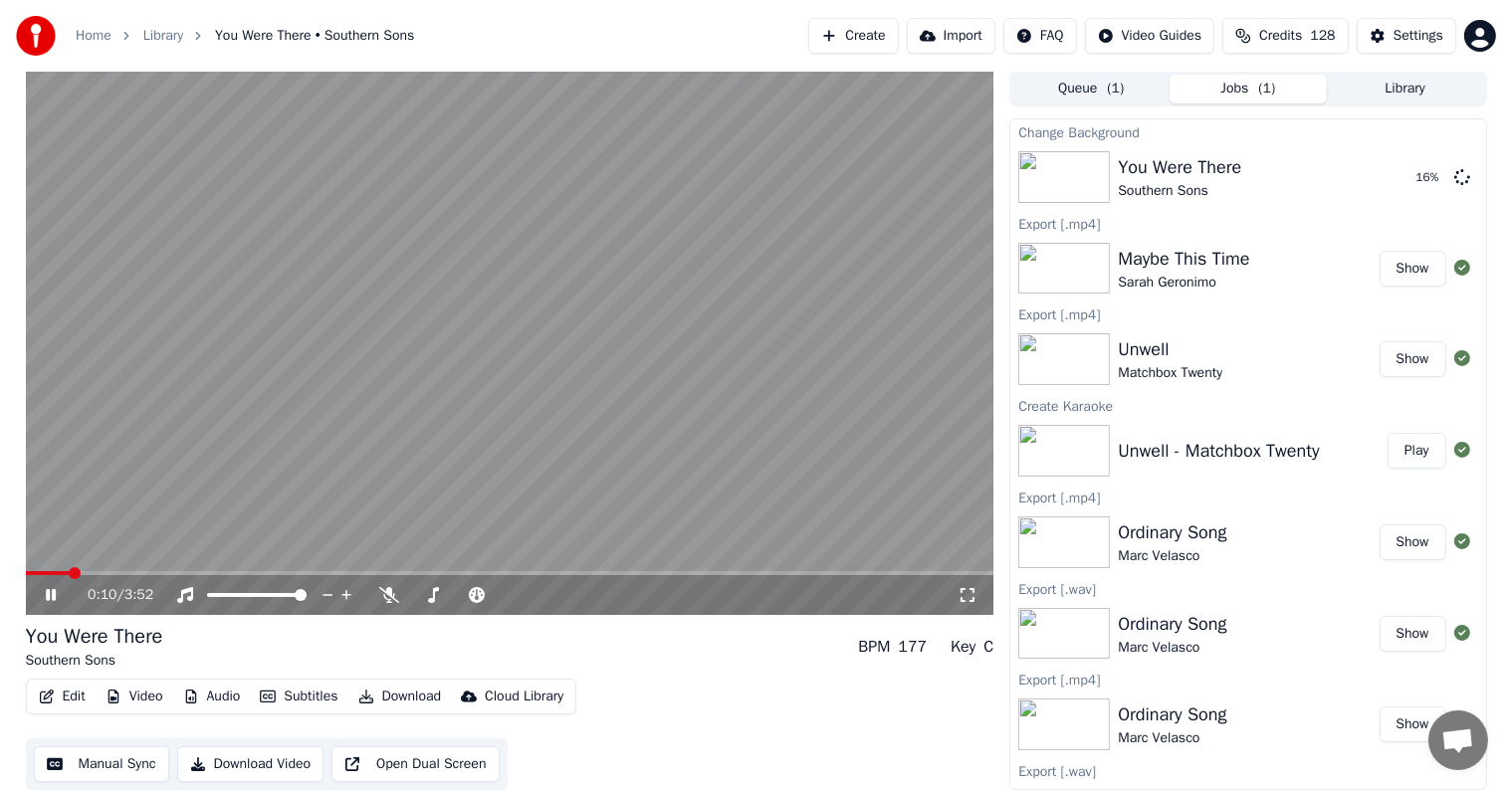 click 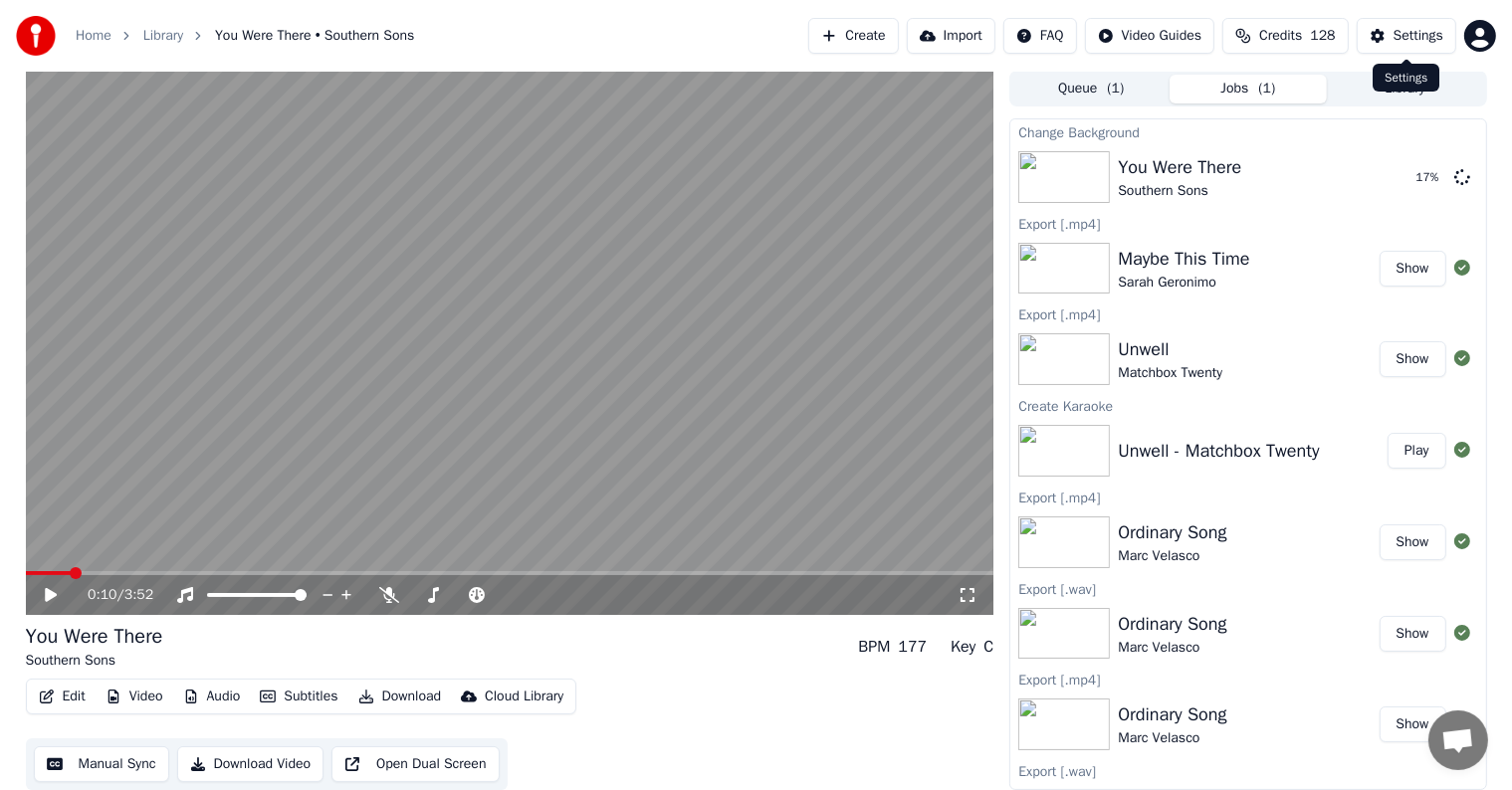 click on "Settings" at bounding box center (1418, 36) 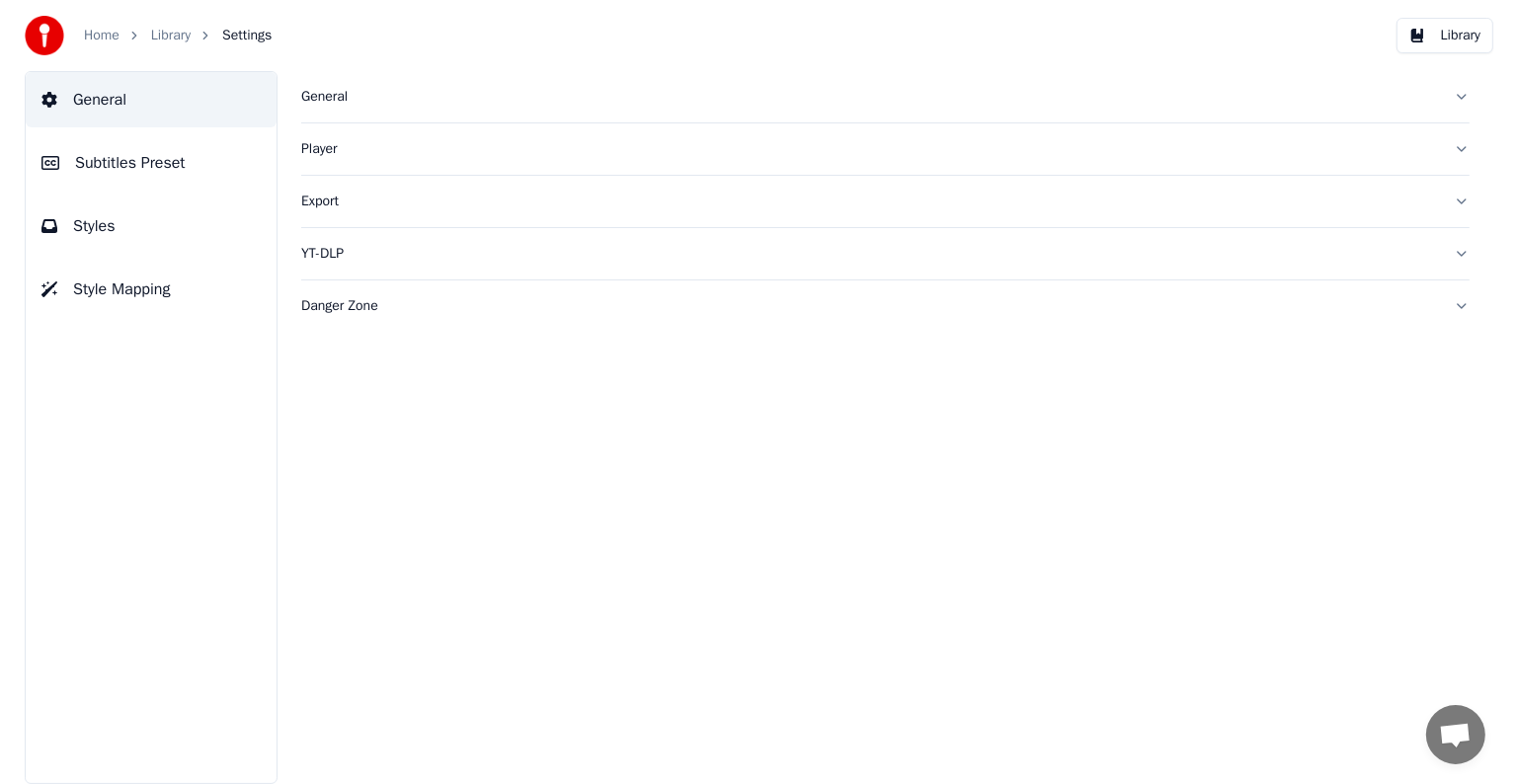 scroll, scrollTop: 0, scrollLeft: 0, axis: both 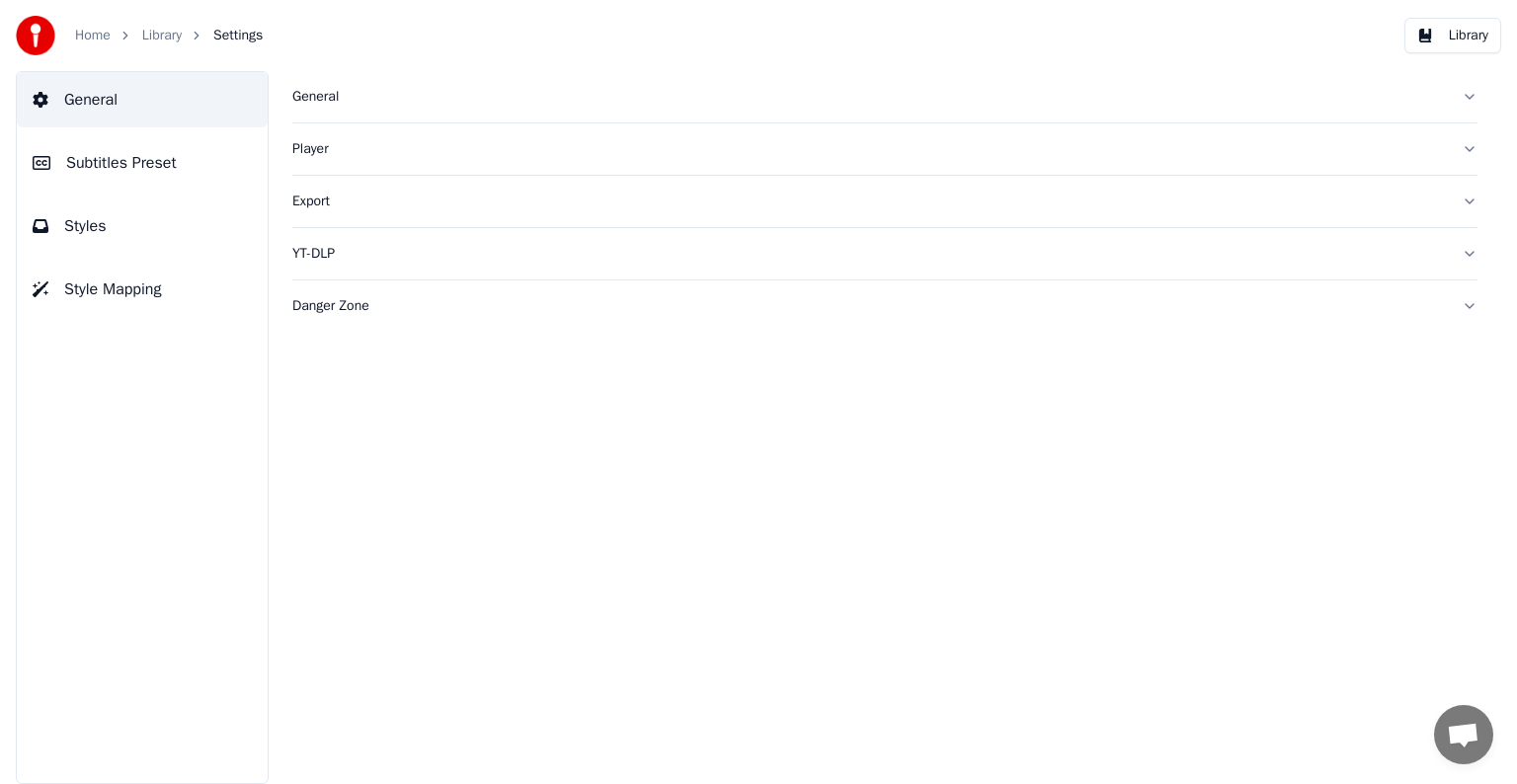 click on "Subtitles Preset" at bounding box center (121, 163) 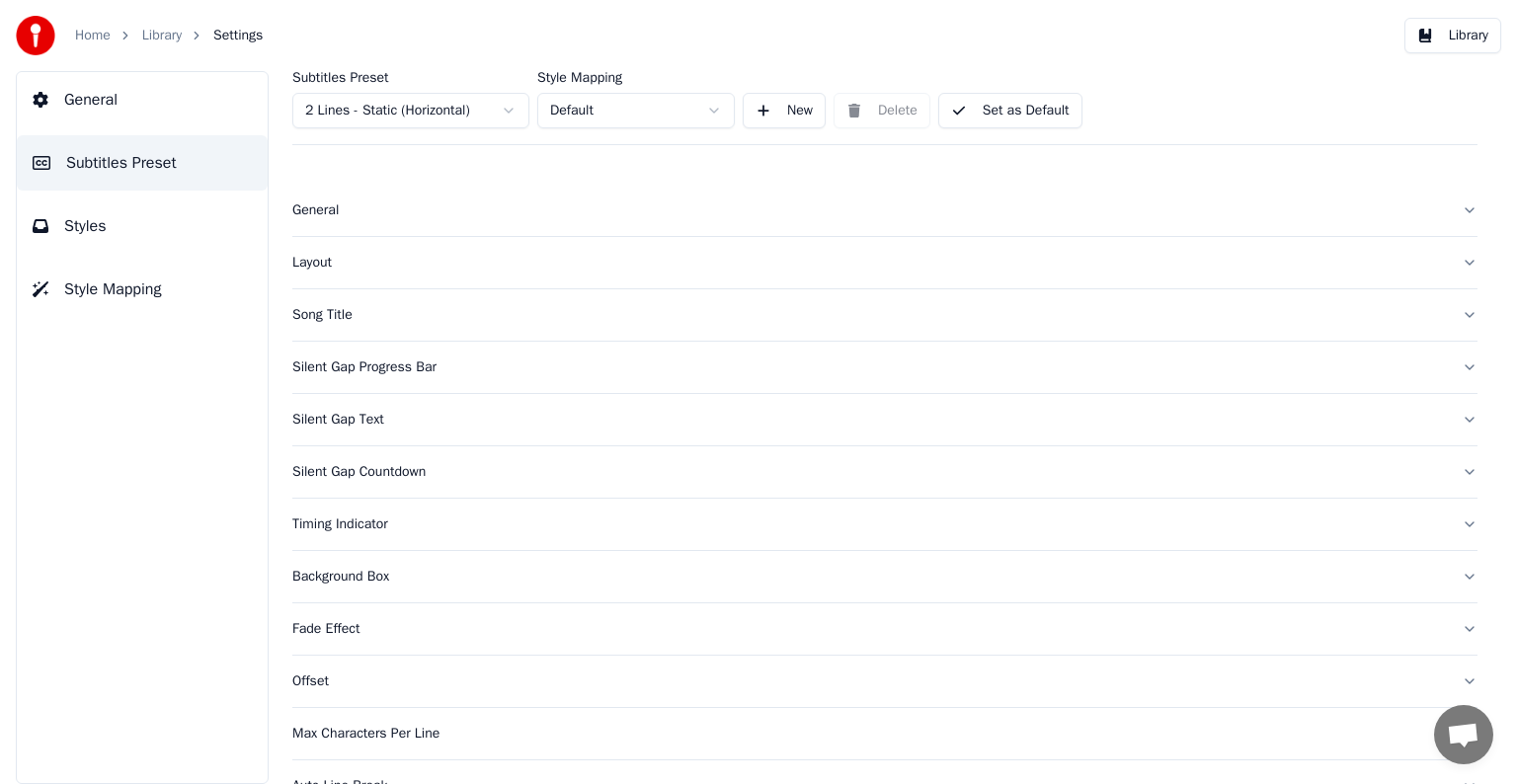 click on "Subtitles [.json] Home Library You Were There • Southern Sons Create Import FAQ Video Guides Credits 128 Settings Home Library Settings Library General Subtitles Preset Styles Style Mapping Subtitles Preset 2 Lines - Static (Horizontal) Style Mapping Default New Delete Set as Default General Layout Song Title Silent Gap Progress Bar Silent Gap Text Silent Gap Countdown Timing Indicator Background Box Fade Effect Offset Max Characters Per Line Auto Line Break Advanced Settings Chat Adam from Youka Desktop More channels Continue on Email Offline. You were inactive for some time. Send a message to reconnect to the chat. Youka Desktop Hello! How can I help you? Sunday, [DATE] Hi! I'ts me again. The lyrics are not appearing. Even editing to add lyrics again, it's not appearing. I already spent 22 credits for this please check [DATE] Monday, [DATE] Adam Hey, credits should refunded automatically in case of failure, please let me check [DATE] yeah but credits are used again in adding the lyrics in the song that supposed to be good in the first place [DATE] Read Adam I added 22 more credits to your account. [DATE]" at bounding box center [758, 392] 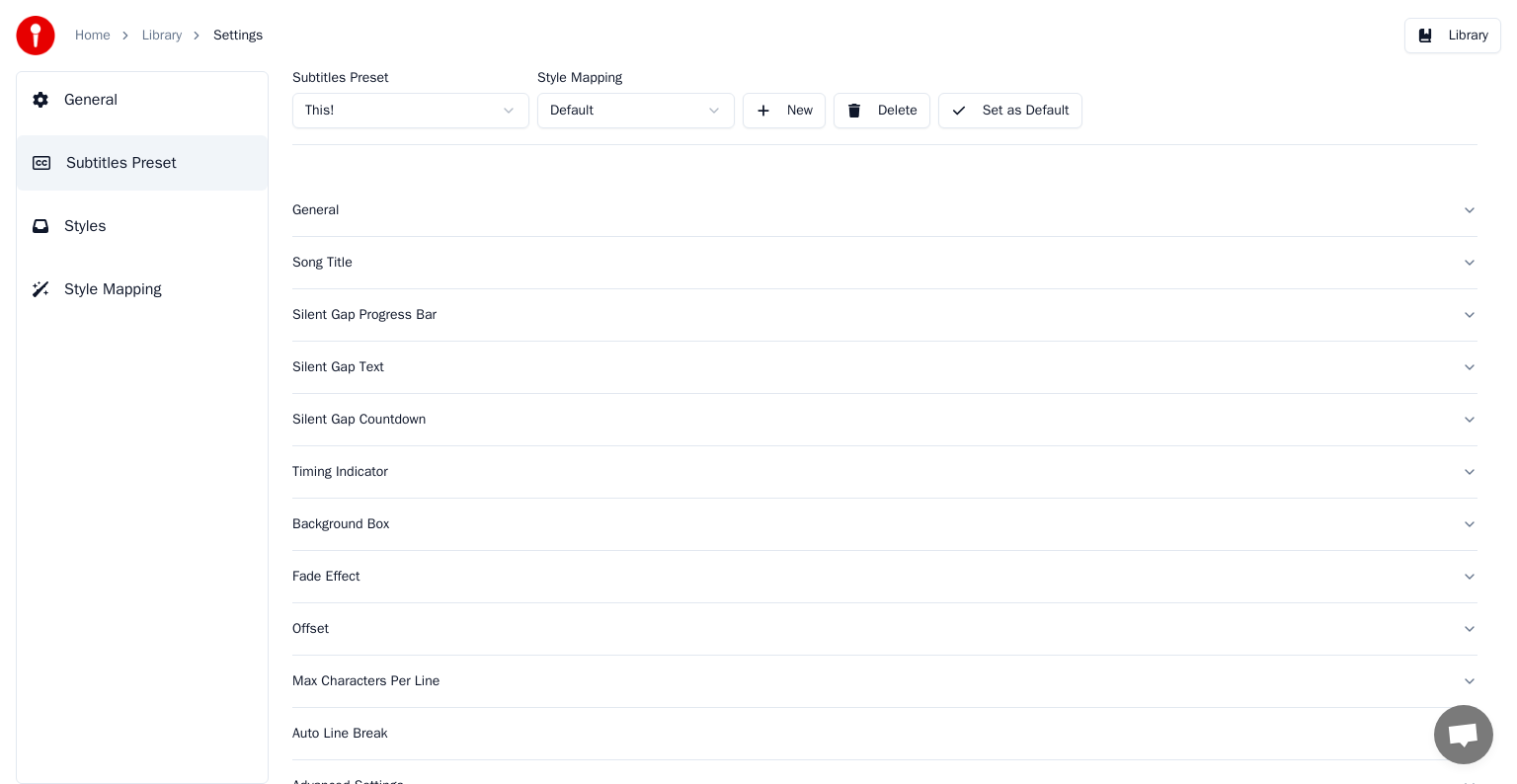 click on "Song Title" at bounding box center (869, 263) 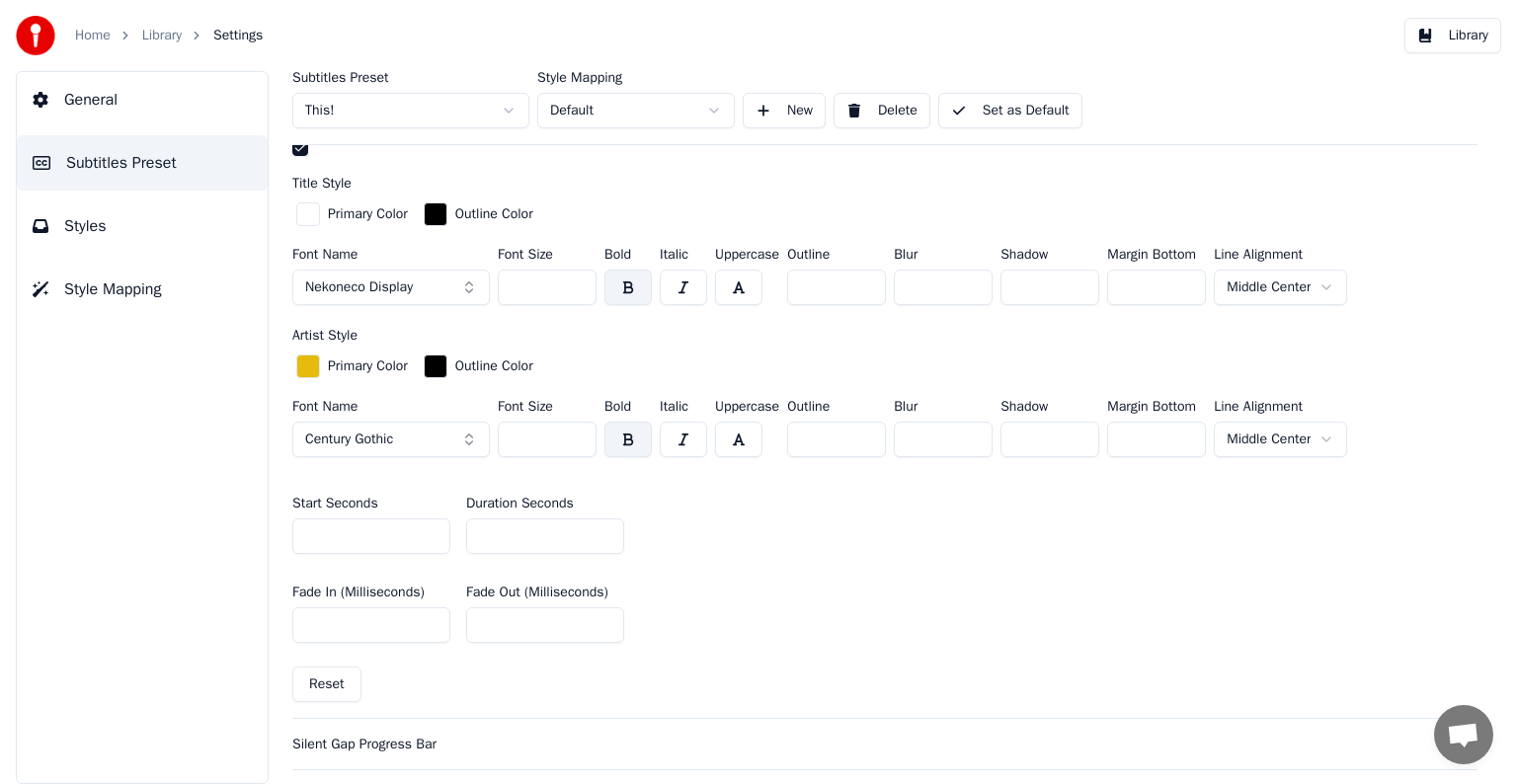 scroll, scrollTop: 592, scrollLeft: 0, axis: vertical 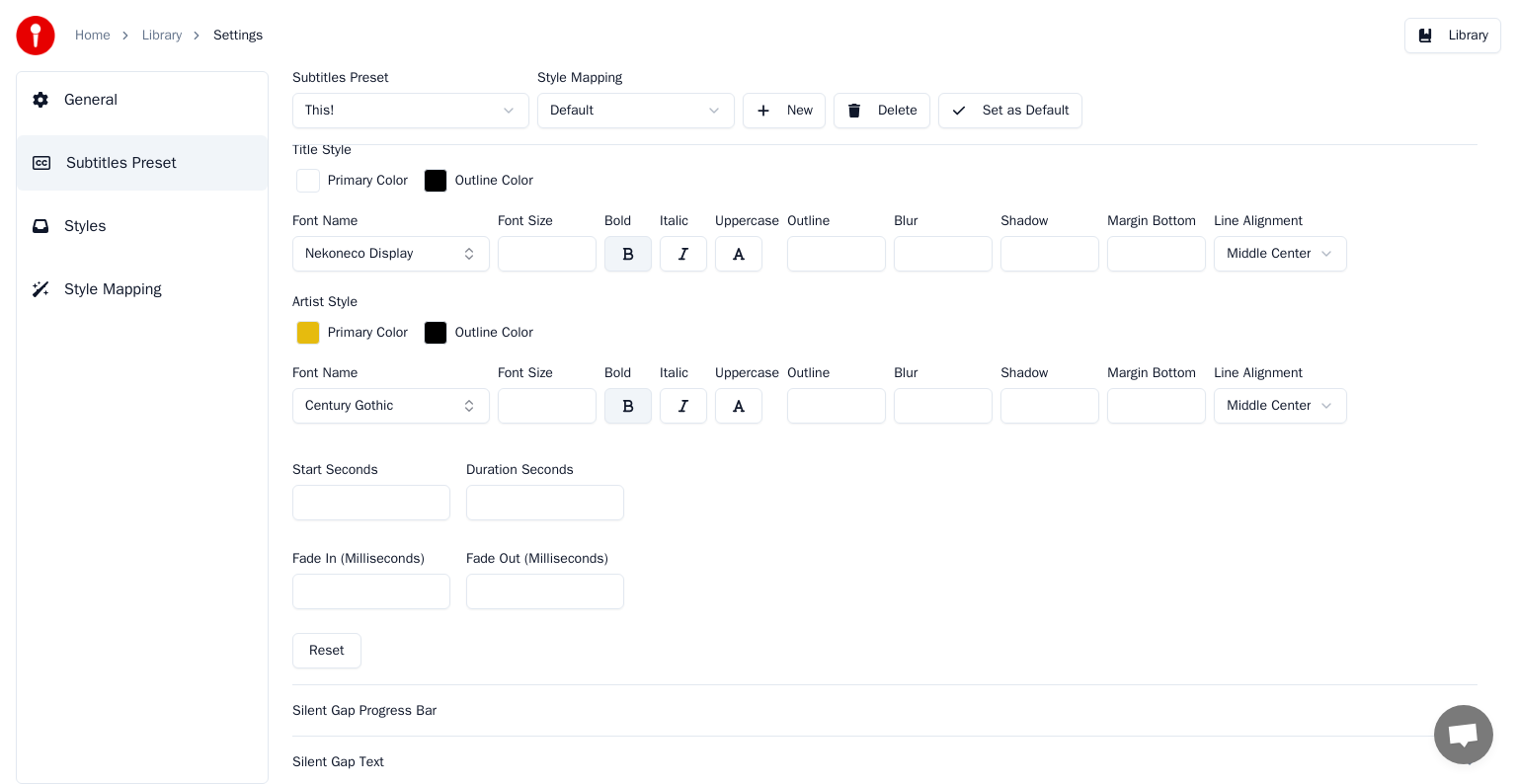 drag, startPoint x: 506, startPoint y: 500, endPoint x: 414, endPoint y: 496, distance: 92.08692 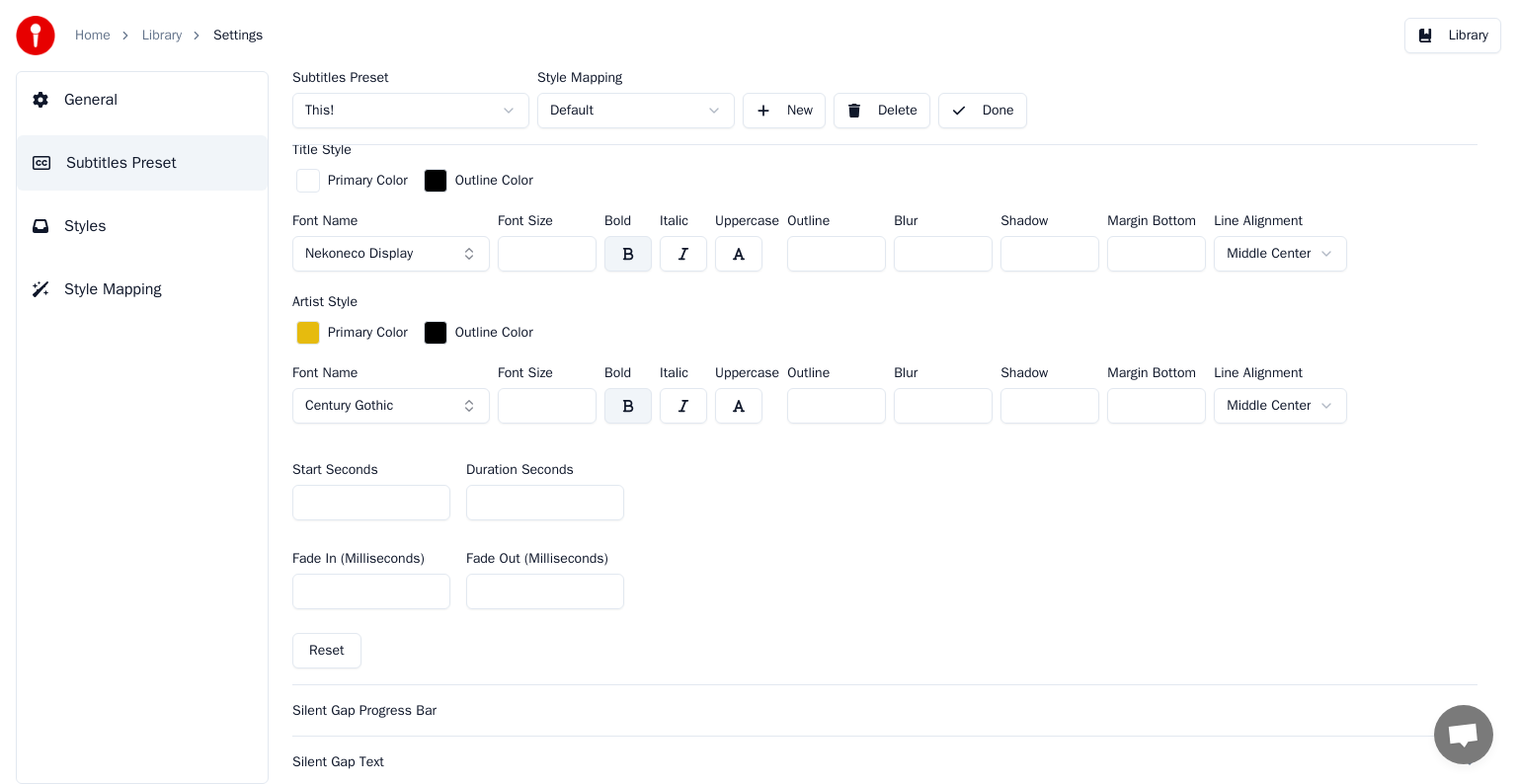 click on "Library" at bounding box center [162, 36] 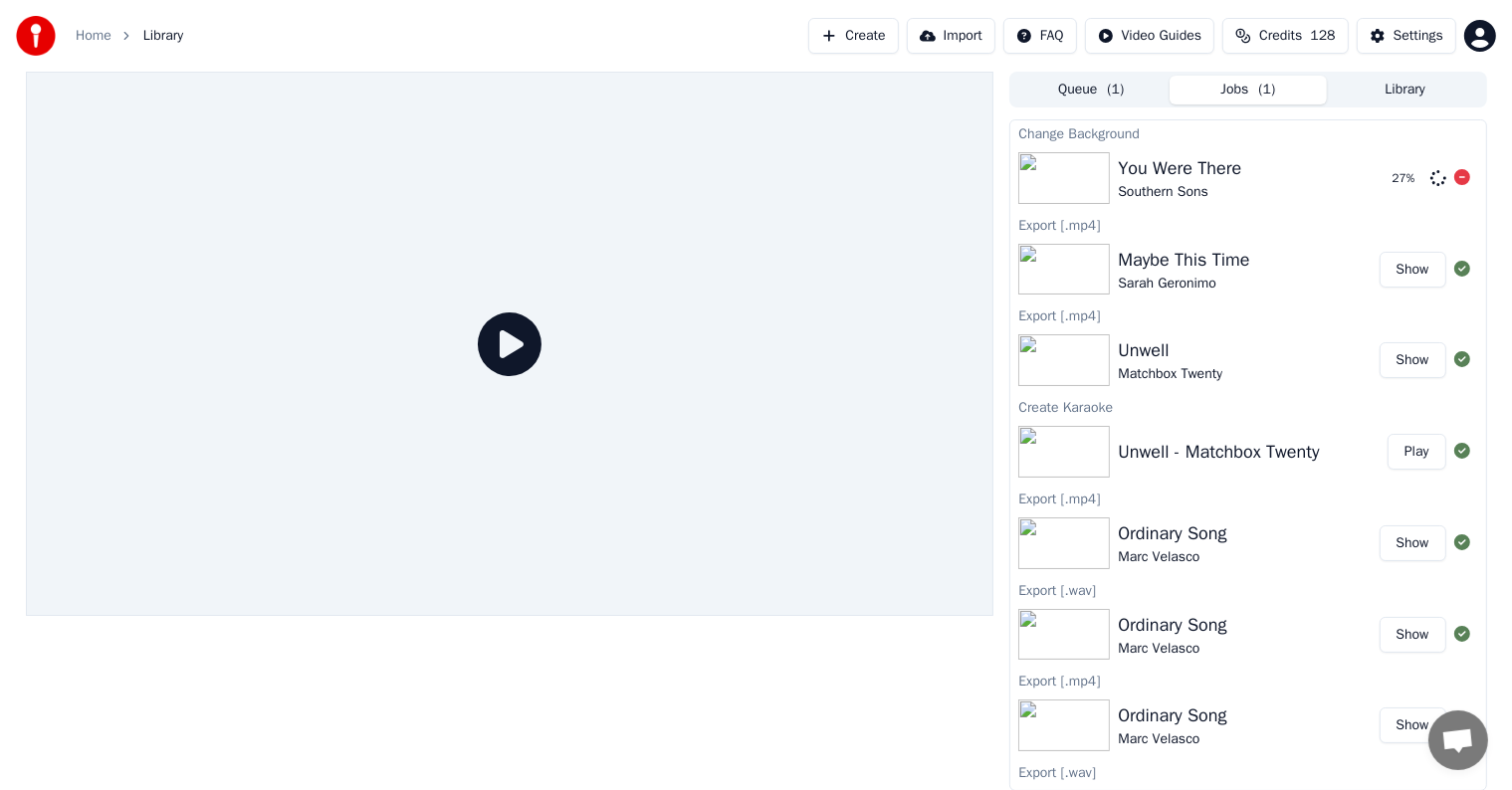click on "You Were There Southern Sons" at bounding box center (1246, 178) 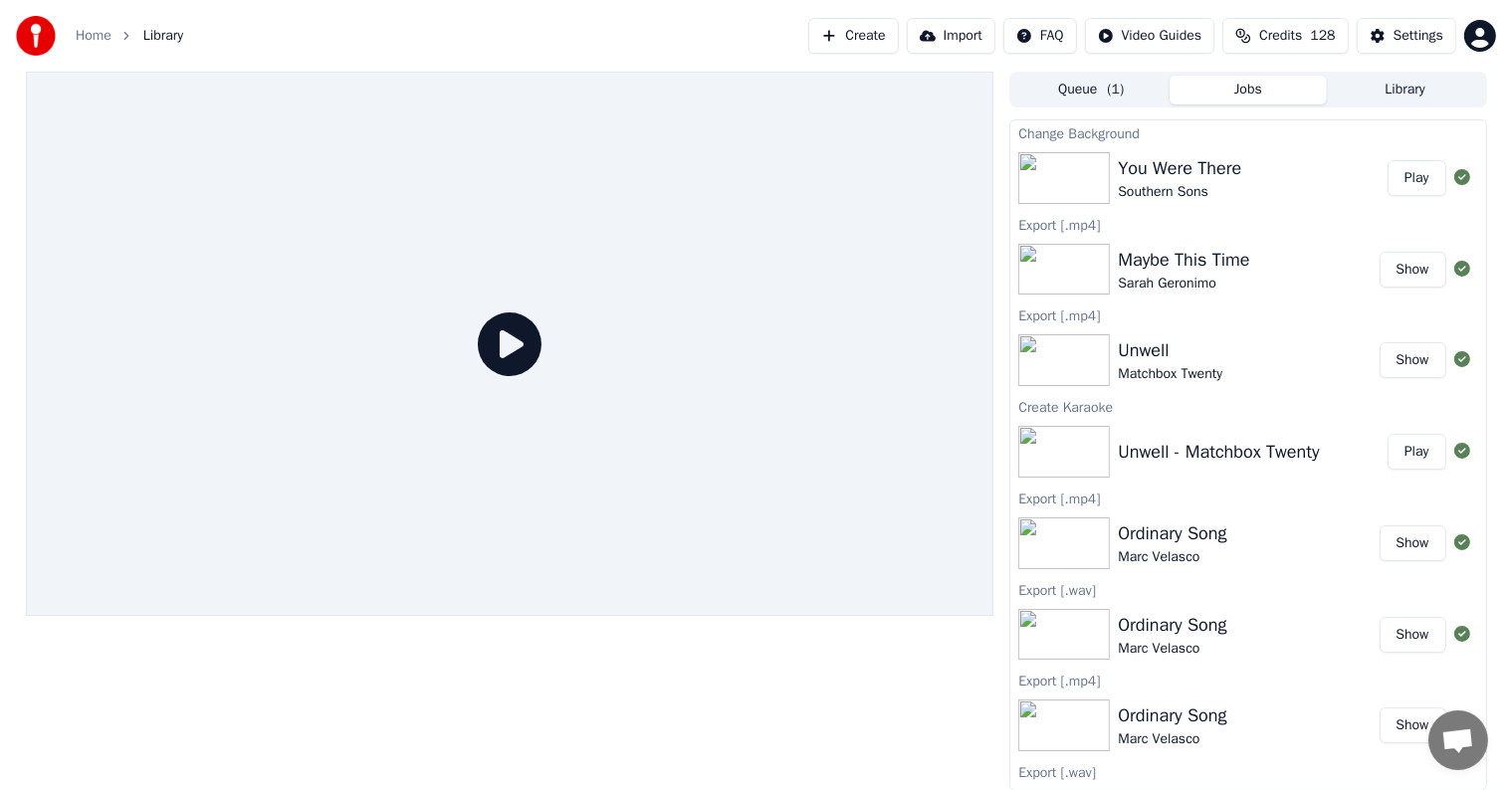click on "Play" at bounding box center [1416, 178] 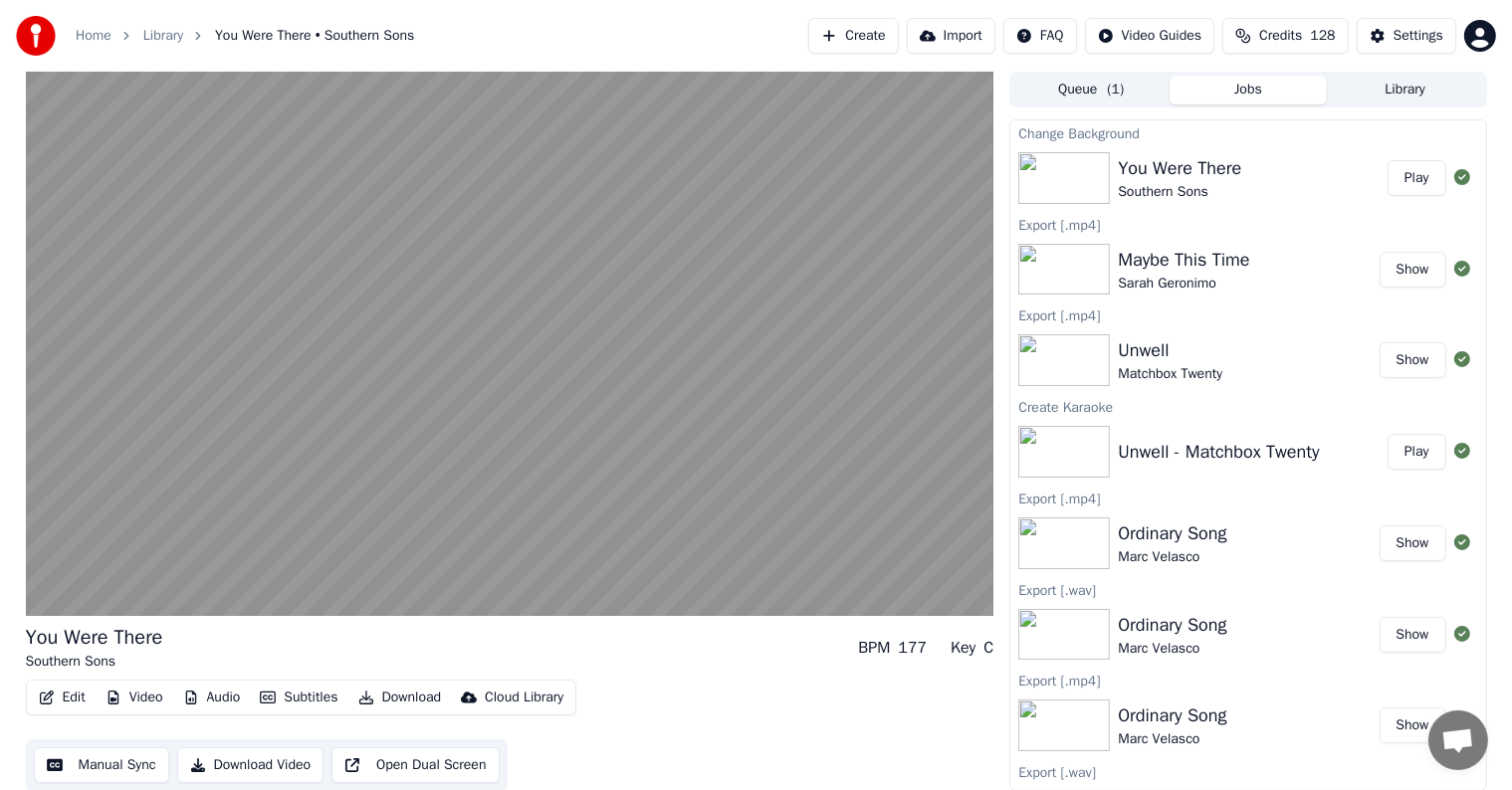 type 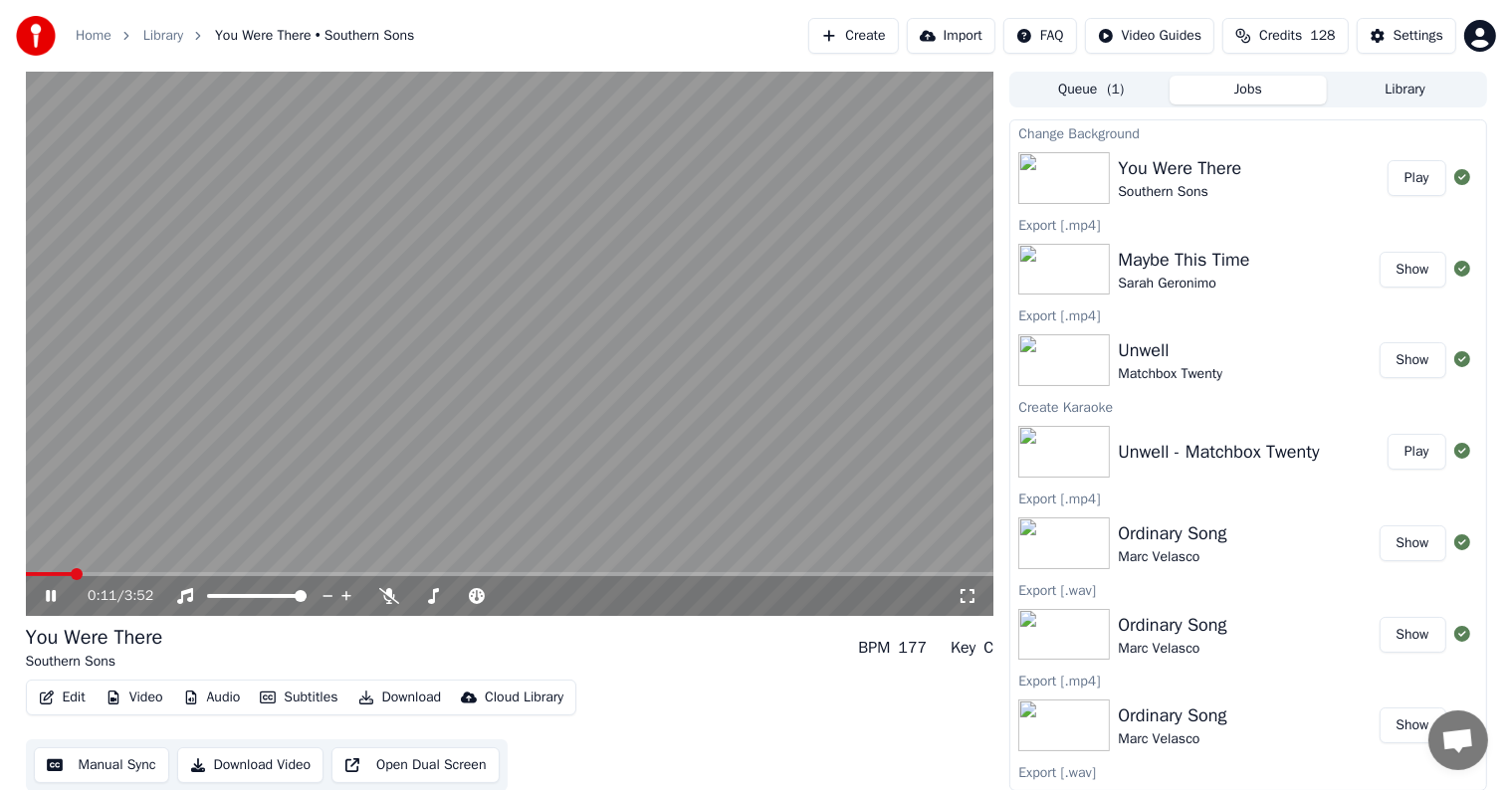click 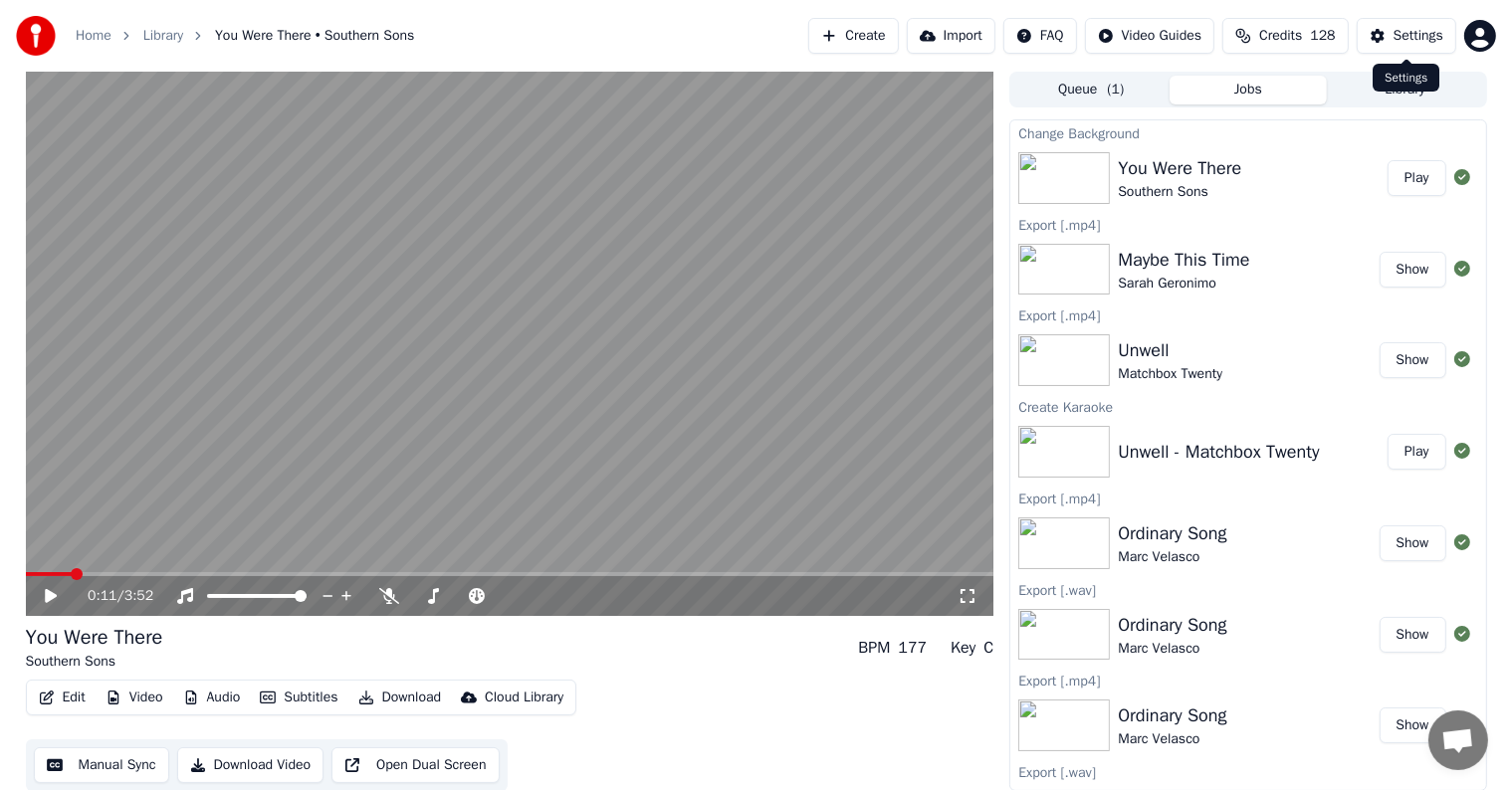 click on "Settings" at bounding box center (1406, 36) 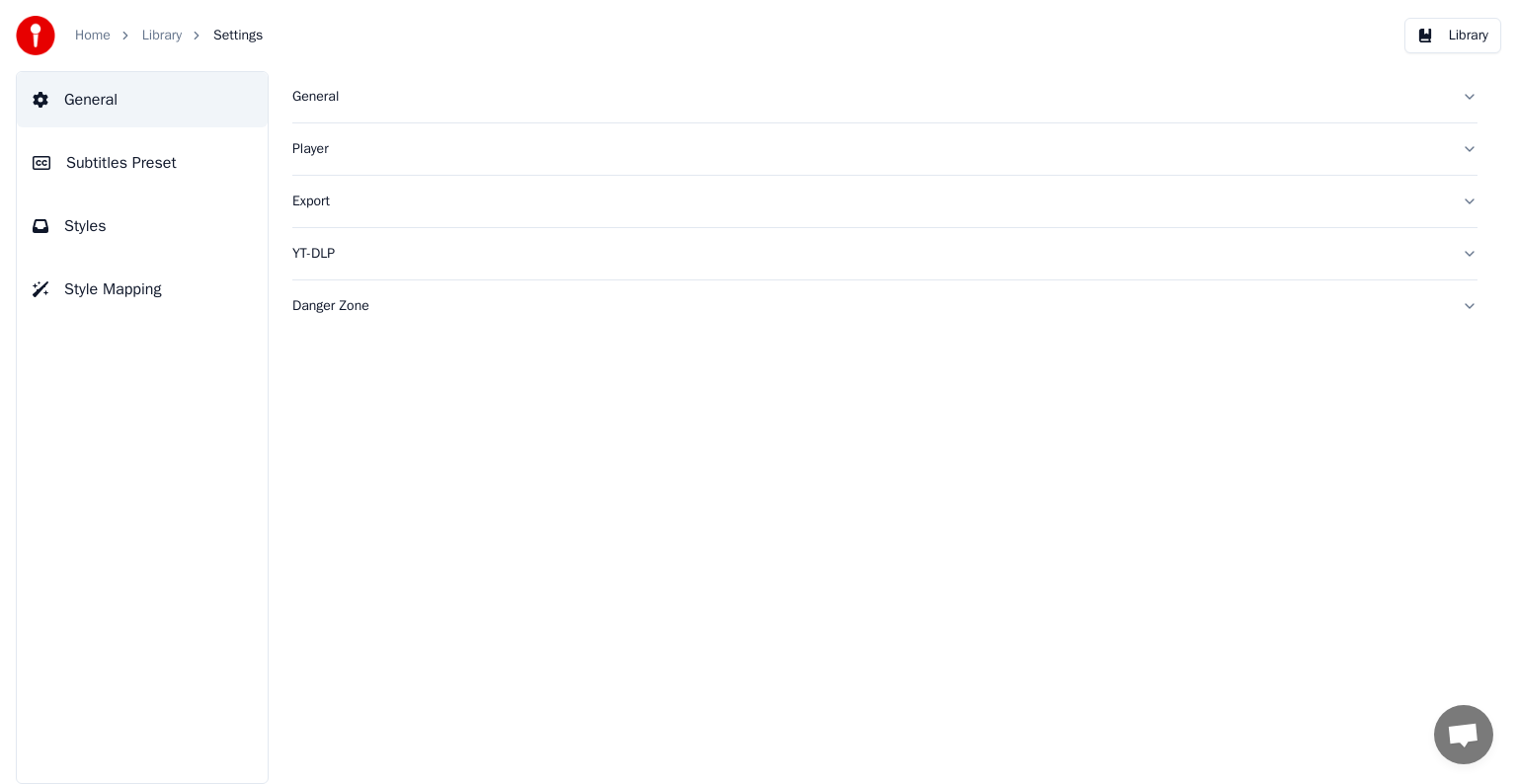 drag, startPoint x: 103, startPoint y: 161, endPoint x: 112, endPoint y: 146, distance: 17.492856 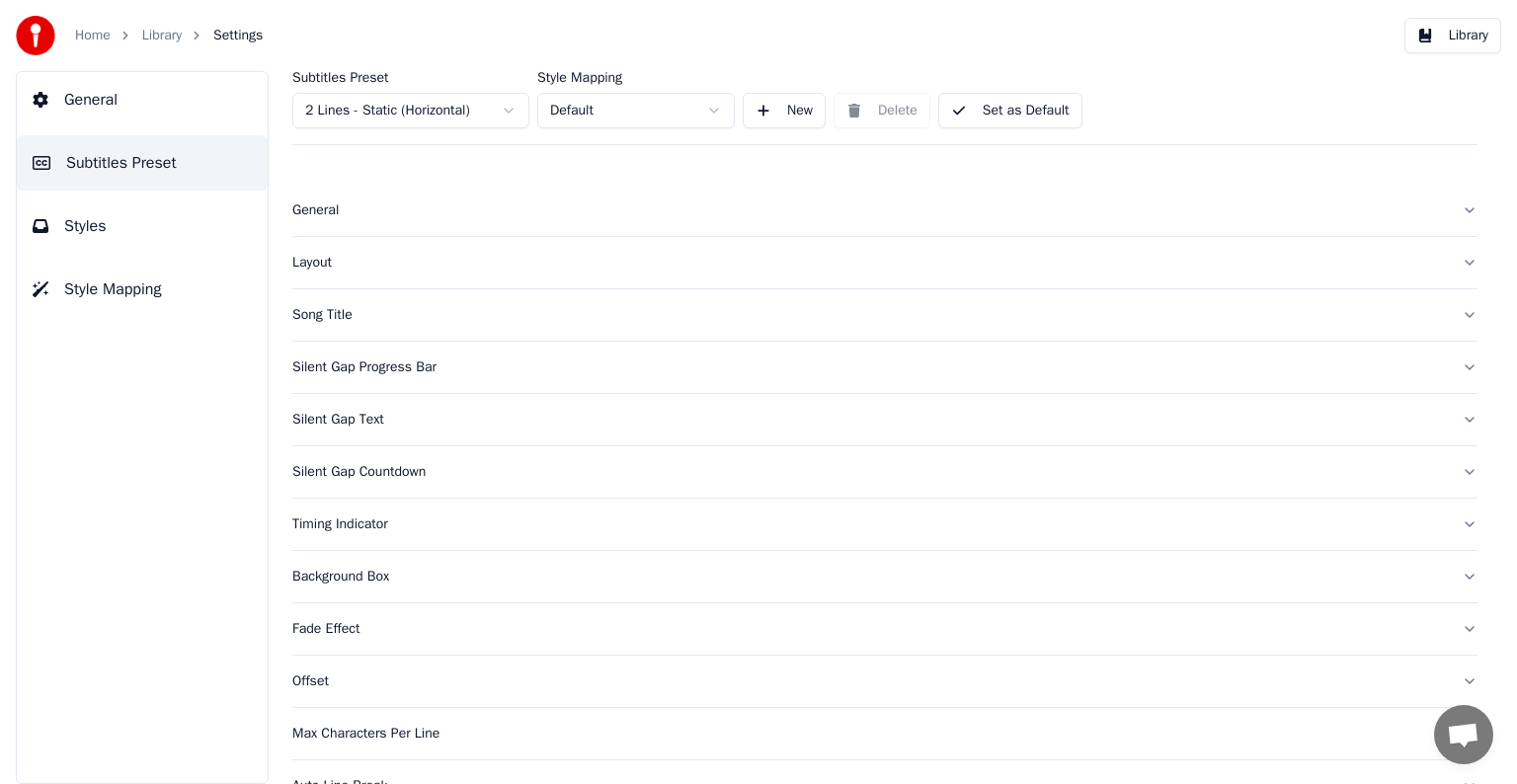 click on "Subtitles [.json] Home Library You Were There • Southern Sons Create Import FAQ Video Guides Credits 128 Settings Home Library Settings Library General Subtitles Preset Styles Style Mapping Subtitles Preset 2 Lines - Static (Horizontal) Style Mapping Default New Delete Set as Default General Layout Song Title Silent Gap Progress Bar Silent Gap Text Silent Gap Countdown Timing Indicator Background Box Fade Effect Offset Max Characters Per Line Auto Line Break Advanced Settings Chat Adam from Youka Desktop More channels Continue on Email Offline. You were inactive for some time. Send a message to reconnect to the chat. Youka Desktop Hello! How can I help you? Sunday, [DATE] Hi! I'ts me again. The lyrics are not appearing. Even editing to add lyrics again, it's not appearing. I already spent 22 credits for this please check [DATE] Monday, [DATE] Adam Hey, credits should refunded automatically in case of failure, please let me check [DATE] yeah but credits are used again in adding the lyrics in the song that supposed to be good in the first place [DATE] Read Adam I added 22 more credits to your account. [DATE]" at bounding box center [758, 392] 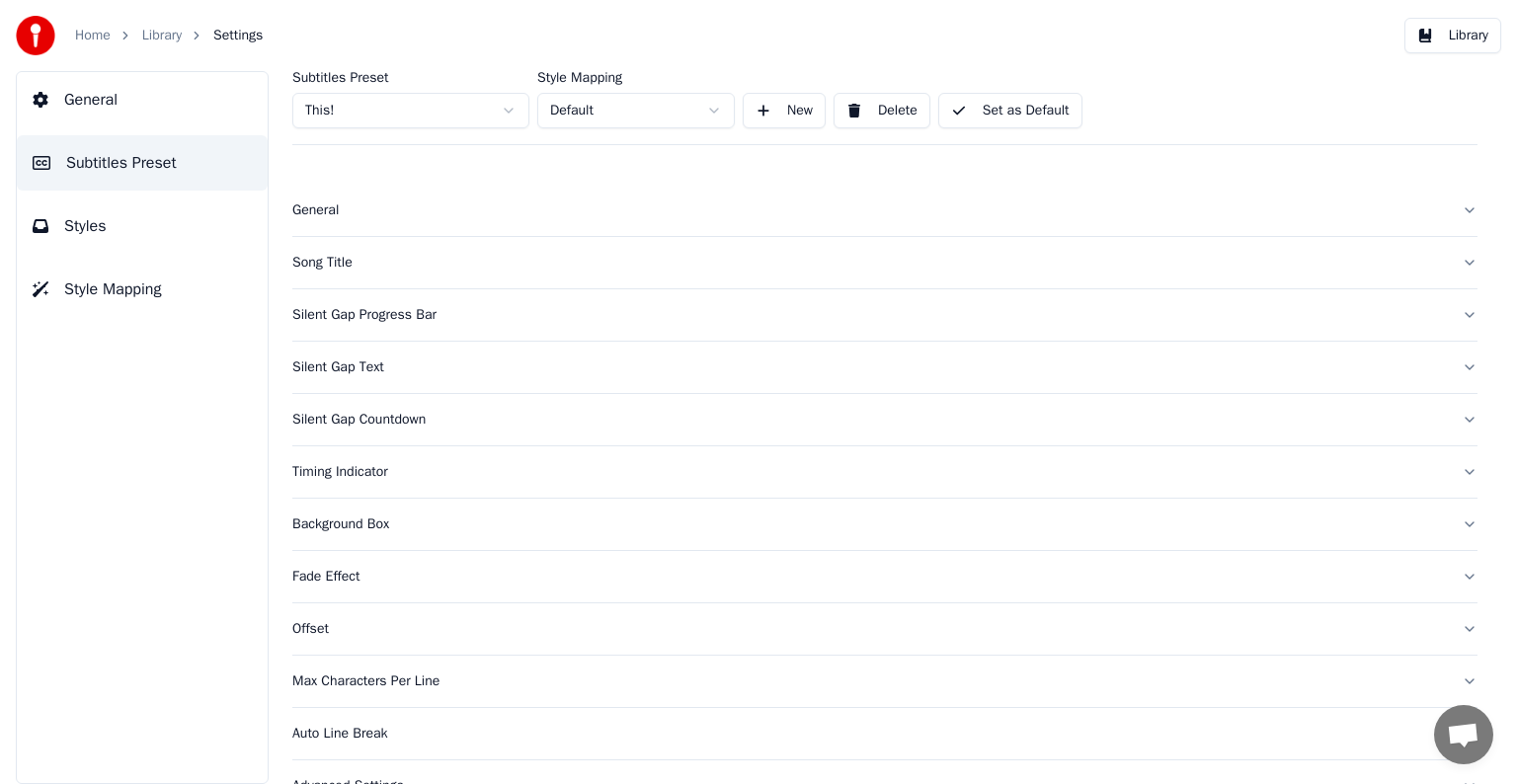 click on "Song Title" at bounding box center (869, 263) 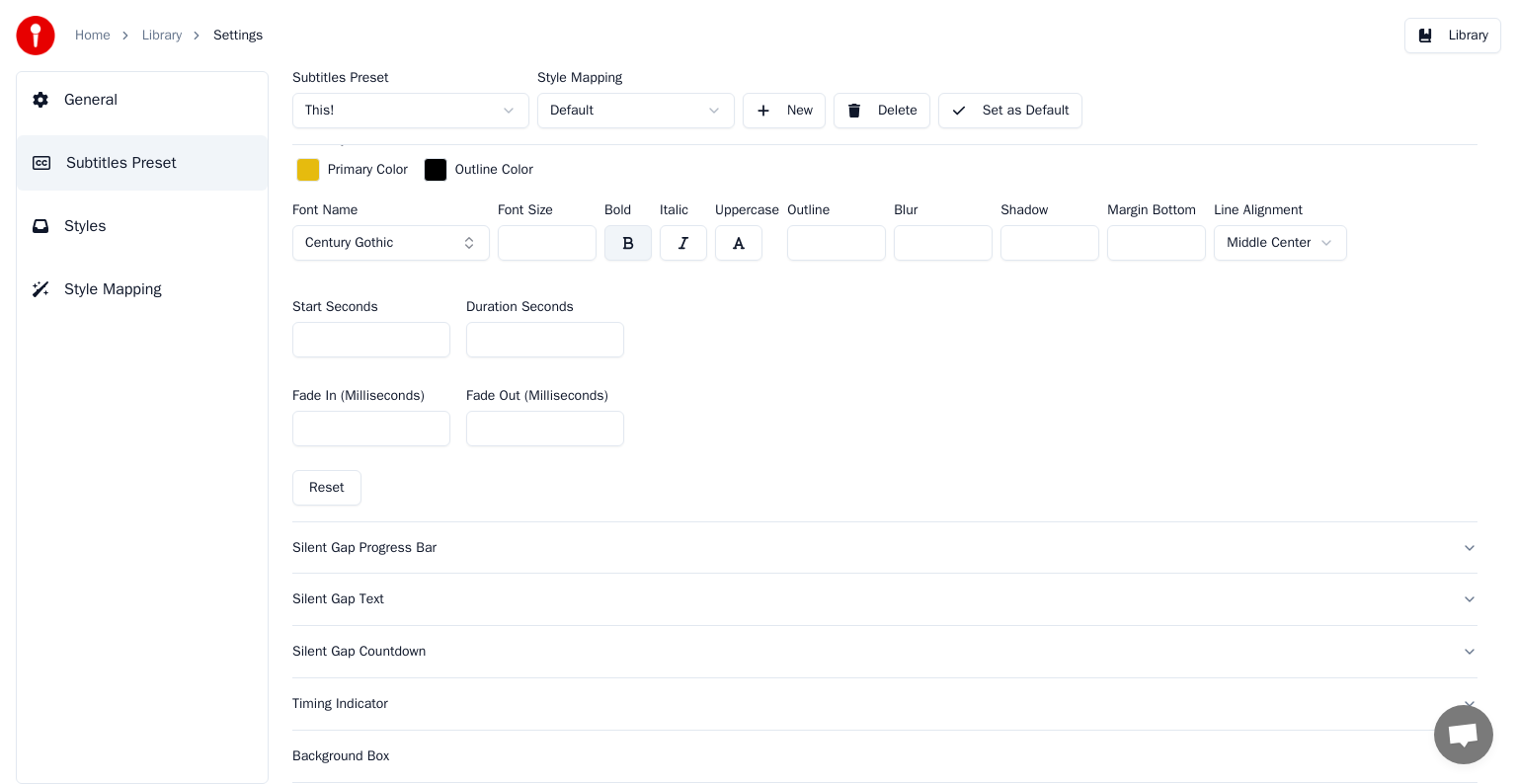 scroll, scrollTop: 790, scrollLeft: 0, axis: vertical 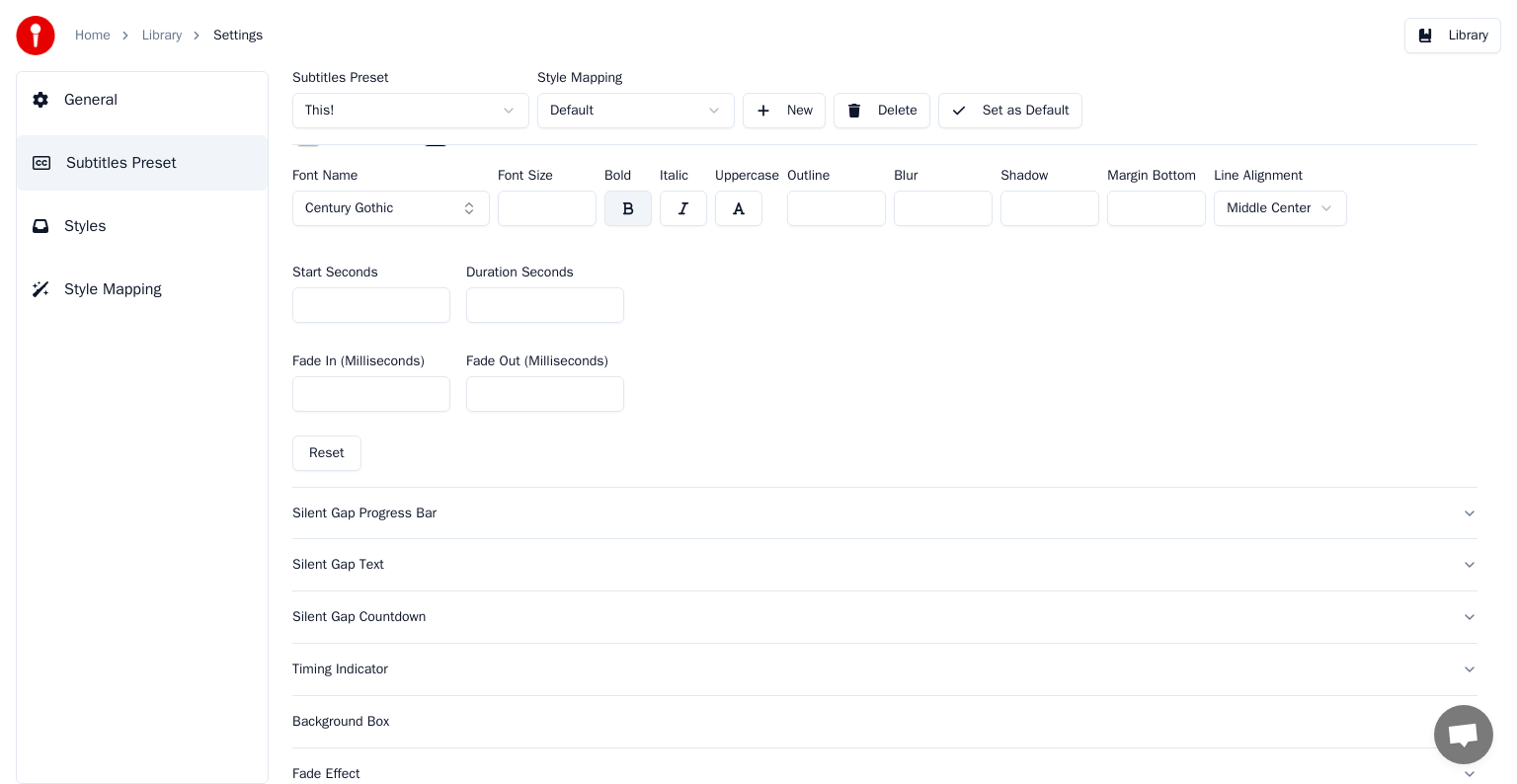 click on "Silent Gap Progress Bar" at bounding box center [869, 513] 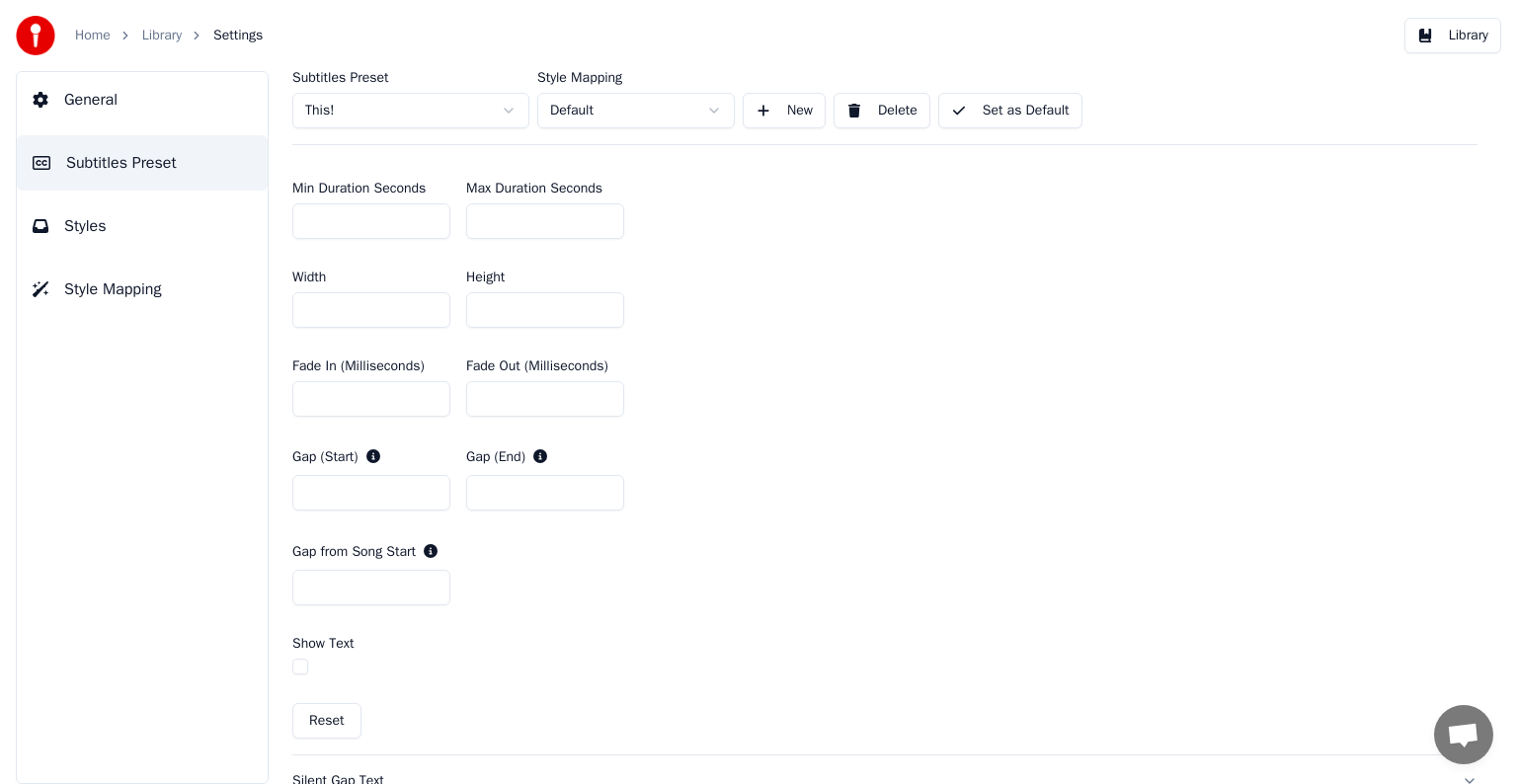 click on "*" at bounding box center [371, 588] 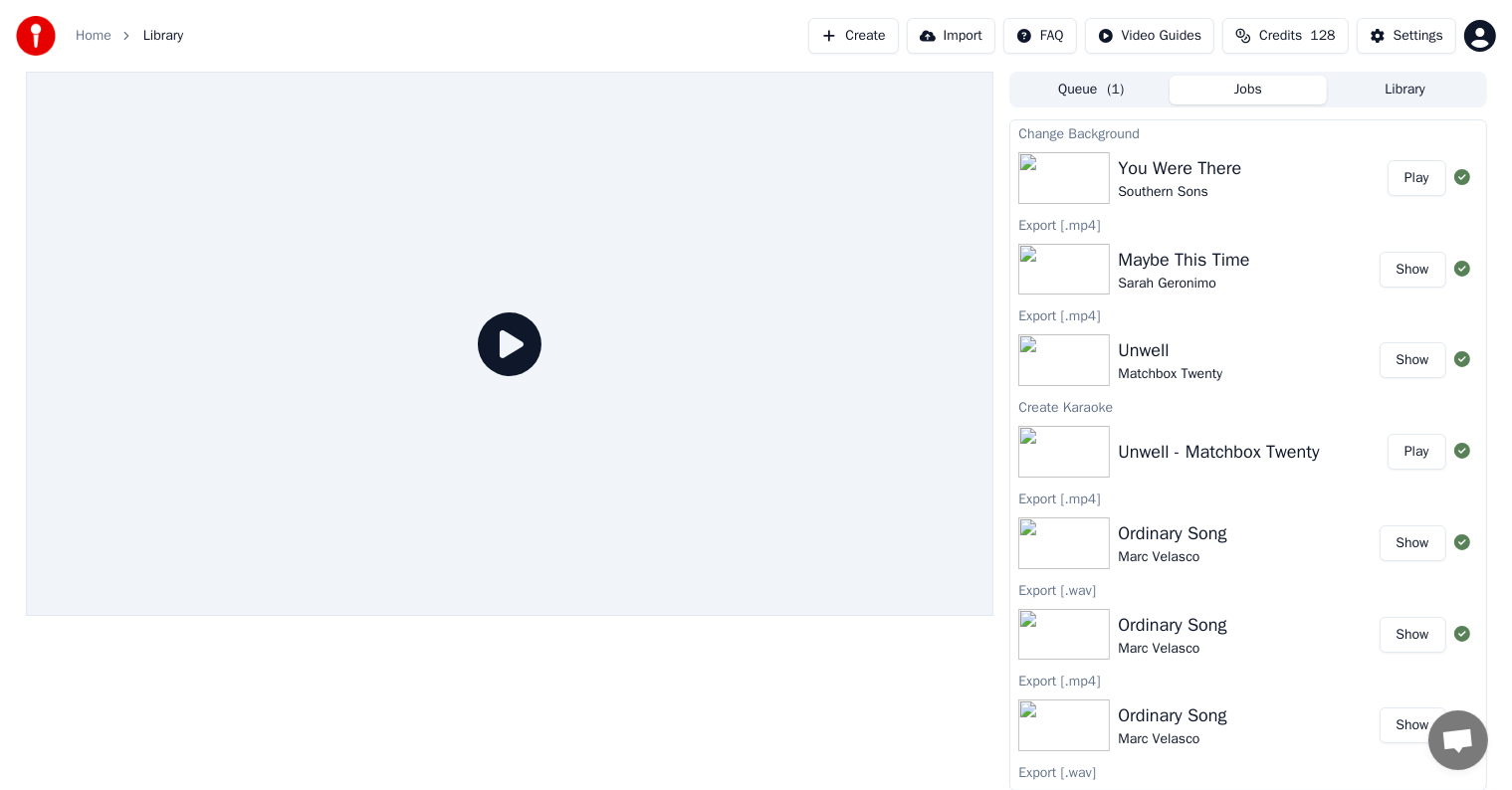 click on "Play" at bounding box center [1416, 178] 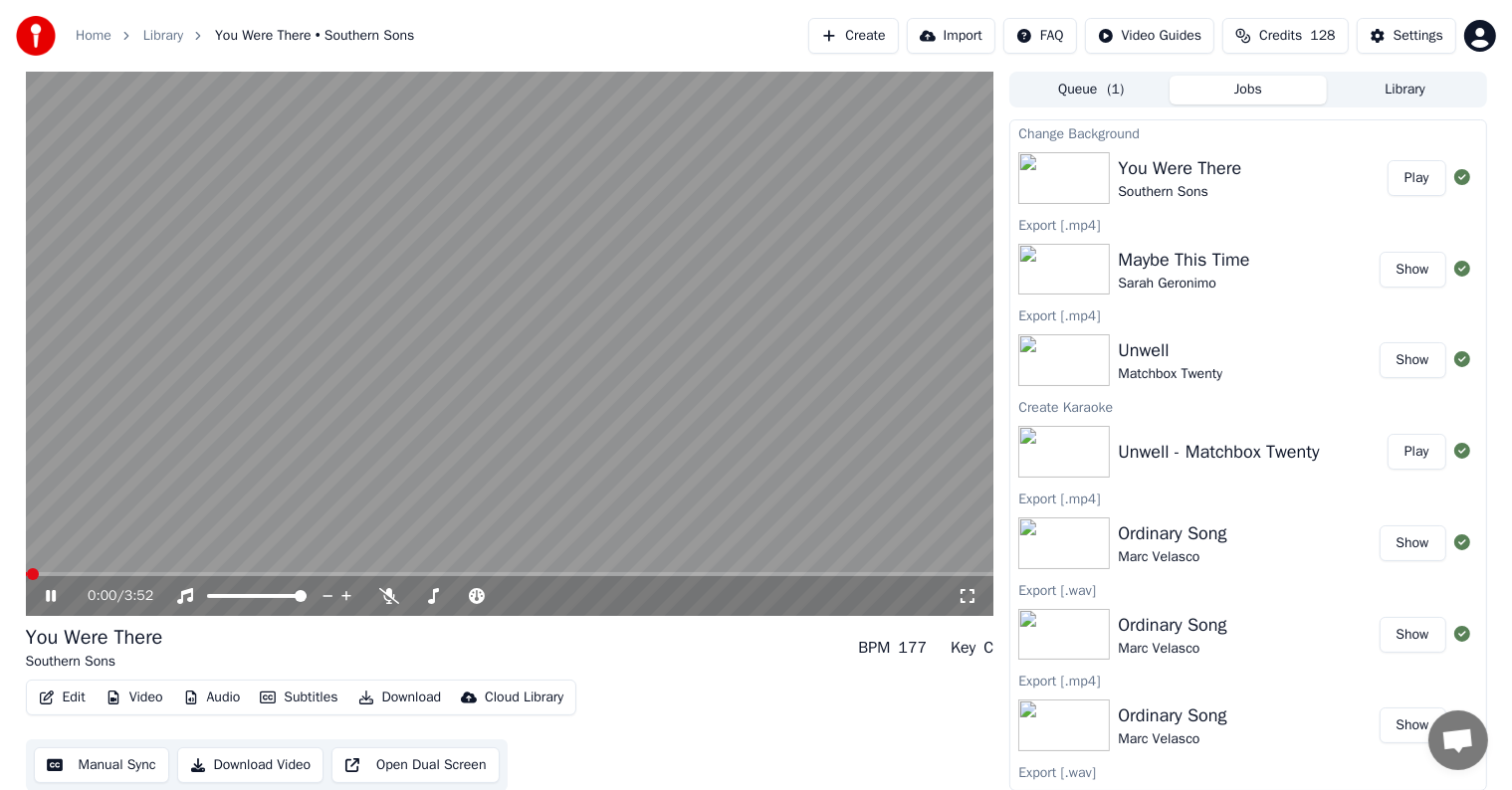 click at bounding box center (510, 343) 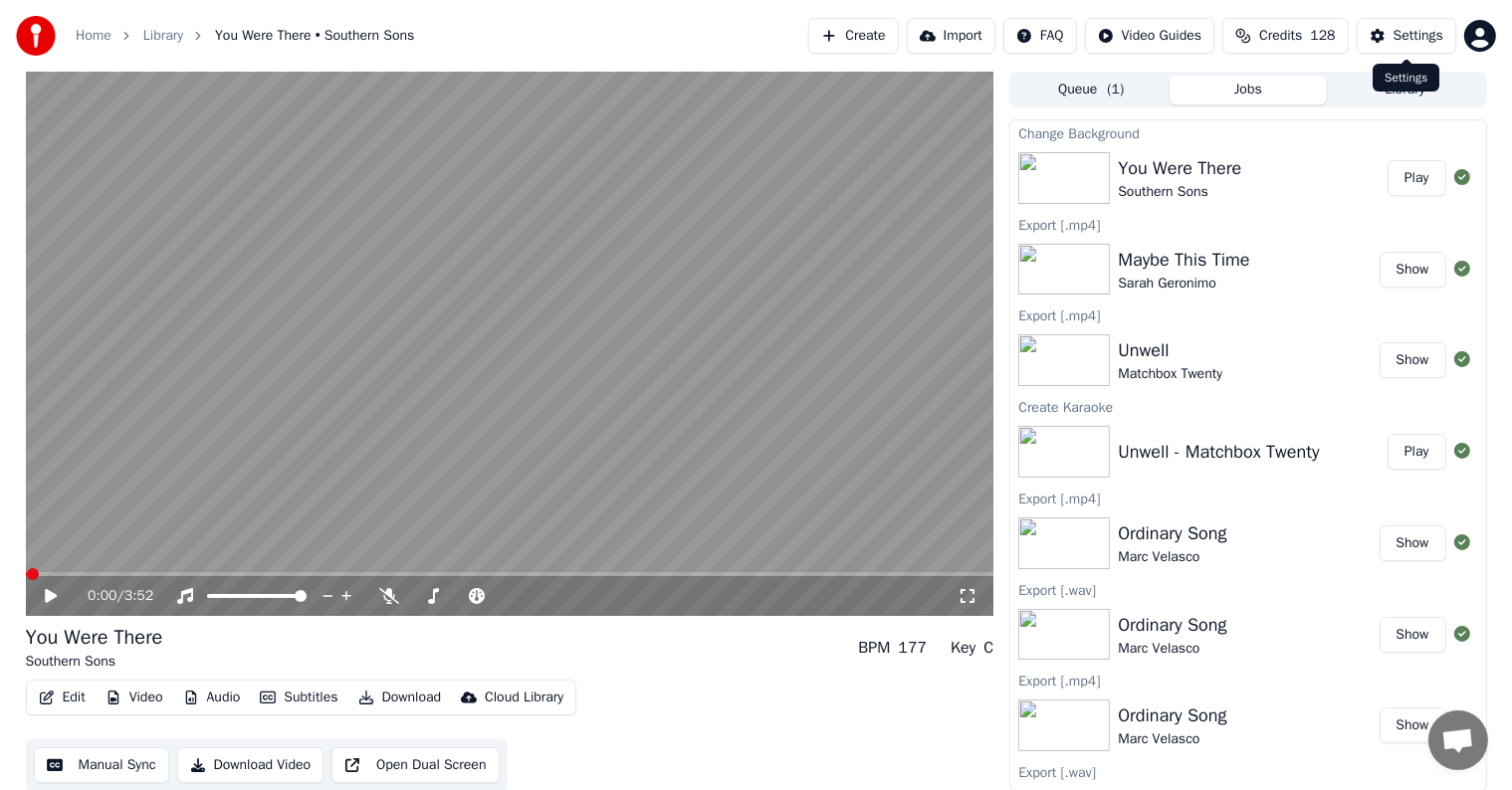 click on "Home Library You Were There • Southern Sons Create Import FAQ Video Guides Credits 128 Settings" at bounding box center [756, 36] 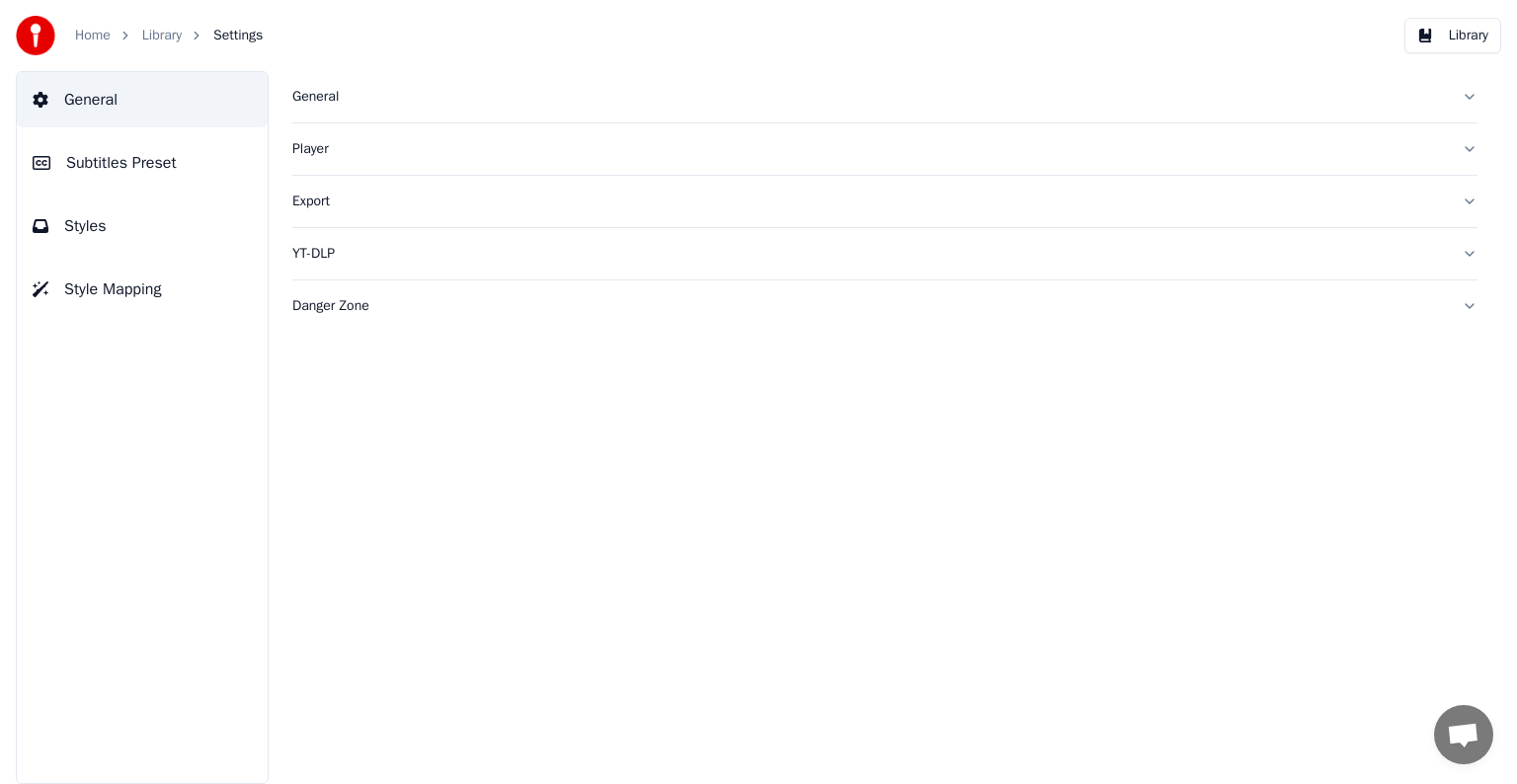click on "Subtitles Preset" at bounding box center (121, 163) 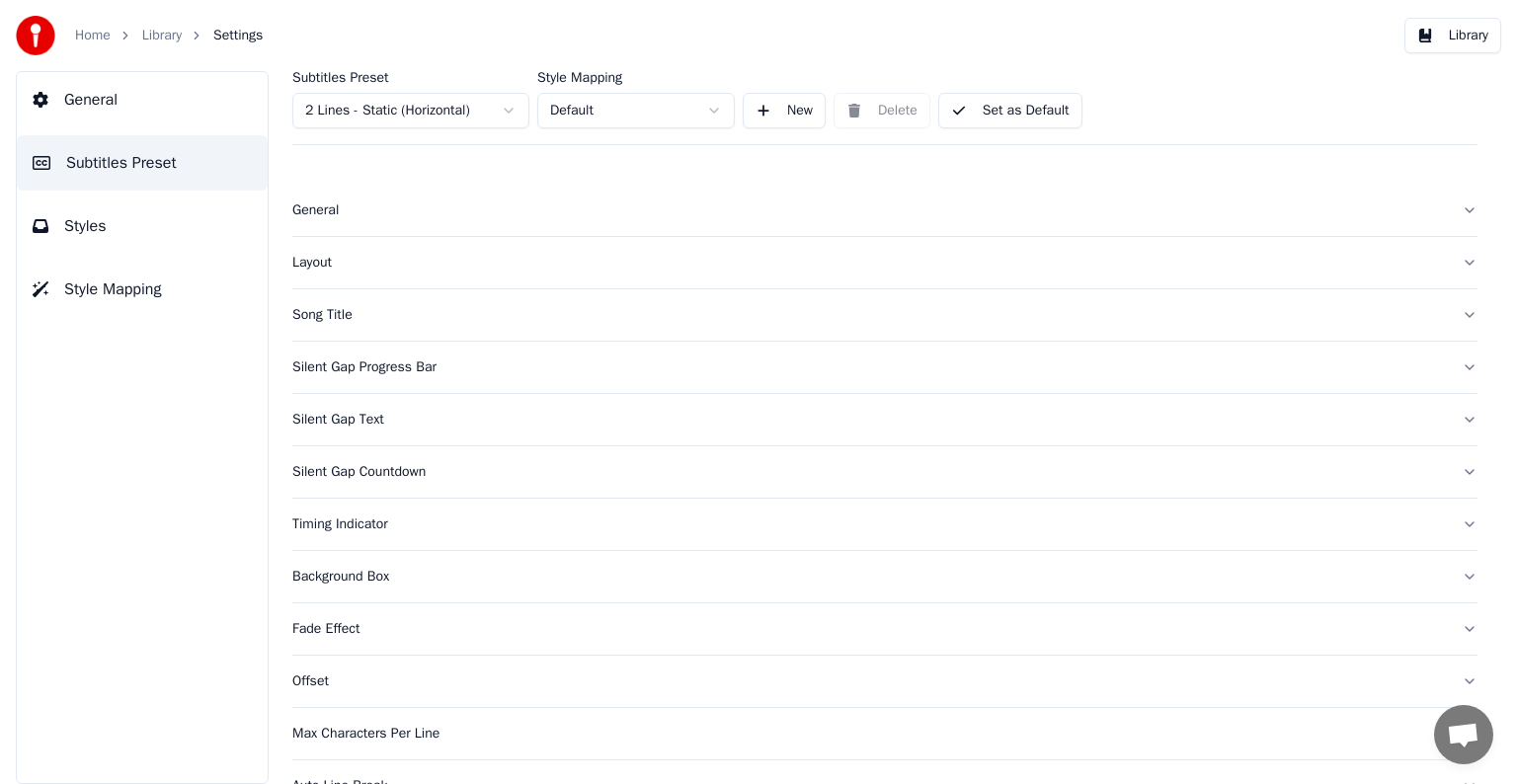 click on "Subtitles [.json] Home Library You Were There • Southern Sons Create Import FAQ Video Guides Credits 128 Settings Home Library Settings Library General Subtitles Preset Styles Style Mapping Subtitles Preset 2 Lines - Static (Horizontal) Style Mapping Default New Delete Set as Default General Layout Song Title Silent Gap Progress Bar Silent Gap Text Silent Gap Countdown Timing Indicator Background Box Fade Effect Offset Max Characters Per Line Auto Line Break Advanced Settings Chat Adam from Youka Desktop More channels Continue on Email Offline. You were inactive for some time. Send a message to reconnect to the chat. Youka Desktop Hello! How can I help you? Sunday, [DATE] Hi! I'ts me again. The lyrics are not appearing. Even editing to add lyrics again, it's not appearing. I already spent 22 credits for this please check [DATE] Monday, [DATE] Adam Hey, credits should refunded automatically in case of failure, please let me check [DATE] yeah but credits are used again in adding the lyrics in the song that supposed to be good in the first place [DATE] Read Adam I added 22 more credits to your account. [DATE]" at bounding box center [758, 392] 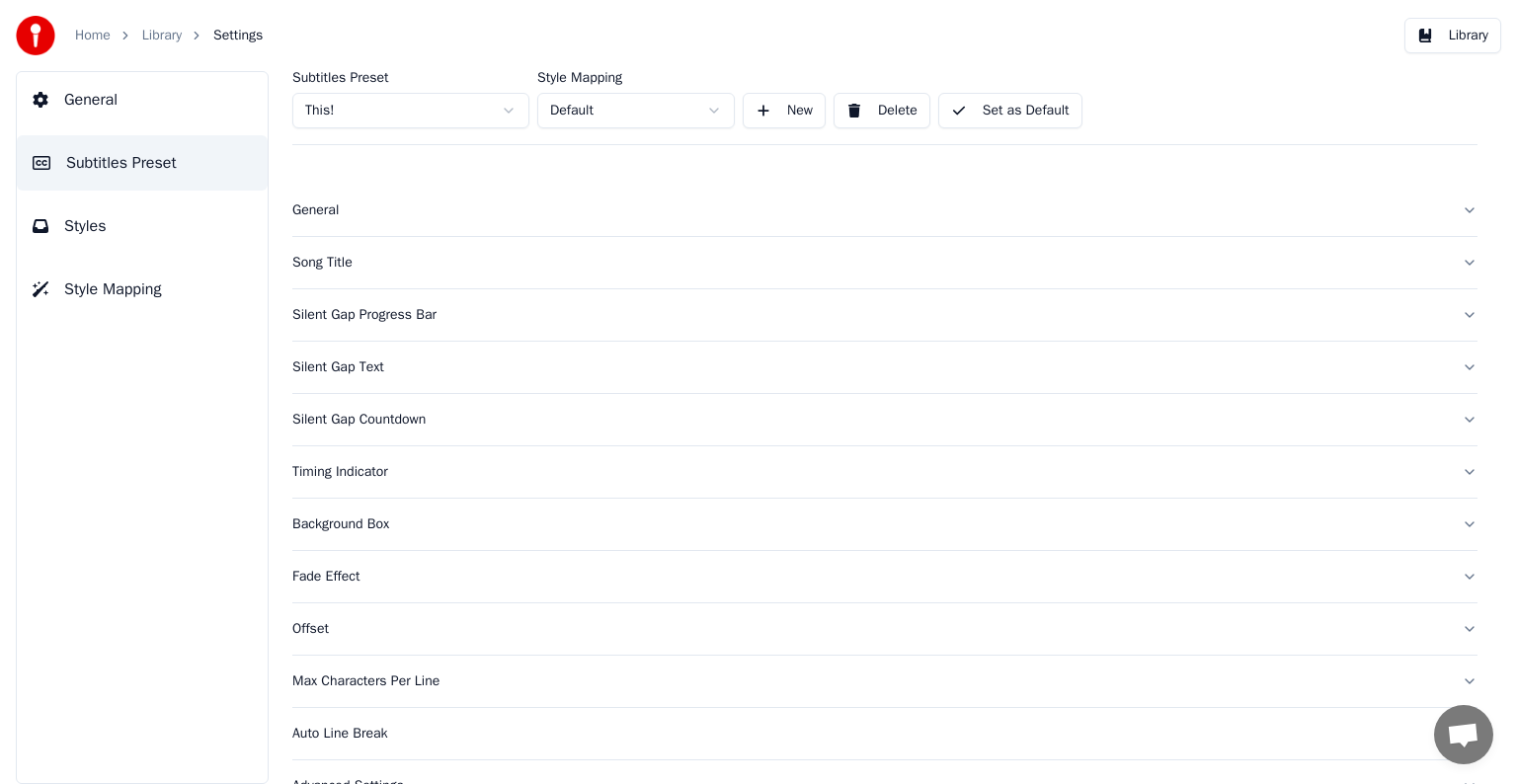 click on "Silent Gap Progress Bar" at bounding box center [869, 315] 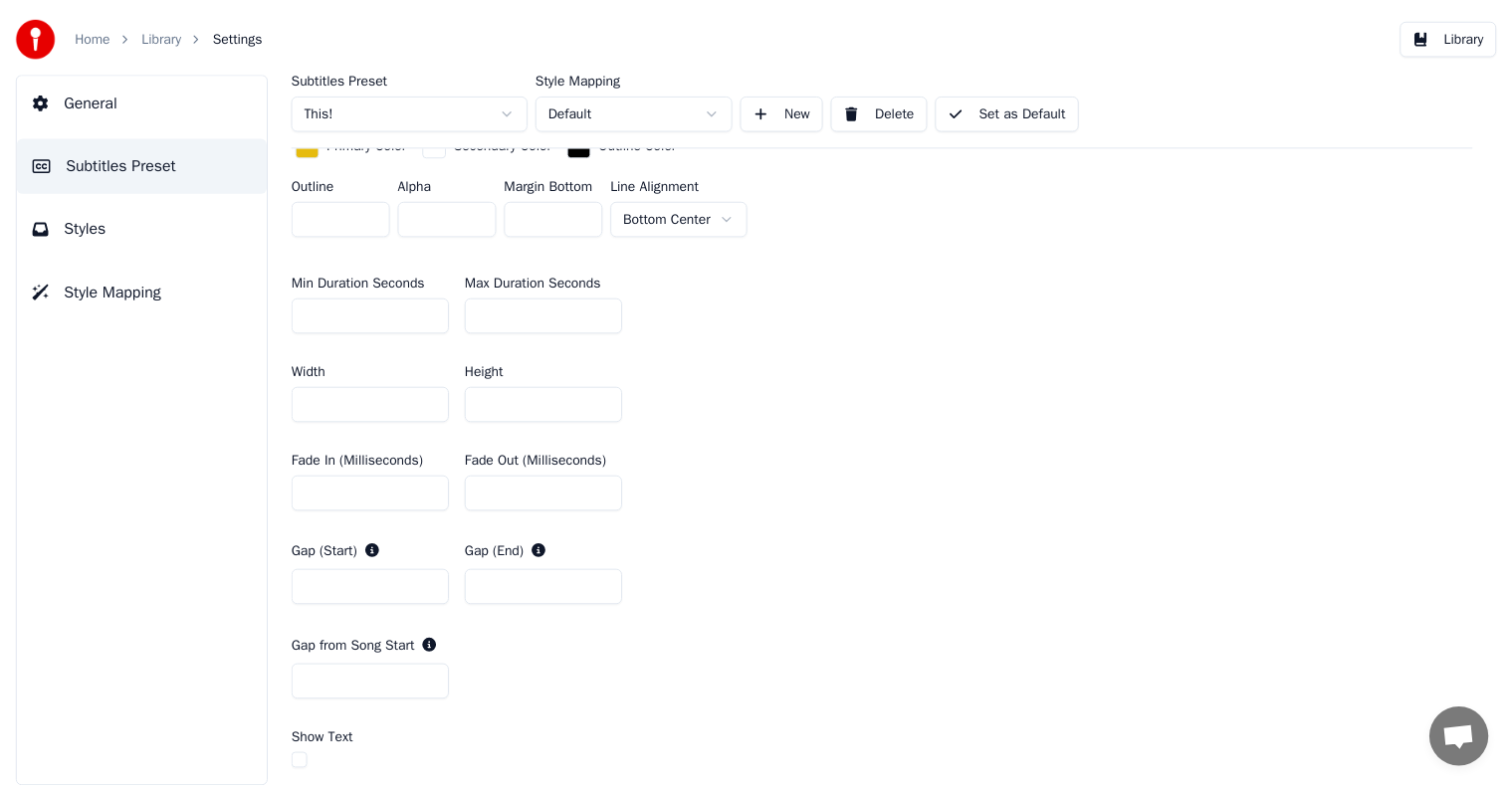 scroll, scrollTop: 696, scrollLeft: 0, axis: vertical 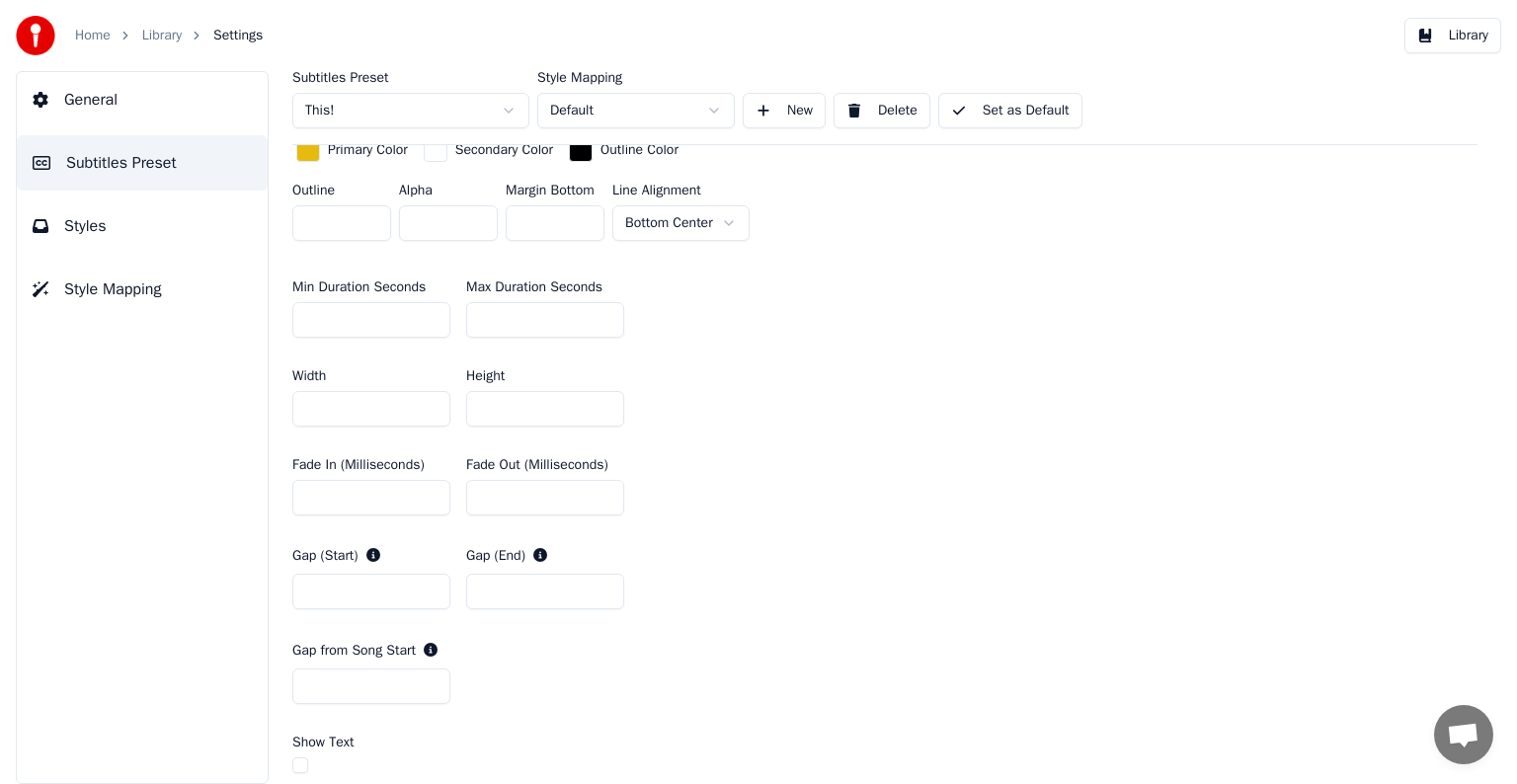 click on "*" at bounding box center (371, 320) 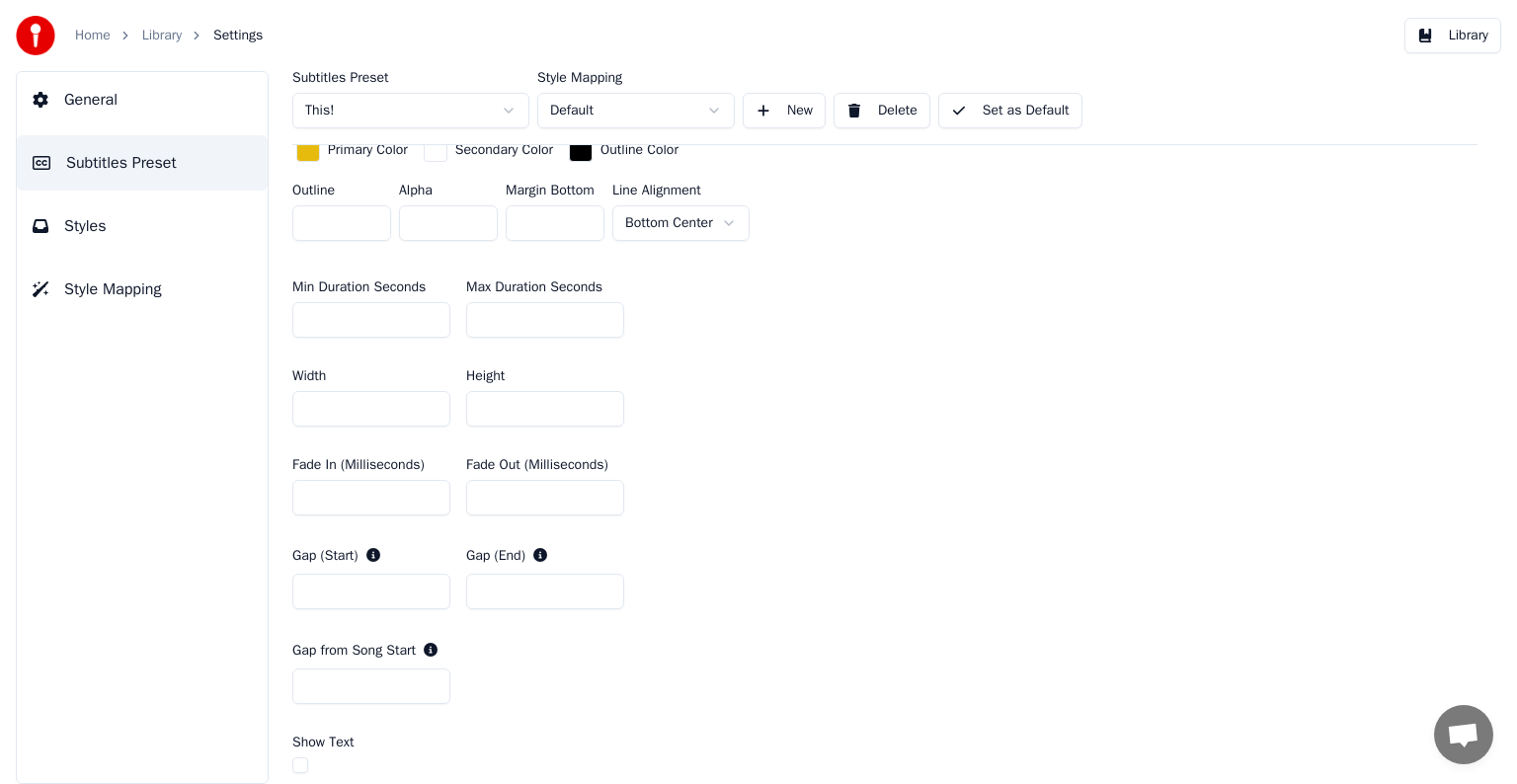 click on "**" at bounding box center [371, 320] 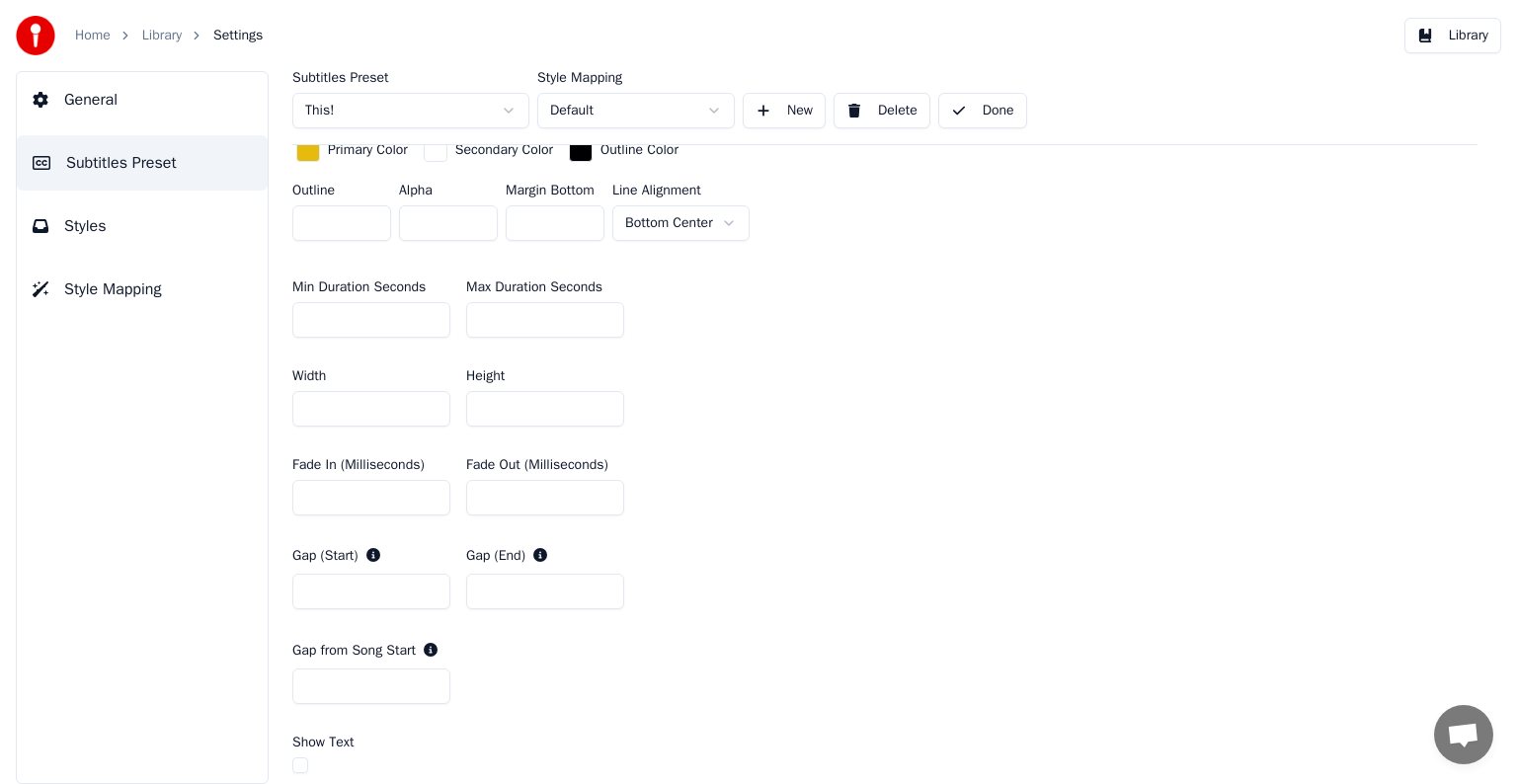 click on "Library" at bounding box center [162, 36] 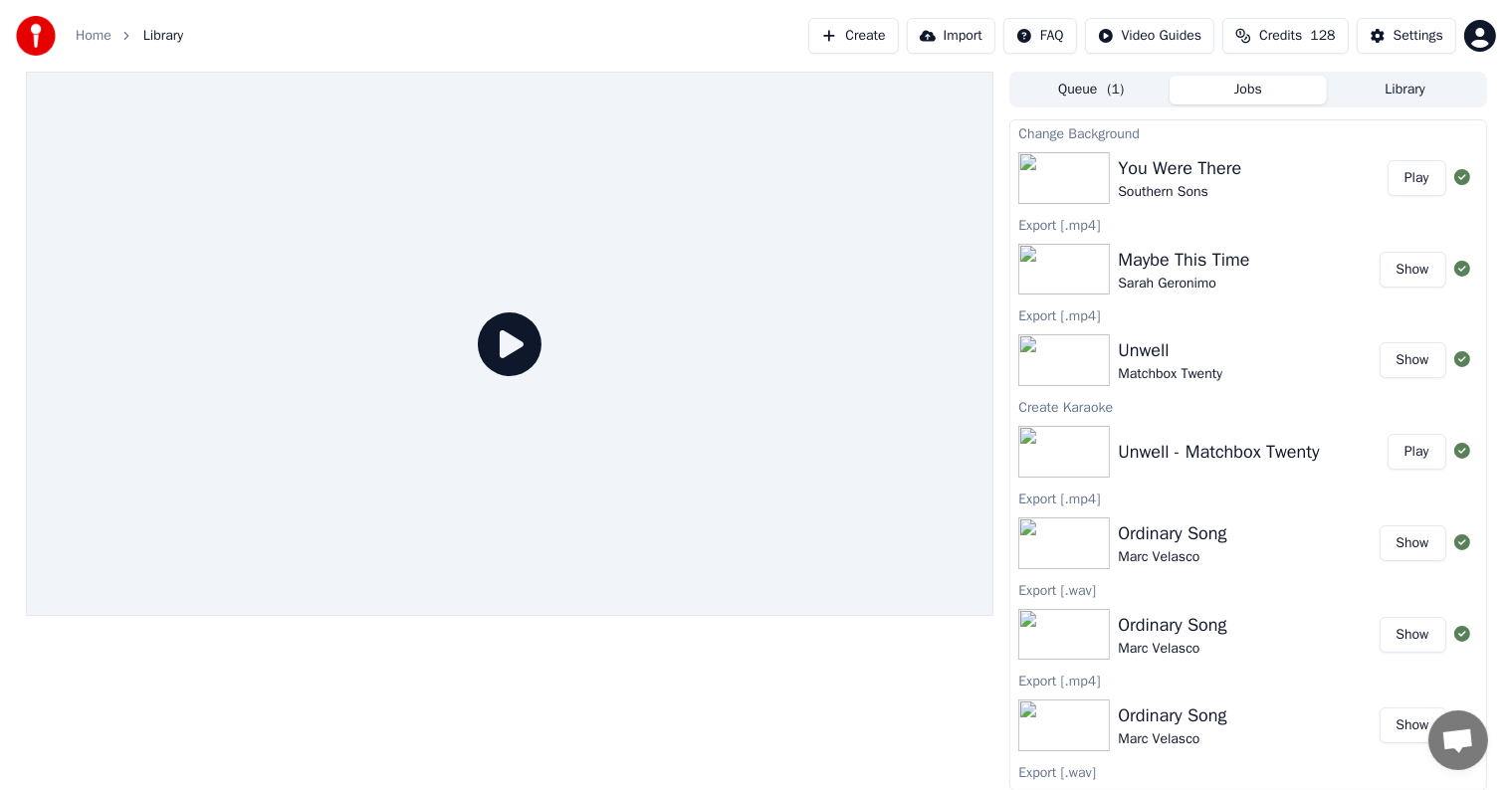 click on "Play" at bounding box center (1416, 178) 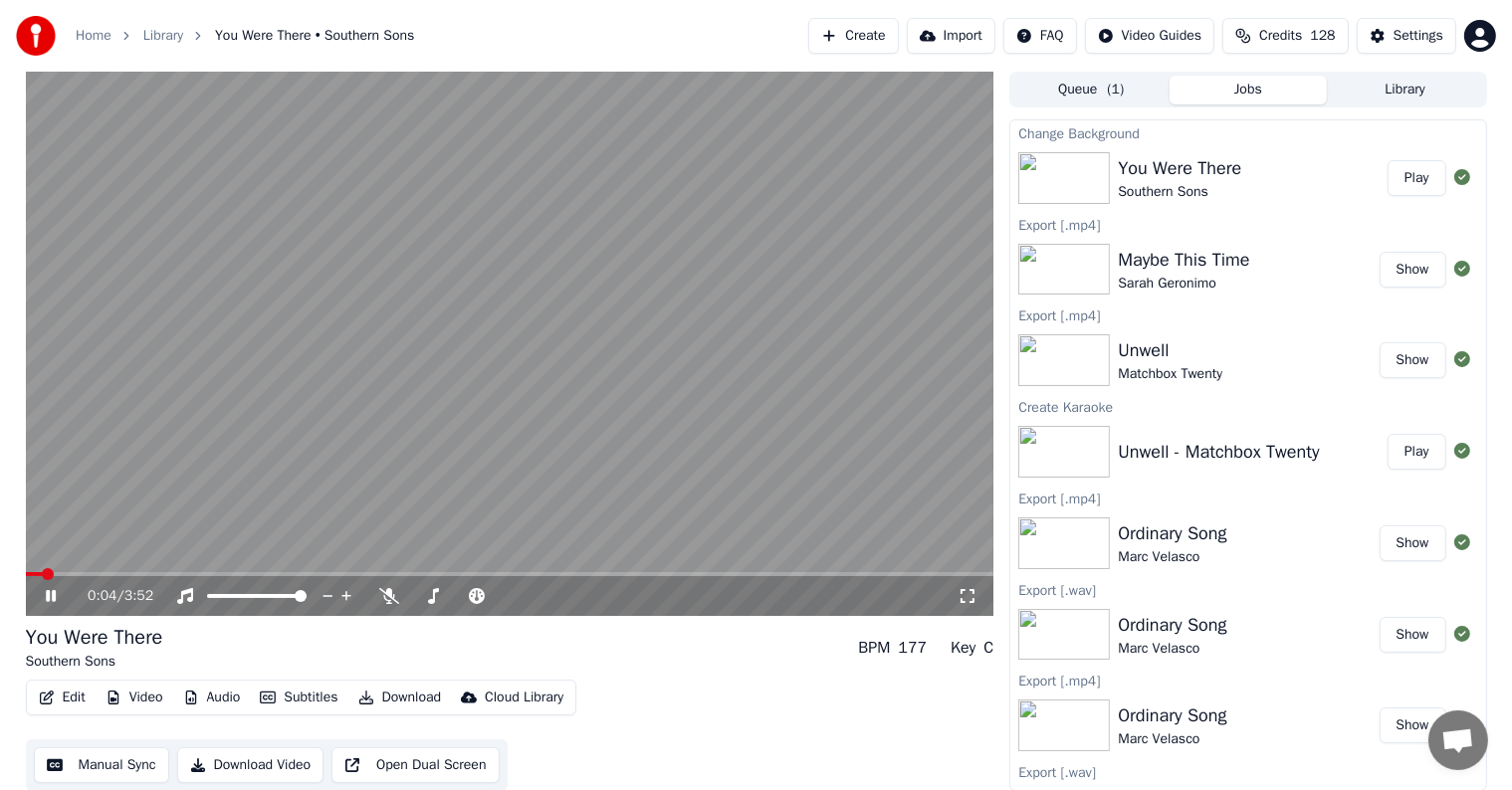type 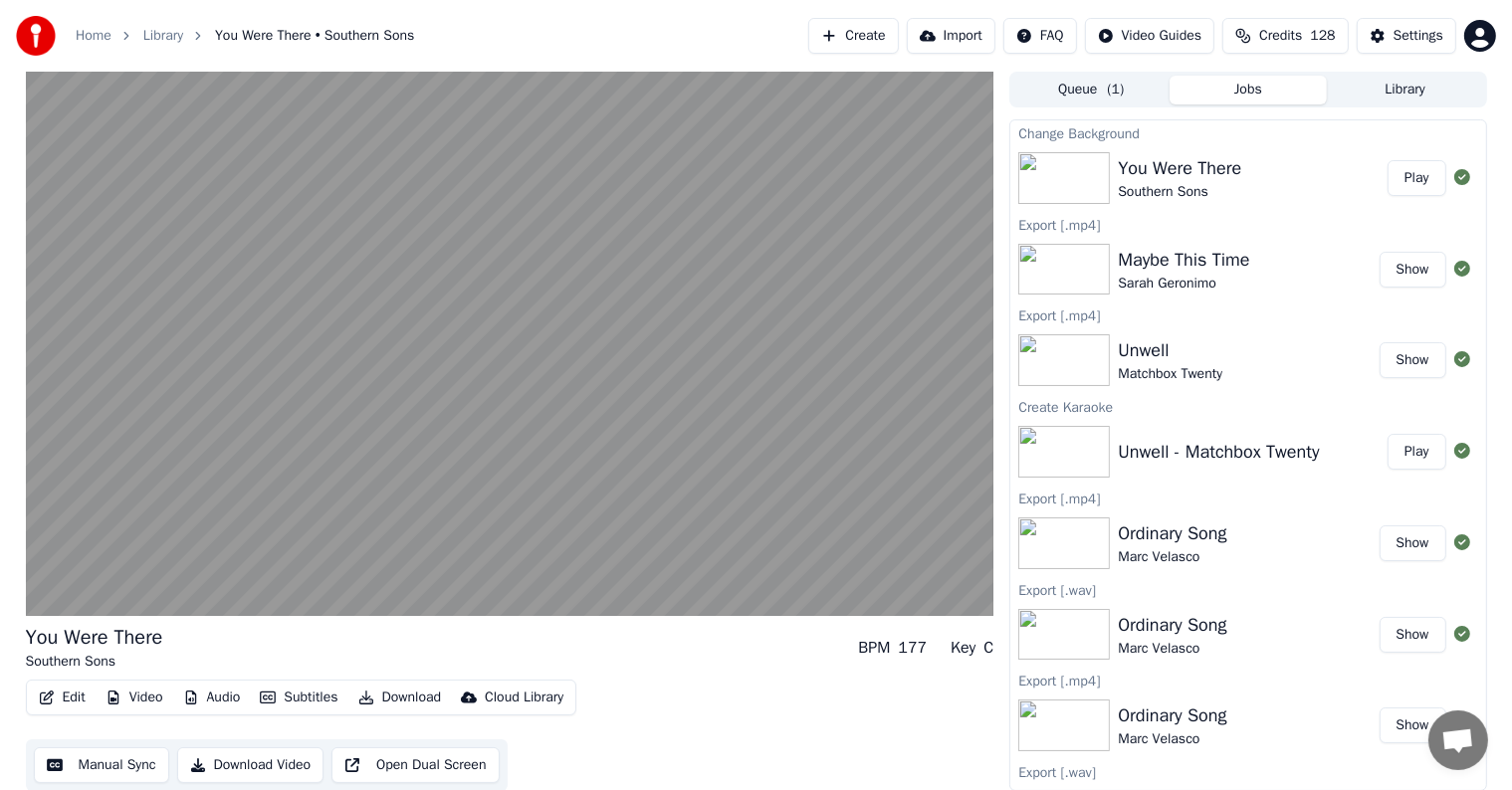 click on "Manual Sync" at bounding box center (102, 765) 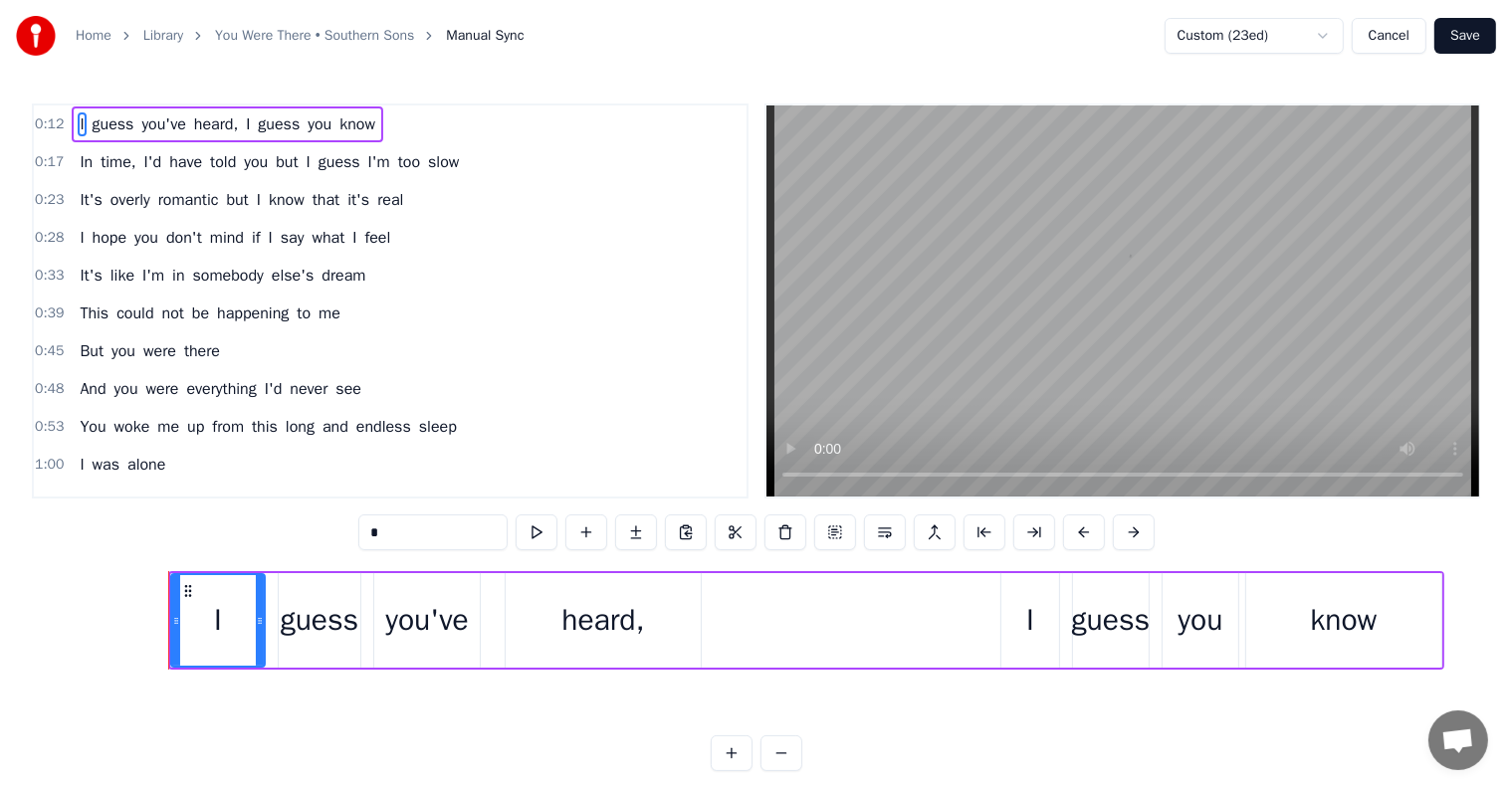 scroll, scrollTop: 0, scrollLeft: 3627, axis: horizontal 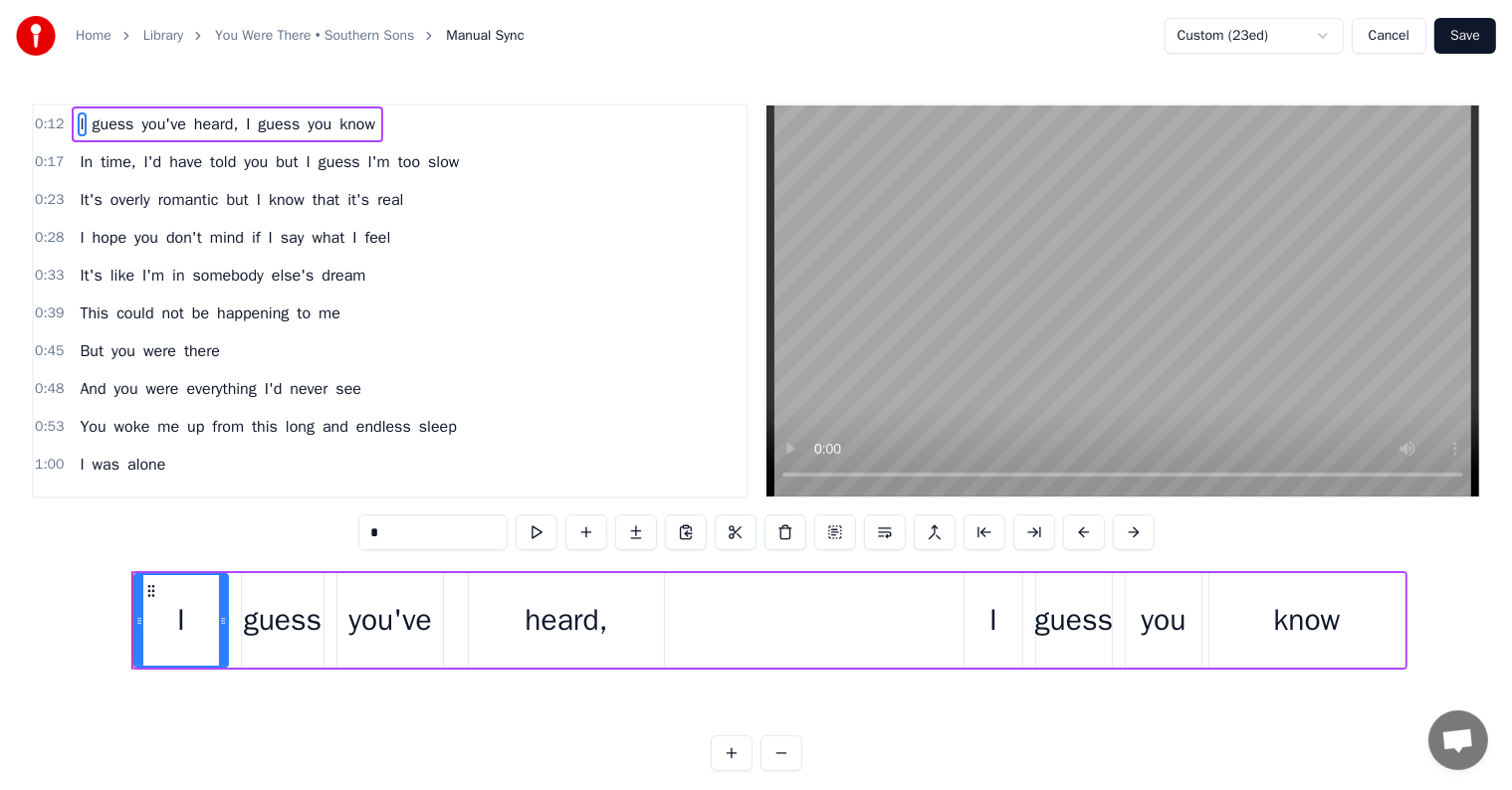 click on "I guess you've heard, I guess you know In time, I'd have told you but I guess I'm too slow It's overly romantic but I know that it's real I hope you don't mind if I say what I feel It's like I'm in somebody else's dream This could not be happening to me But you were there And you were everything I'd never see You woke me up from this long and endless sleep I was alone I opened my eyes and you were there Don't be alarmed, no, don't be concerned I don't want to change things, leave them just as they were I mean, nothing's really different, it's me who feels strange I'm always lost for words when someone mentions your name I know that I'll get over this for sure I'm not the type who dreams there could be more But you were there And you were everything I'd never see You woke me up from this long and endless sleep And I was alone I opened my eyes and you were there Can I take your smile home with me? Or the magic in your hand? The rain has stopped, the storm has passed Look at all the colors, now the sun's here at" at bounding box center (756, 645) 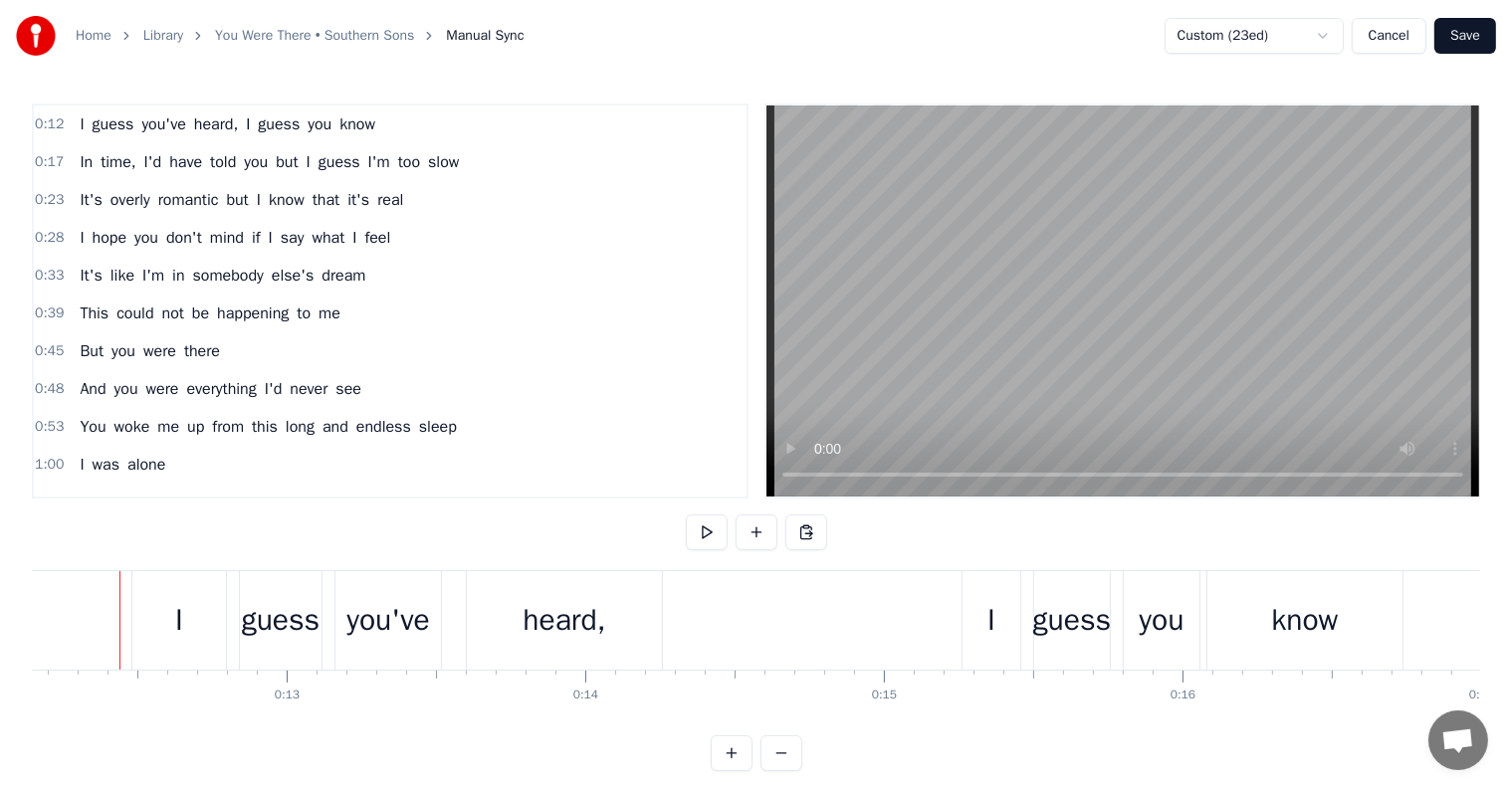 scroll, scrollTop: 0, scrollLeft: 3615, axis: horizontal 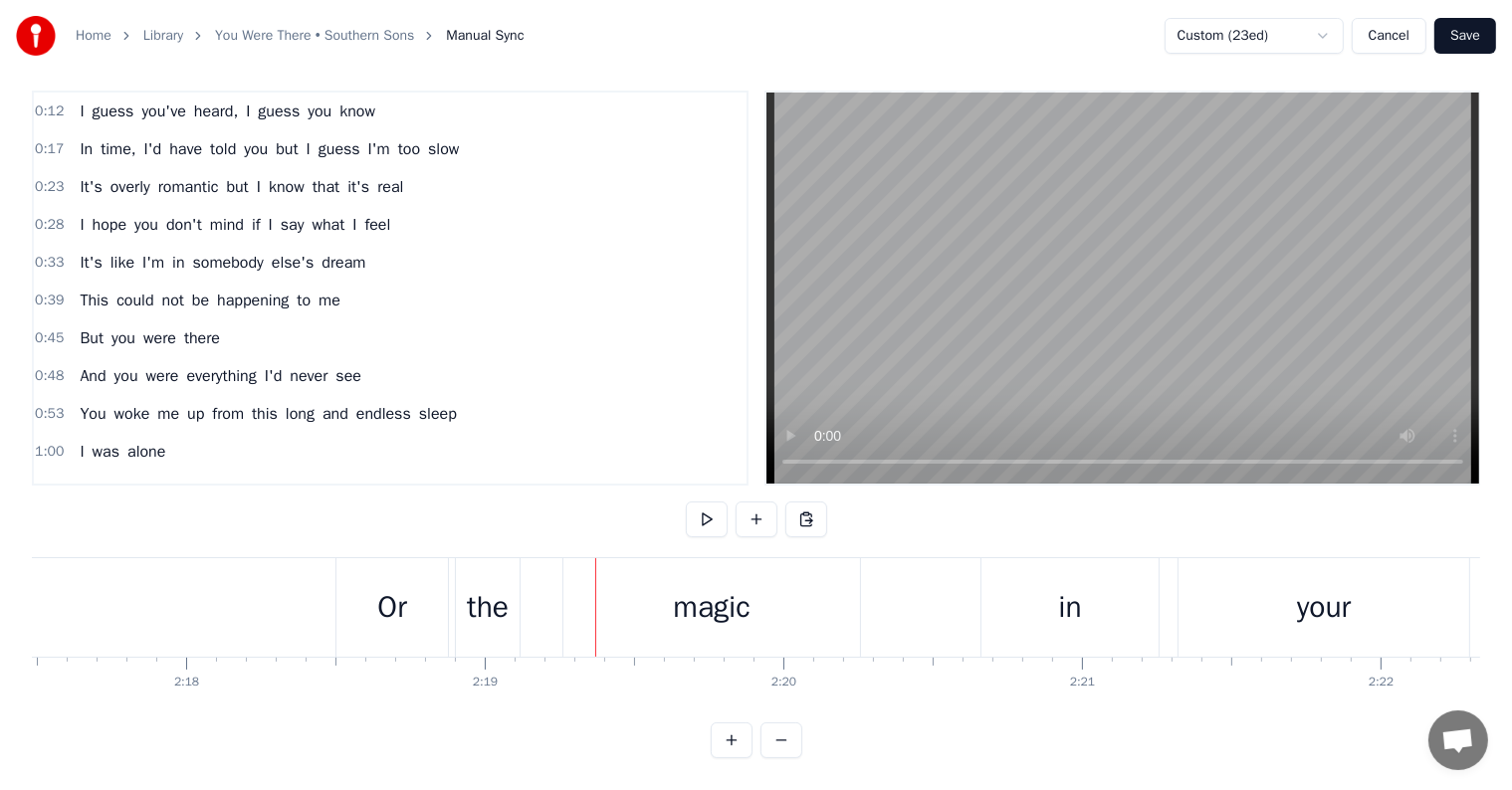 click on "Library" at bounding box center (174, 36) 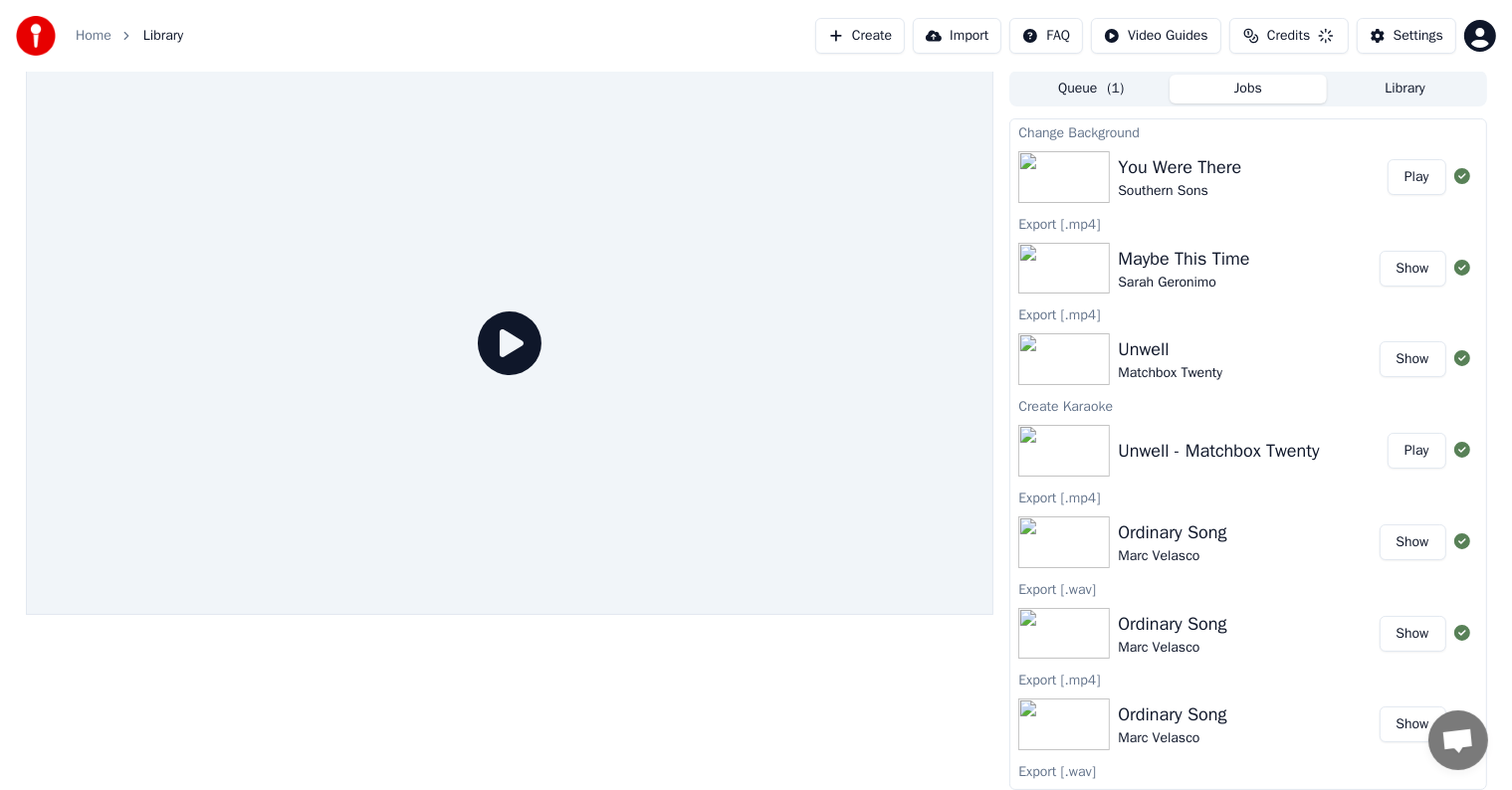 scroll, scrollTop: 0, scrollLeft: 0, axis: both 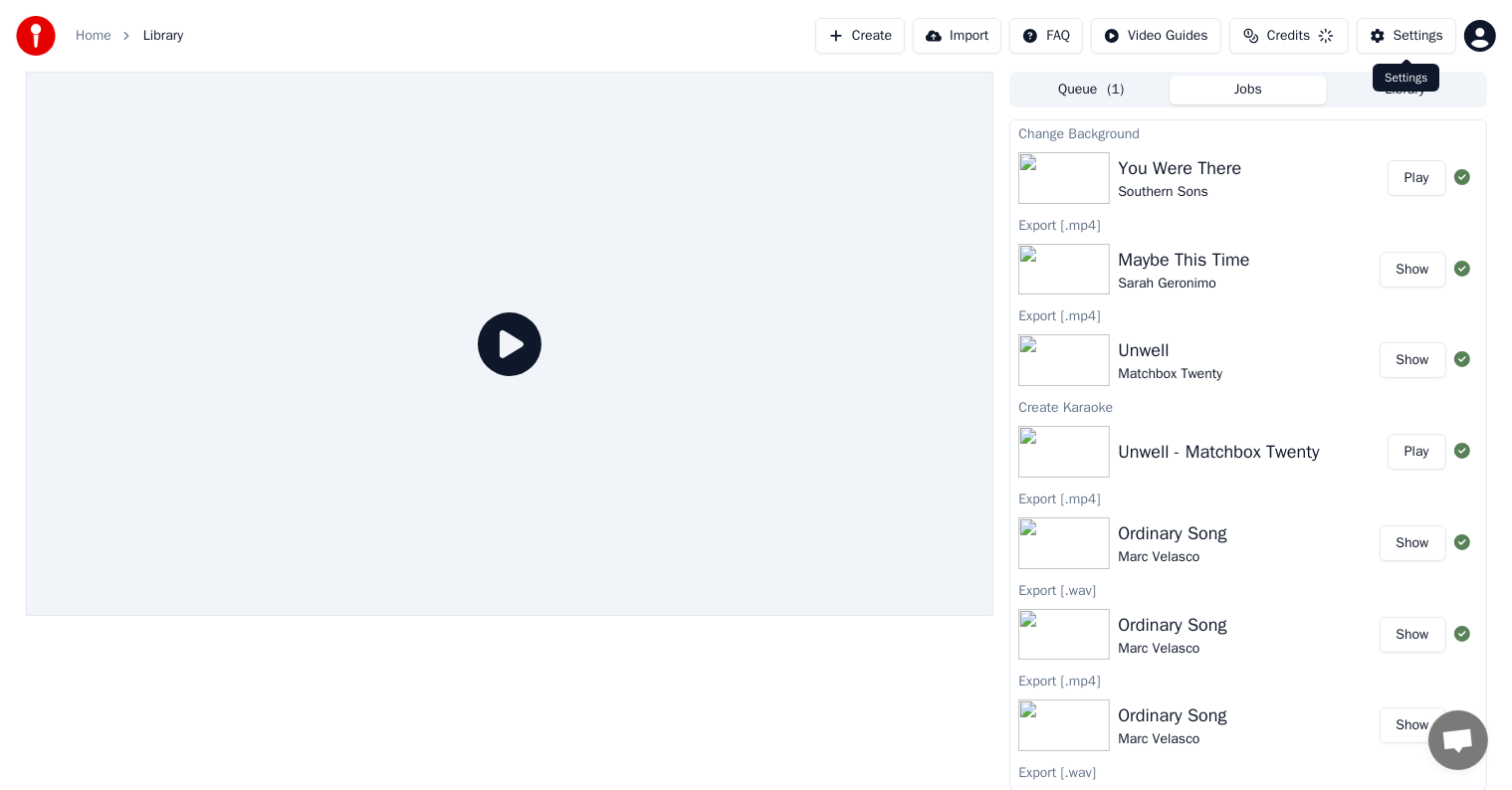 click on "Settings" at bounding box center (1418, 36) 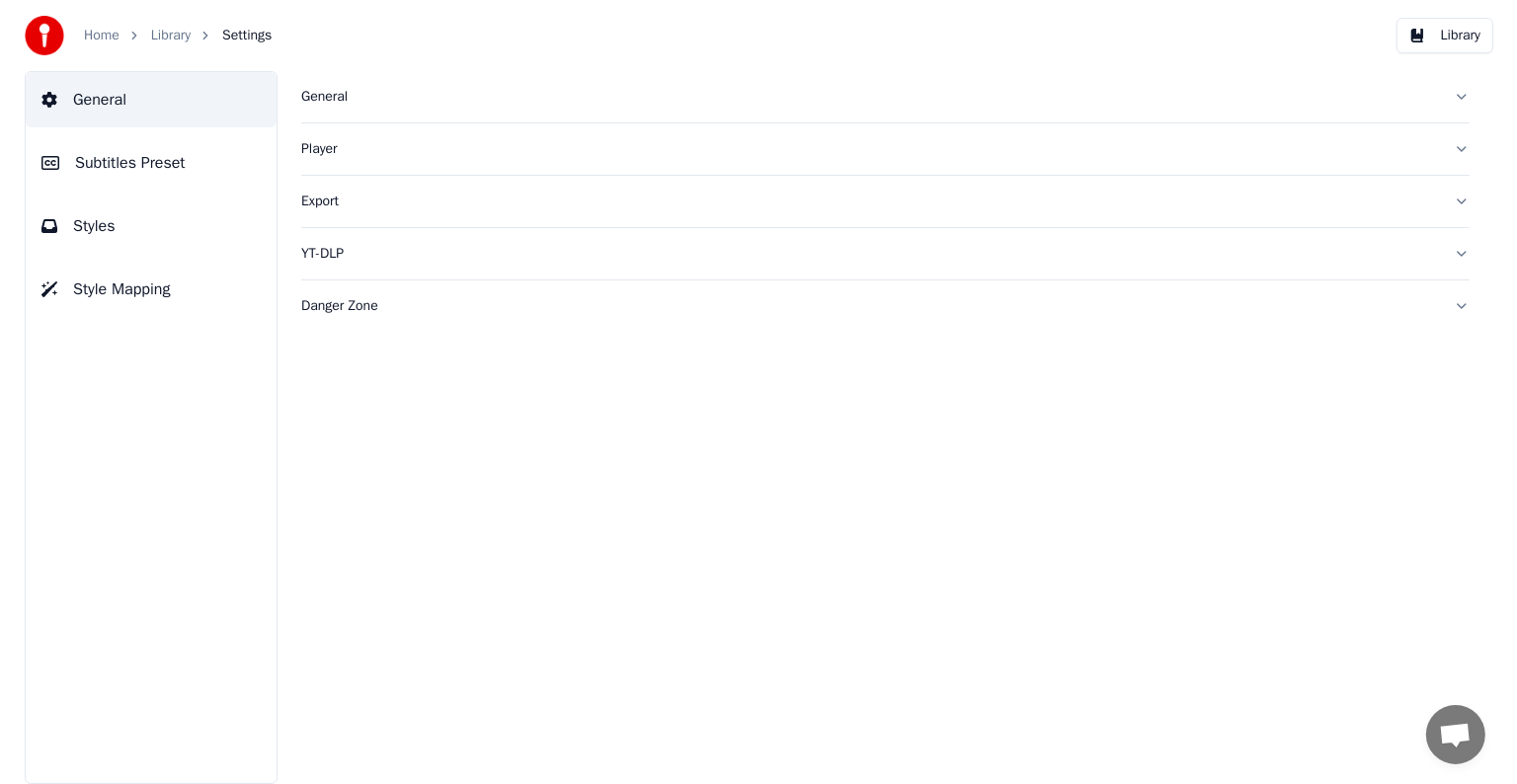 scroll, scrollTop: 0, scrollLeft: 0, axis: both 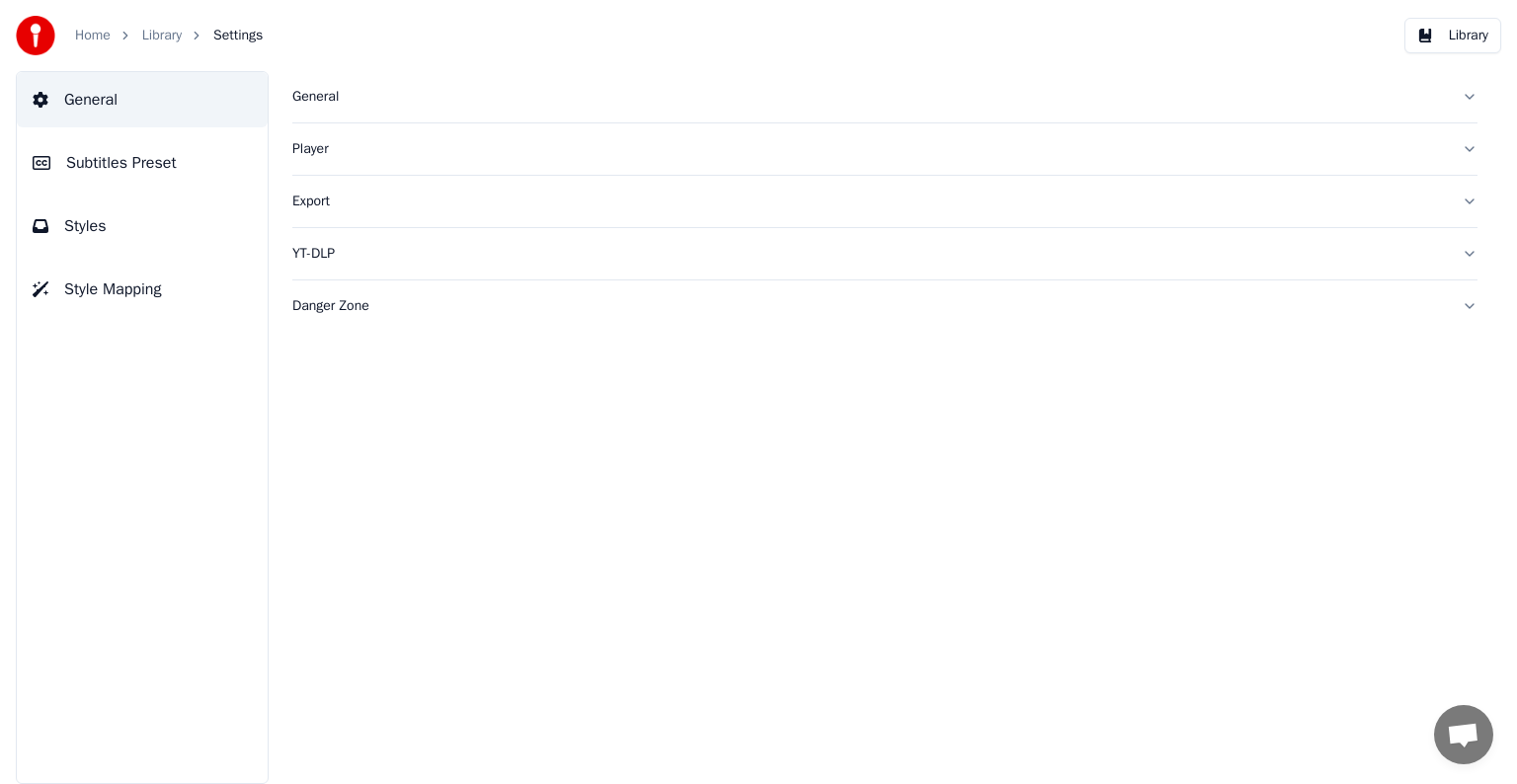 click on "Subtitles Preset" at bounding box center [121, 163] 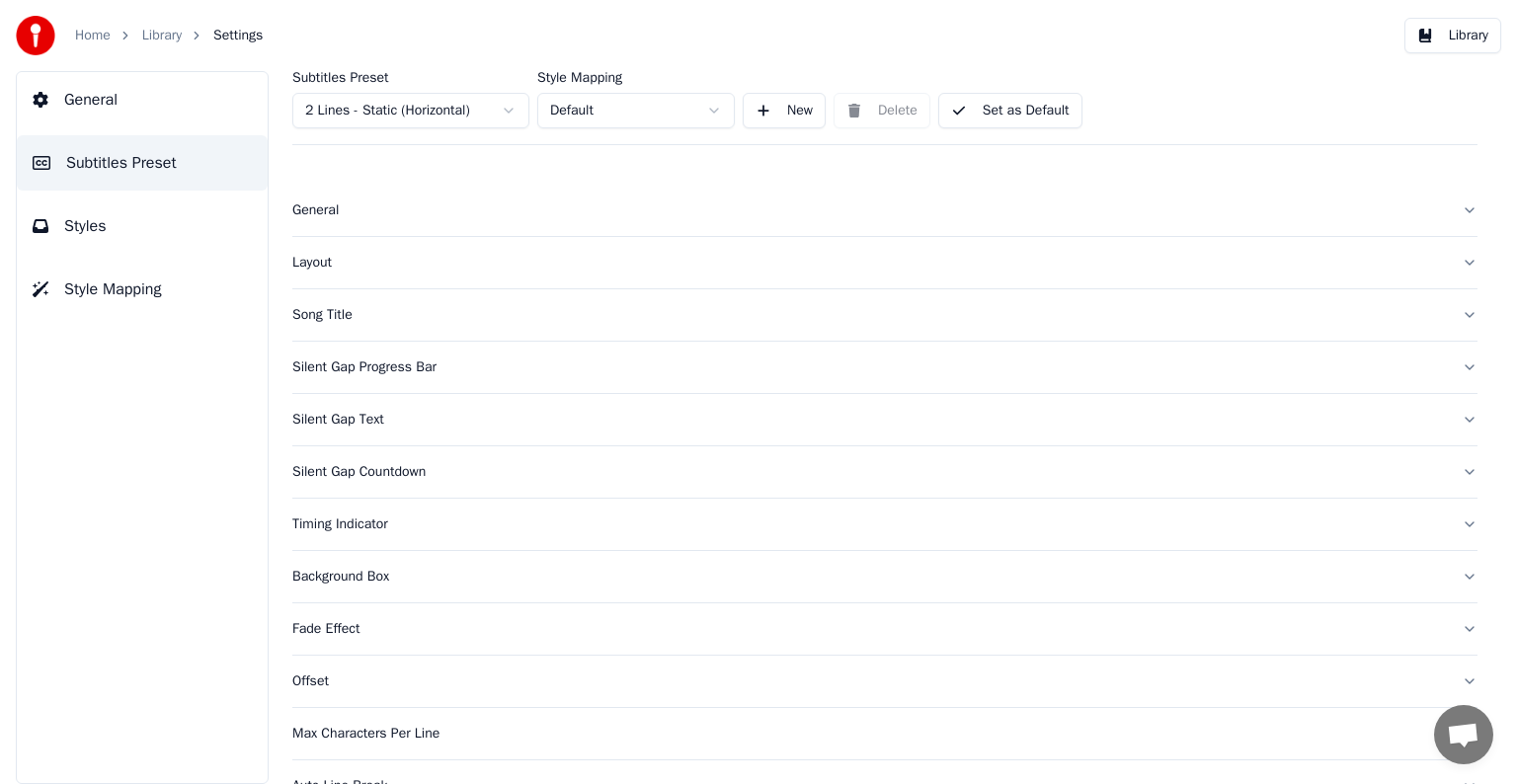click on "Subtitles [.json] Home Library You Were There • Southern Sons Create Import FAQ Video Guides Credits 128 Settings Home Library Settings Library General Subtitles Preset Styles Style Mapping Subtitles Preset 2 Lines - Static (Horizontal) Style Mapping Default New Delete Set as Default General Layout Song Title Silent Gap Progress Bar Silent Gap Text Silent Gap Countdown Timing Indicator Background Box Fade Effect Offset Max Characters Per Line Auto Line Break Advanced Settings Chat Adam from Youka Desktop More channels Continue on Email Offline. You were inactive for some time. Send a message to reconnect to the chat. Youka Desktop Hello! How can I help you? Sunday, [DATE] Hi! I'ts me again. The lyrics are not appearing. Even editing to add lyrics again, it's not appearing. I already spent 22 credits for this please check [DATE] Monday, [DATE] Adam Hey, credits should refunded automatically in case of failure, please let me check [DATE] yeah but credits are used again in adding the lyrics in the song that supposed to be good in the first place [DATE] Read Adam I added 22 more credits to your account. [DATE]" at bounding box center [758, 392] 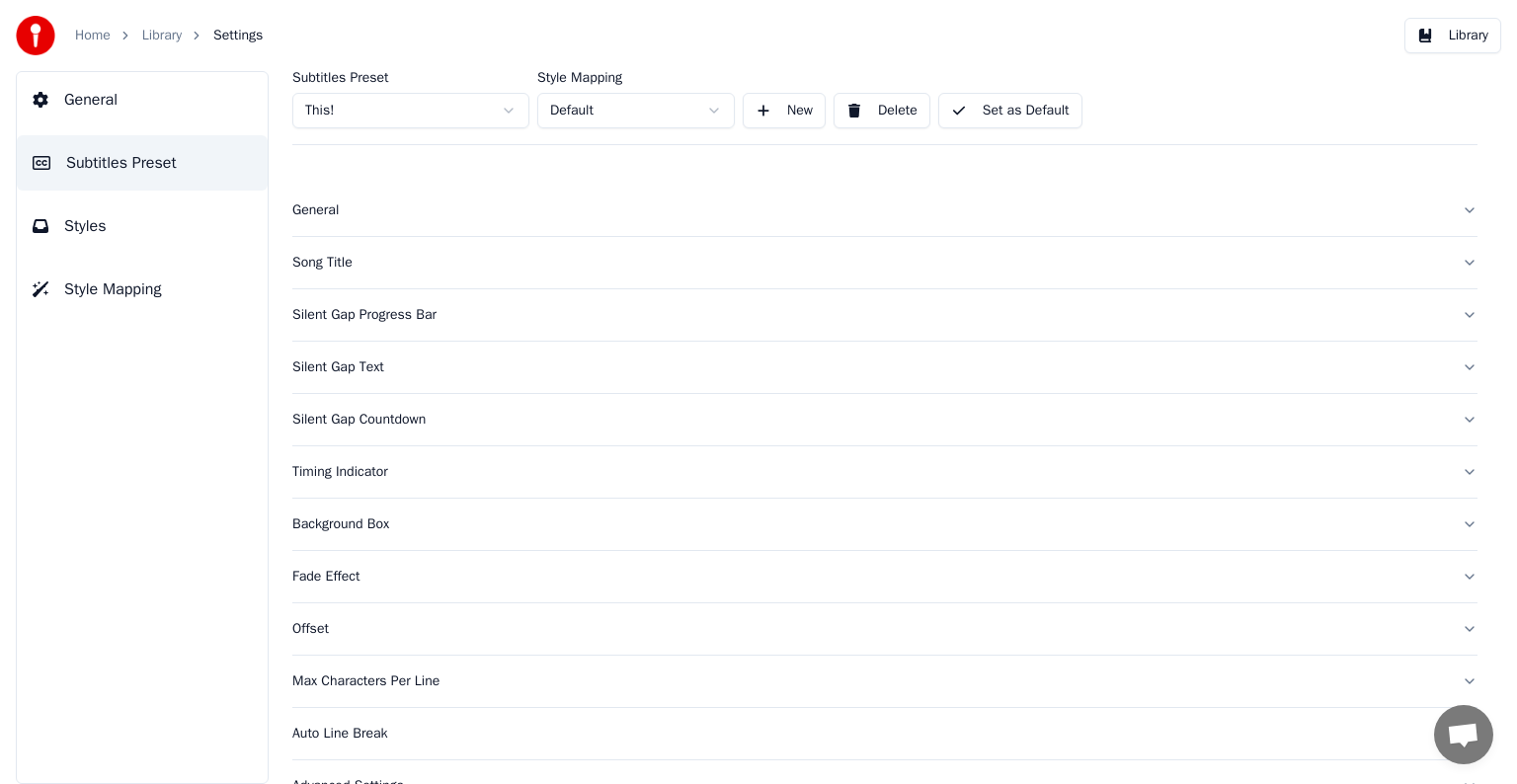 click on "Silent Gap Progress Bar" at bounding box center (869, 315) 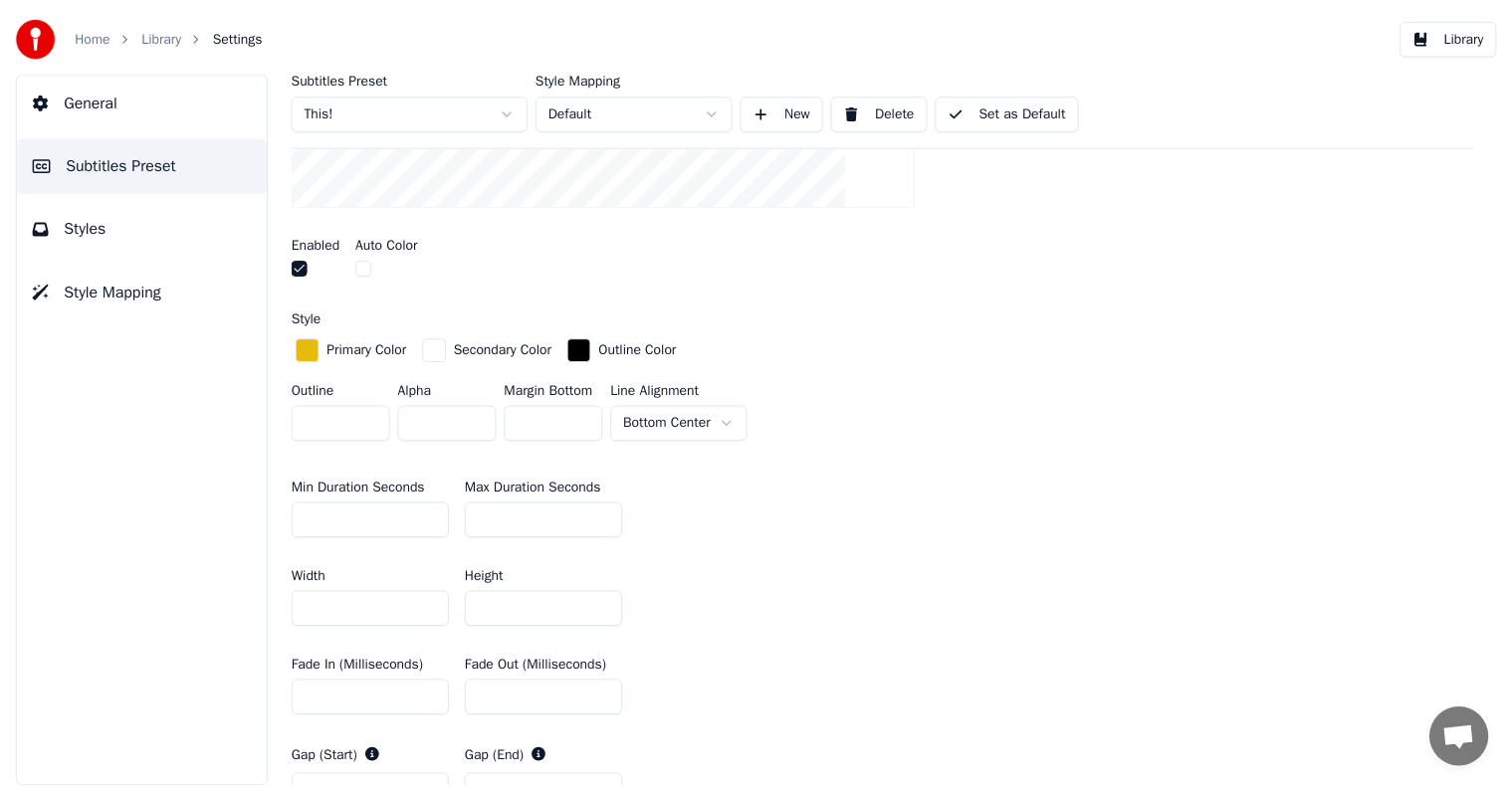 scroll, scrollTop: 796, scrollLeft: 0, axis: vertical 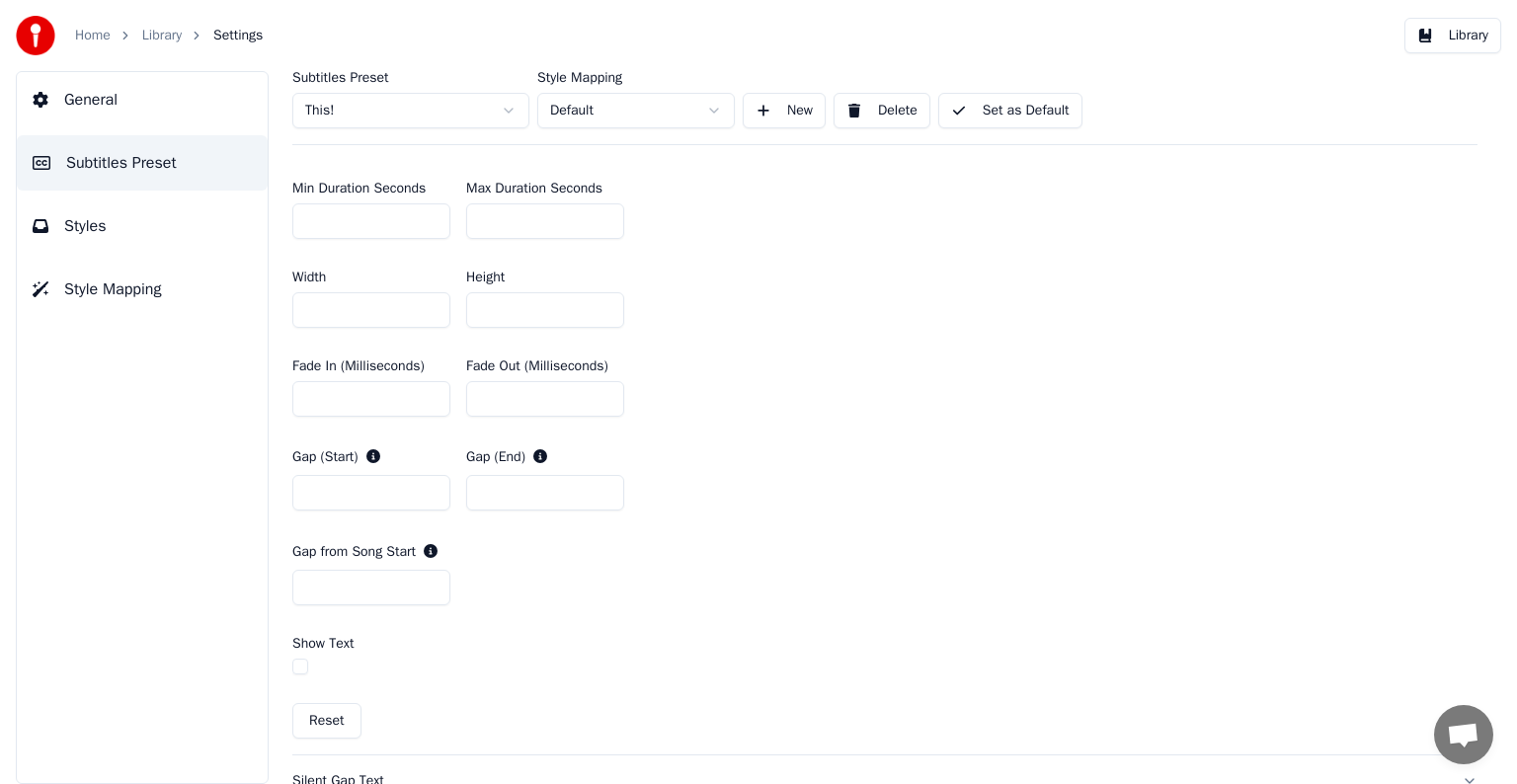 click on "*" at bounding box center [371, 221] 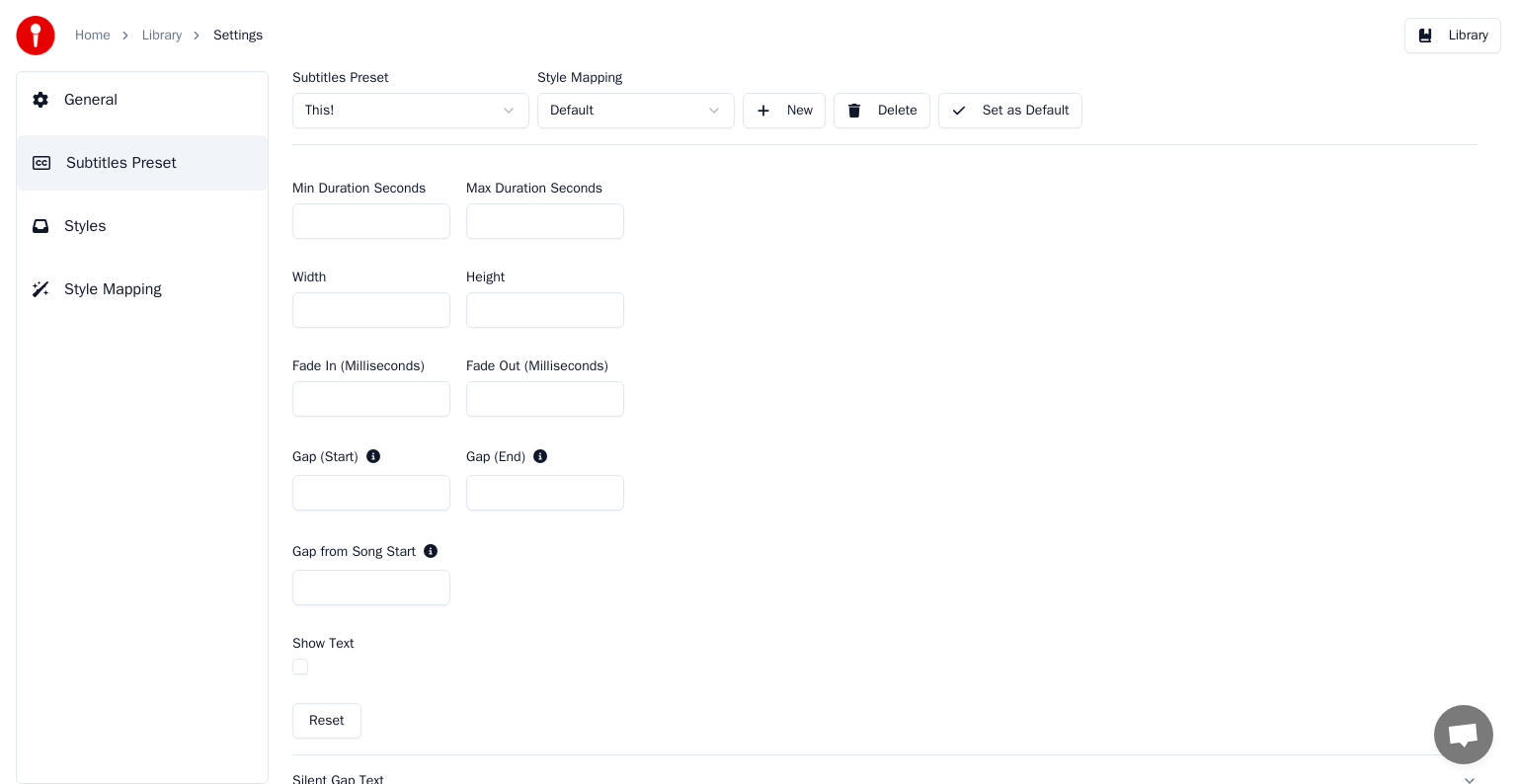 type on "*" 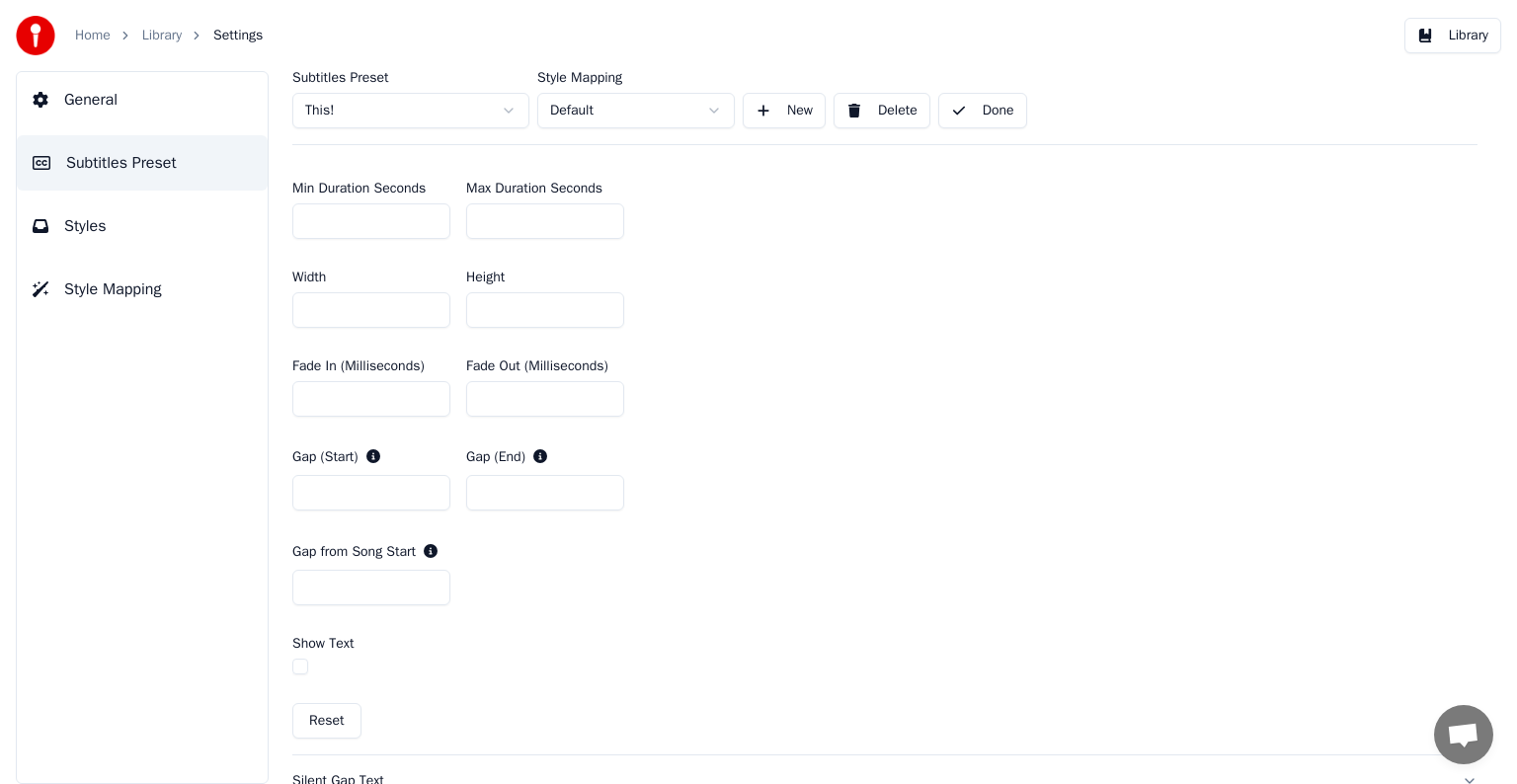 click on "Library" at bounding box center (162, 36) 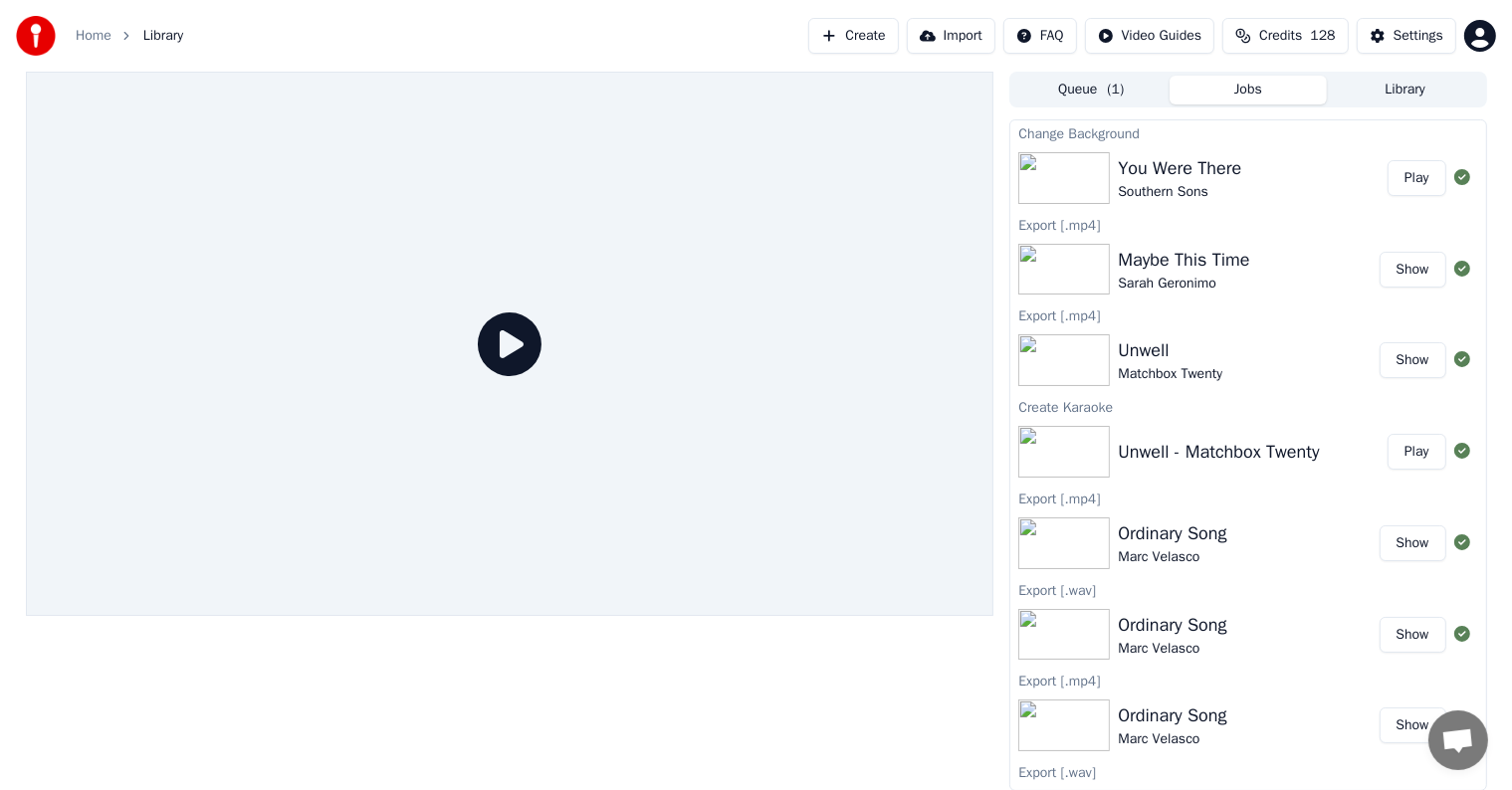 click on "Play" at bounding box center (1416, 178) 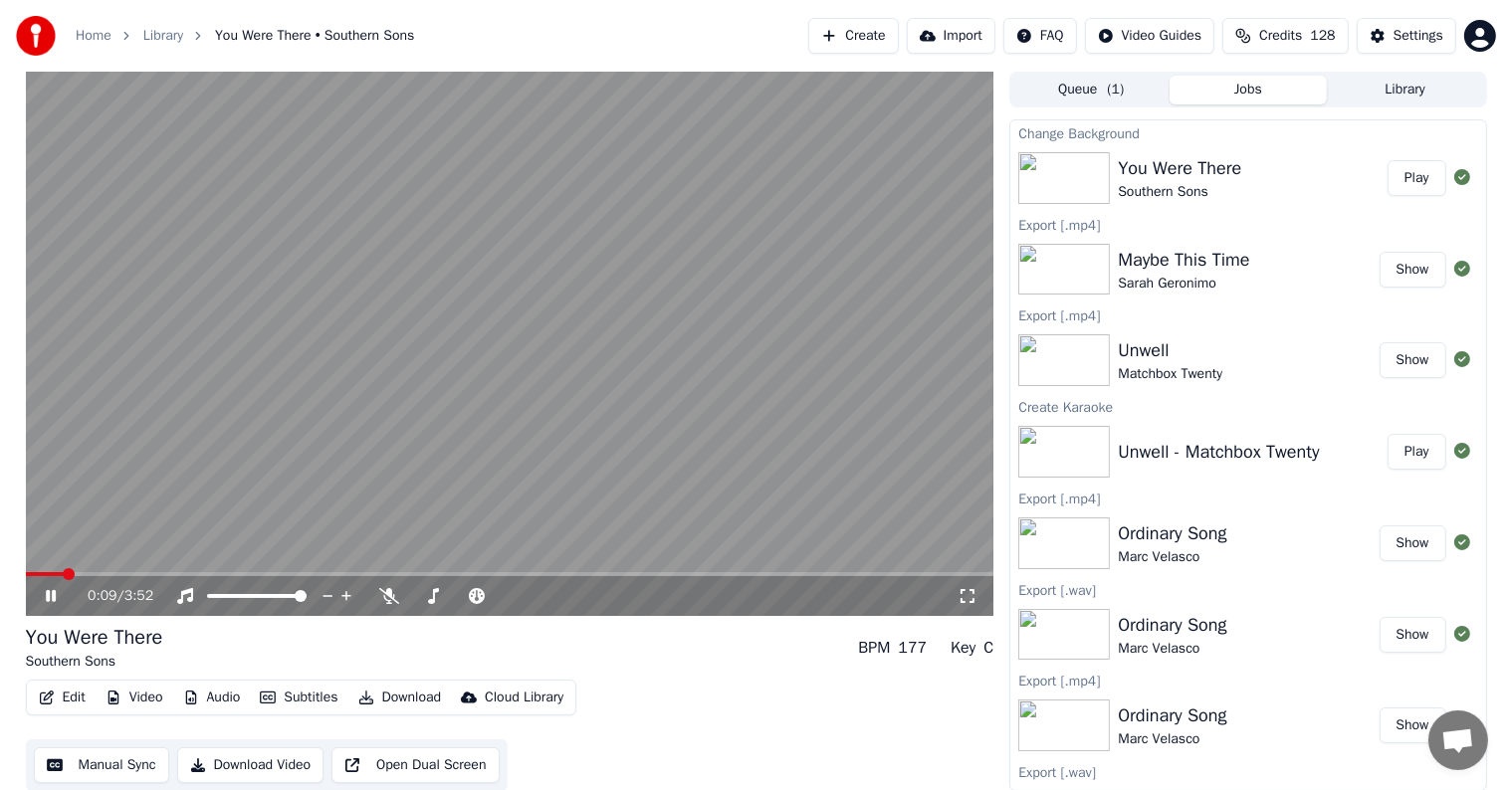 click on "Manual Sync" at bounding box center [102, 765] 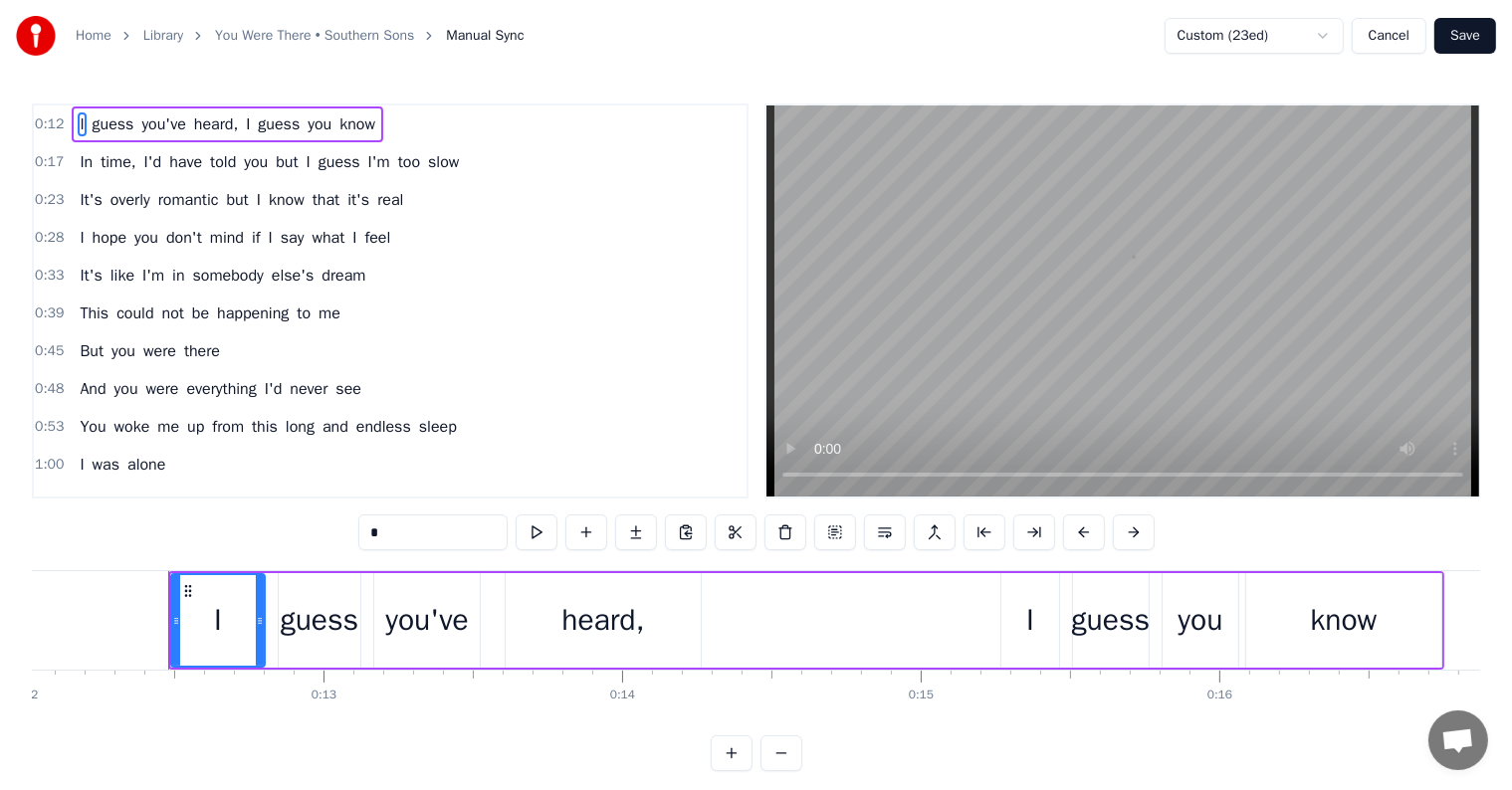 scroll, scrollTop: 0, scrollLeft: 3627, axis: horizontal 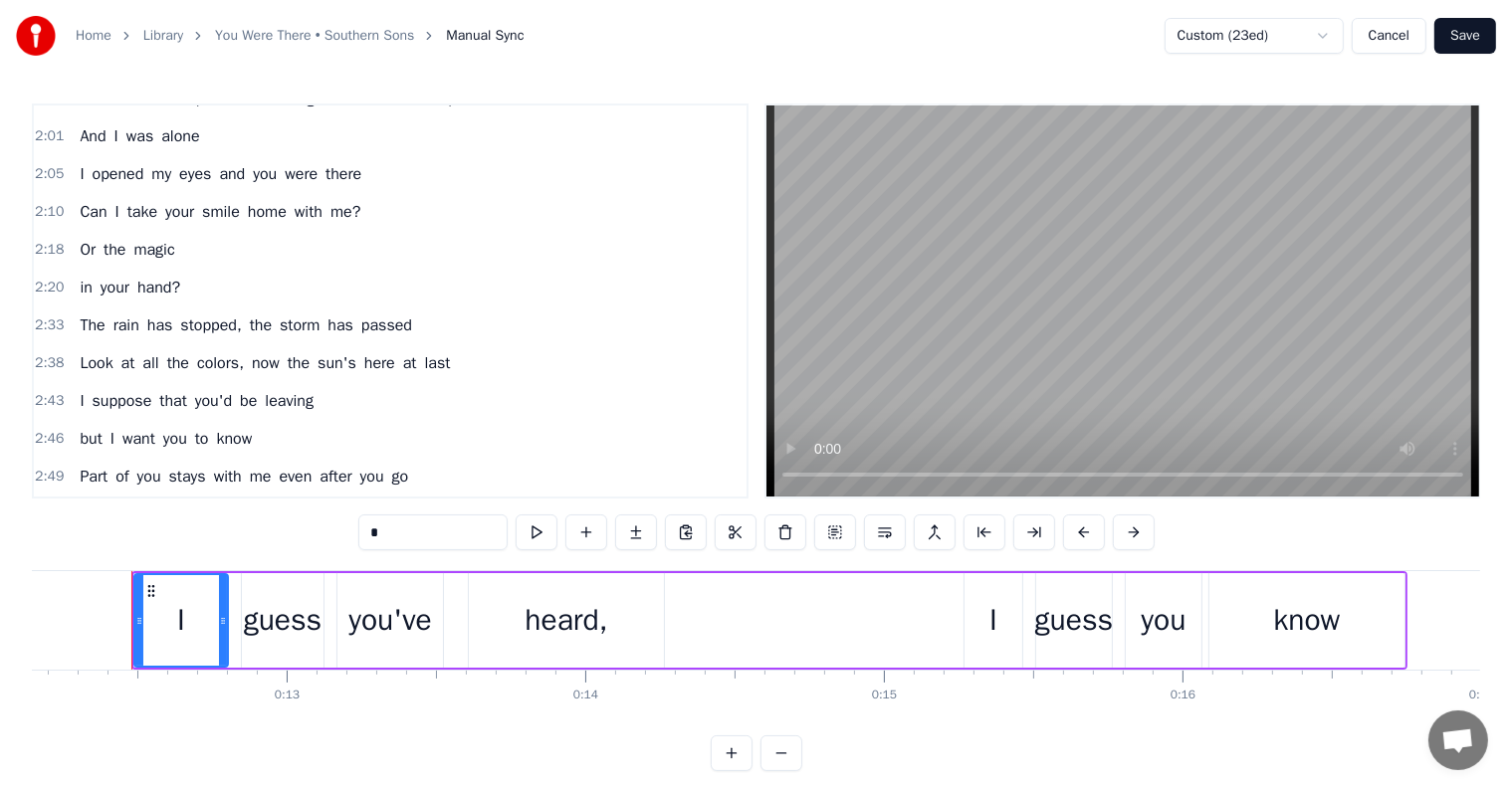 click on "2:33 The rain has stopped, the storm has passed" at bounding box center [390, 325] 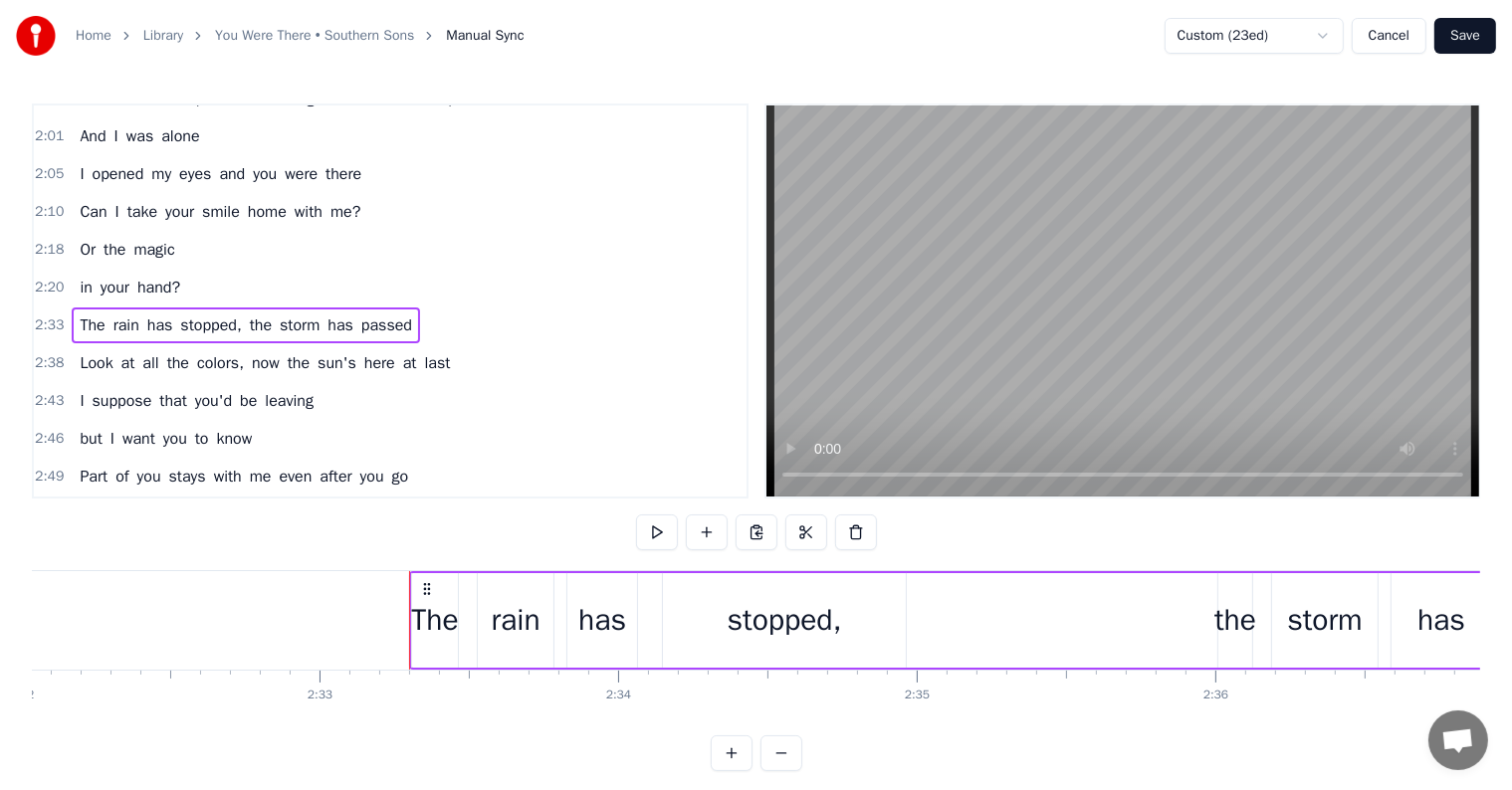 scroll, scrollTop: 0, scrollLeft: 45678, axis: horizontal 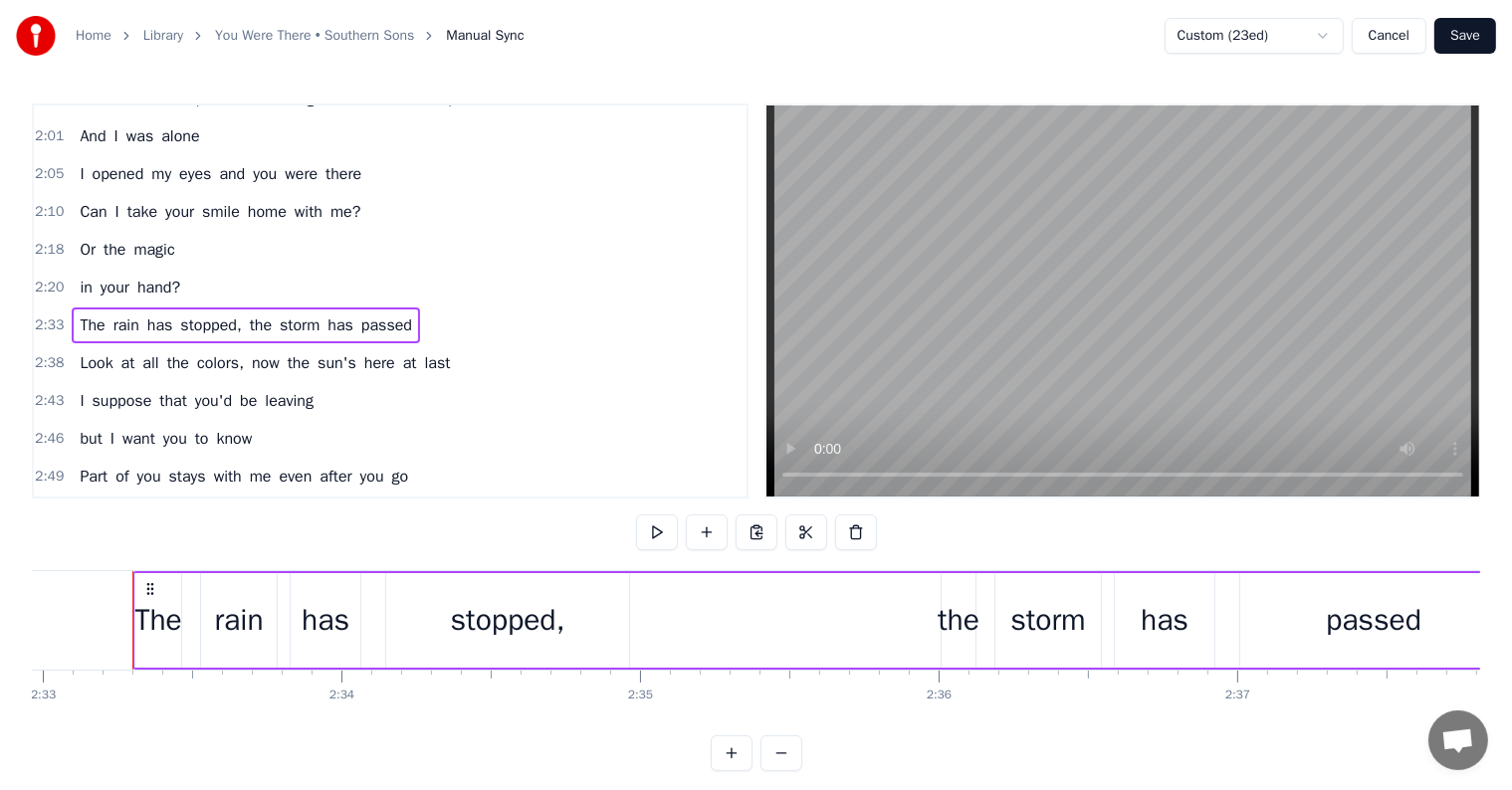 click on "2:18 Or the magic" at bounding box center (390, 250) 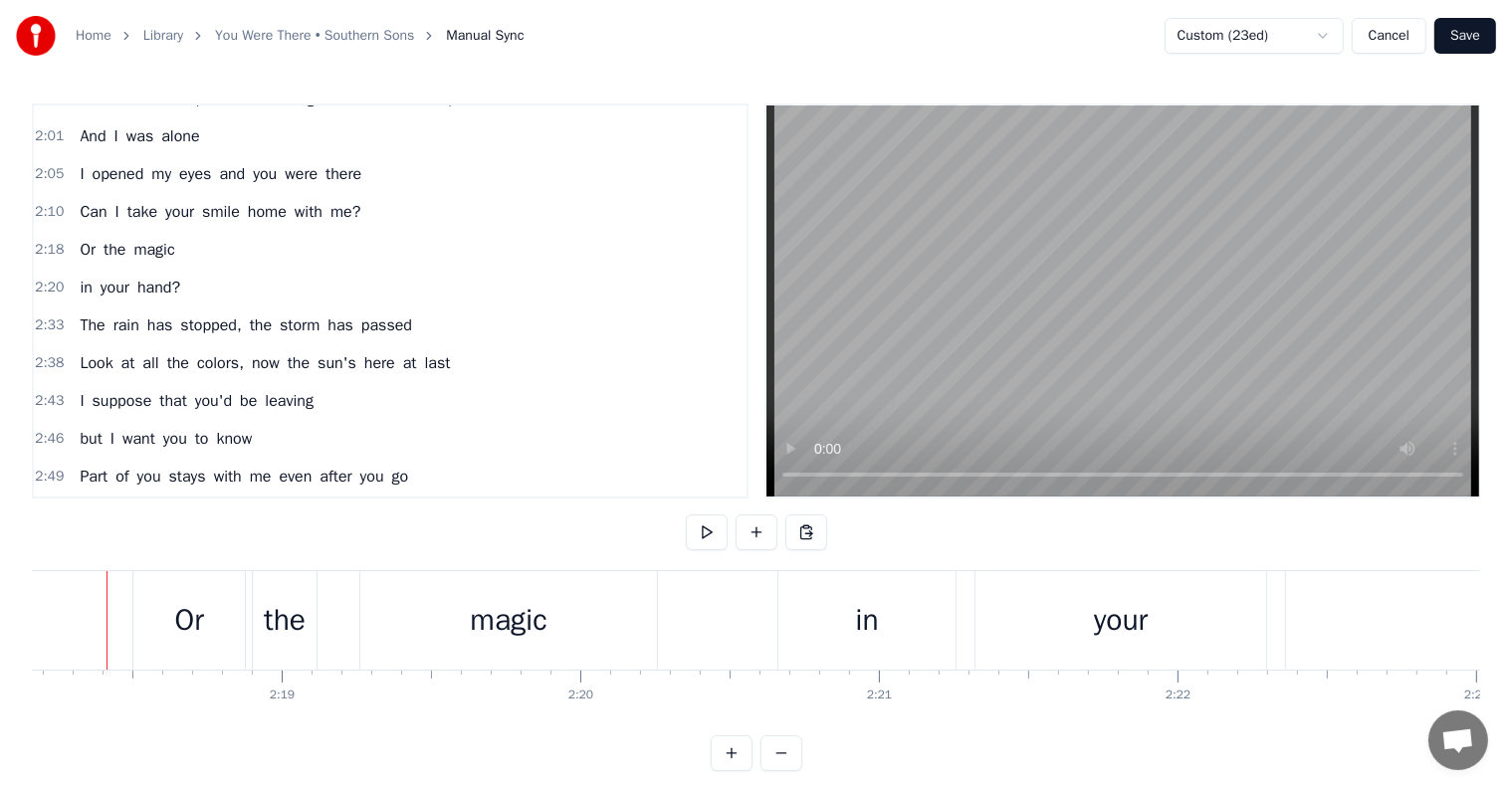 scroll, scrollTop: 0, scrollLeft: 41232, axis: horizontal 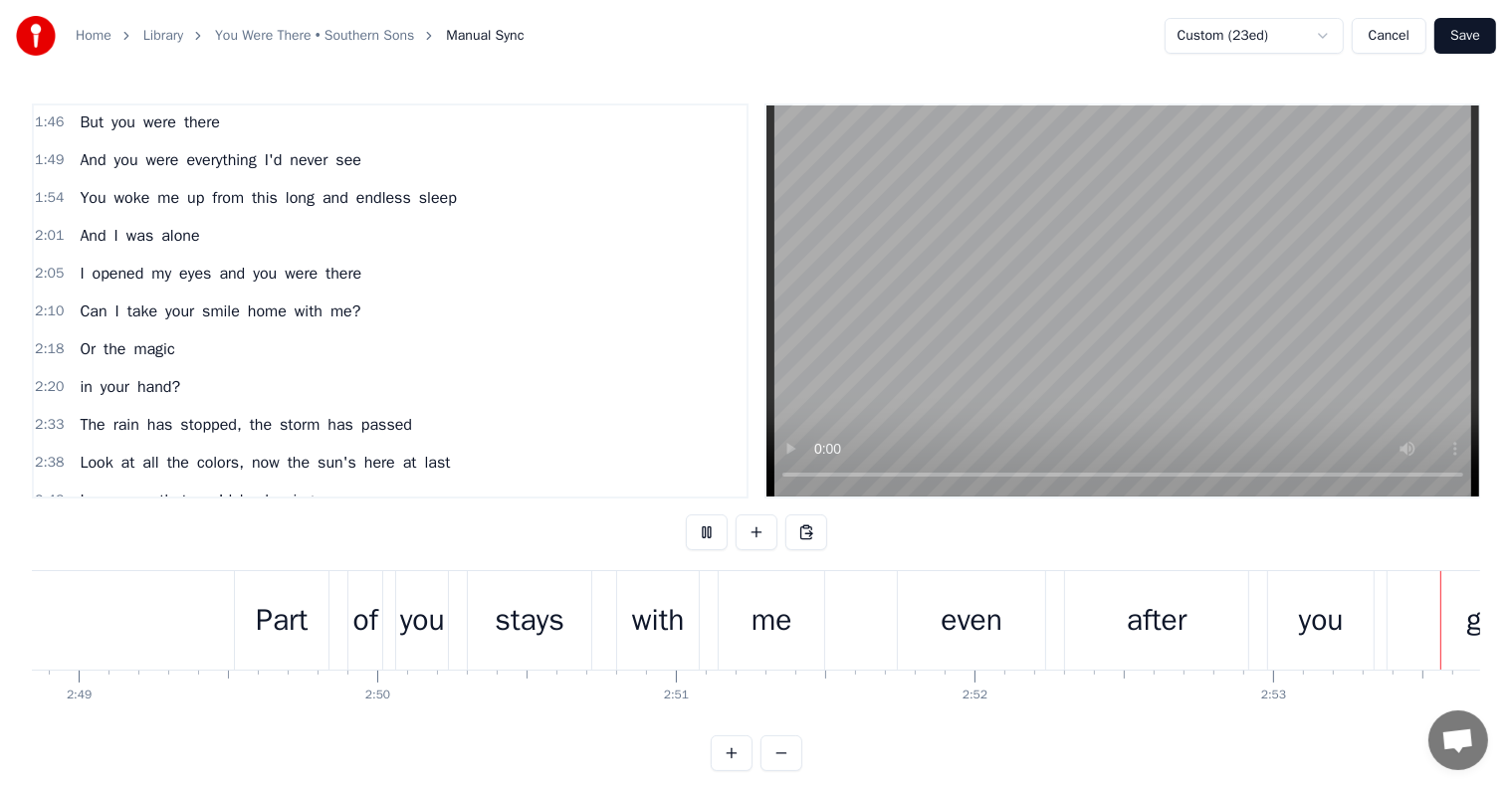 click on "2:10 Can I take your smile home with me?" at bounding box center (390, 311) 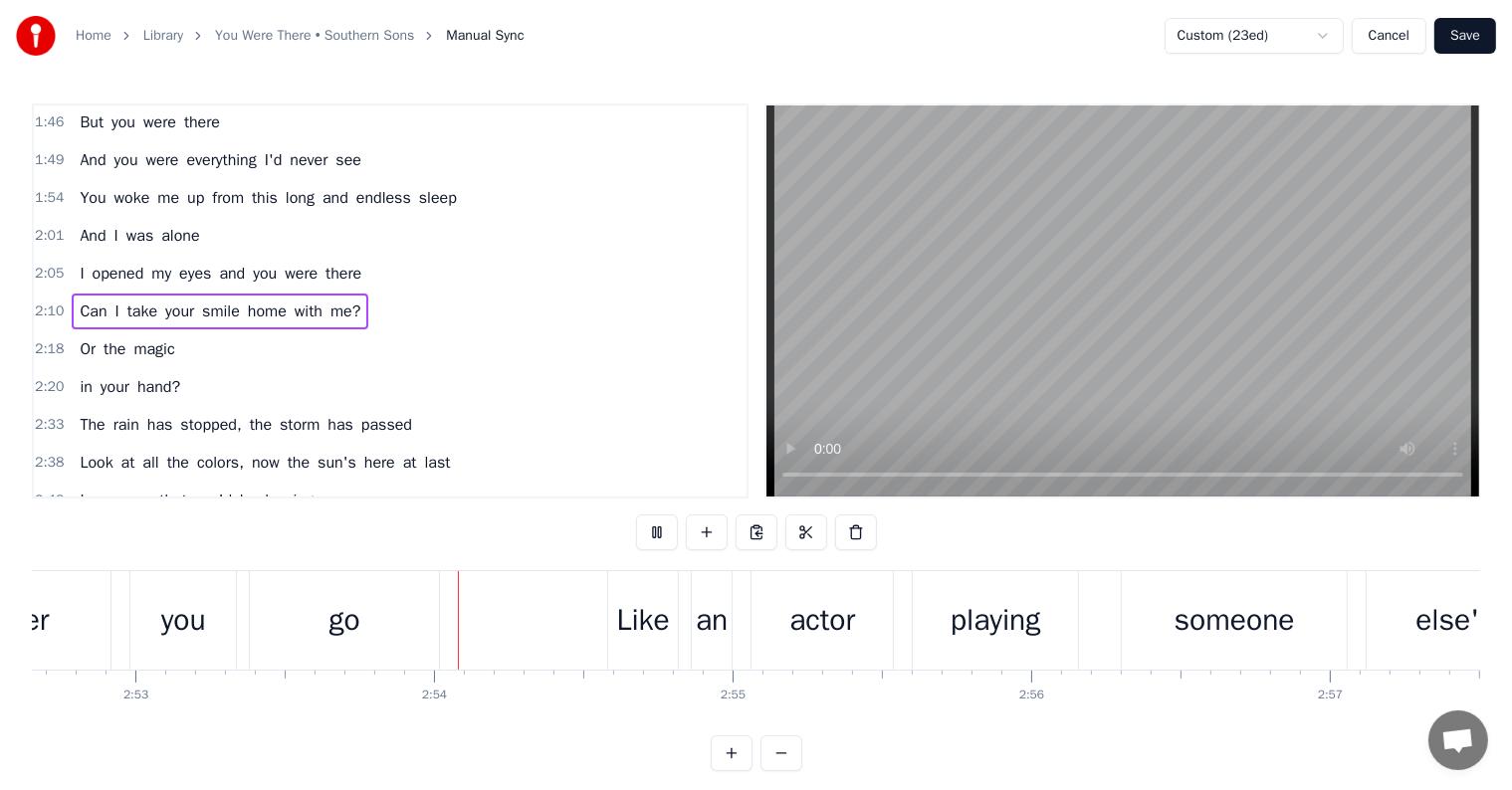 scroll, scrollTop: 0, scrollLeft: 51688, axis: horizontal 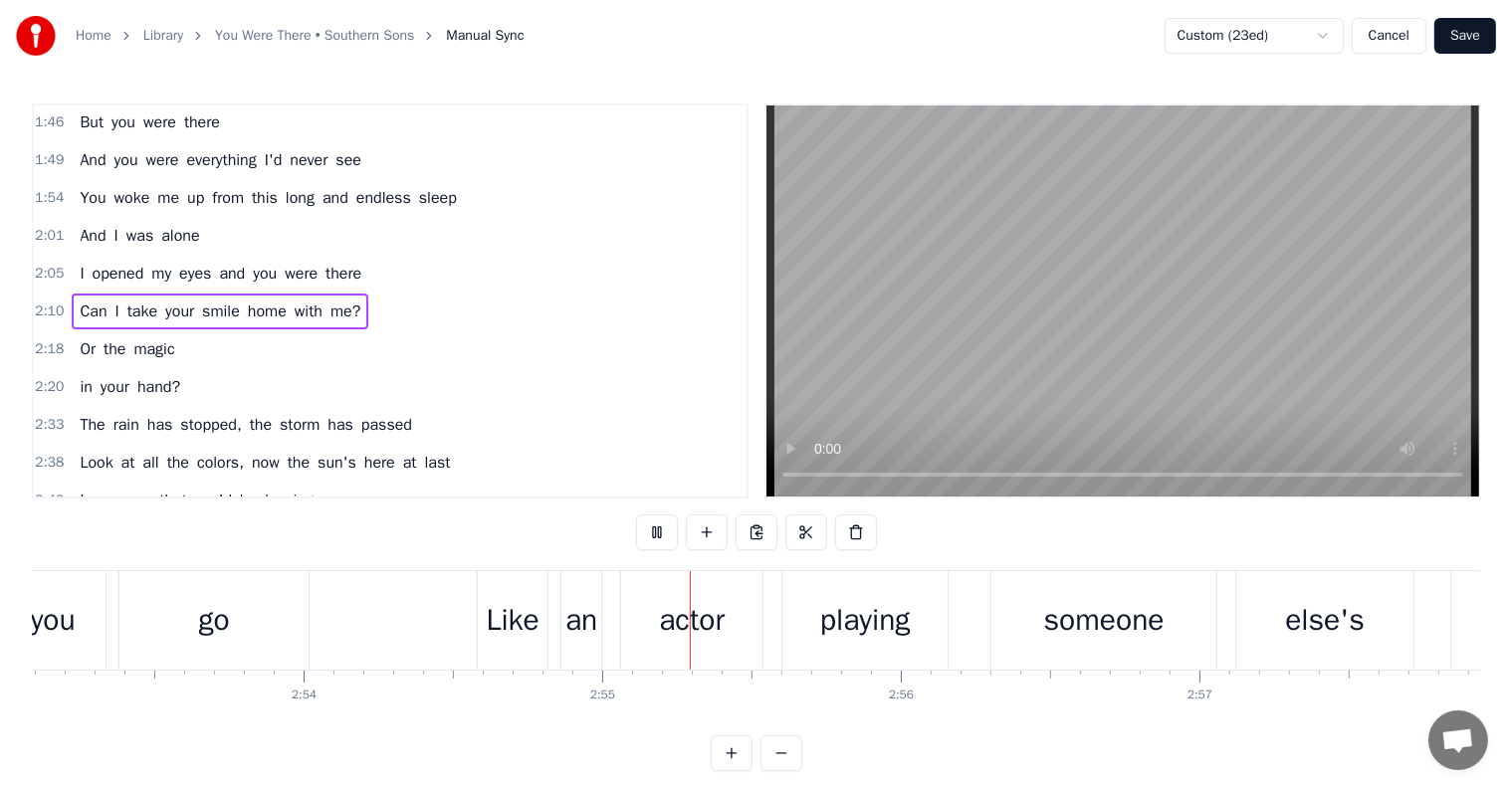 click on "2:10 Can I take your smile home with me?" at bounding box center [390, 311] 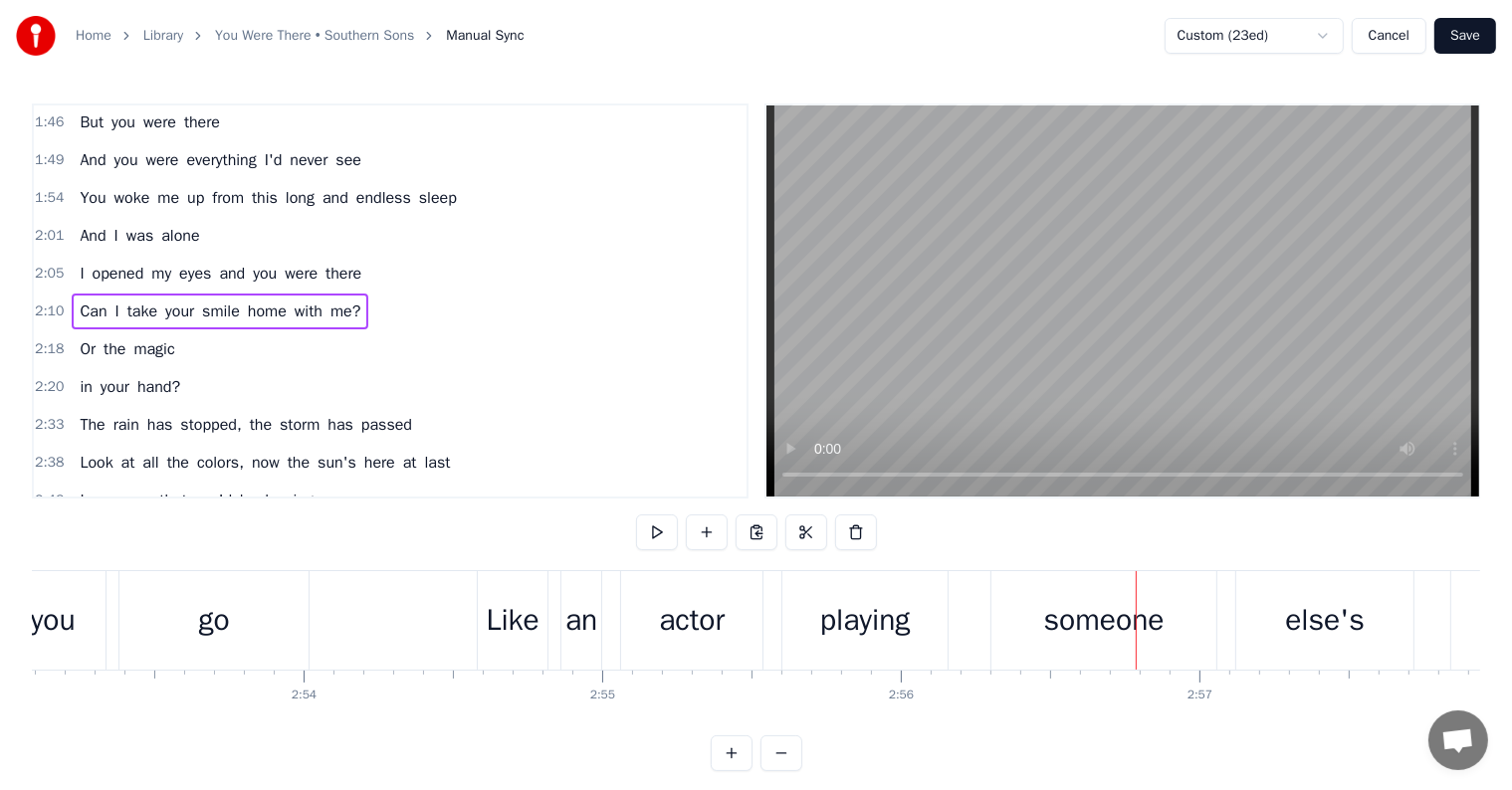 click on "with" at bounding box center (309, 311) 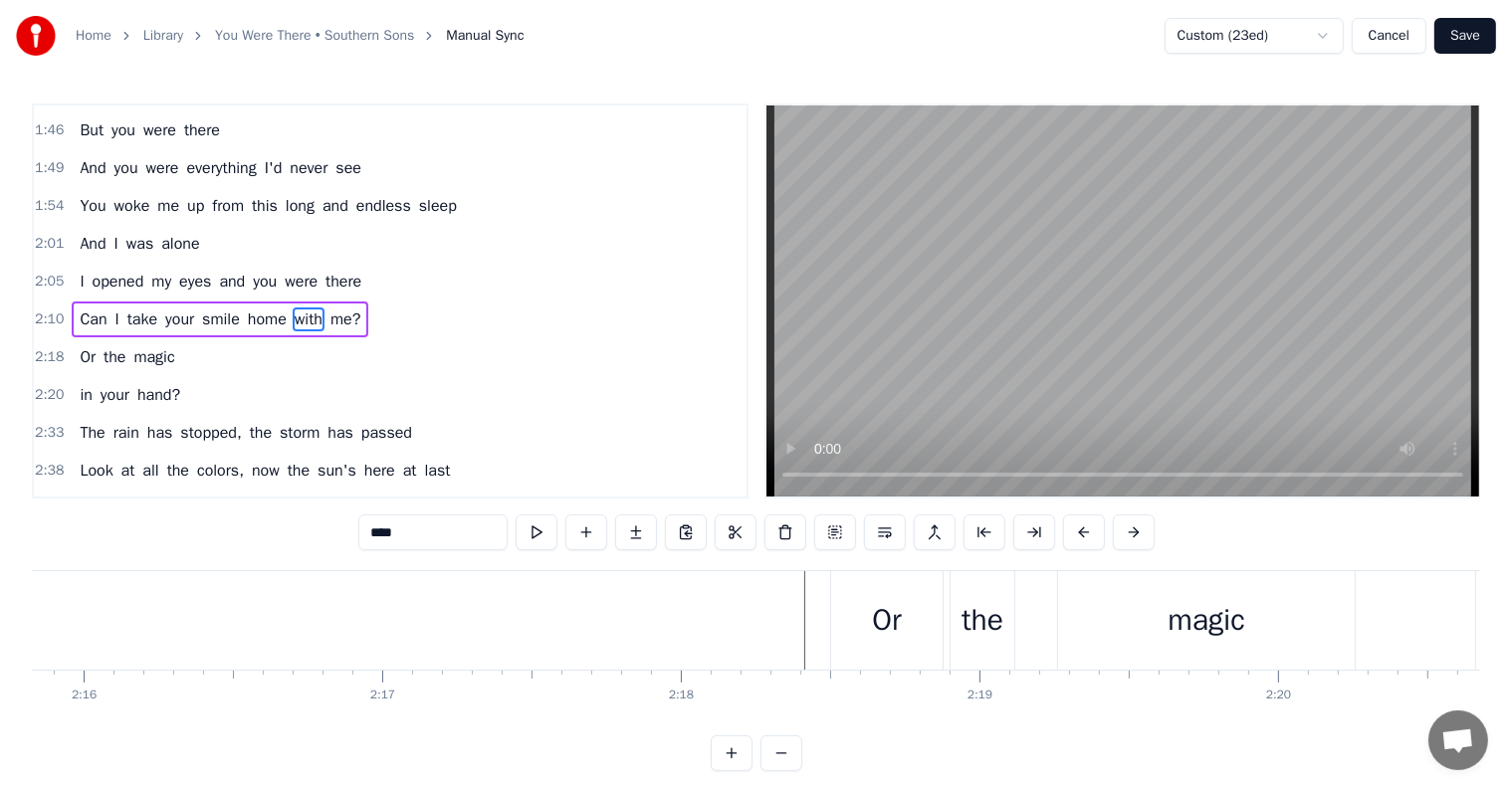 scroll, scrollTop: 0, scrollLeft: 39896, axis: horizontal 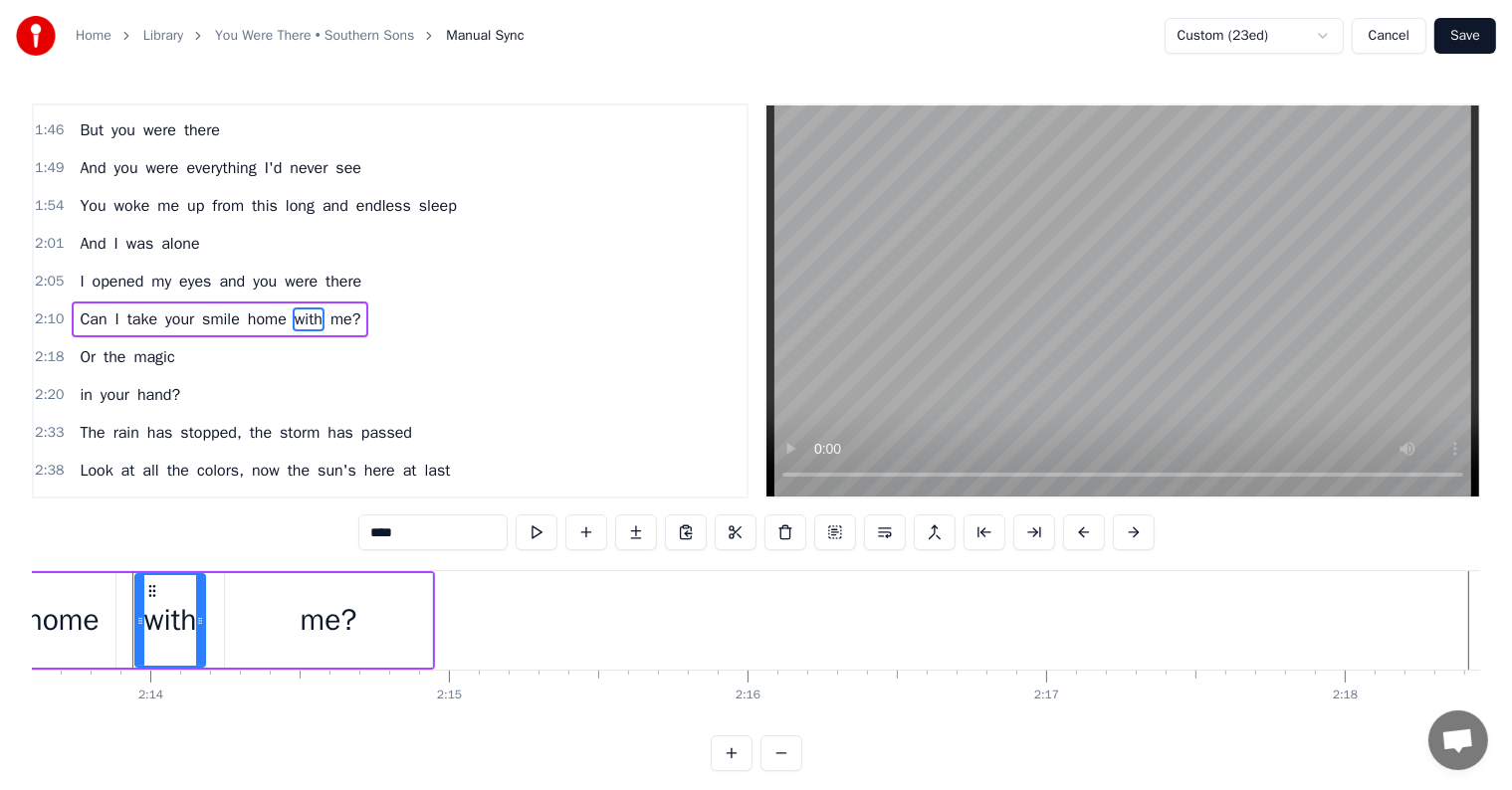 click at bounding box center (-5129, 620) 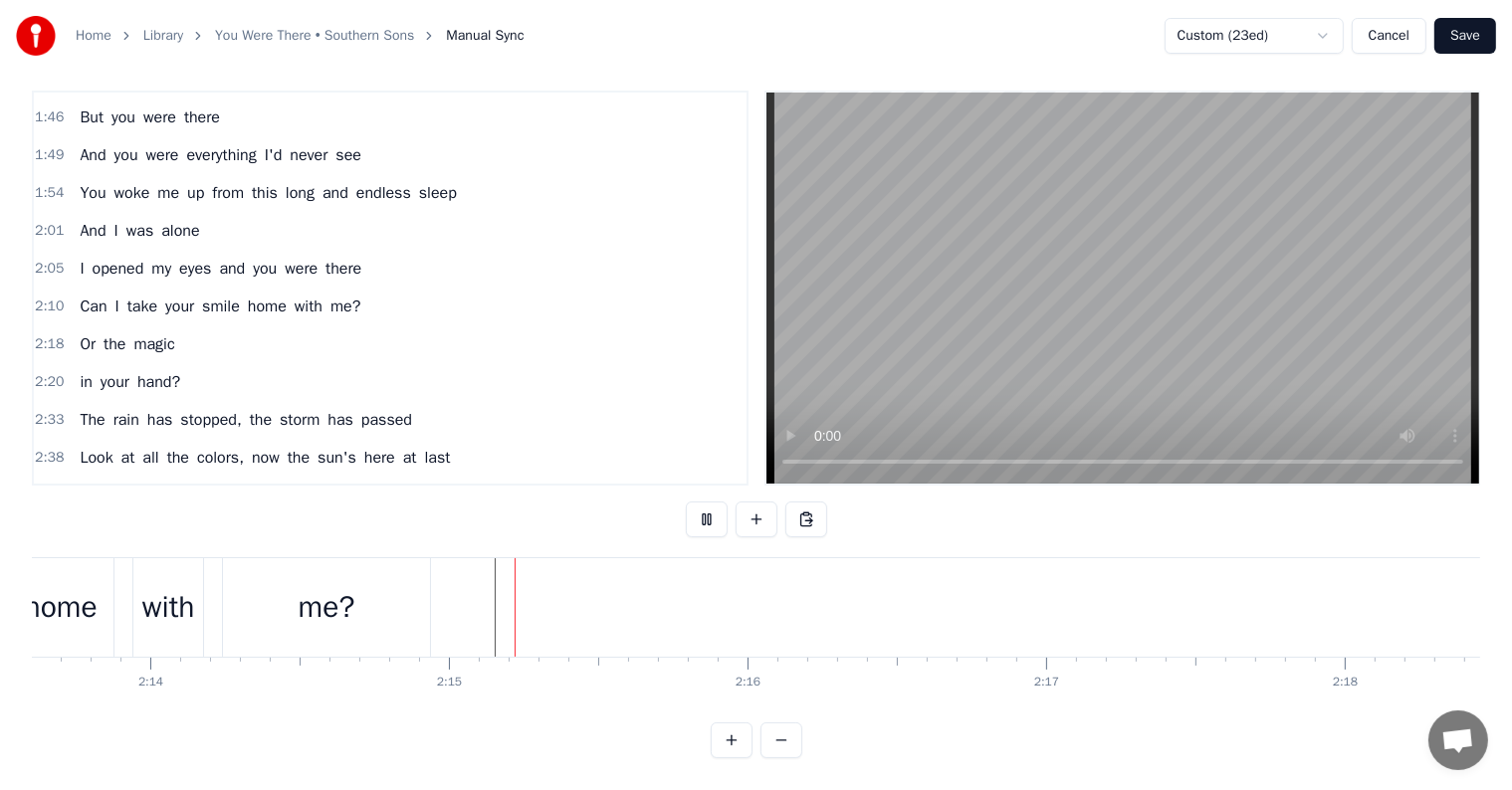 scroll, scrollTop: 30, scrollLeft: 0, axis: vertical 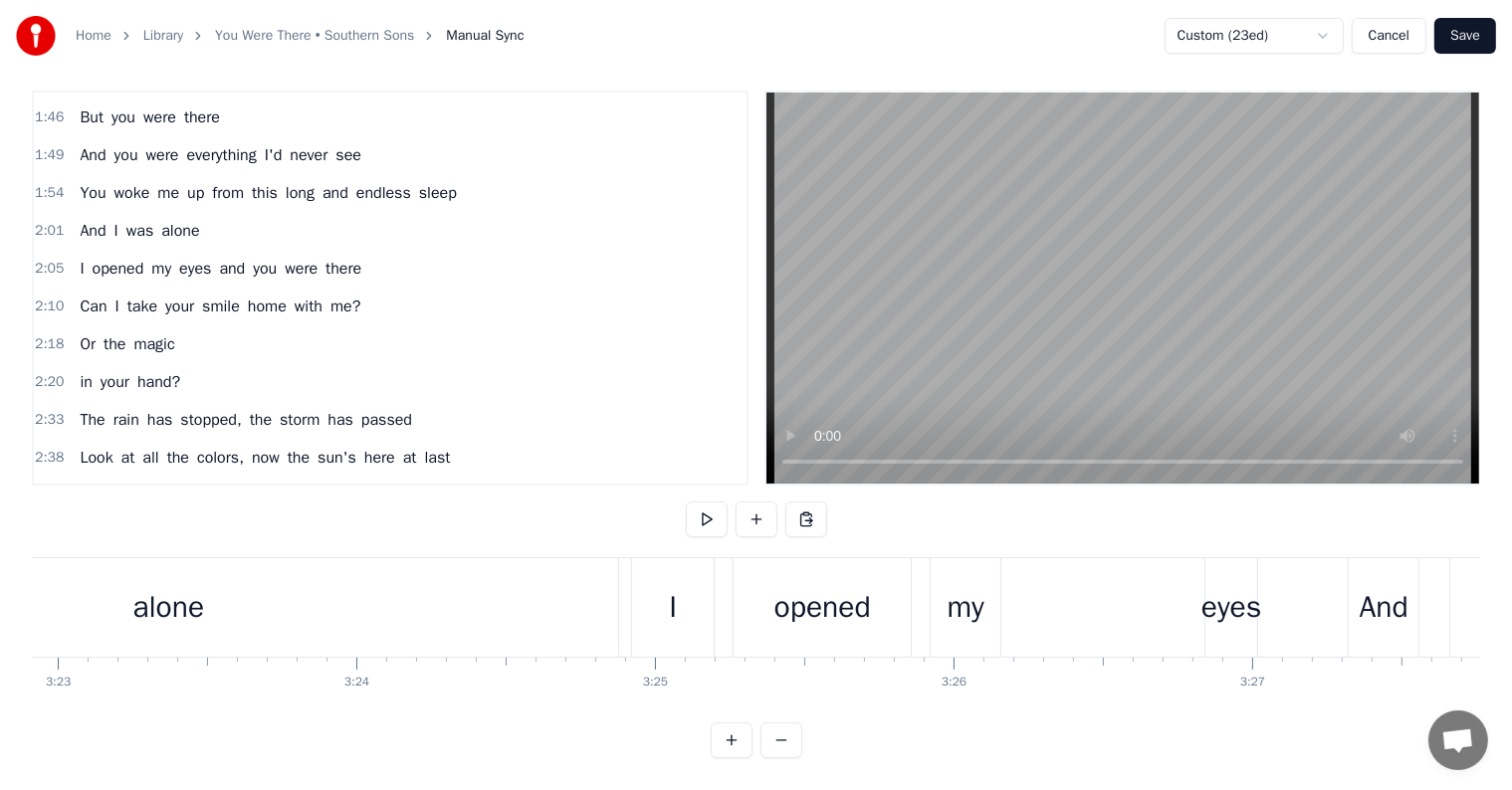 click on "alone" at bounding box center [168, 607] 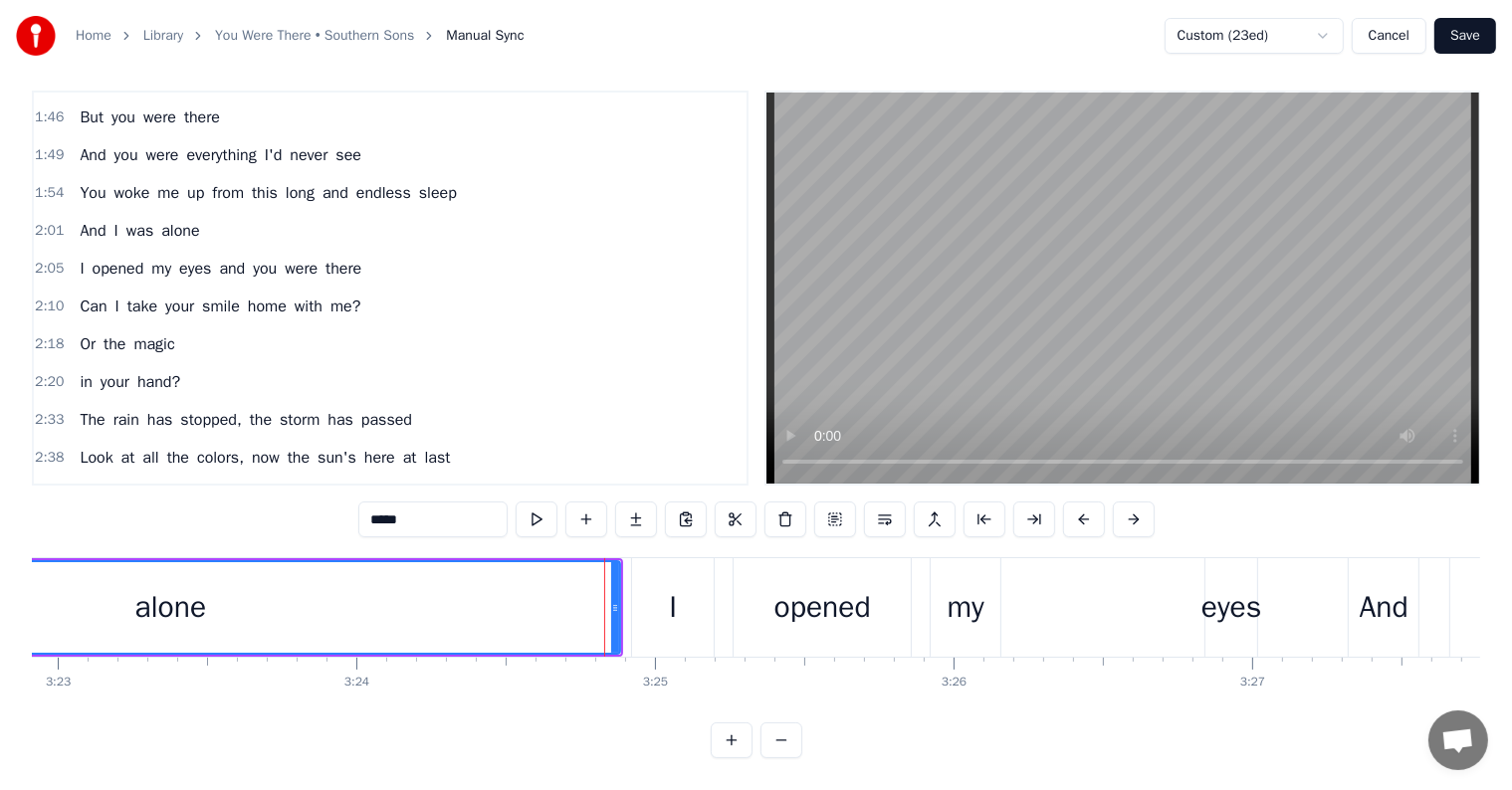 scroll, scrollTop: 0, scrollLeft: 0, axis: both 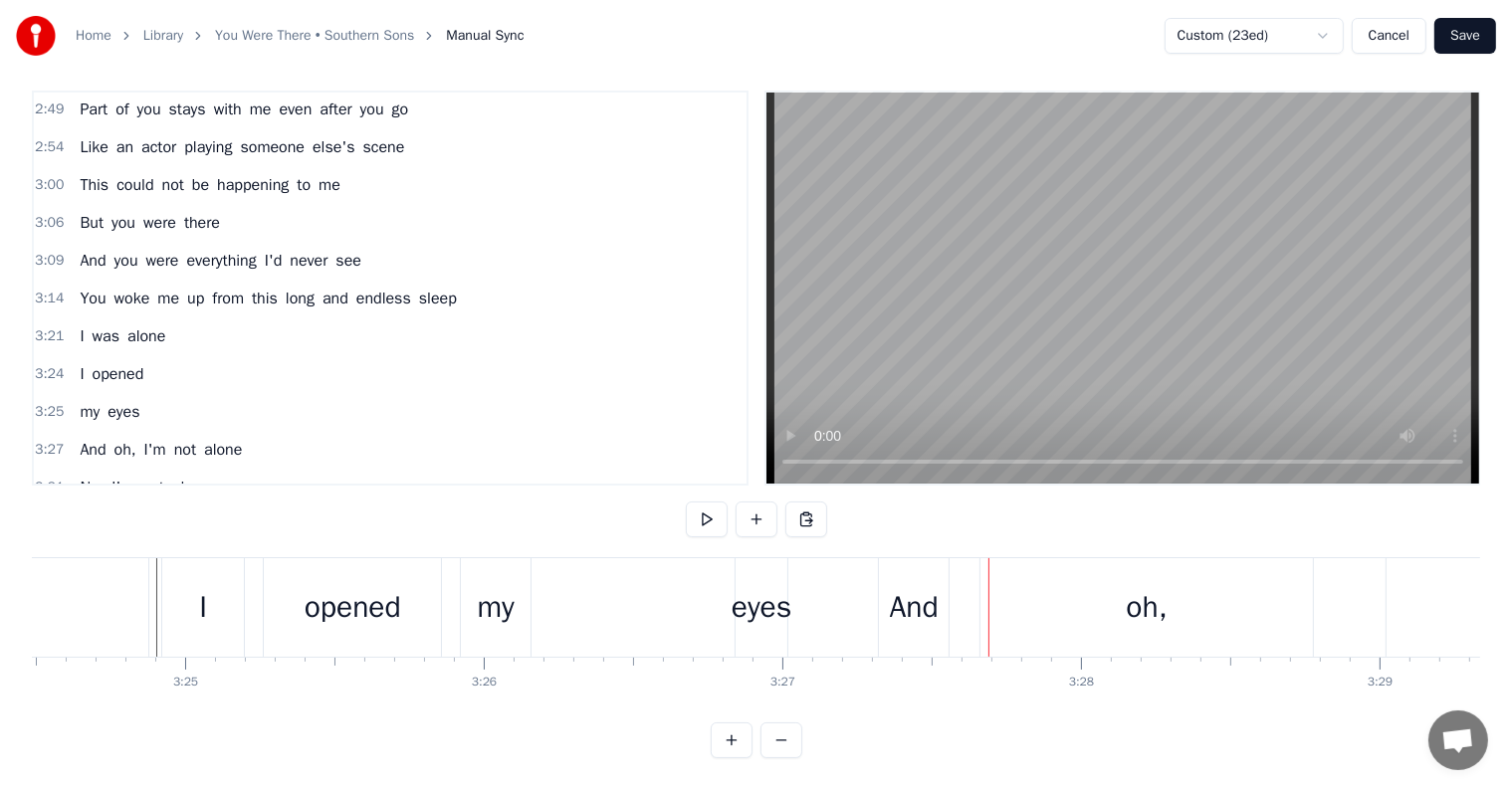 click on "eyes" at bounding box center (761, 607) 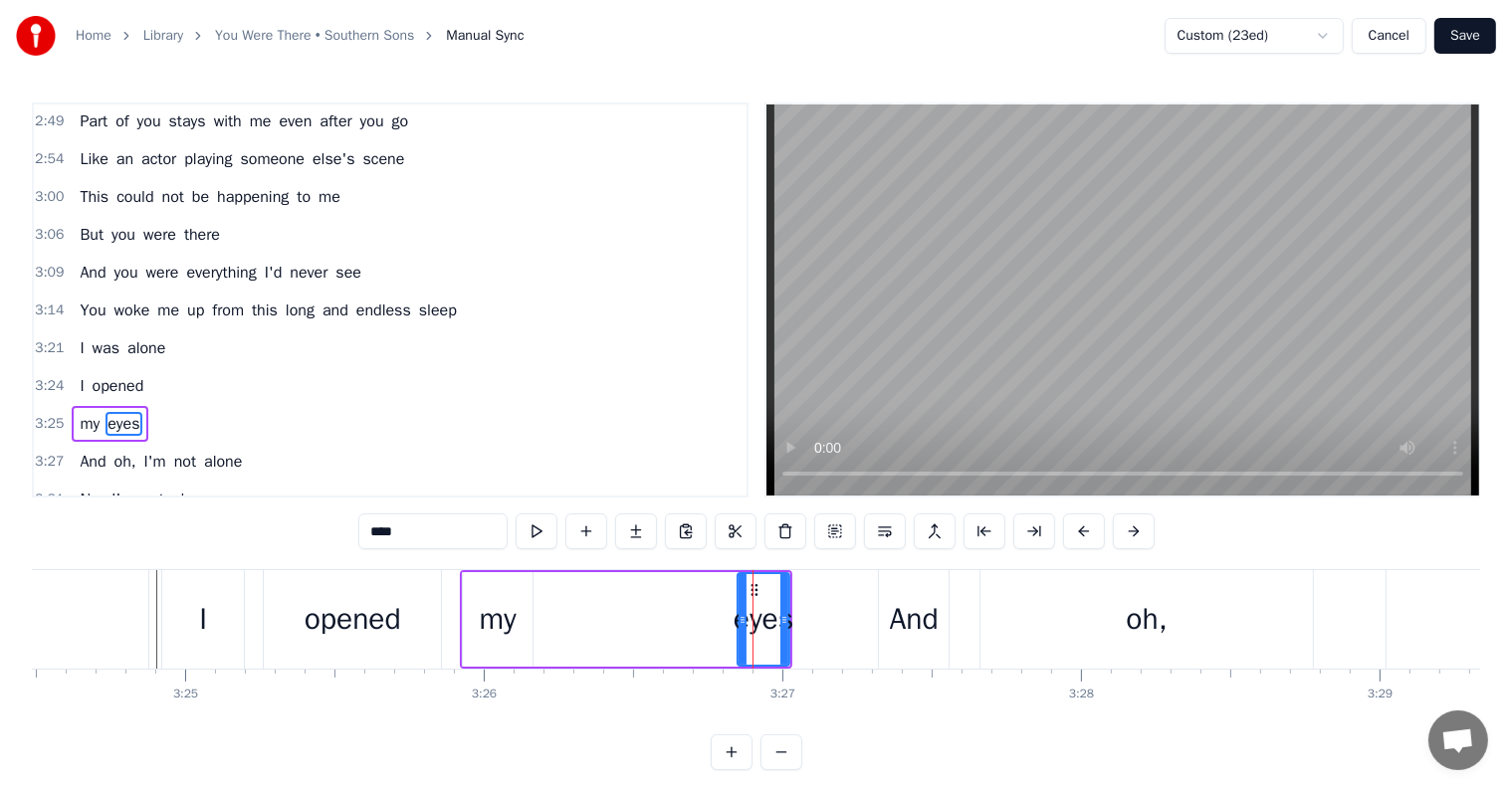 scroll, scrollTop: 0, scrollLeft: 0, axis: both 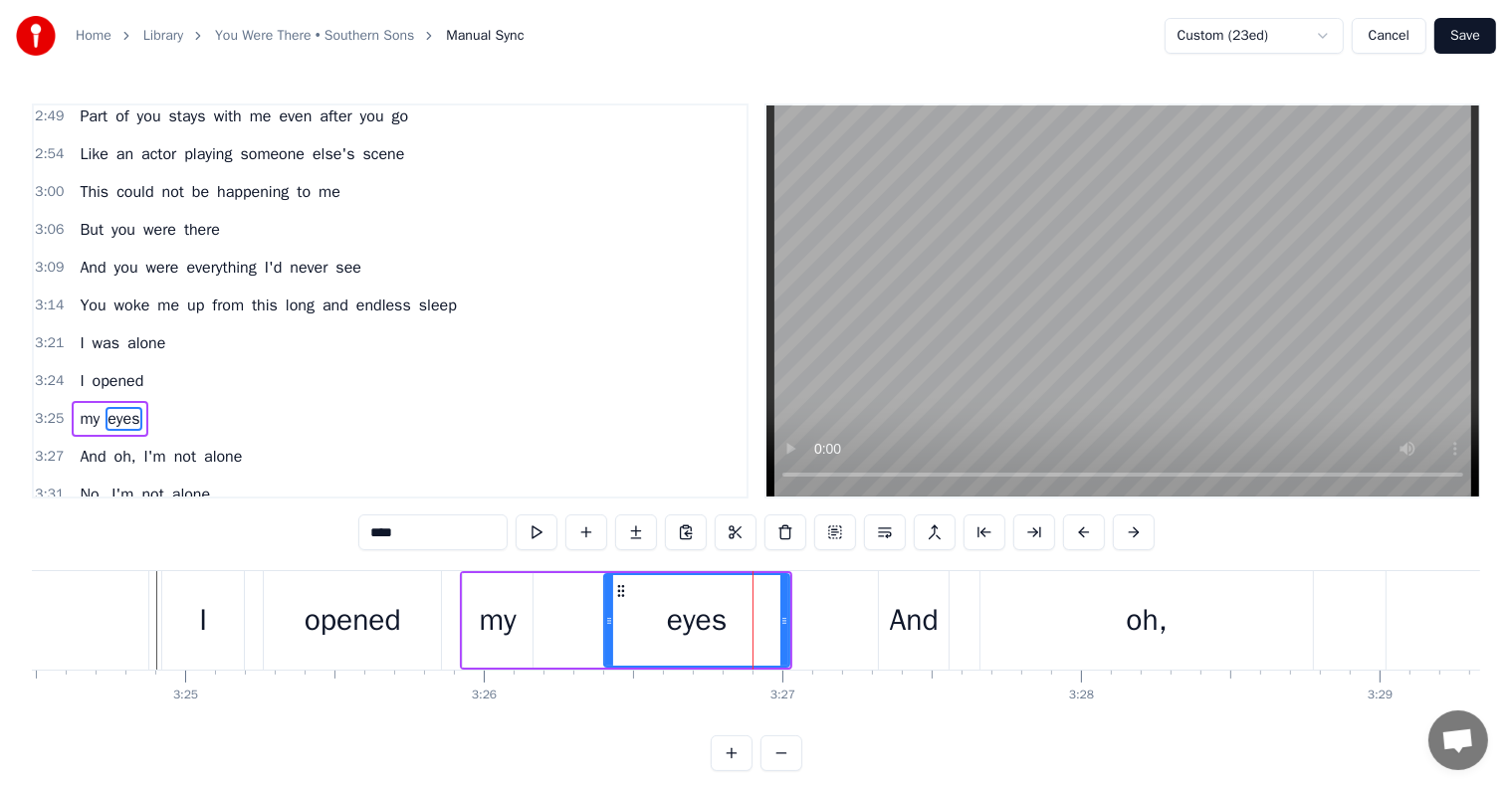drag, startPoint x: 740, startPoint y: 623, endPoint x: 573, endPoint y: 603, distance: 168.19334 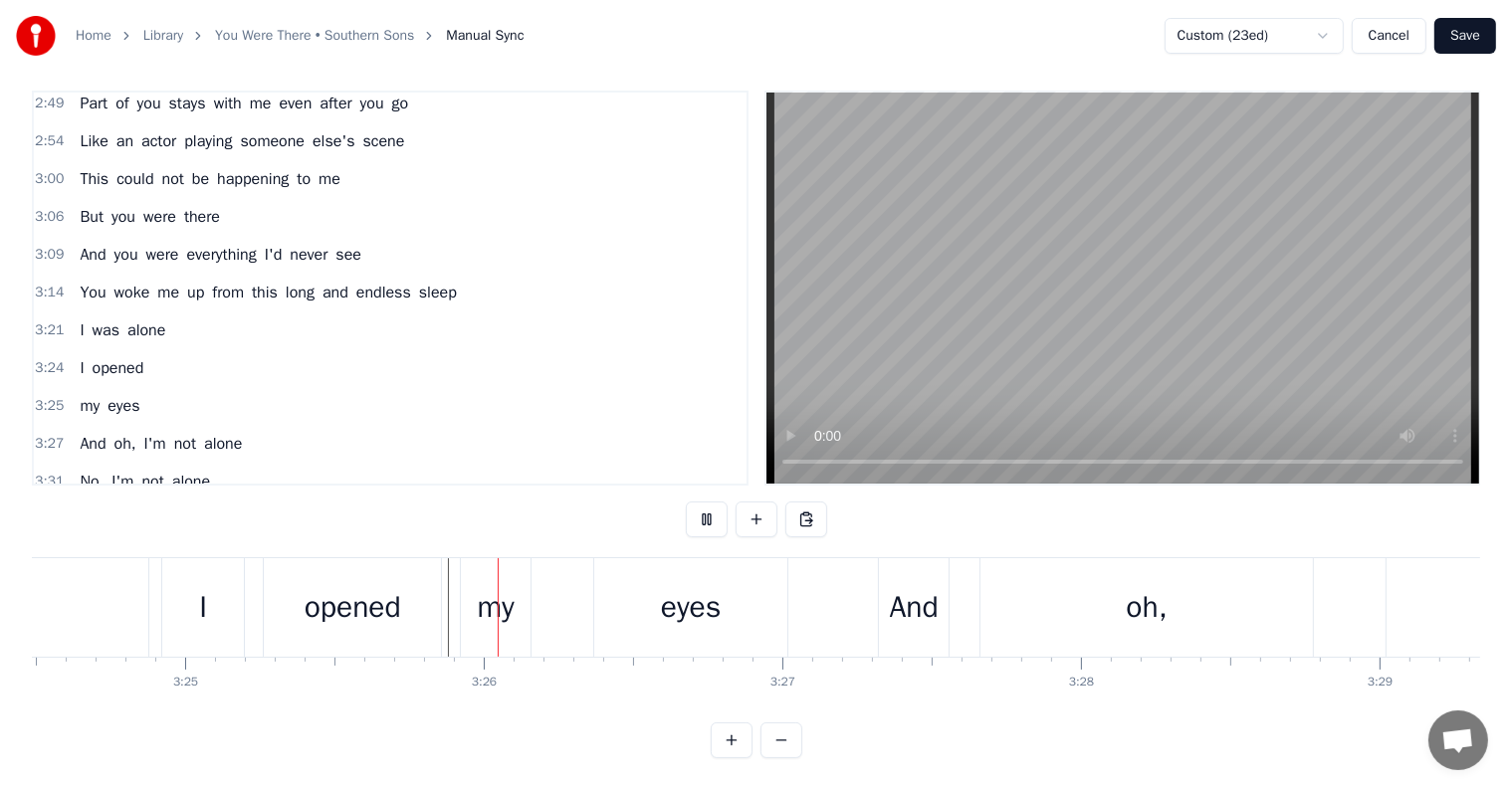 scroll, scrollTop: 30, scrollLeft: 0, axis: vertical 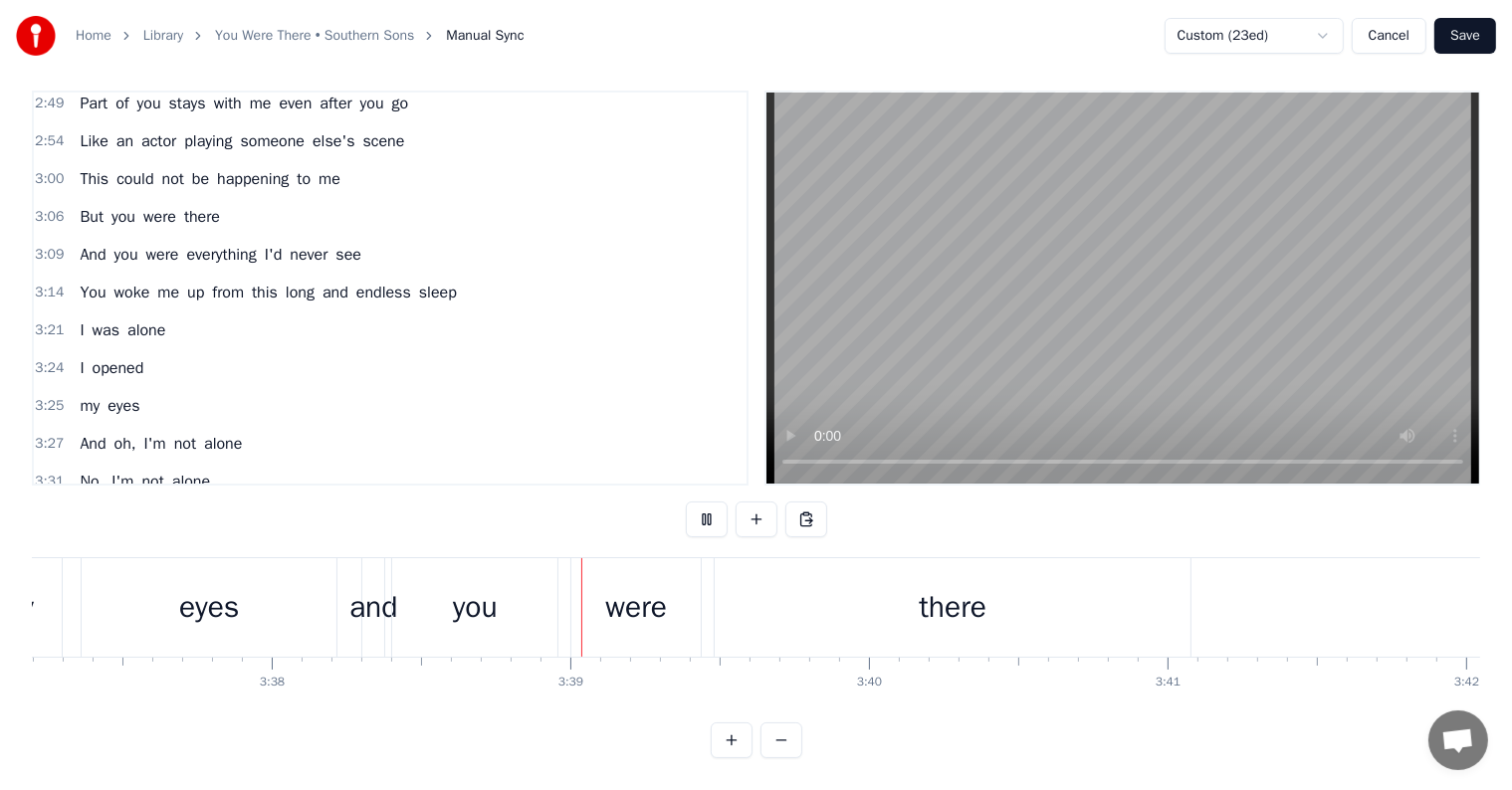 click on "Save" at bounding box center (1465, 36) 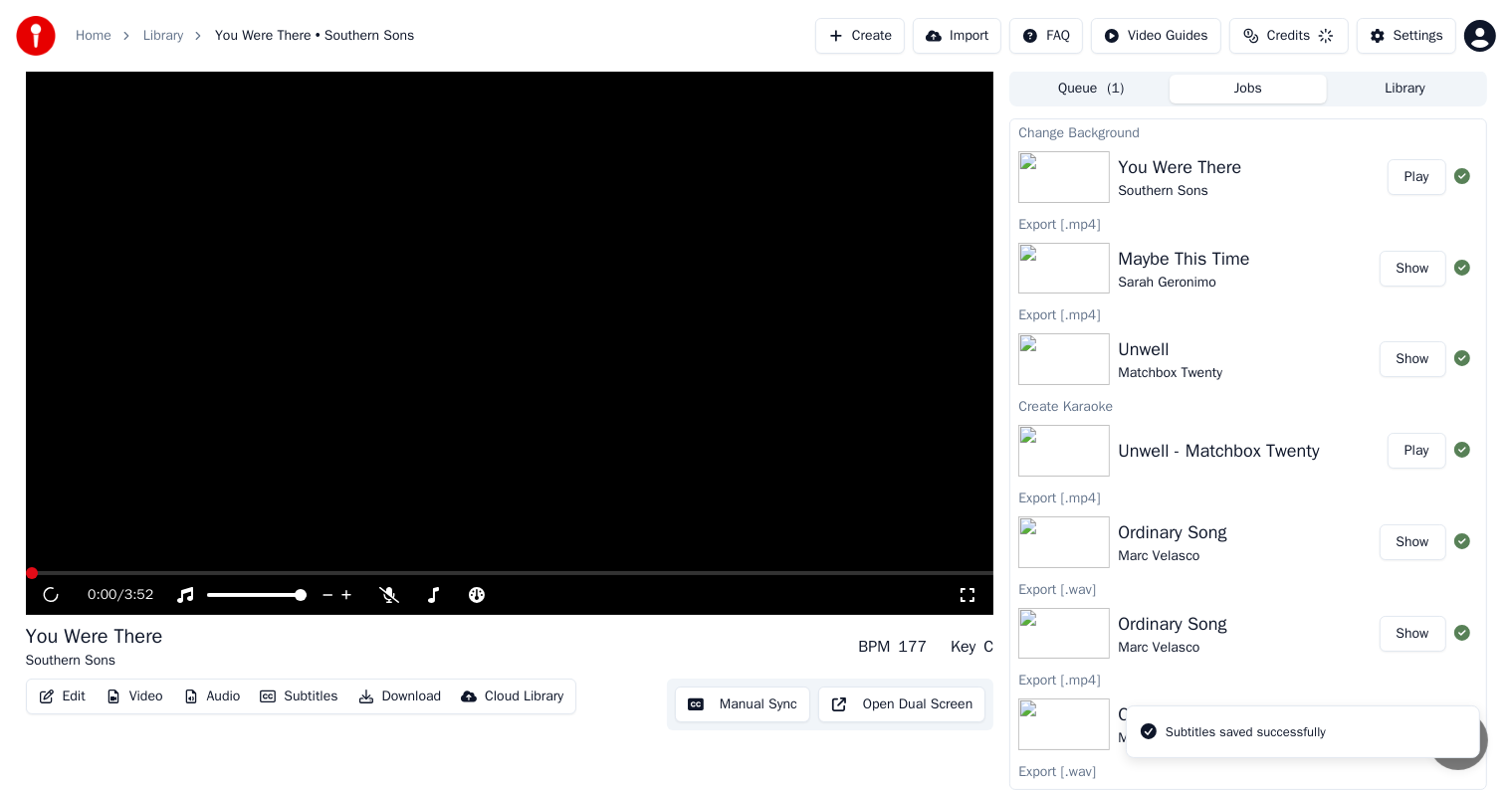 scroll, scrollTop: 1, scrollLeft: 0, axis: vertical 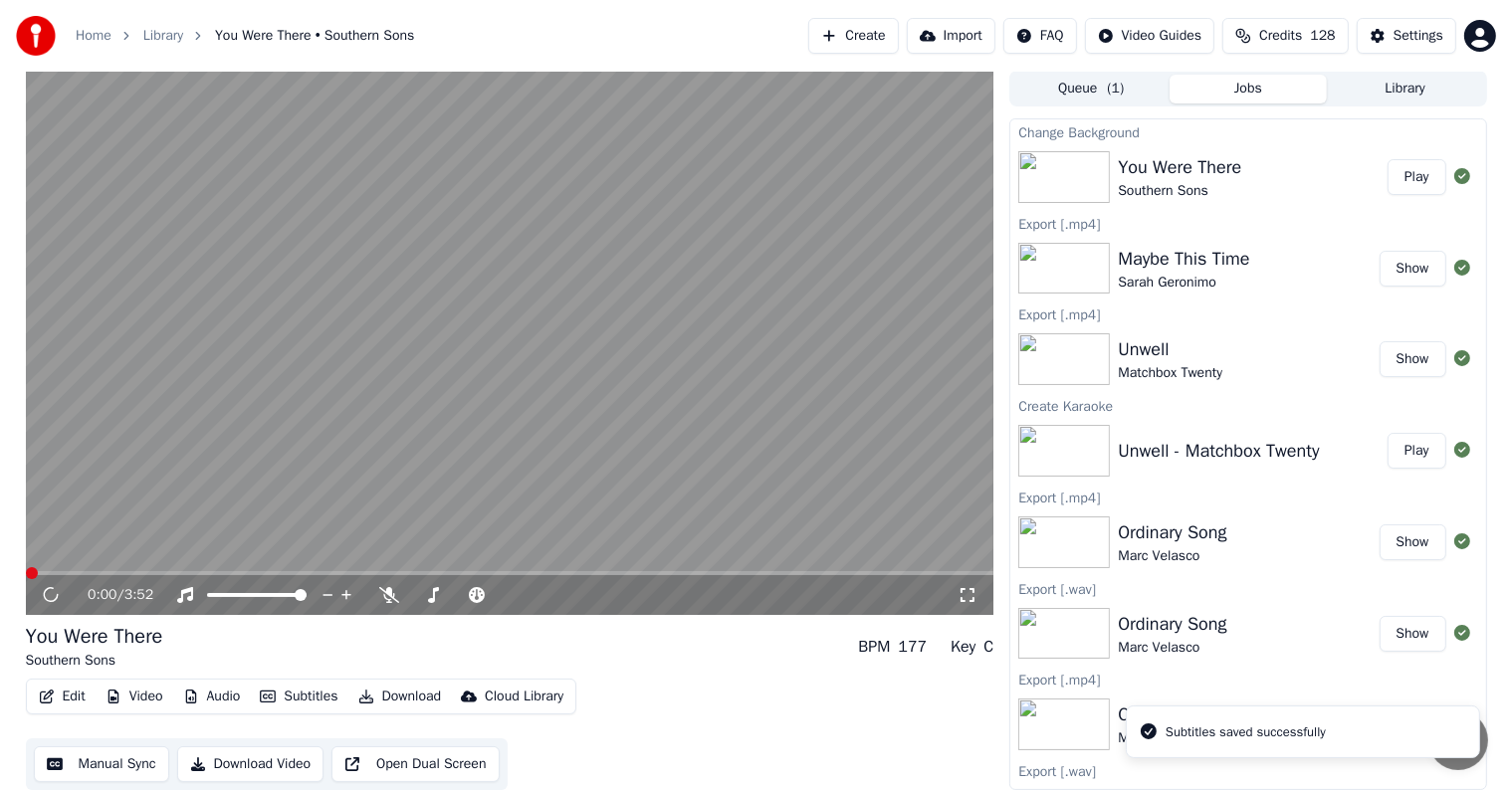 click on "Download" at bounding box center [400, 696] 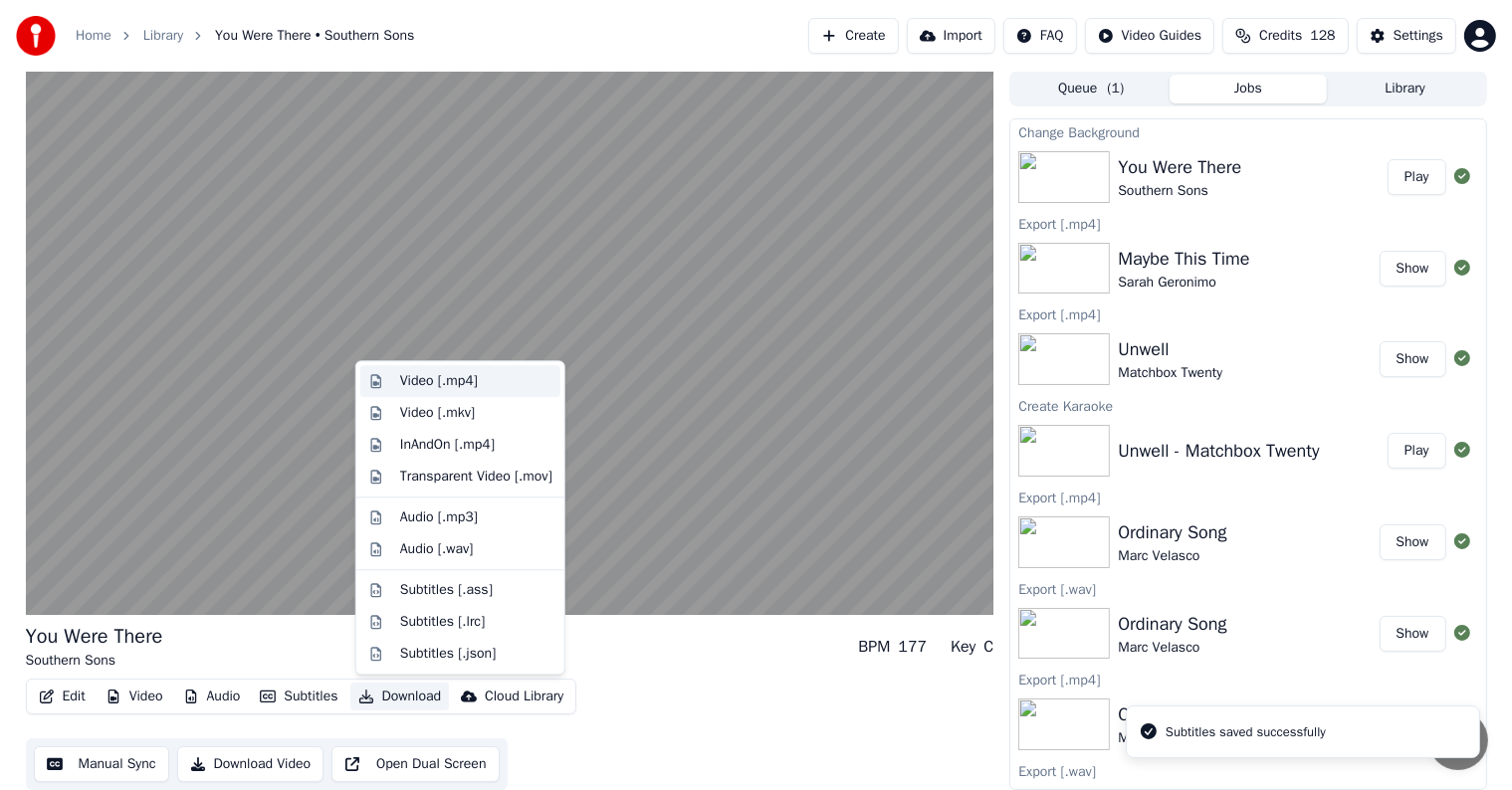 click on "Video [.mp4]" at bounding box center (460, 381) 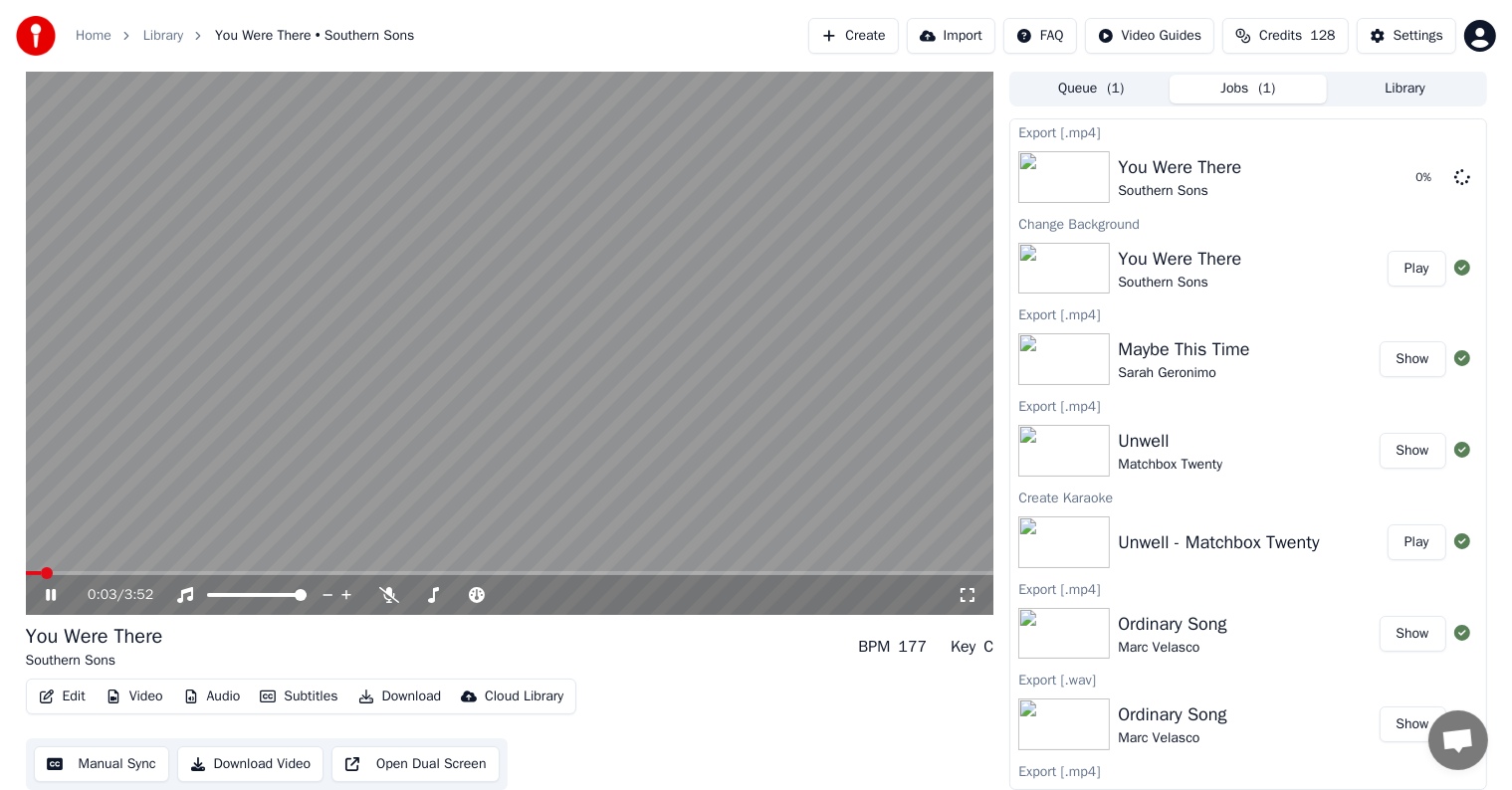 click on "0:03  /  3:52" at bounding box center (510, 595) 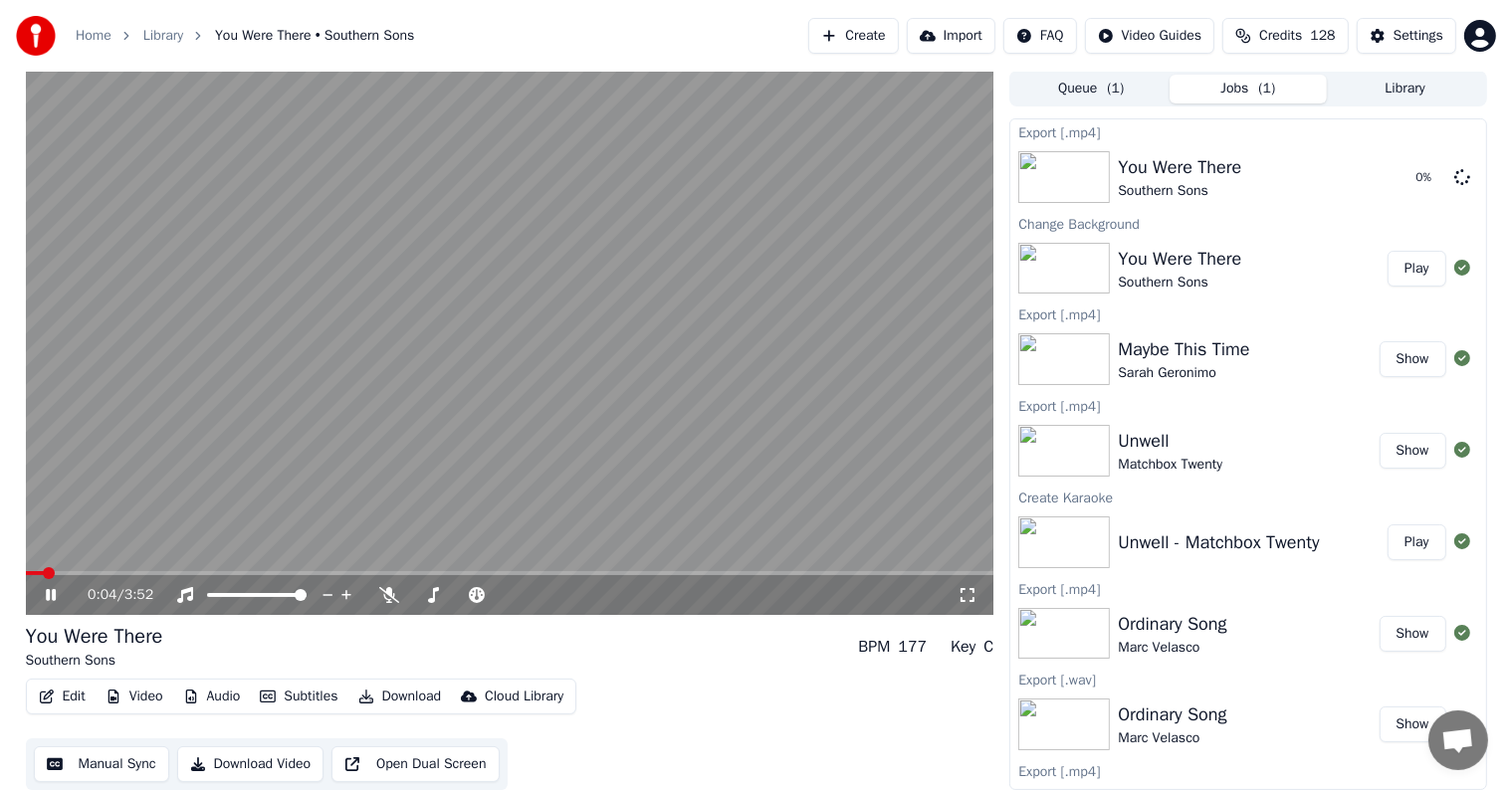 click 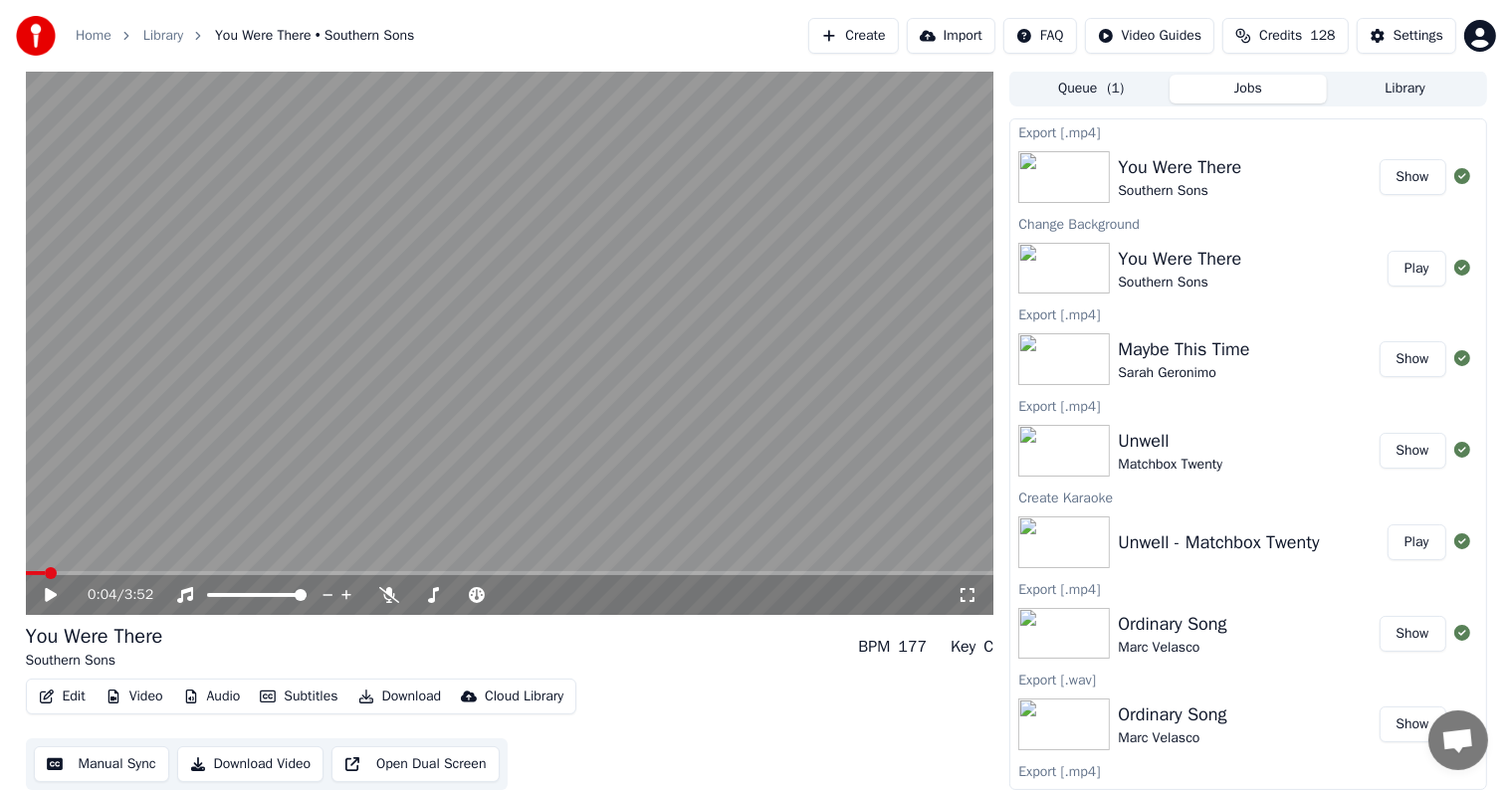 click on "Library" at bounding box center (1405, 89) 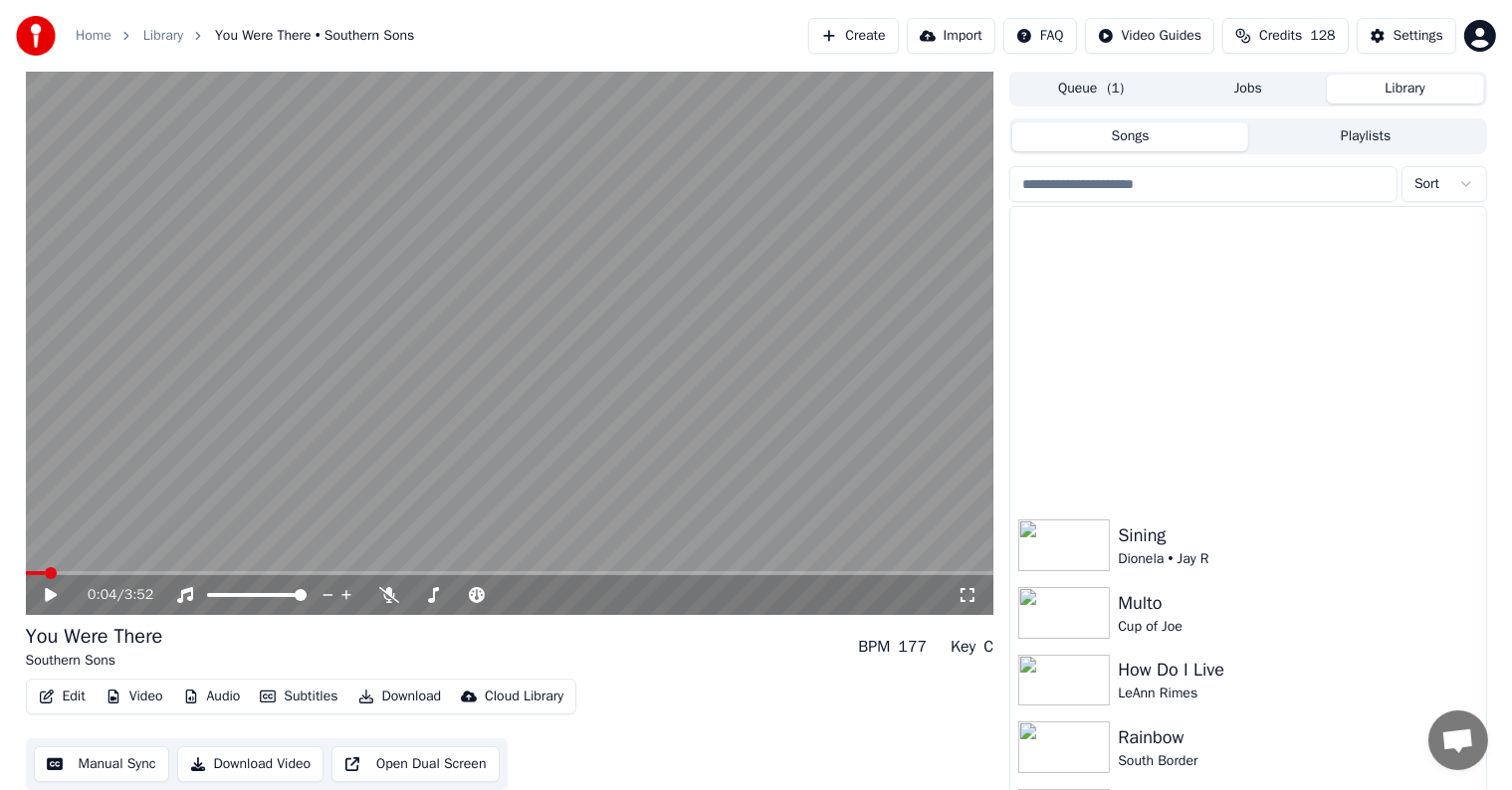 scroll, scrollTop: 8337, scrollLeft: 0, axis: vertical 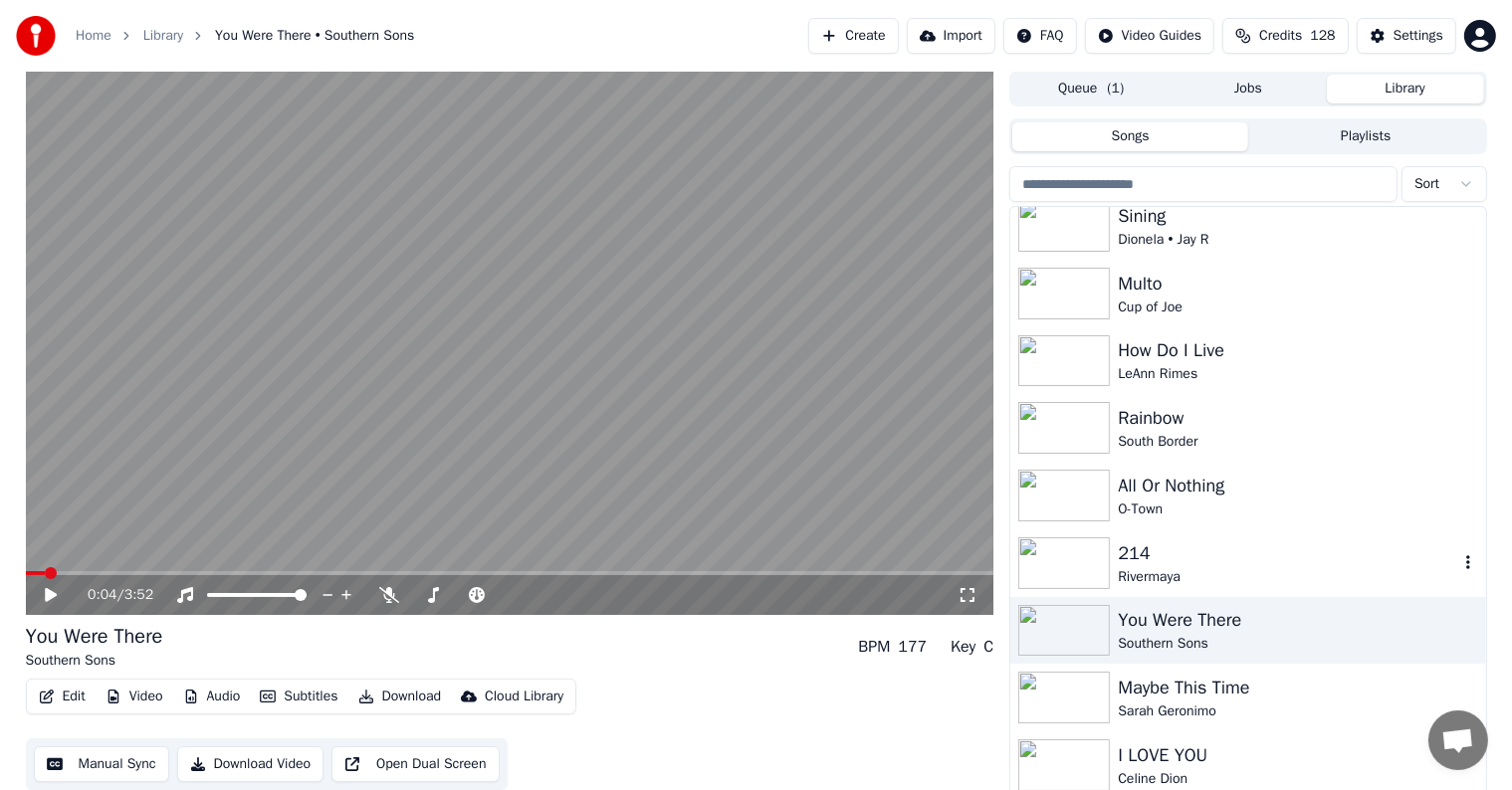 click on "Rivermaya" at bounding box center [1287, 577] 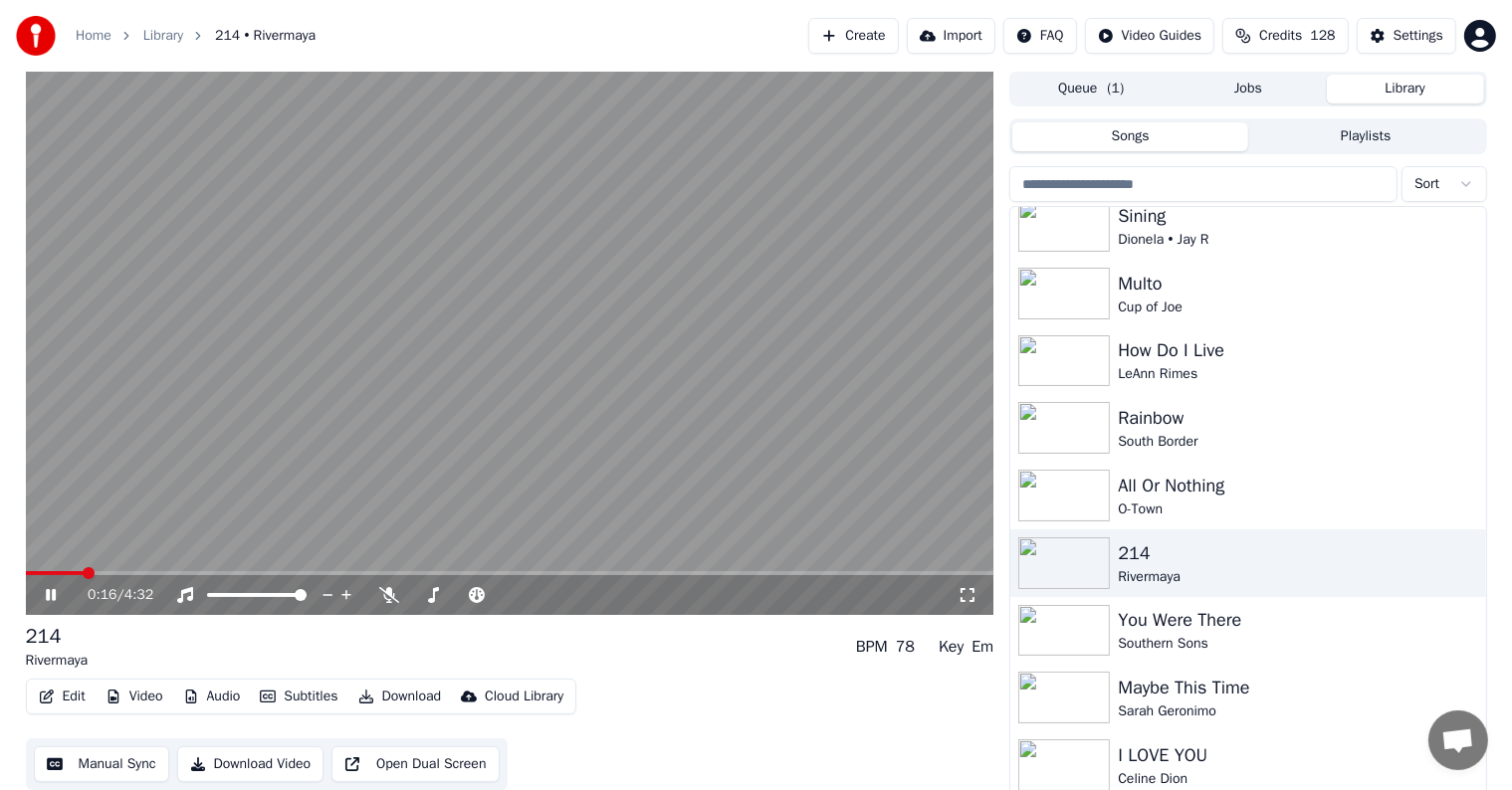 click 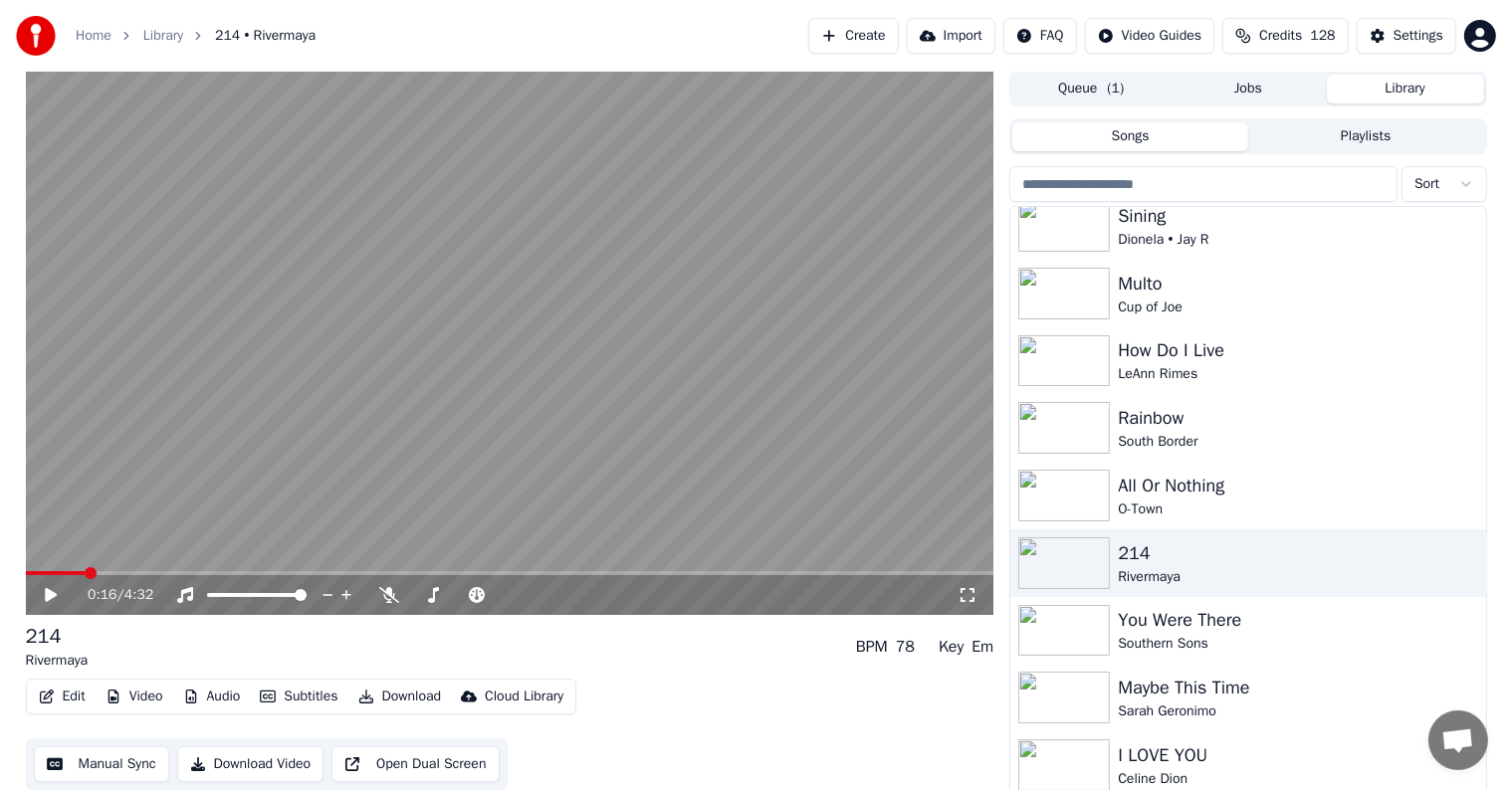 click on "Settings" at bounding box center [1418, 36] 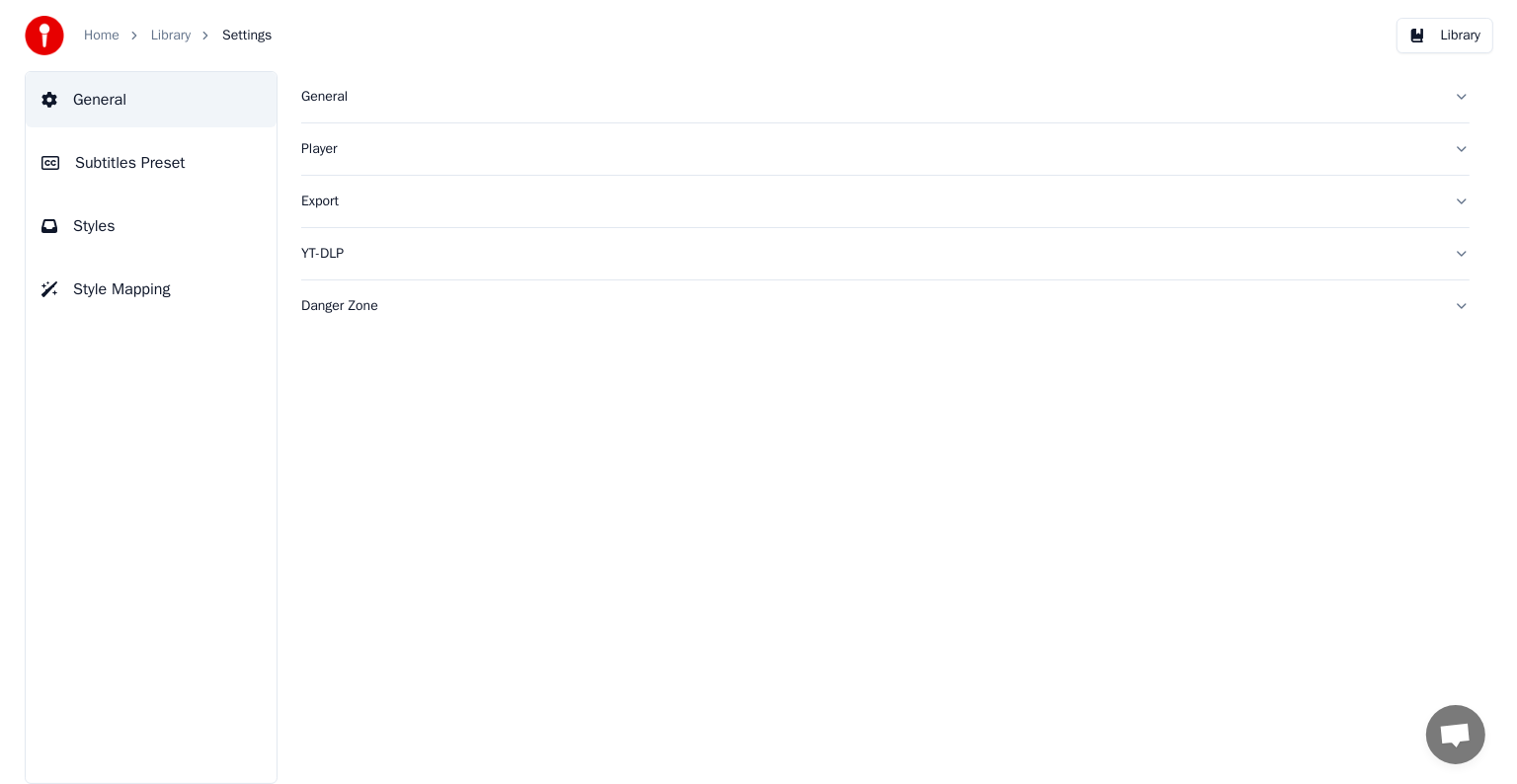scroll, scrollTop: 0, scrollLeft: 0, axis: both 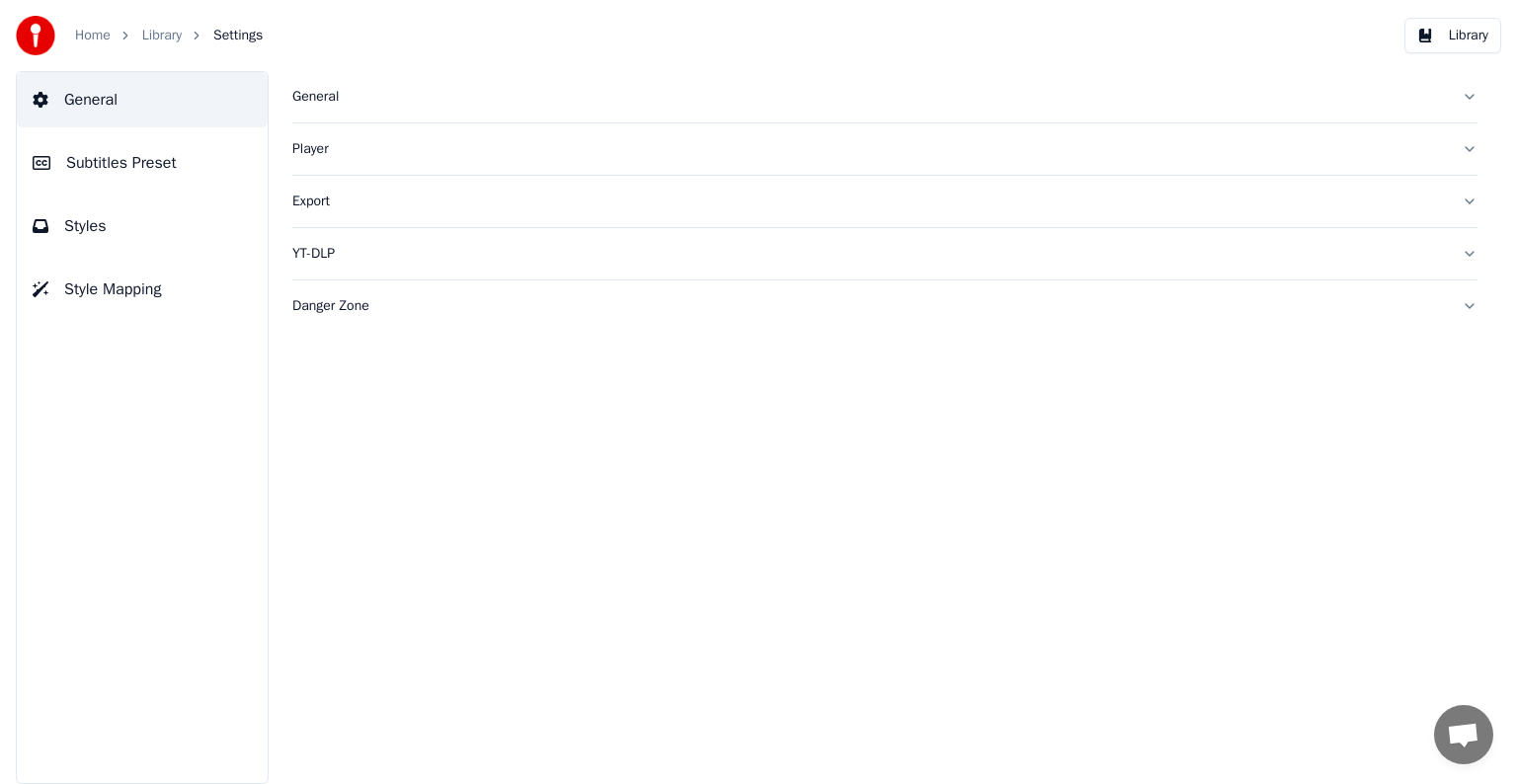 click on "Subtitles Preset" at bounding box center [121, 163] 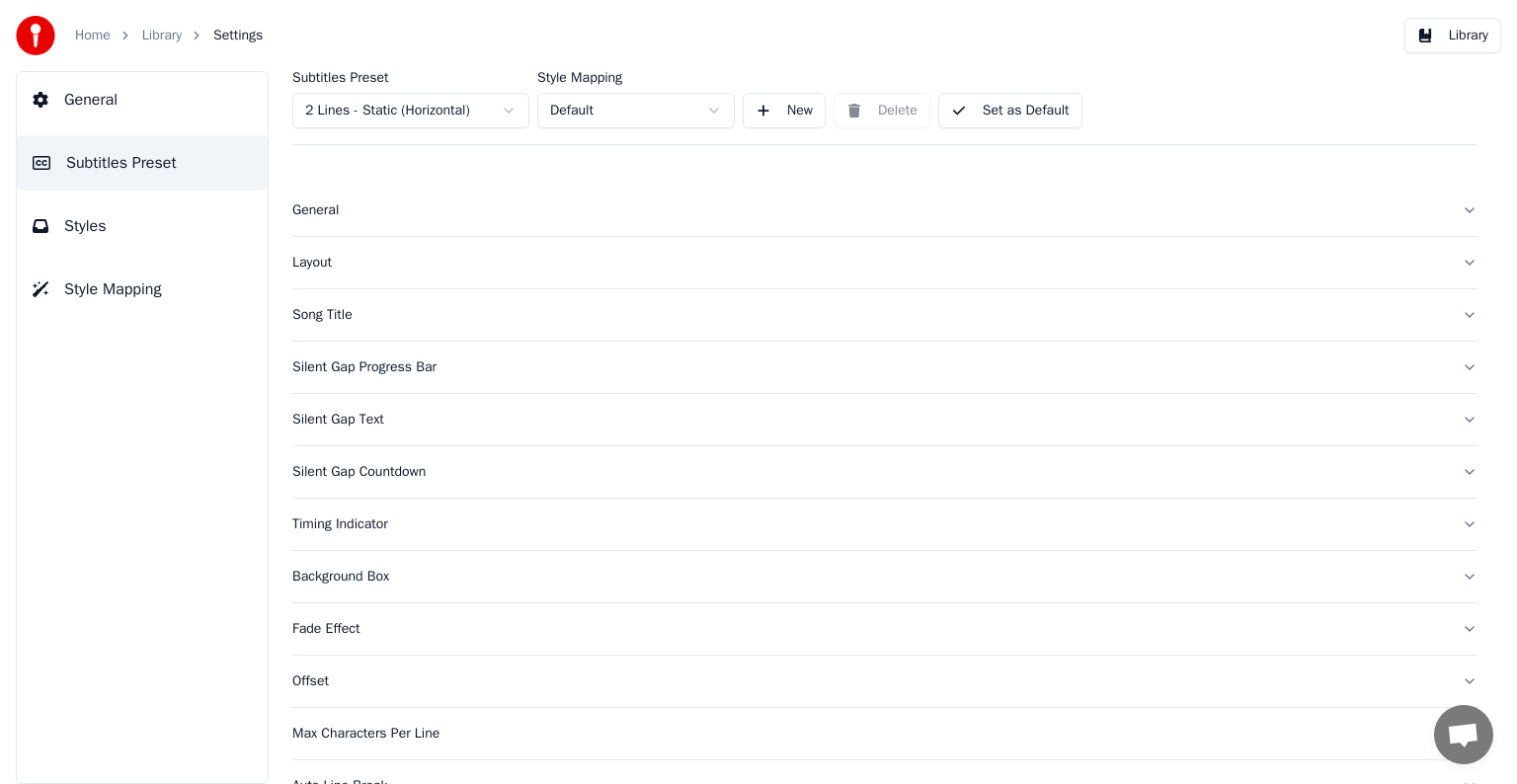 click on "Subtitles [.json] Home Library You Were There • Southern Sons Create Import FAQ Video Guides Credits 128 Settings Home Library Settings Library General Subtitles Preset Styles Style Mapping Subtitles Preset 2 Lines - Static (Horizontal) Style Mapping Default New Delete Set as Default General Layout Song Title Silent Gap Progress Bar Silent Gap Text Silent Gap Countdown Timing Indicator Background Box Fade Effect Offset Max Characters Per Line Auto Line Break Advanced Settings Chat Adam from Youka Desktop More channels Continue on Email Offline. You were inactive for some time. Send a message to reconnect to the chat. Youka Desktop Hello! How can I help you? Sunday, [DATE] Hi! I'ts me again. The lyrics are not appearing. Even editing to add lyrics again, it's not appearing. I already spent 22 credits for this please check [DATE] Monday, [DATE] Adam Hey, credits should refunded automatically in case of failure, please let me check [DATE] yeah but credits are used again in adding the lyrics in the song that supposed to be good in the first place [DATE] Read Adam I added 22 more credits to your account. [DATE]" at bounding box center [758, 392] 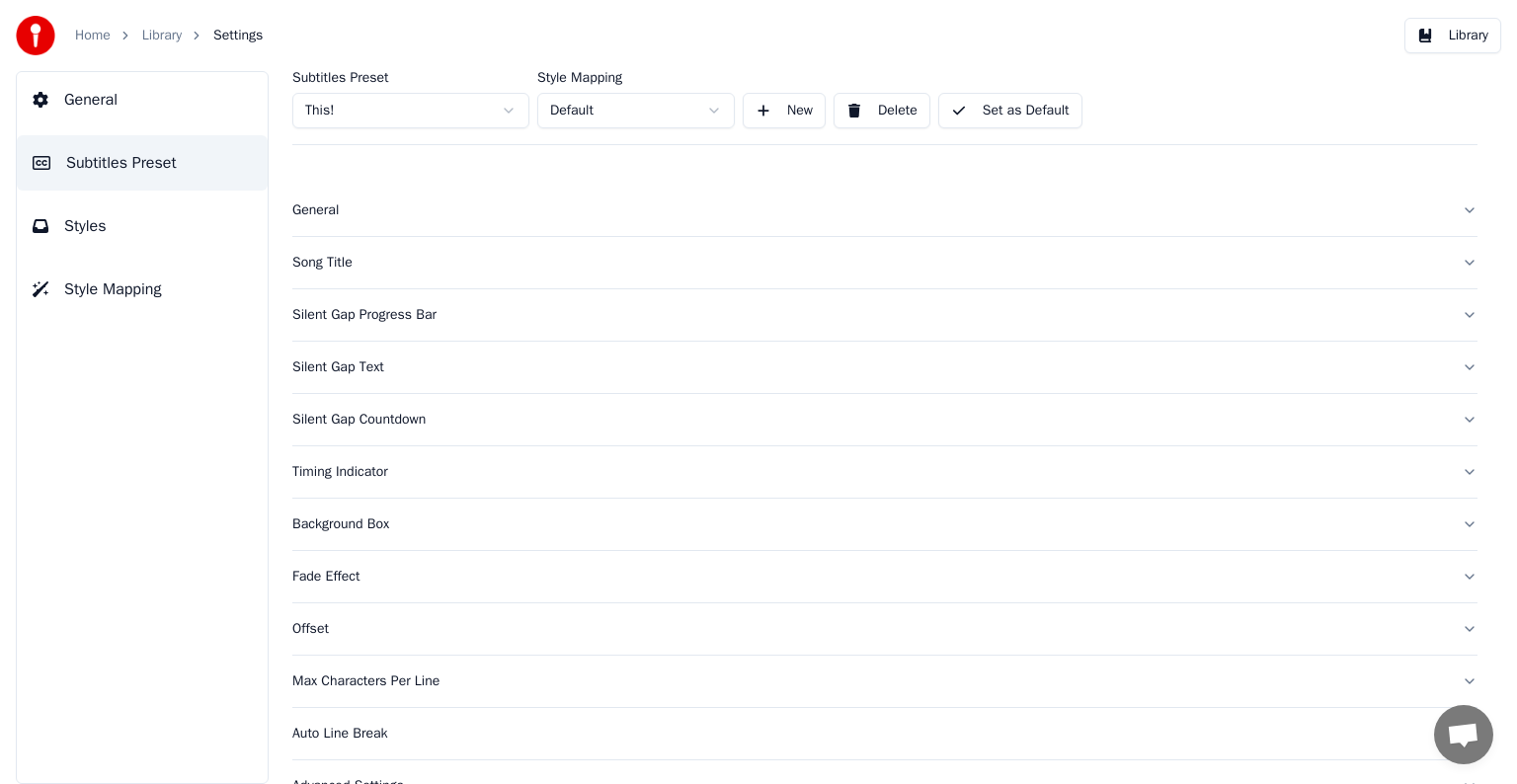 click on "Song Title" at bounding box center [869, 263] 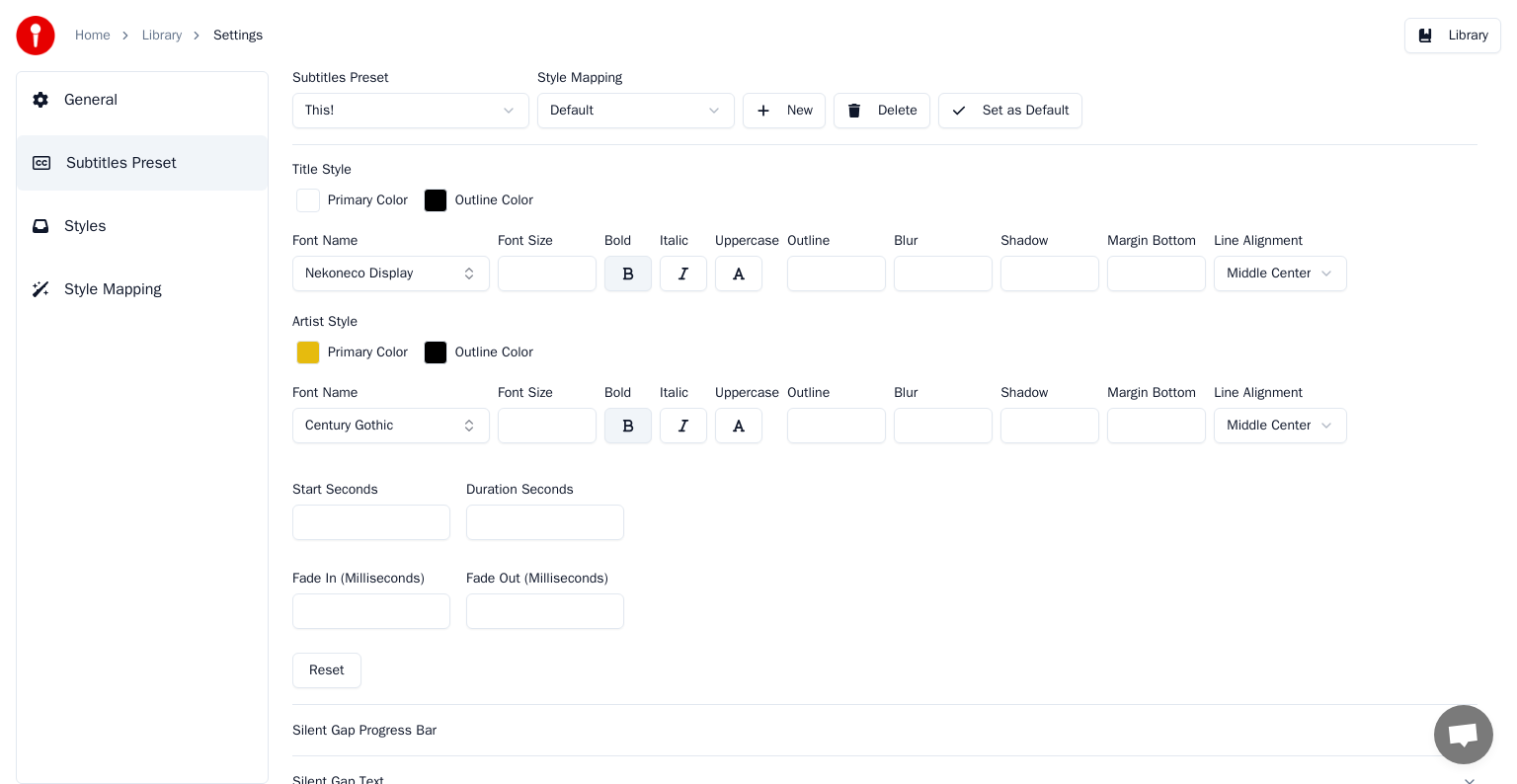 scroll, scrollTop: 592, scrollLeft: 0, axis: vertical 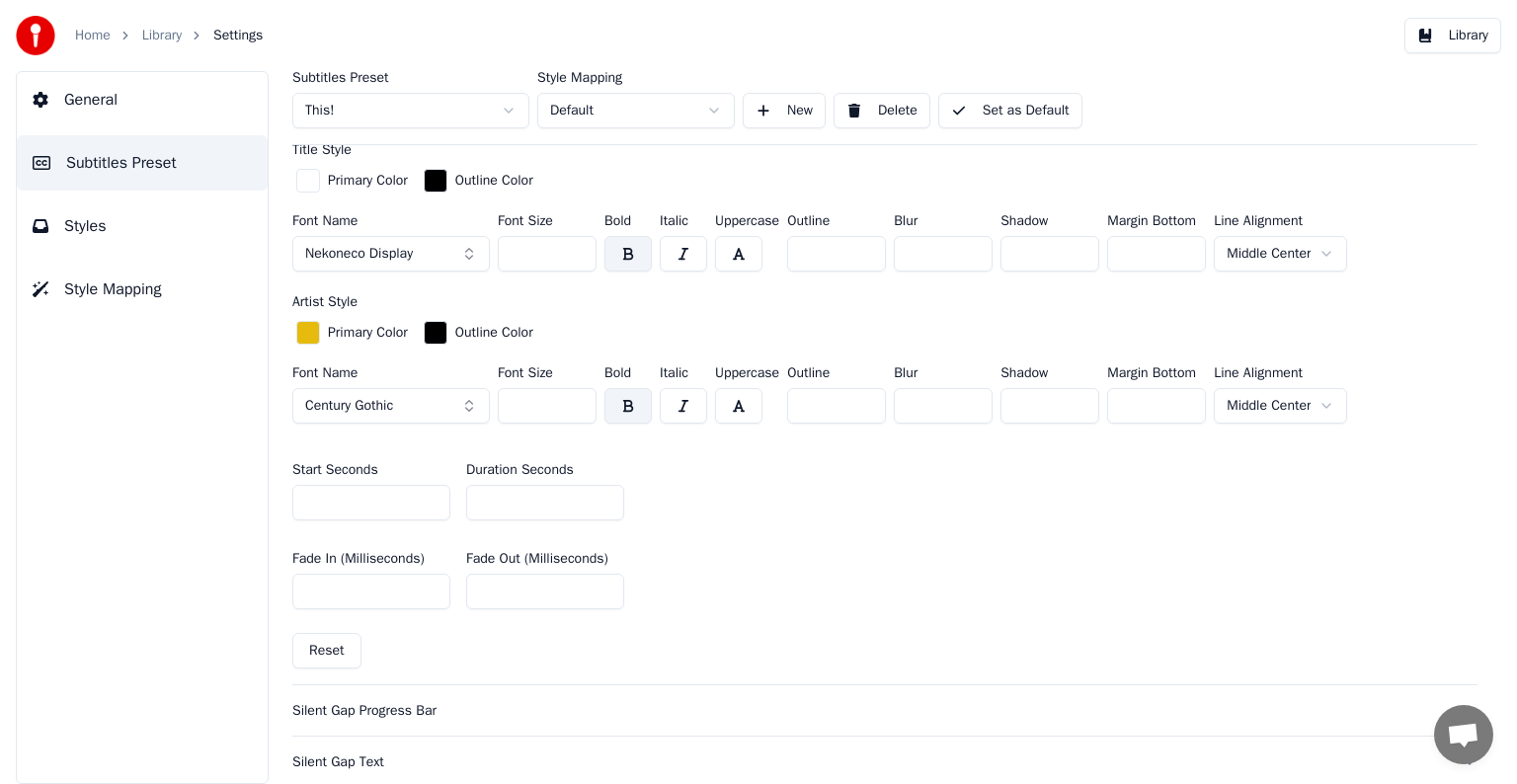 drag, startPoint x: 509, startPoint y: 497, endPoint x: 476, endPoint y: 501, distance: 33.24154 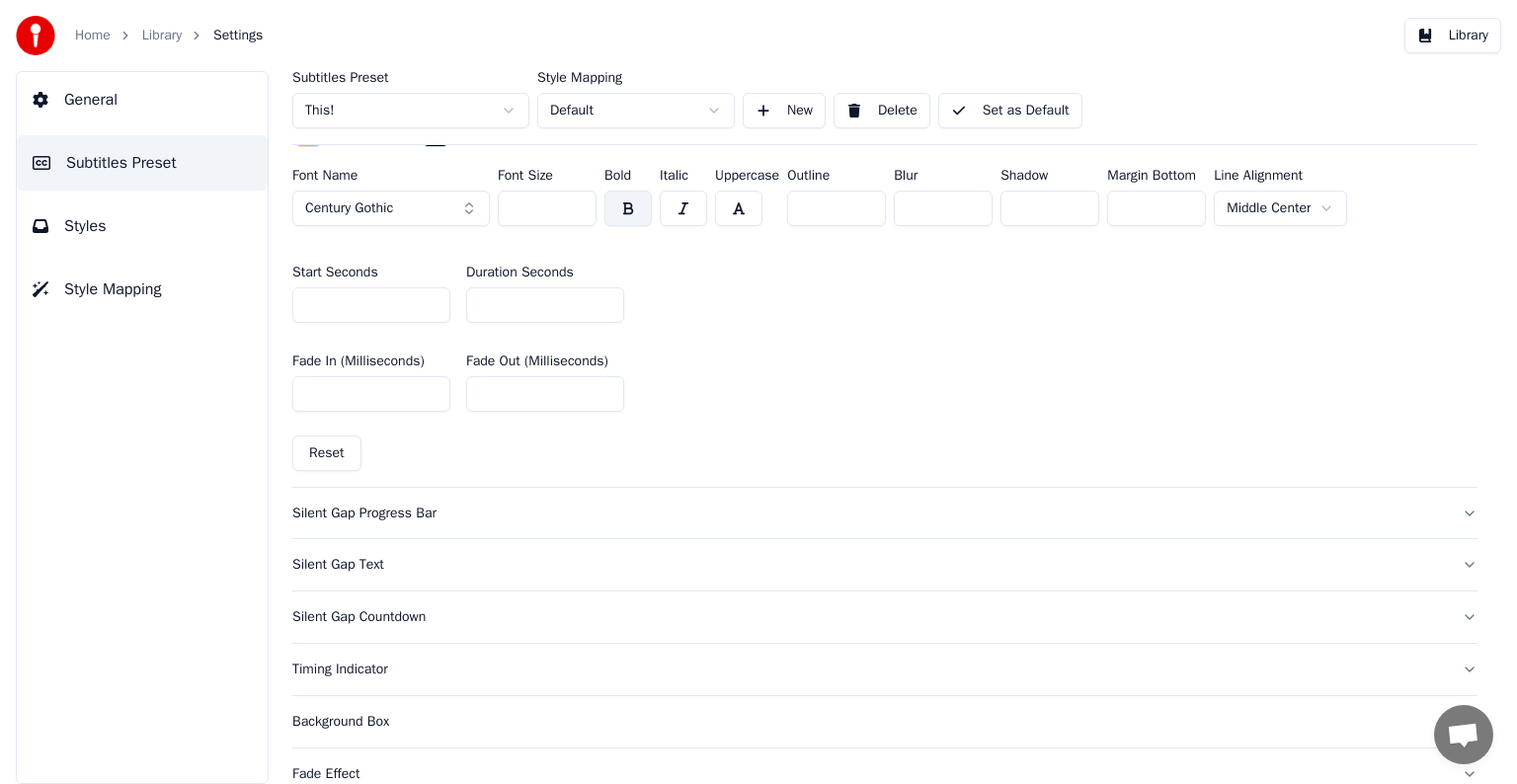 type on "*" 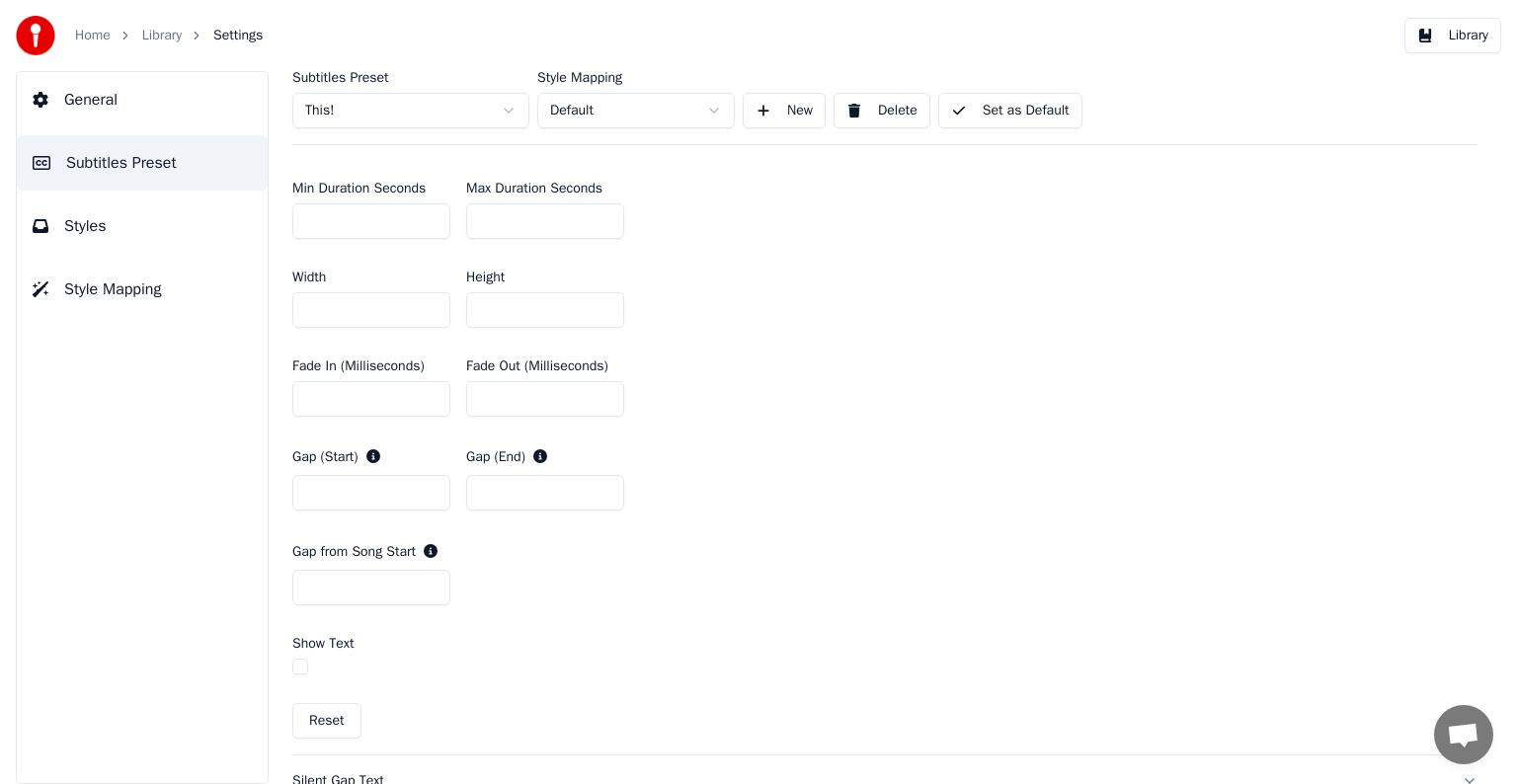 drag, startPoint x: 324, startPoint y: 215, endPoint x: 221, endPoint y: 186, distance: 107.00467 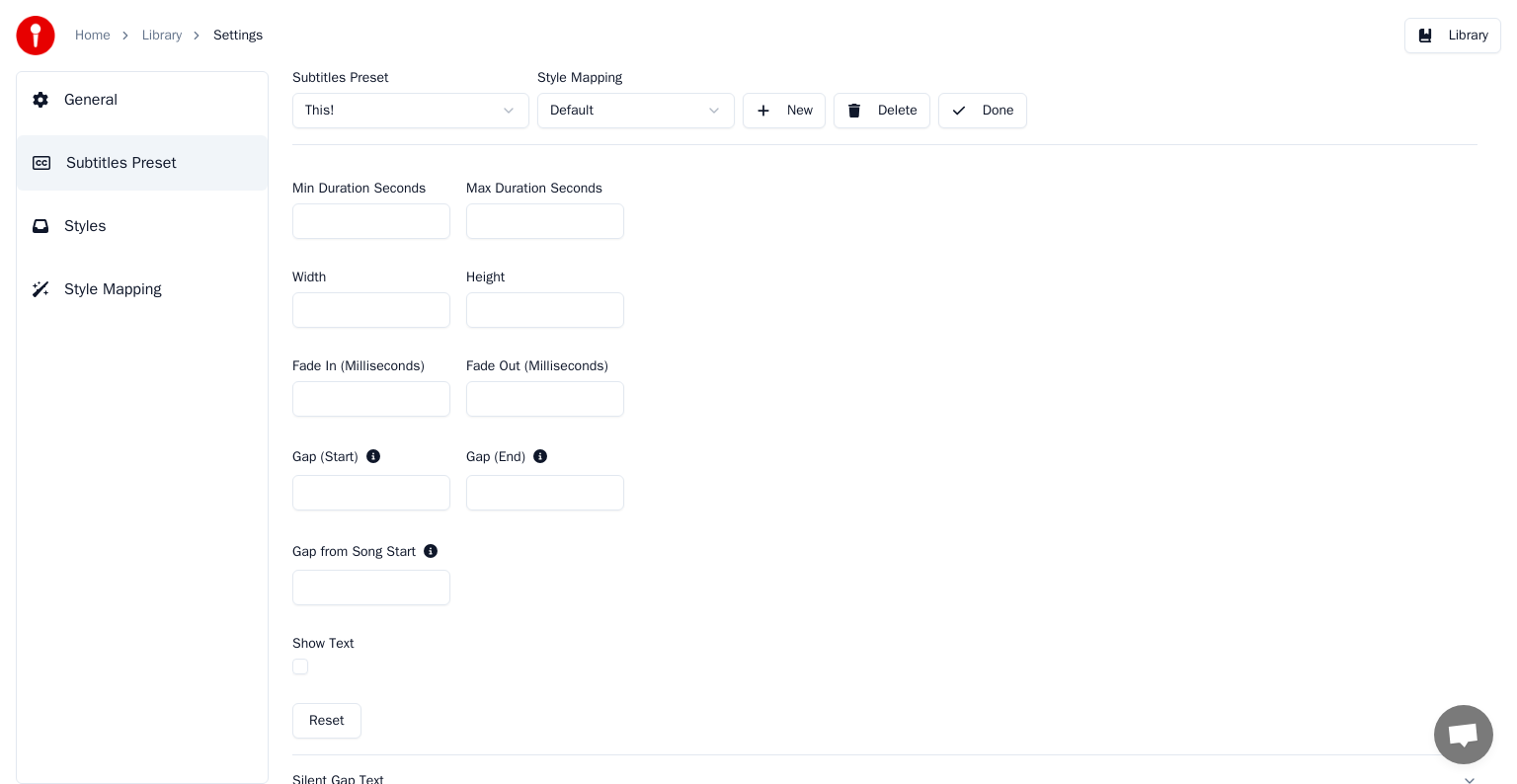click on "Library" at bounding box center (162, 36) 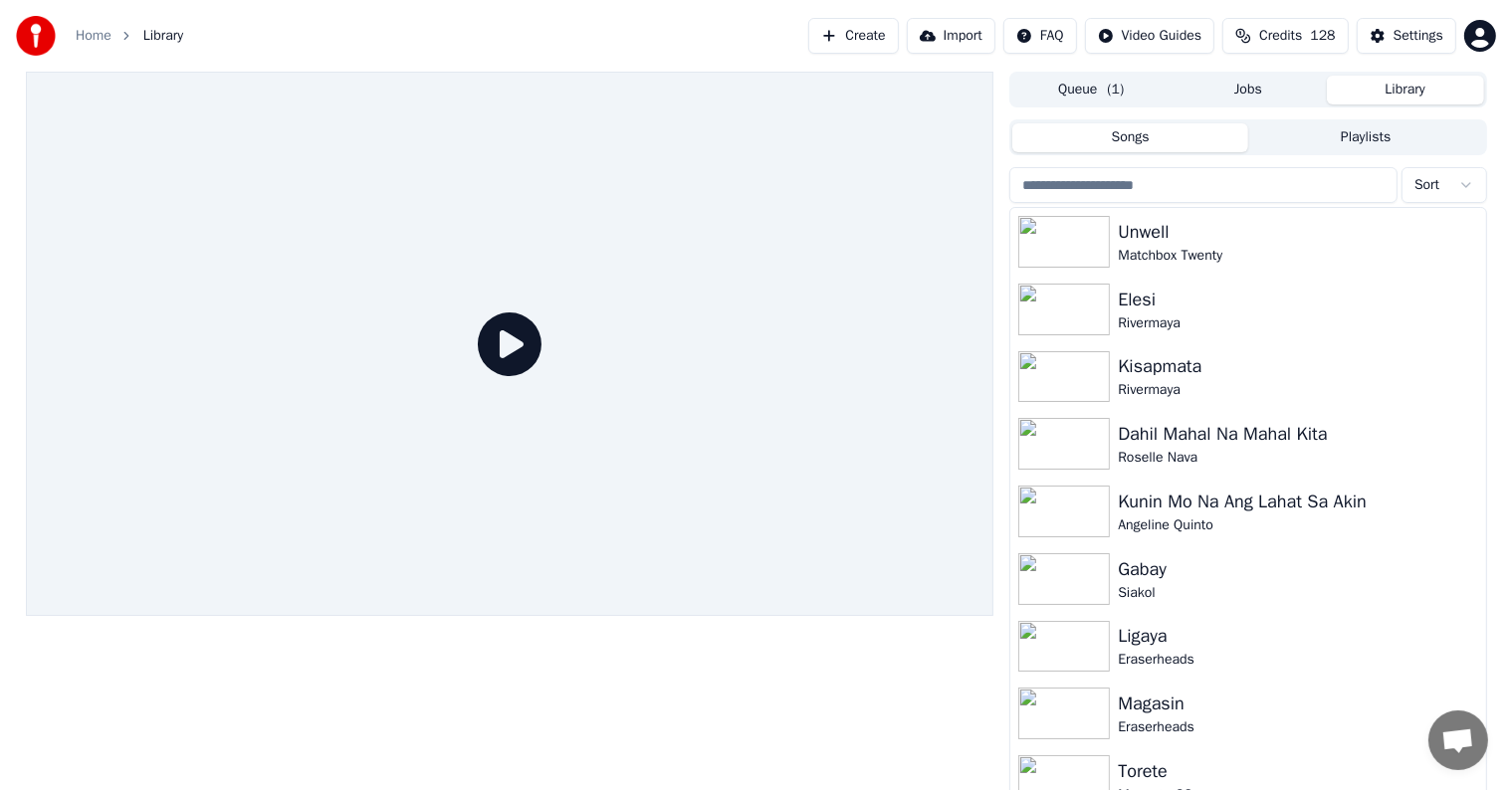 click at bounding box center (1203, 185) 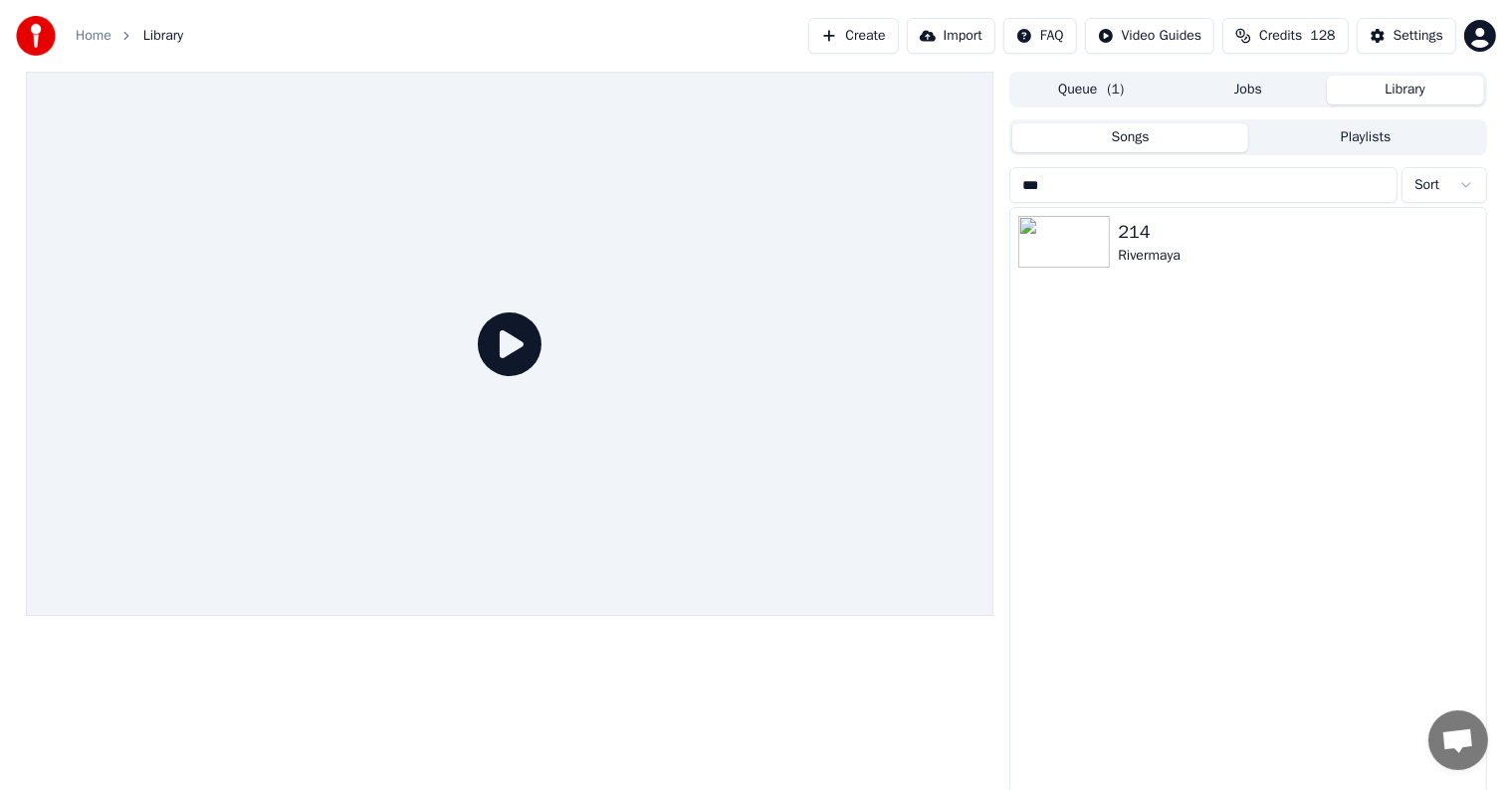 type on "***" 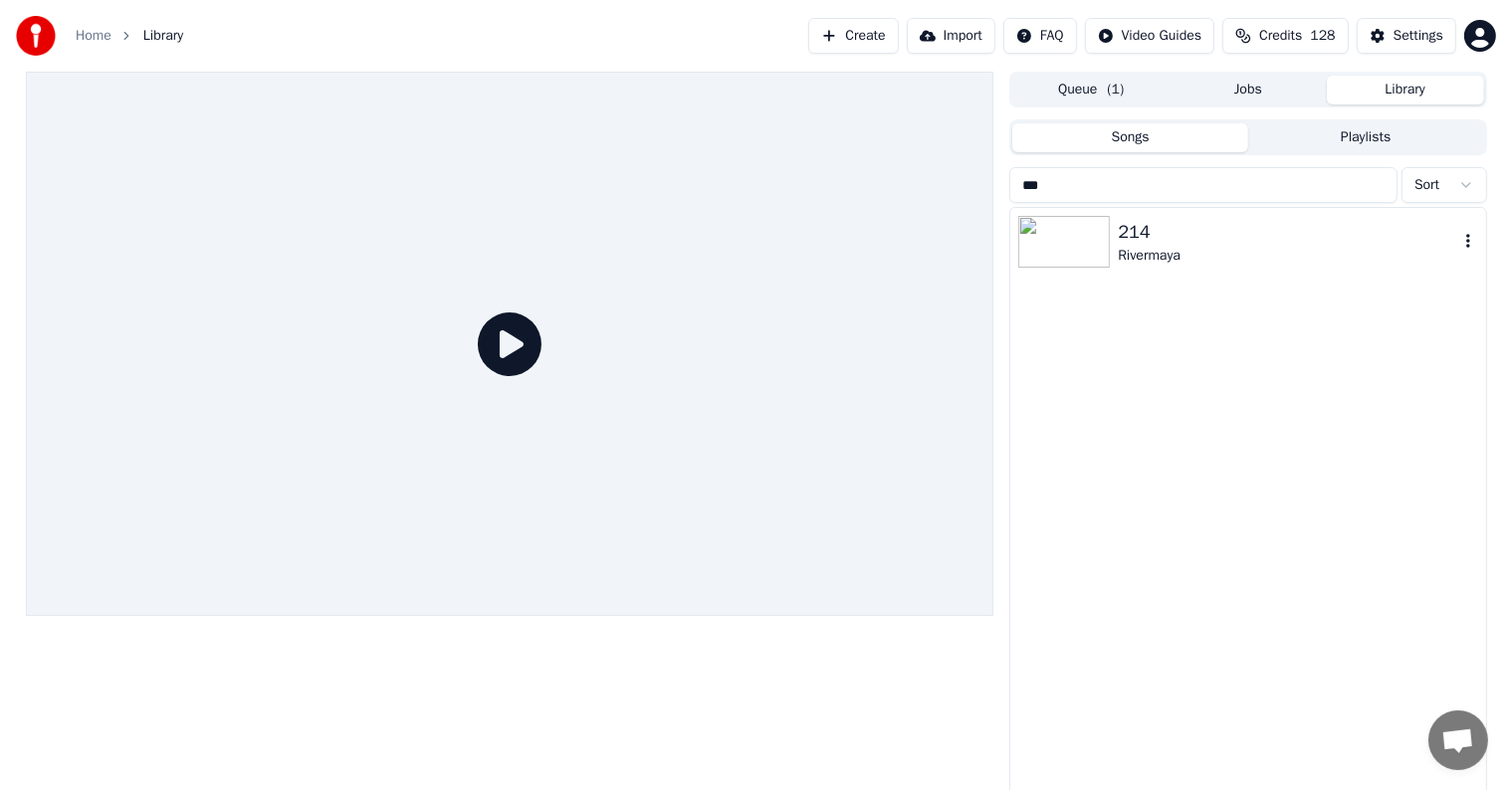 click on "Rivermaya" at bounding box center [1287, 256] 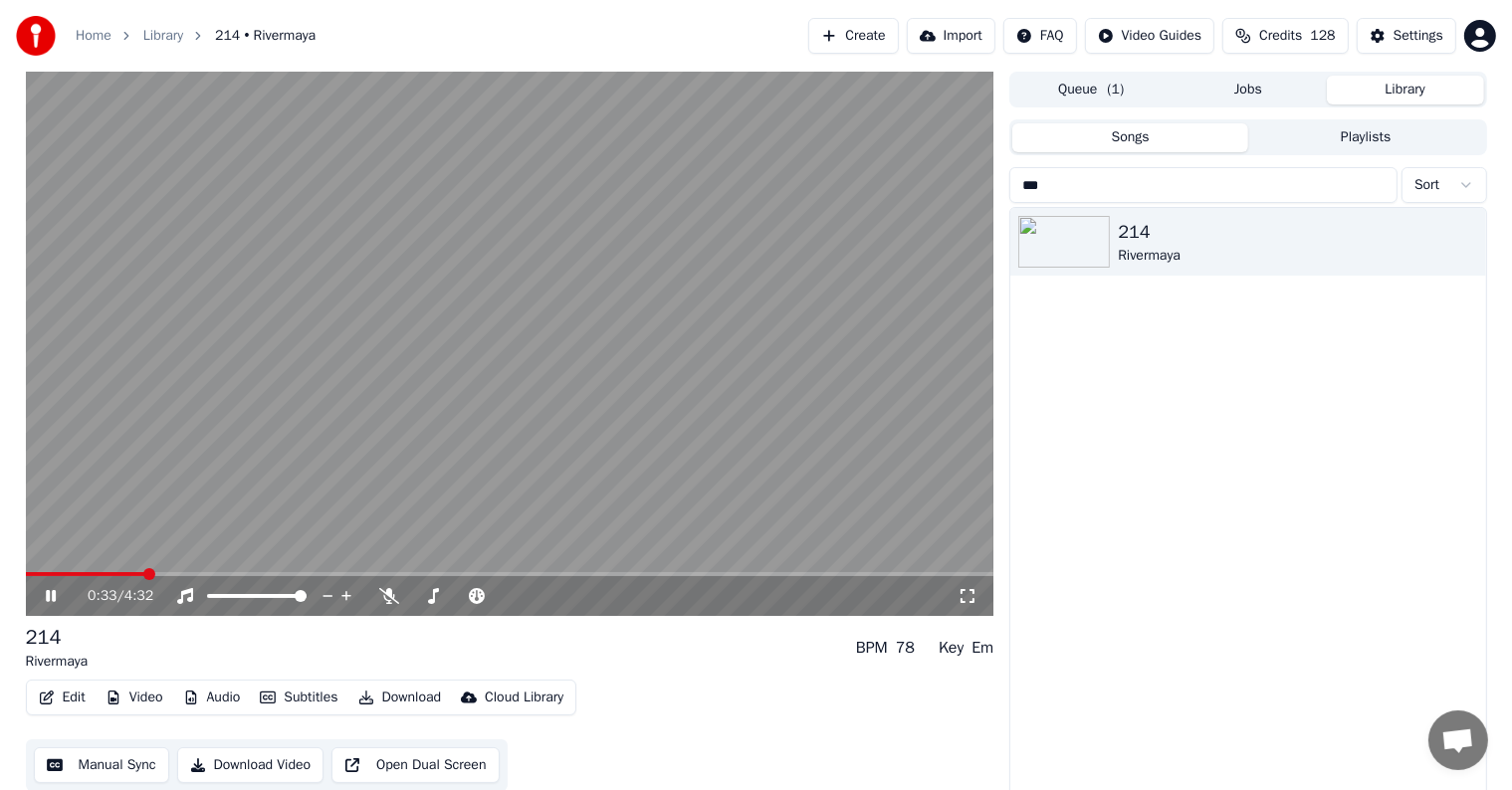 click at bounding box center (510, 343) 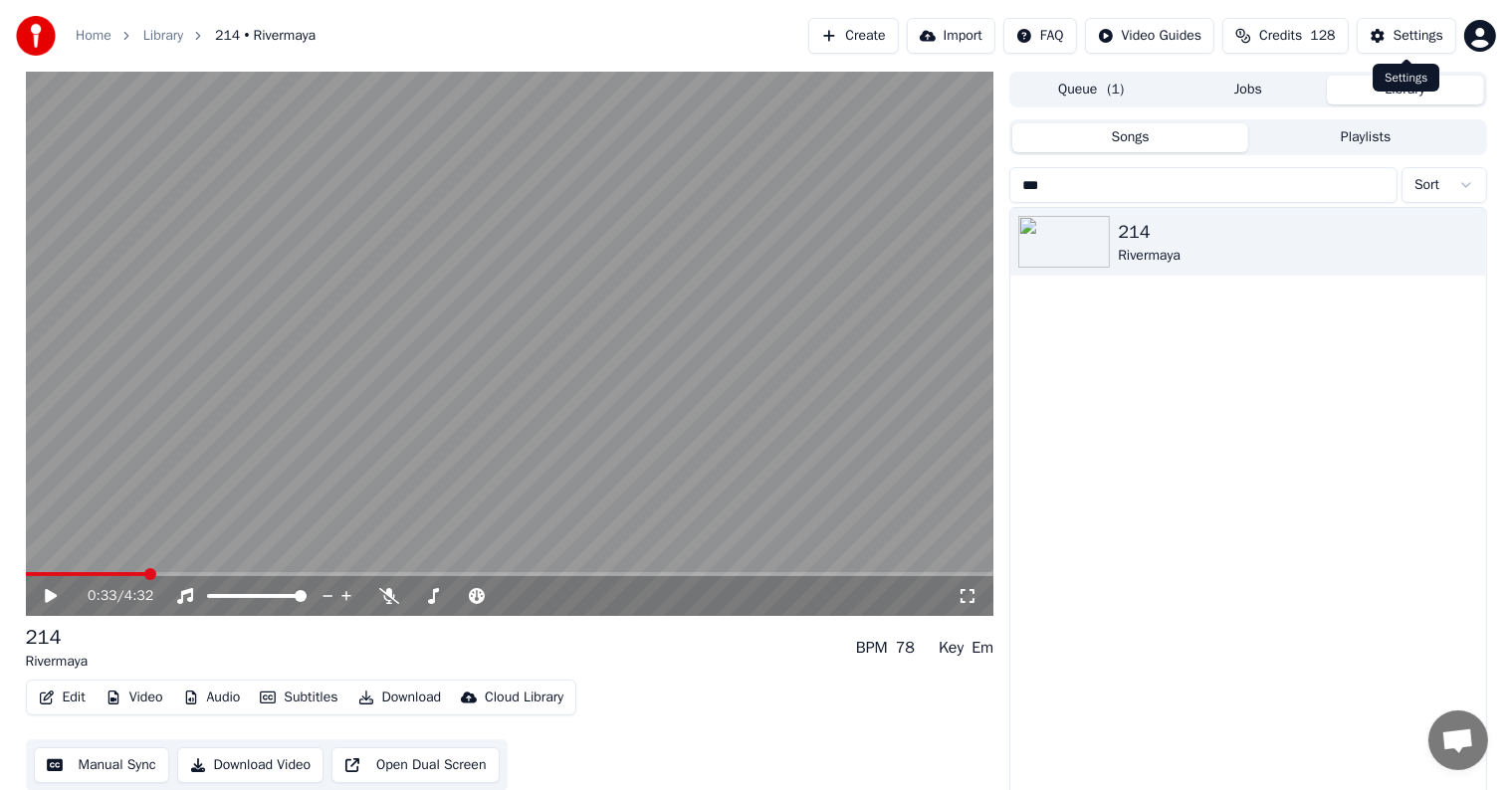click on "Settings" at bounding box center (1418, 36) 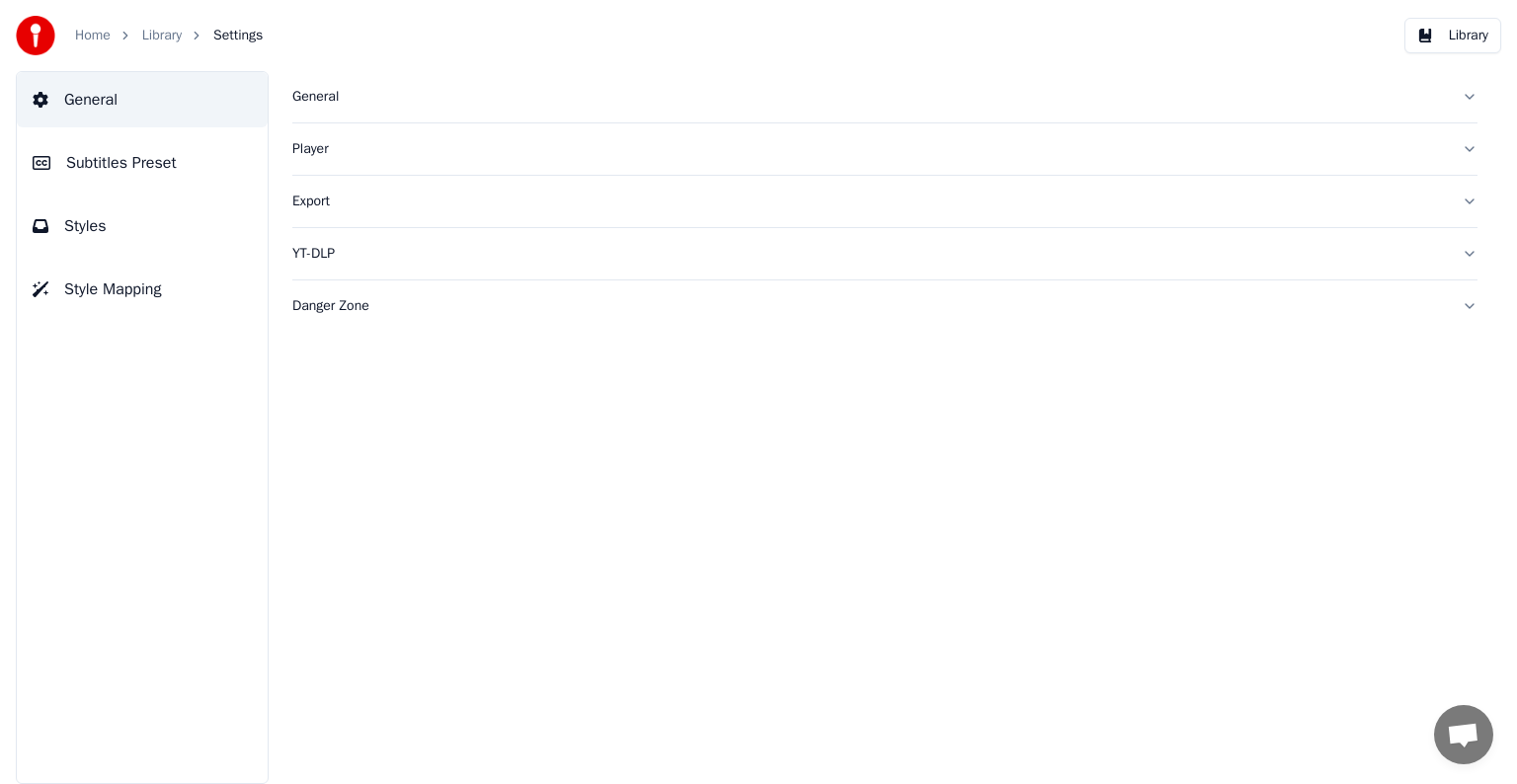 click on "Subtitles Preset" at bounding box center (142, 163) 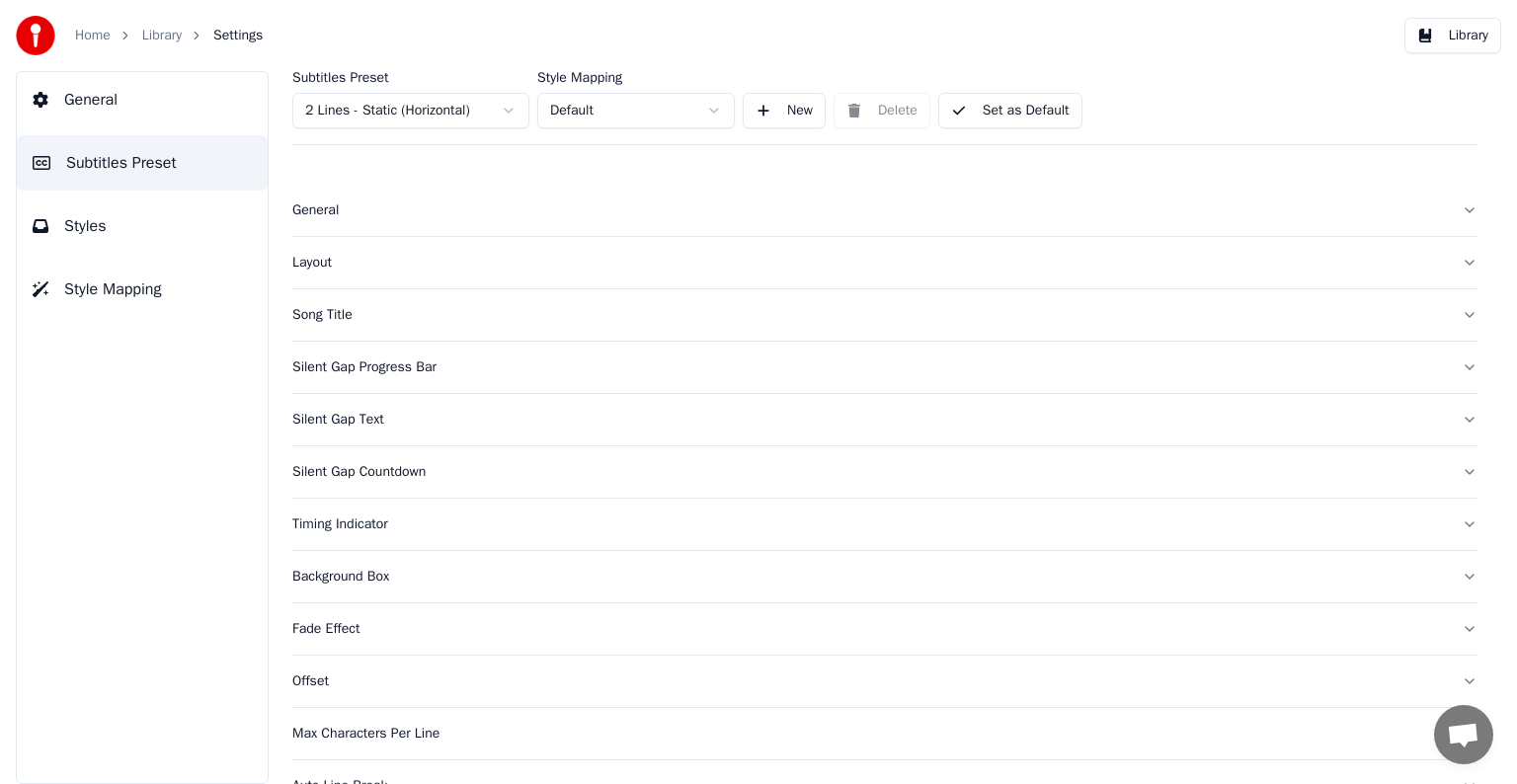 click on "Subtitles [.json] Home Library You Were There • Southern Sons Create Import FAQ Video Guides Credits 128 Settings Home Library Settings Library General Subtitles Preset Styles Style Mapping Subtitles Preset 2 Lines - Static (Horizontal) Style Mapping Default New Delete Set as Default General Layout Song Title Silent Gap Progress Bar Silent Gap Text Silent Gap Countdown Timing Indicator Background Box Fade Effect Offset Max Characters Per Line Auto Line Break Advanced Settings Chat Adam from Youka Desktop More channels Continue on Email Offline. You were inactive for some time. Send a message to reconnect to the chat. Youka Desktop Hello! How can I help you? Sunday, [DATE] Hi! I'ts me again. The lyrics are not appearing. Even editing to add lyrics again, it's not appearing. I already spent 22 credits for this please check [DATE] Monday, [DATE] Adam Hey, credits should refunded automatically in case of failure, please let me check [DATE] yeah but credits are used again in adding the lyrics in the song that supposed to be good in the first place [DATE] Read Adam I added 22 more credits to your account. [DATE]" at bounding box center [758, 392] 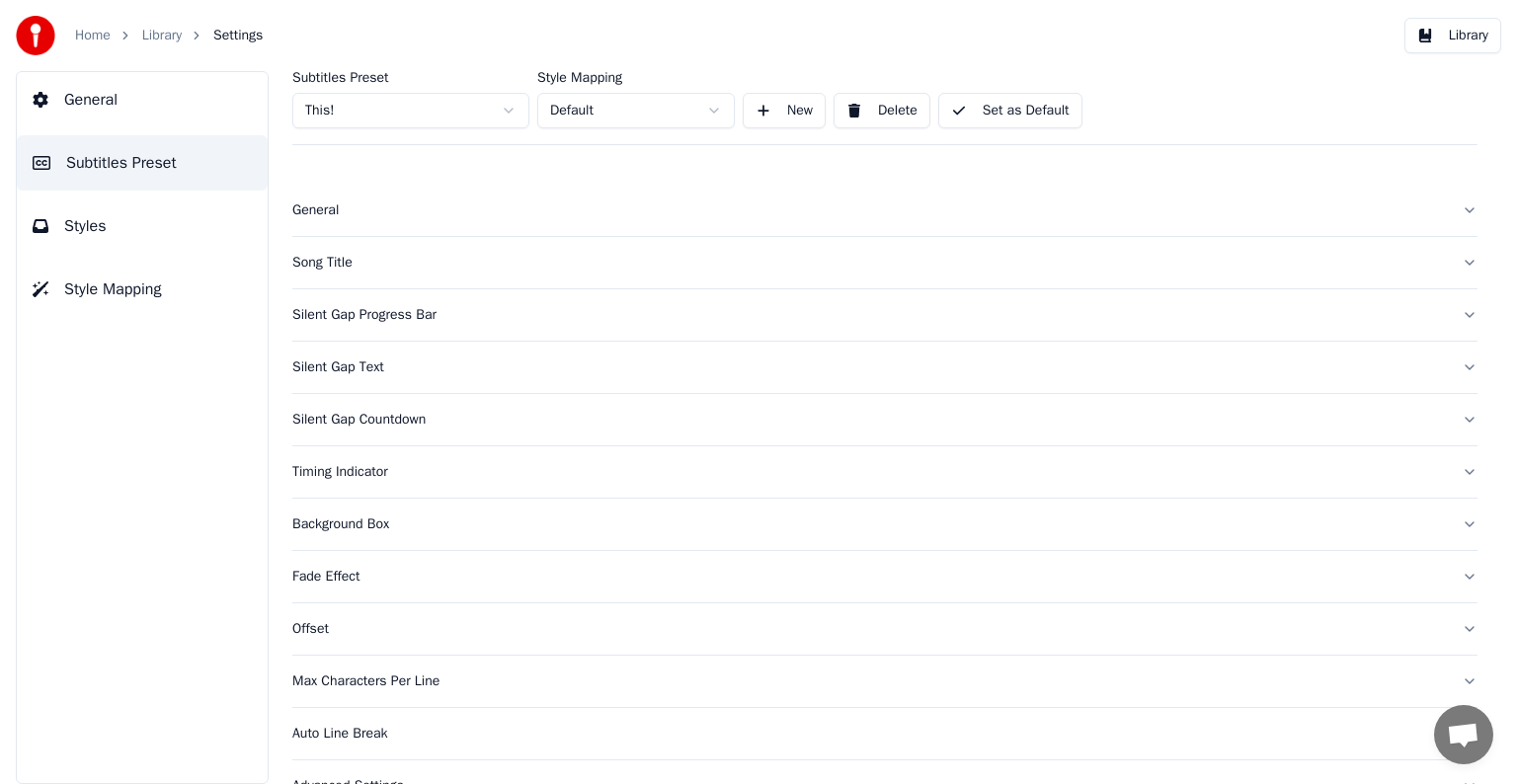 click on "Song Title" at bounding box center (869, 263) 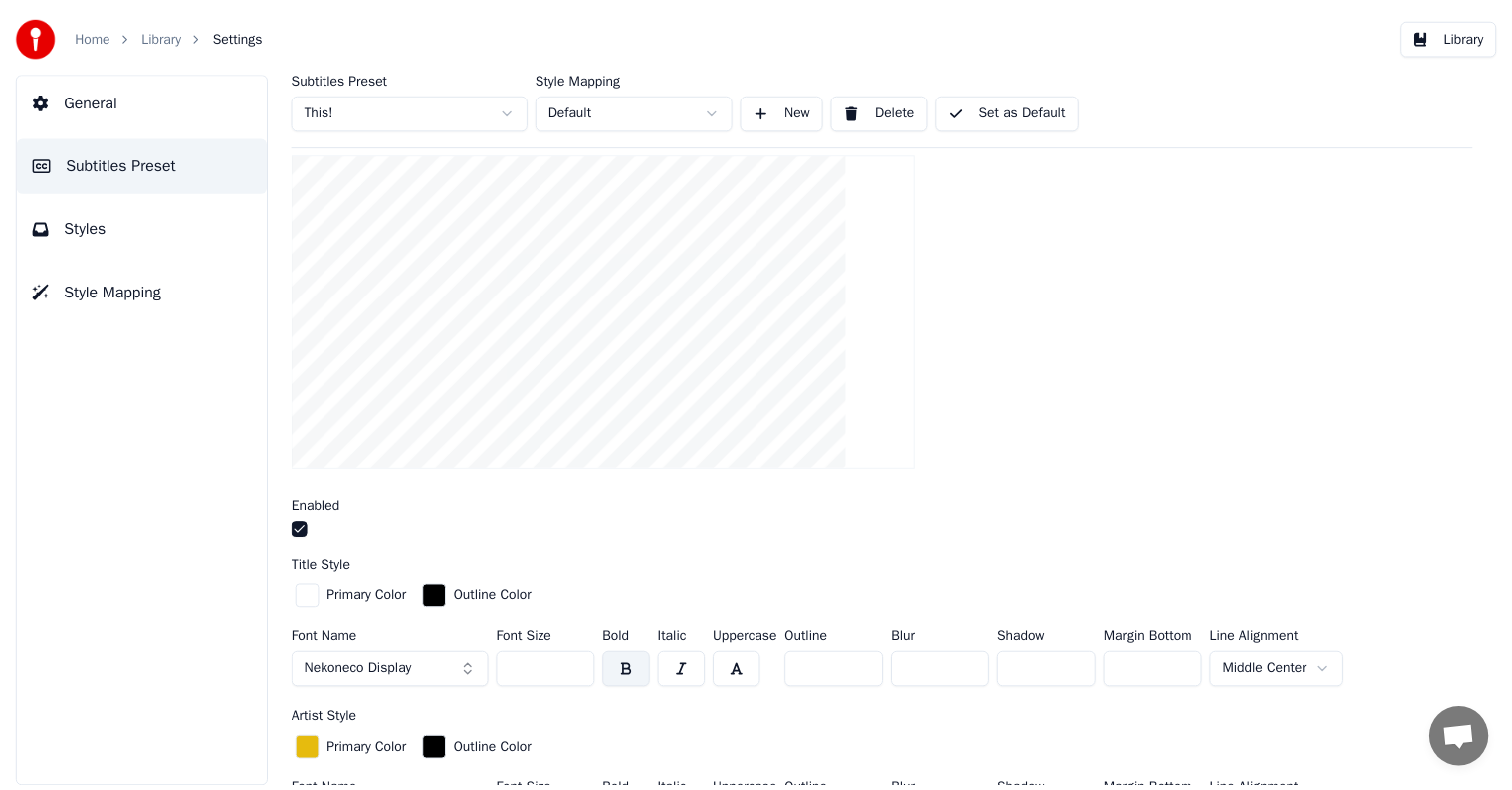 scroll, scrollTop: 298, scrollLeft: 0, axis: vertical 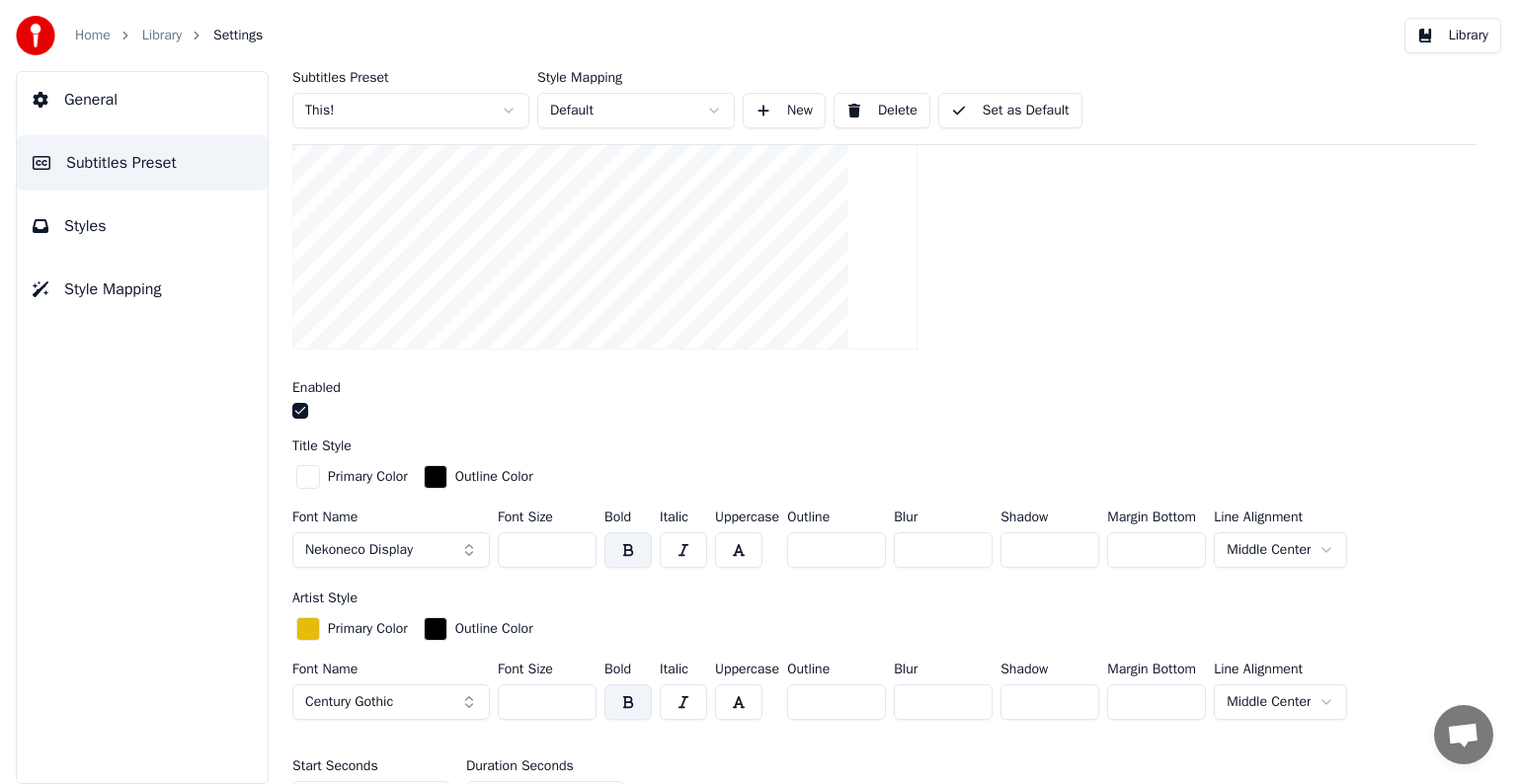 drag, startPoint x: 506, startPoint y: 550, endPoint x: 546, endPoint y: 545, distance: 40.311289 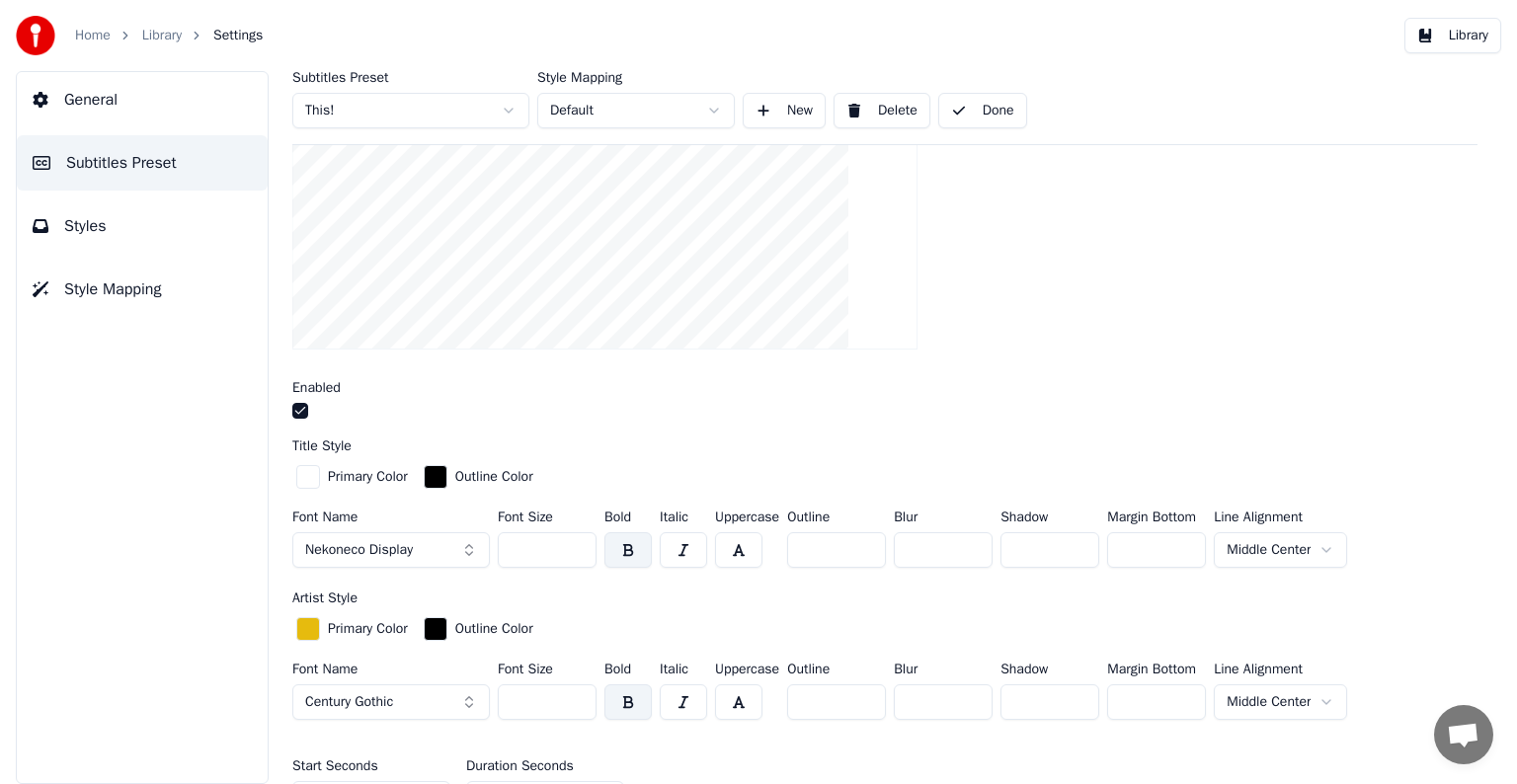 click on "Library" at bounding box center (162, 36) 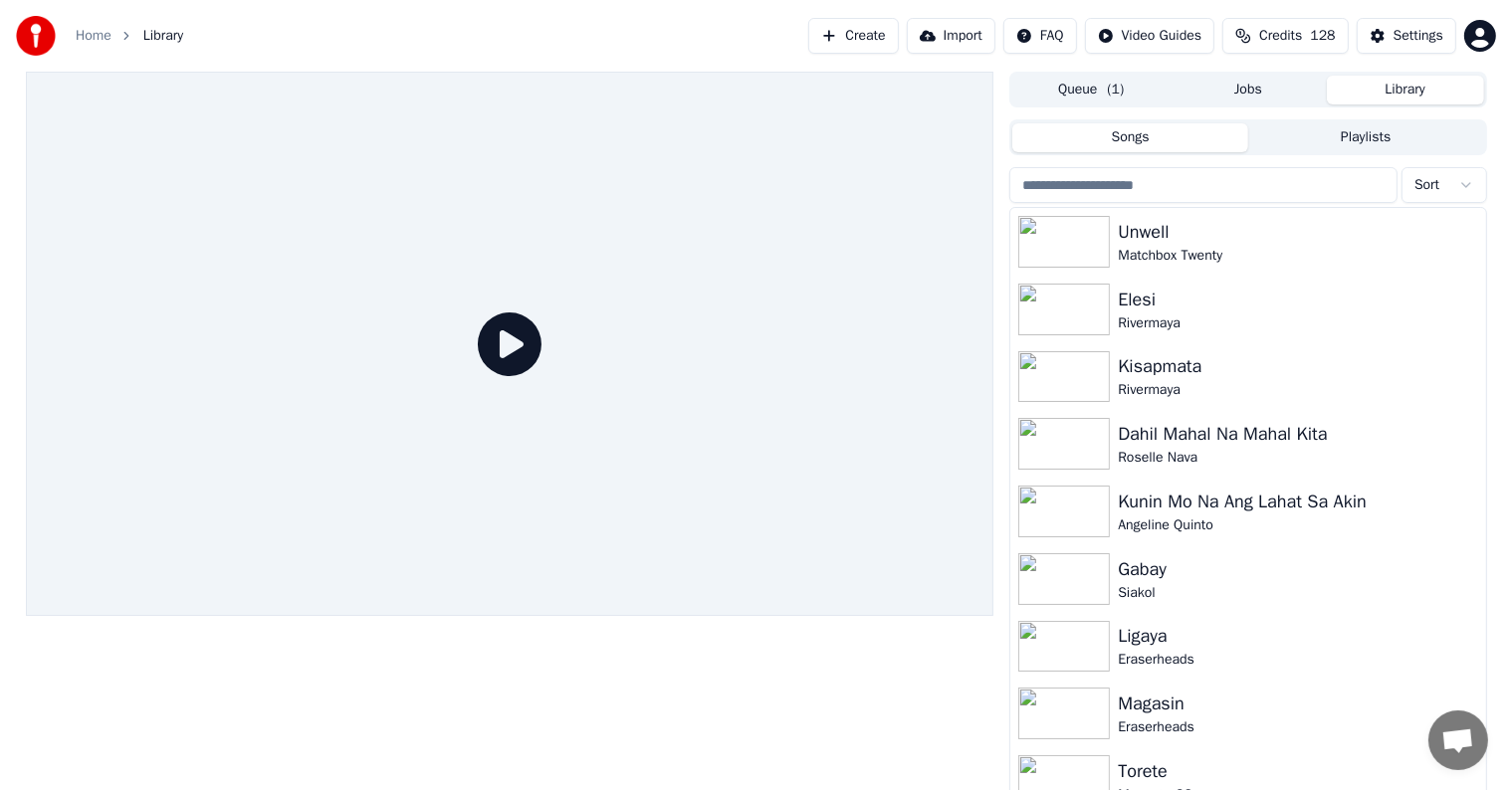 drag, startPoint x: 1246, startPoint y: 179, endPoint x: 1229, endPoint y: 162, distance: 24.04163 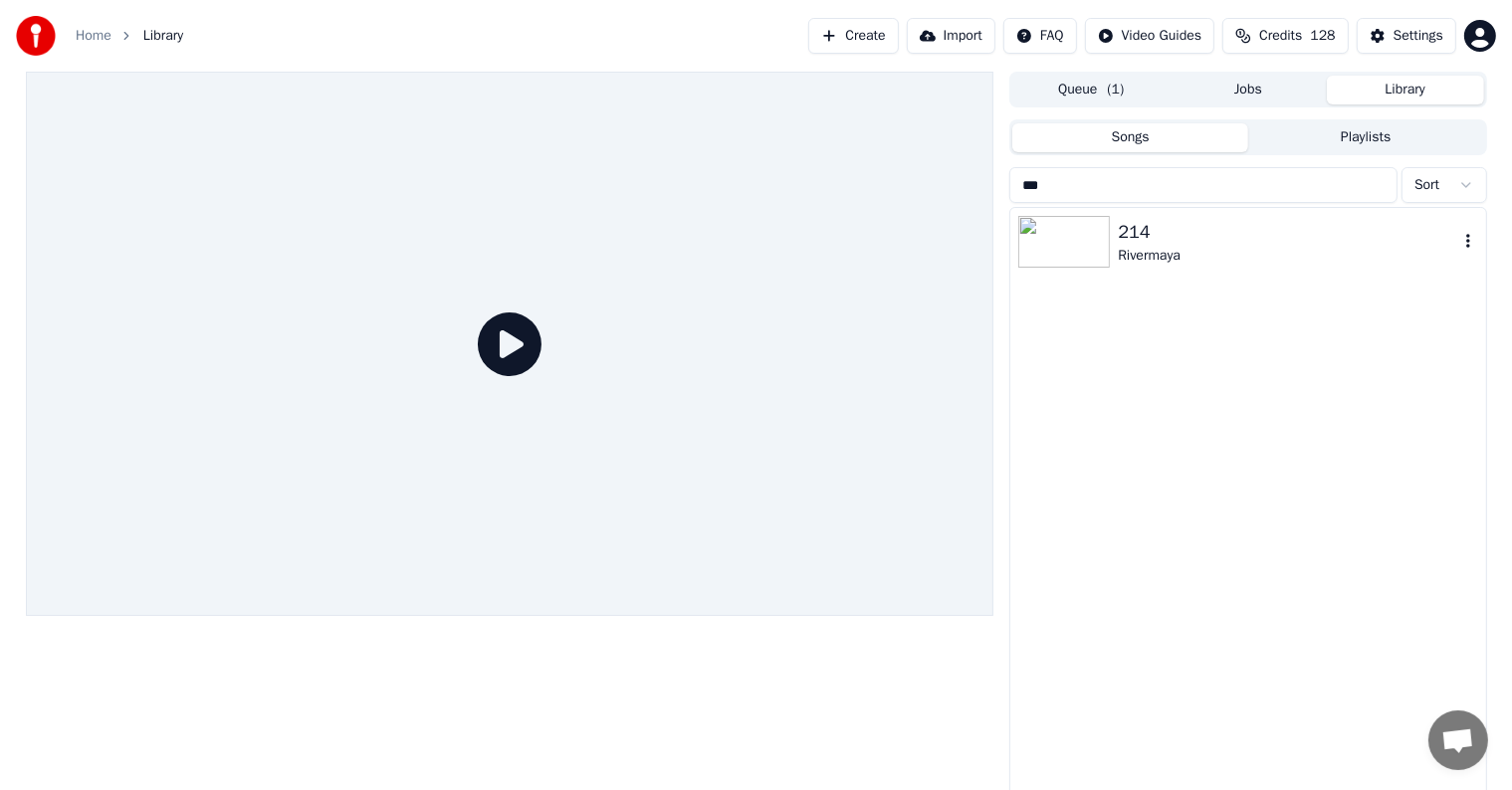 type on "***" 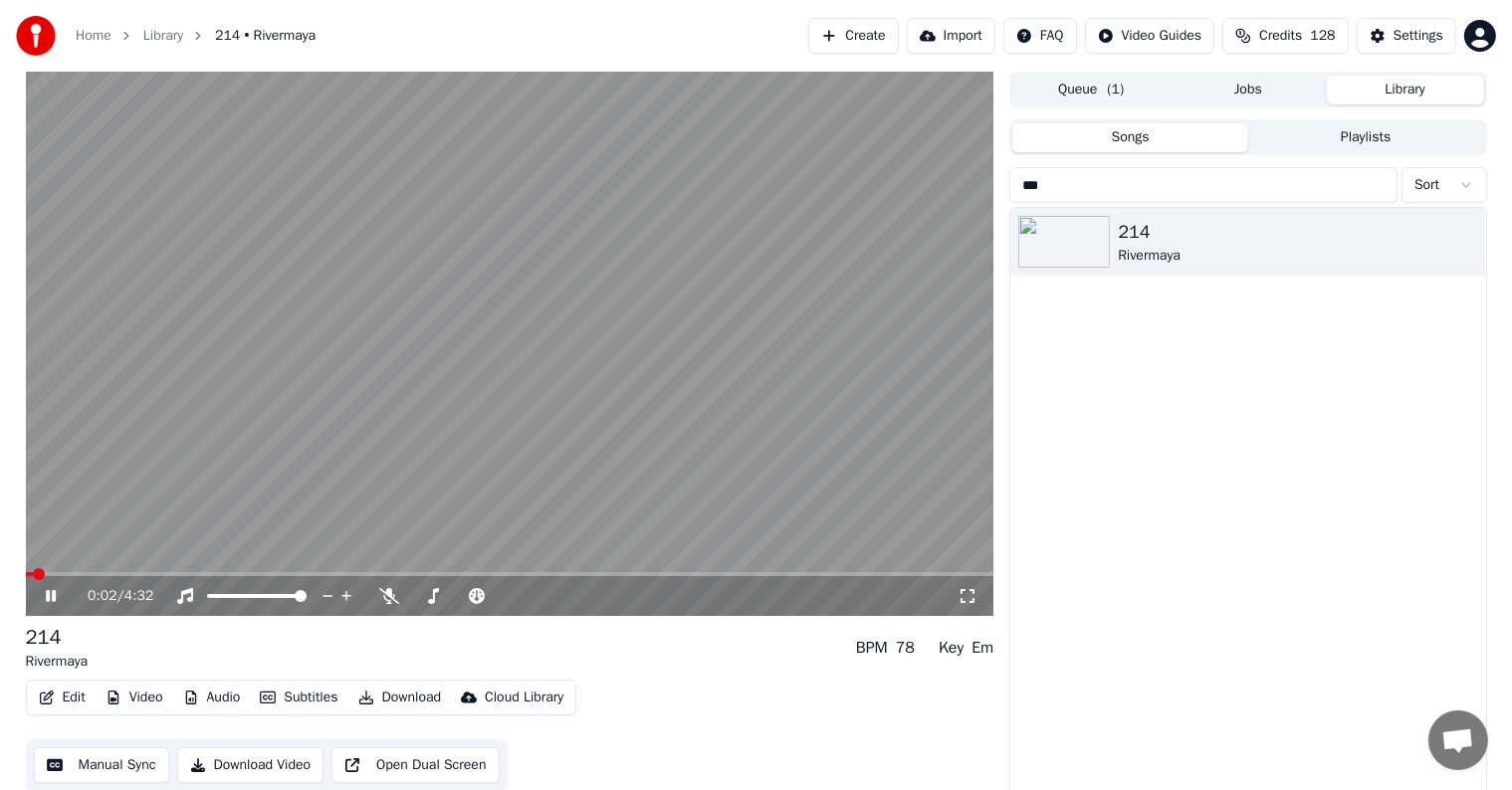 click on "Manual Sync" at bounding box center (102, 765) 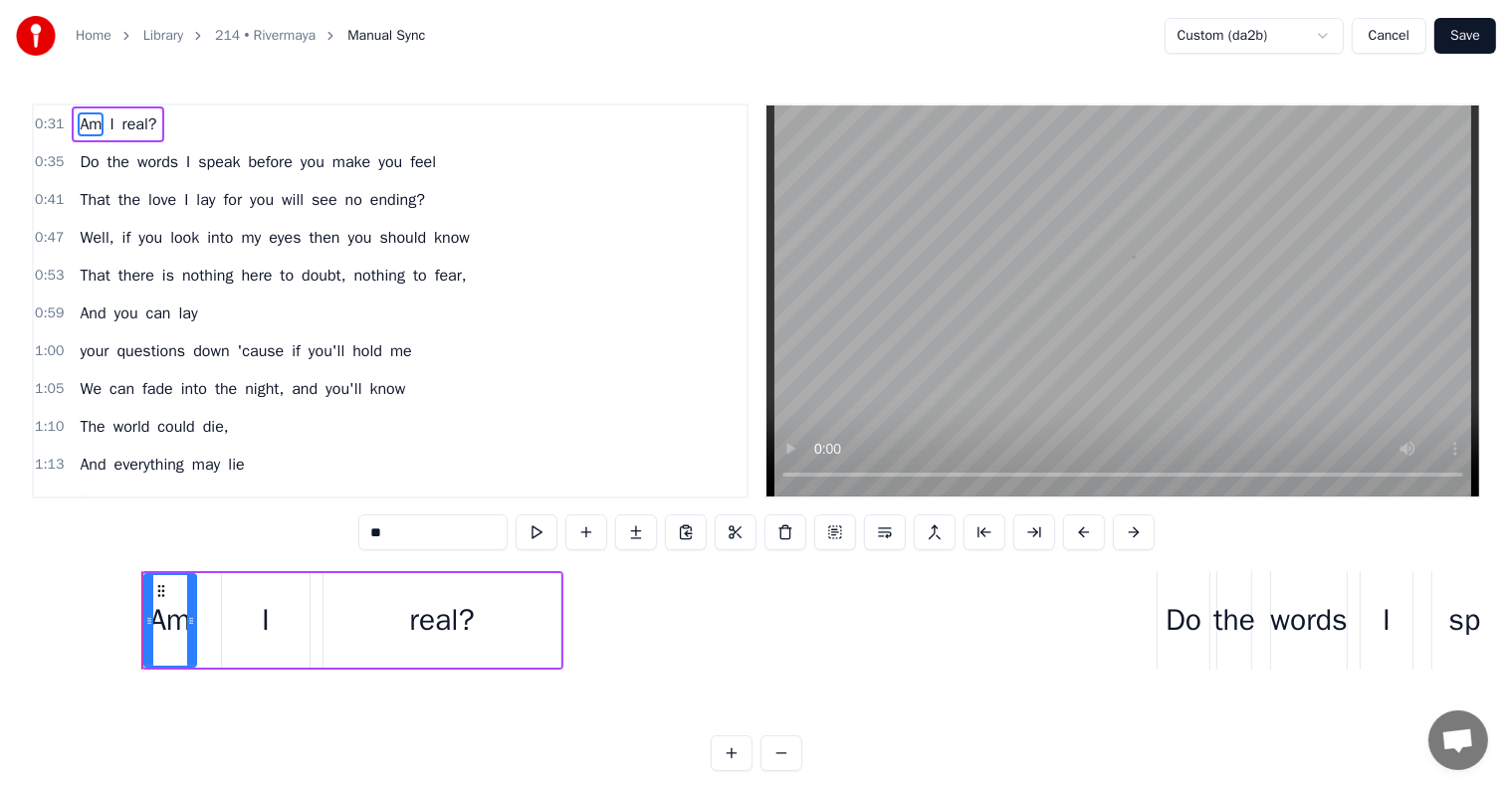scroll, scrollTop: 0, scrollLeft: 9354, axis: horizontal 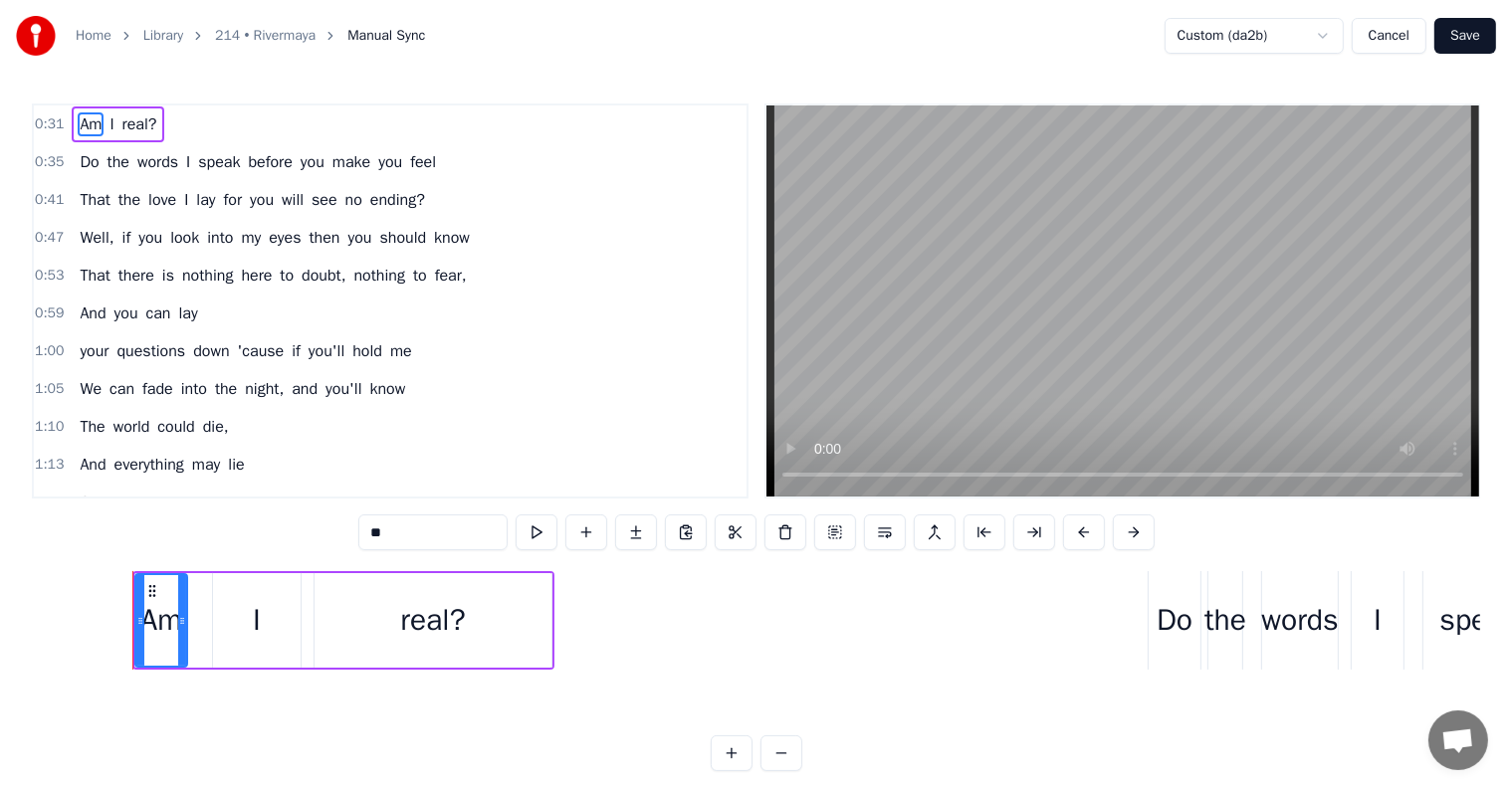 click on "Am I real? Do the words I speak before you make you feel That the love I lay for you will see no ending? Well, if you look into my eyes then you should know That there is nothing here to doubt, nothing to fear, And you can lay your questions down 'cause if you'll hold me We can fade into the night, and you'll know The world could die, And everything may lie Still you shan't cry 'Cause time may pass, But longer than it'll last, I'll be by your side Take my hand And gently close your eyes so you could understand That there's no greater love tonight than what I've for you Well, if you feel the same way for me, then let go We can journey to a garden no one knows Life is short, my darling, tell me that you love me So we can fade into the night and you'll know The world could die, And everything may lie Still you shan't cry 'Cause time may pass, But longer than it'll last, I'll be by your side Forever by your side I want you to know The world could lie, And everything may die Still you shan't cry 'Cause time may be" at bounding box center [756, 645] 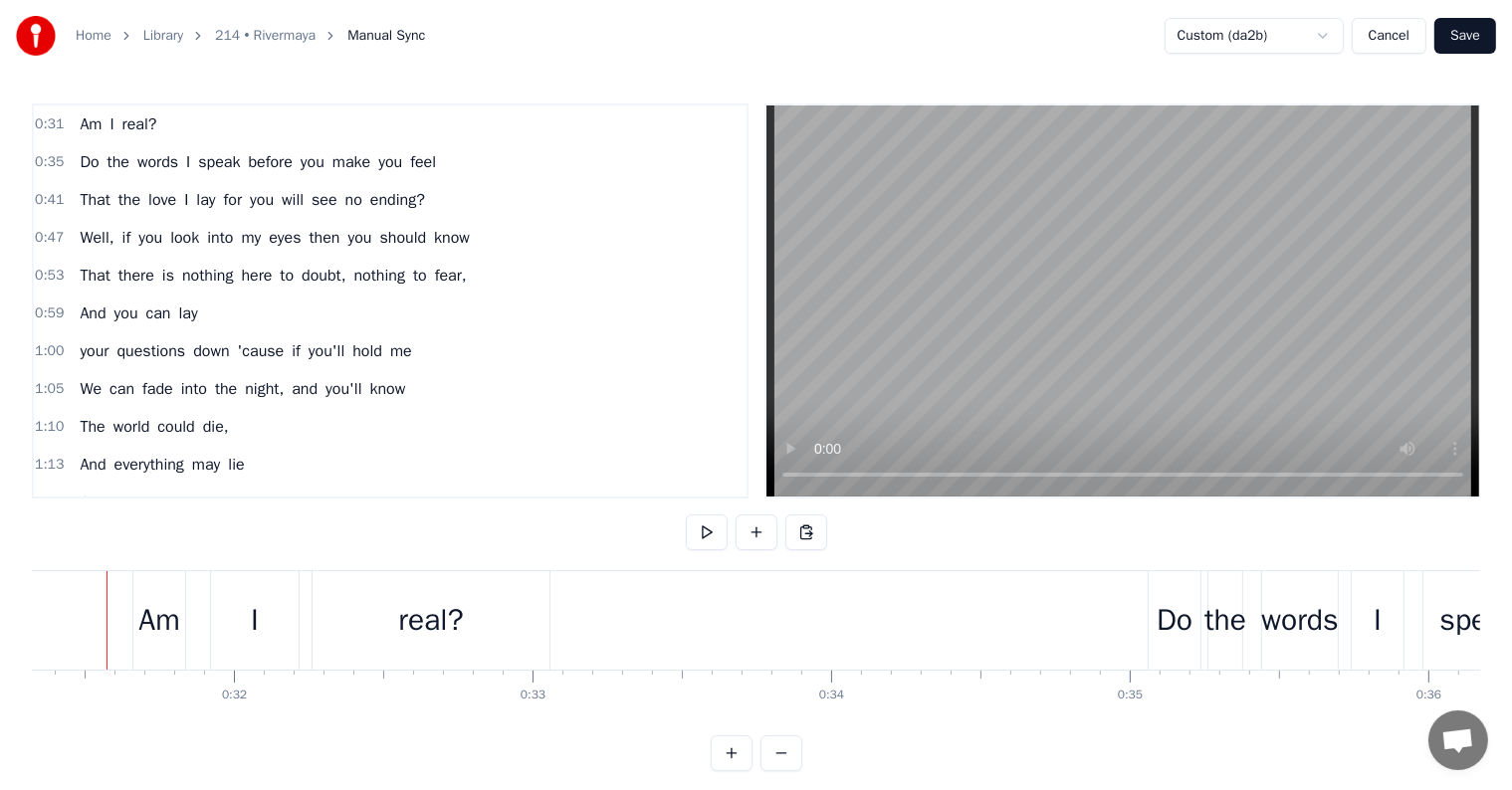 scroll, scrollTop: 0, scrollLeft: 9328, axis: horizontal 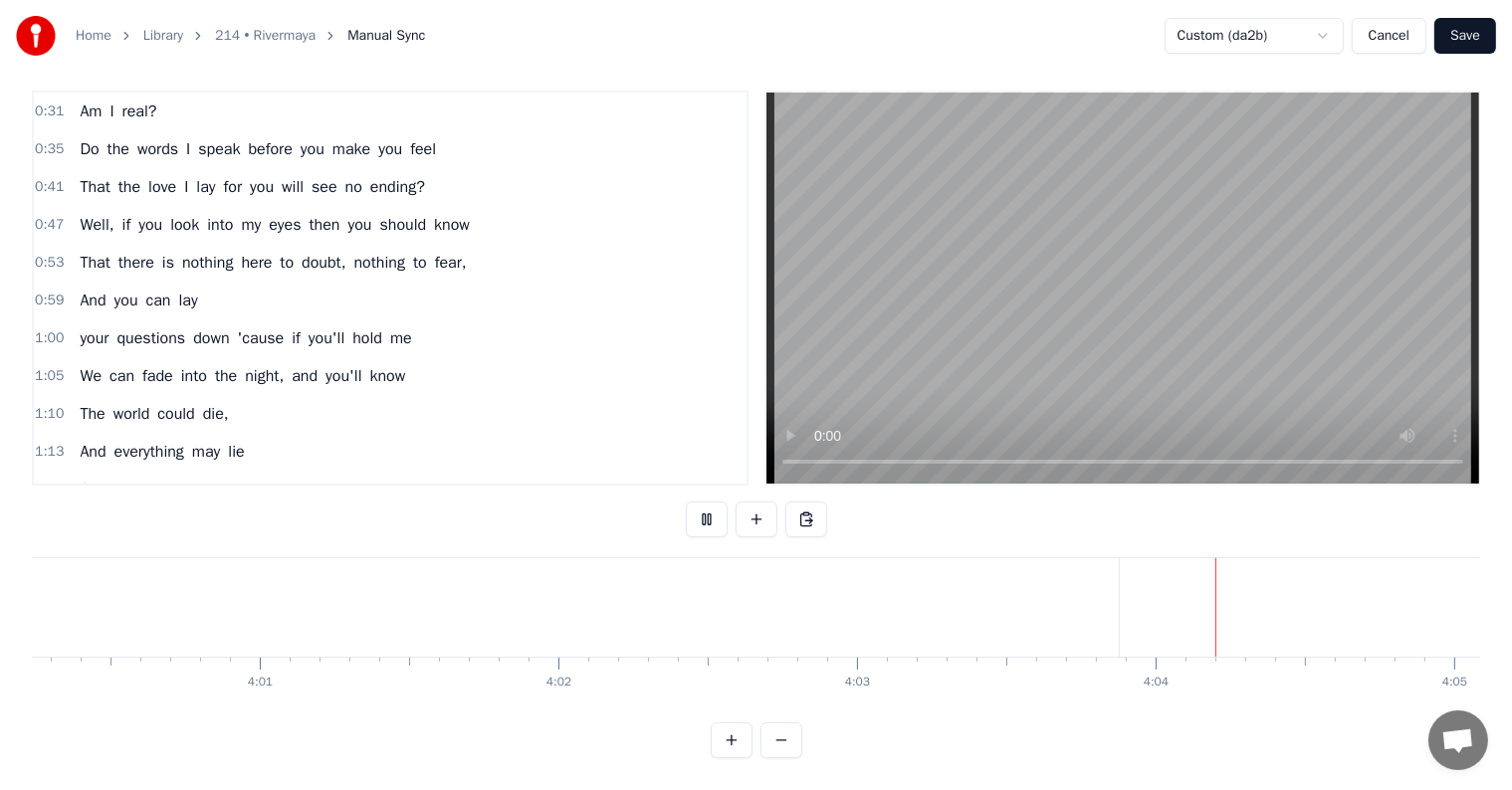 click on "Save" at bounding box center (1465, 36) 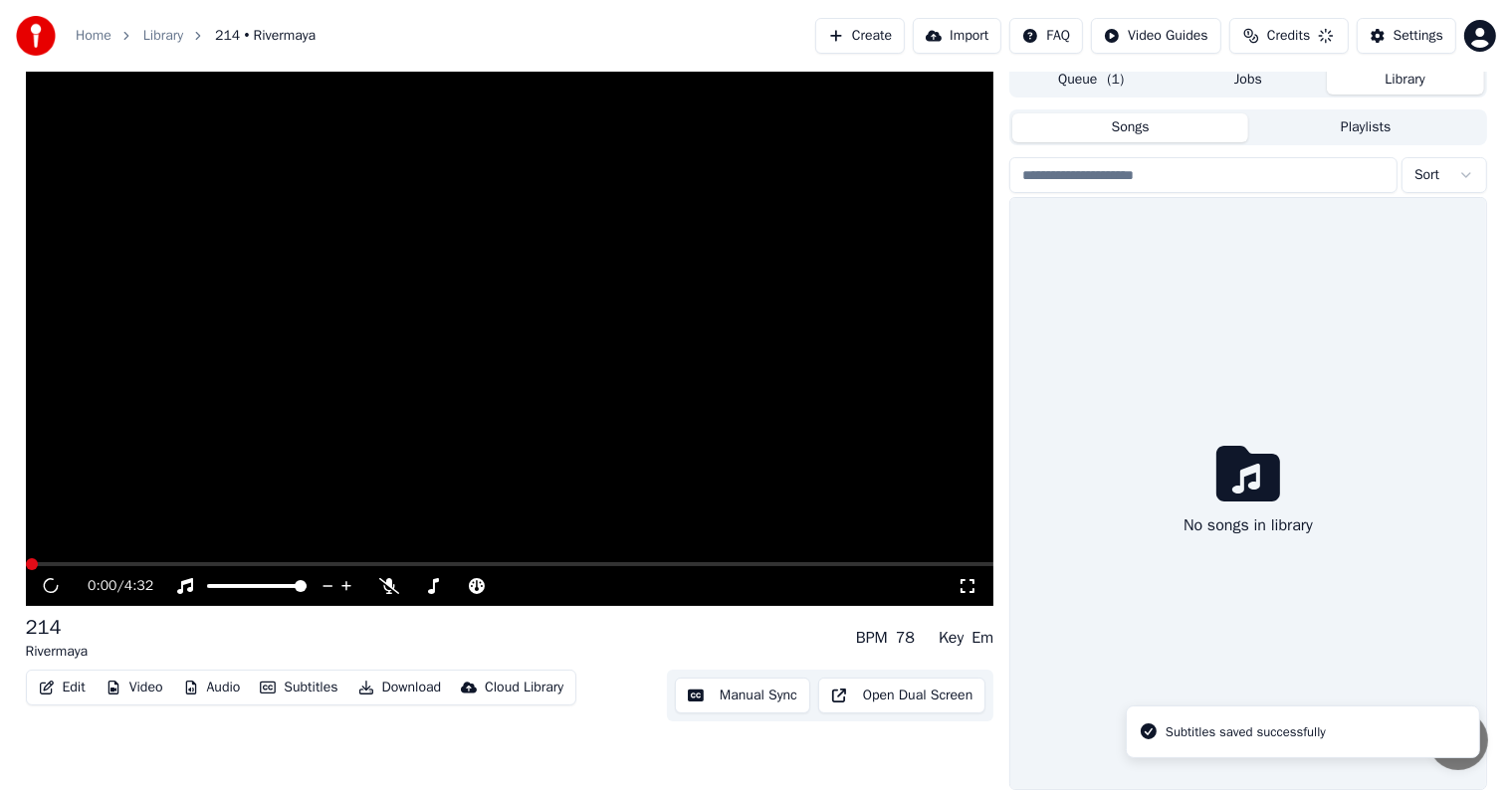 scroll, scrollTop: 9, scrollLeft: 0, axis: vertical 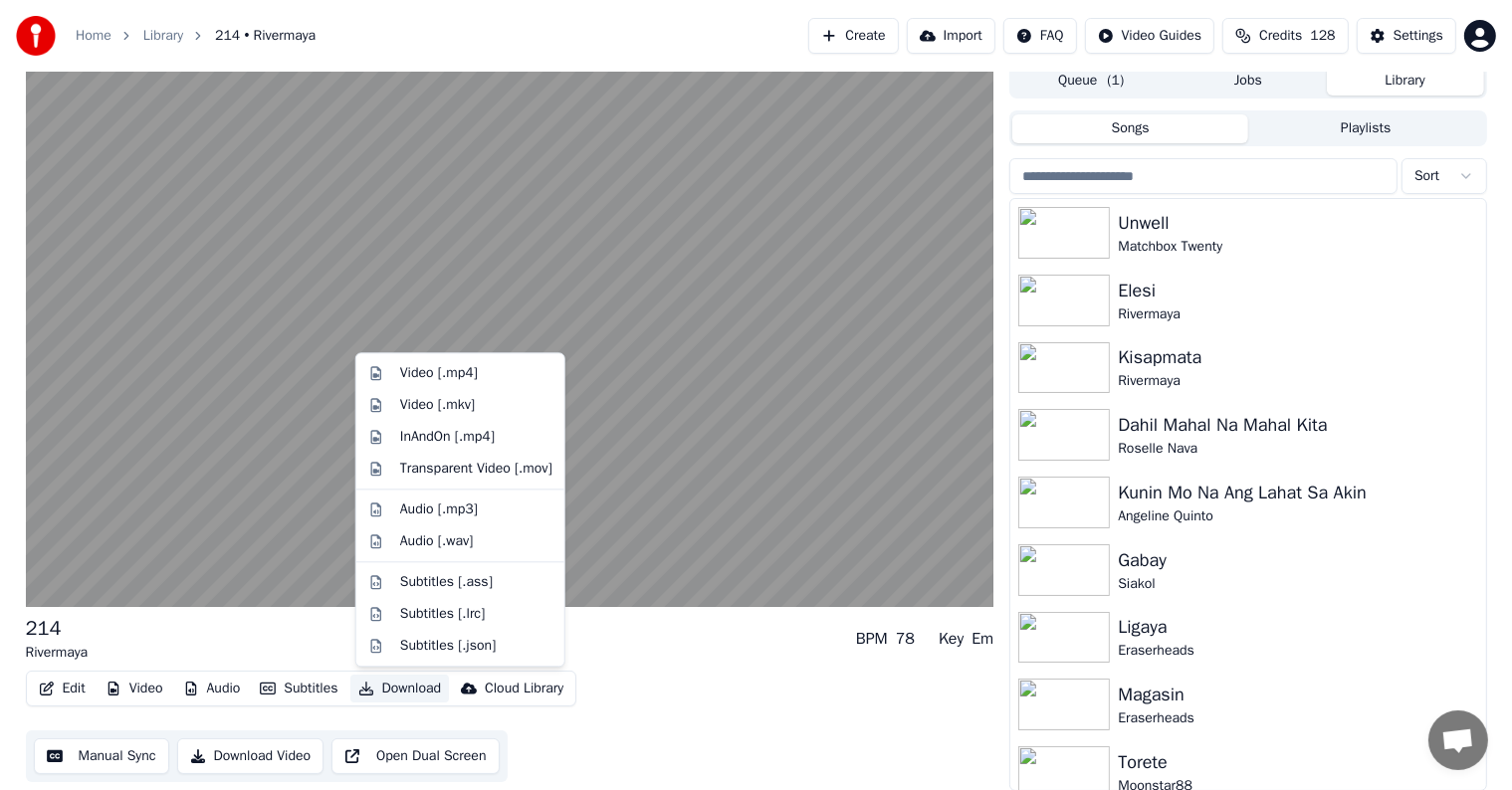 click on "Download" at bounding box center (400, 689) 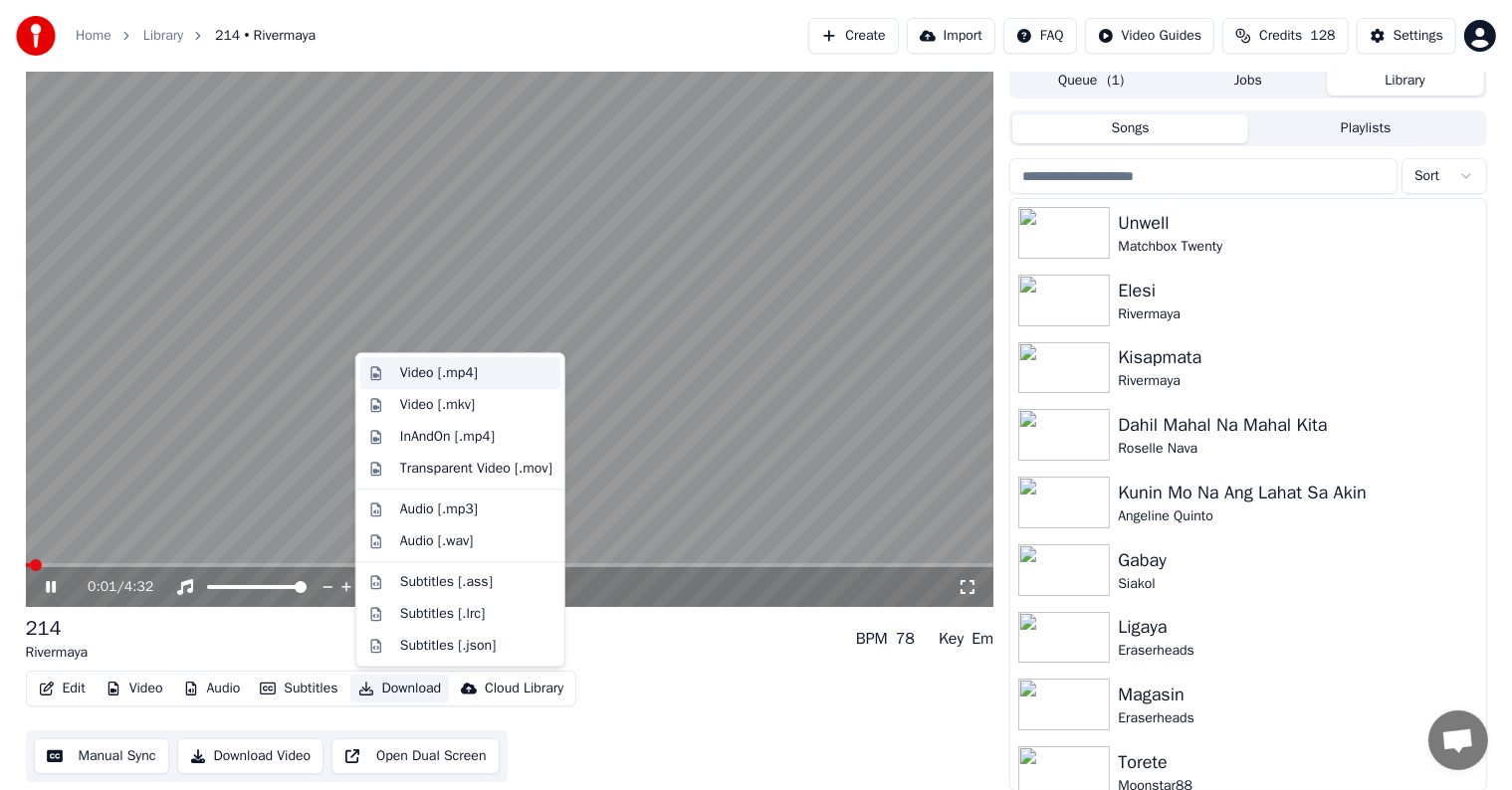 click on "Video [.mp4]" at bounding box center [439, 373] 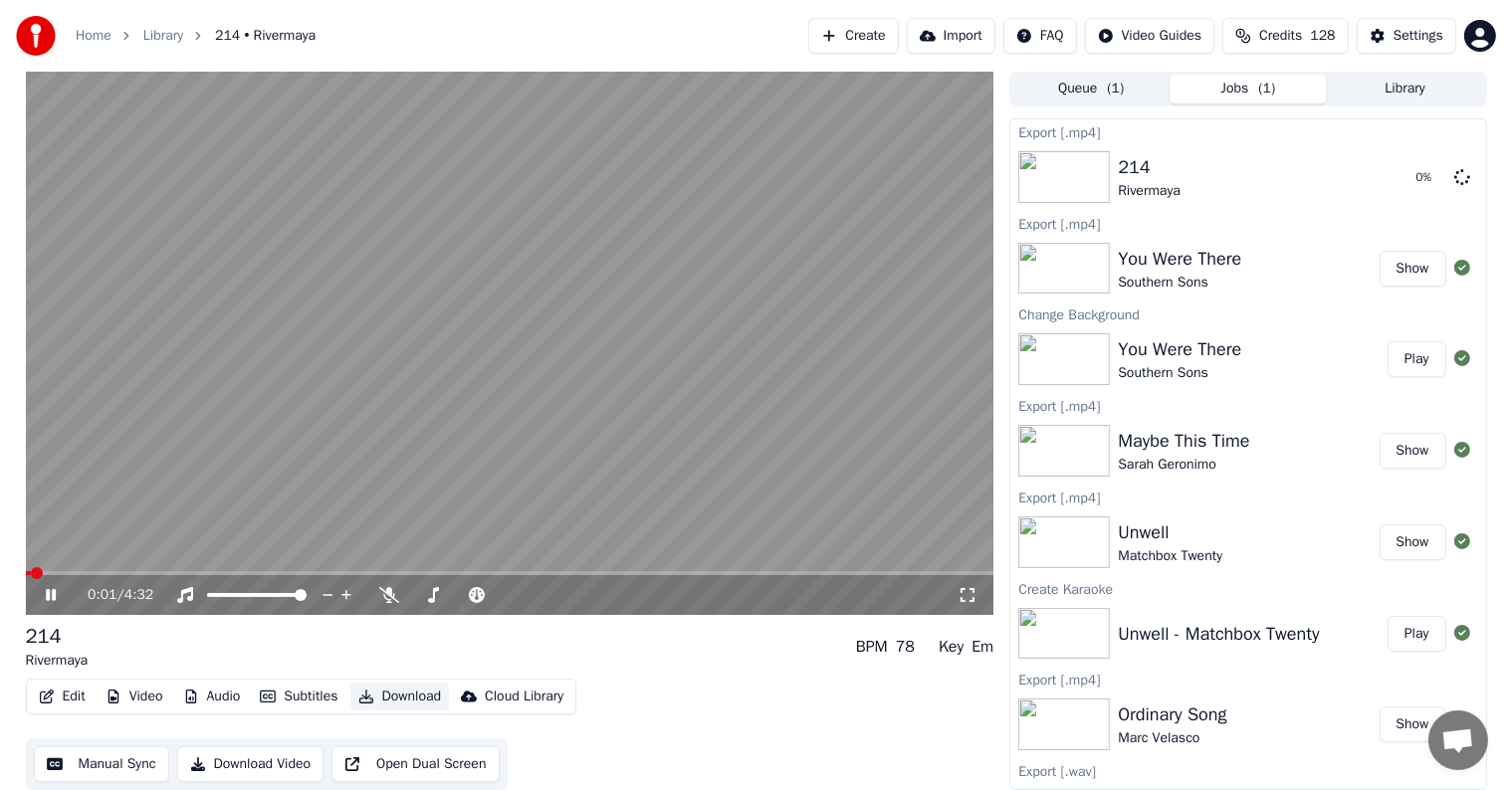 scroll, scrollTop: 1, scrollLeft: 0, axis: vertical 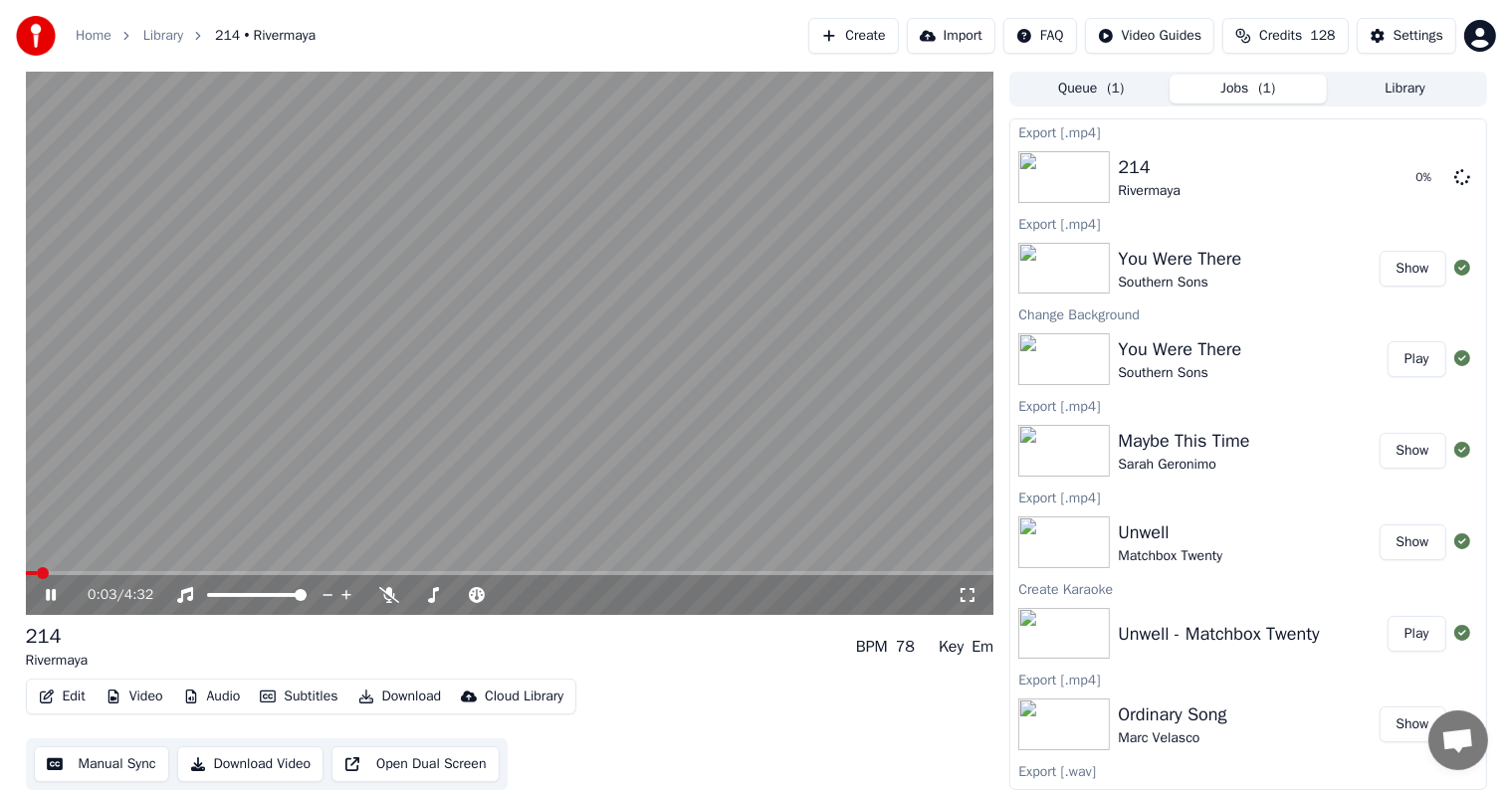 click at bounding box center (510, 342) 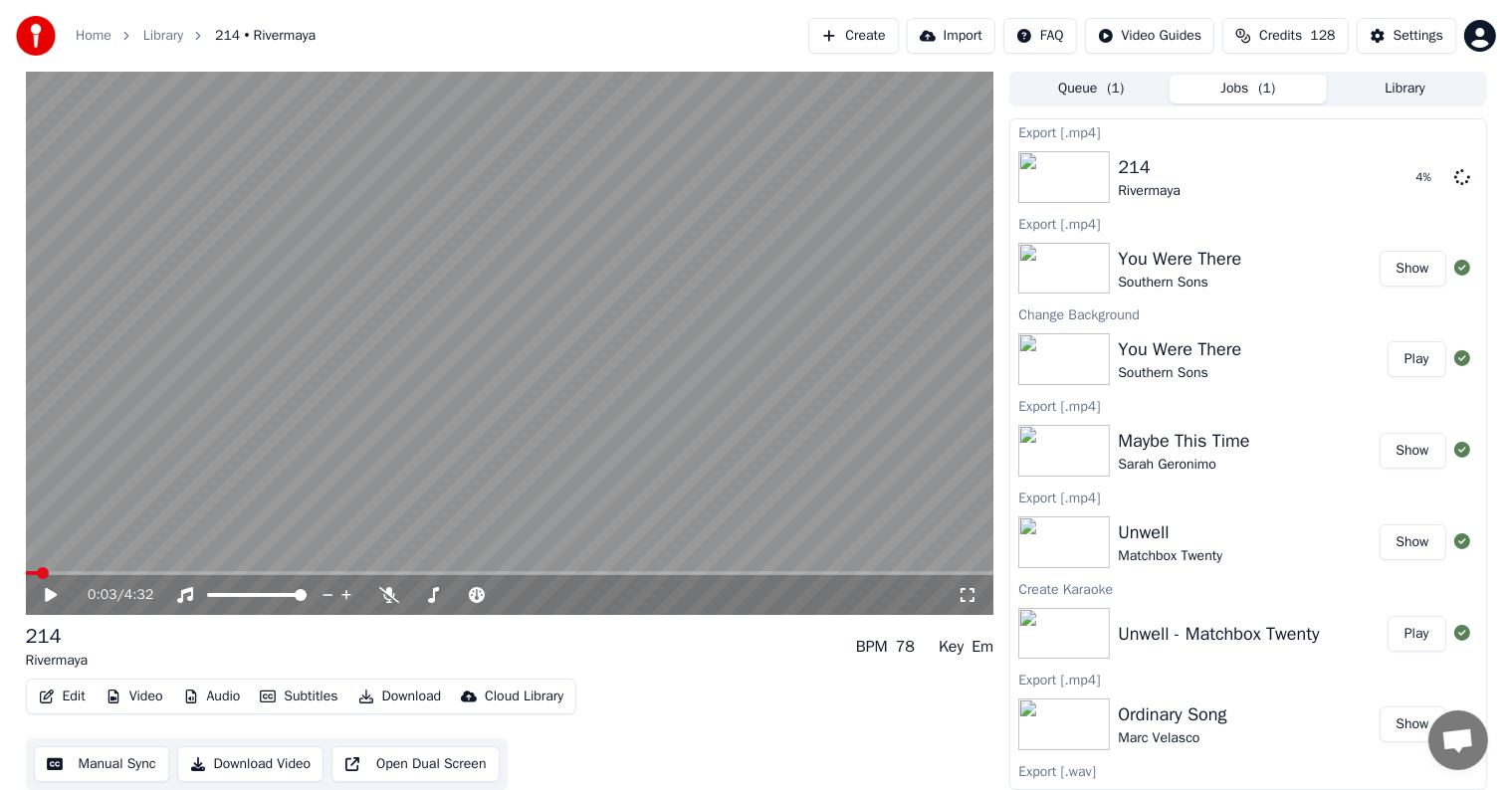 click on "Library" at bounding box center (1405, 89) 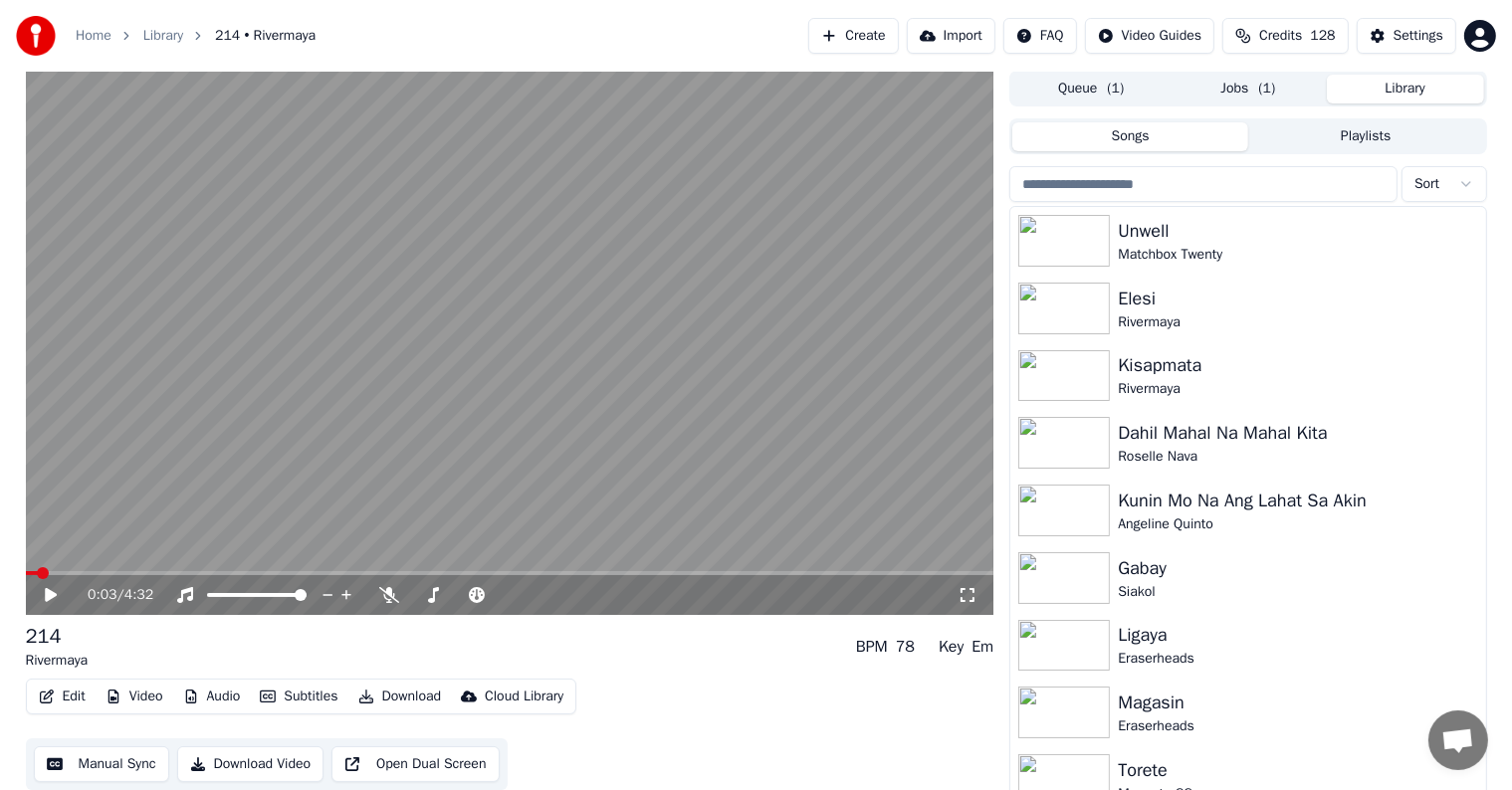 click at bounding box center [1203, 184] 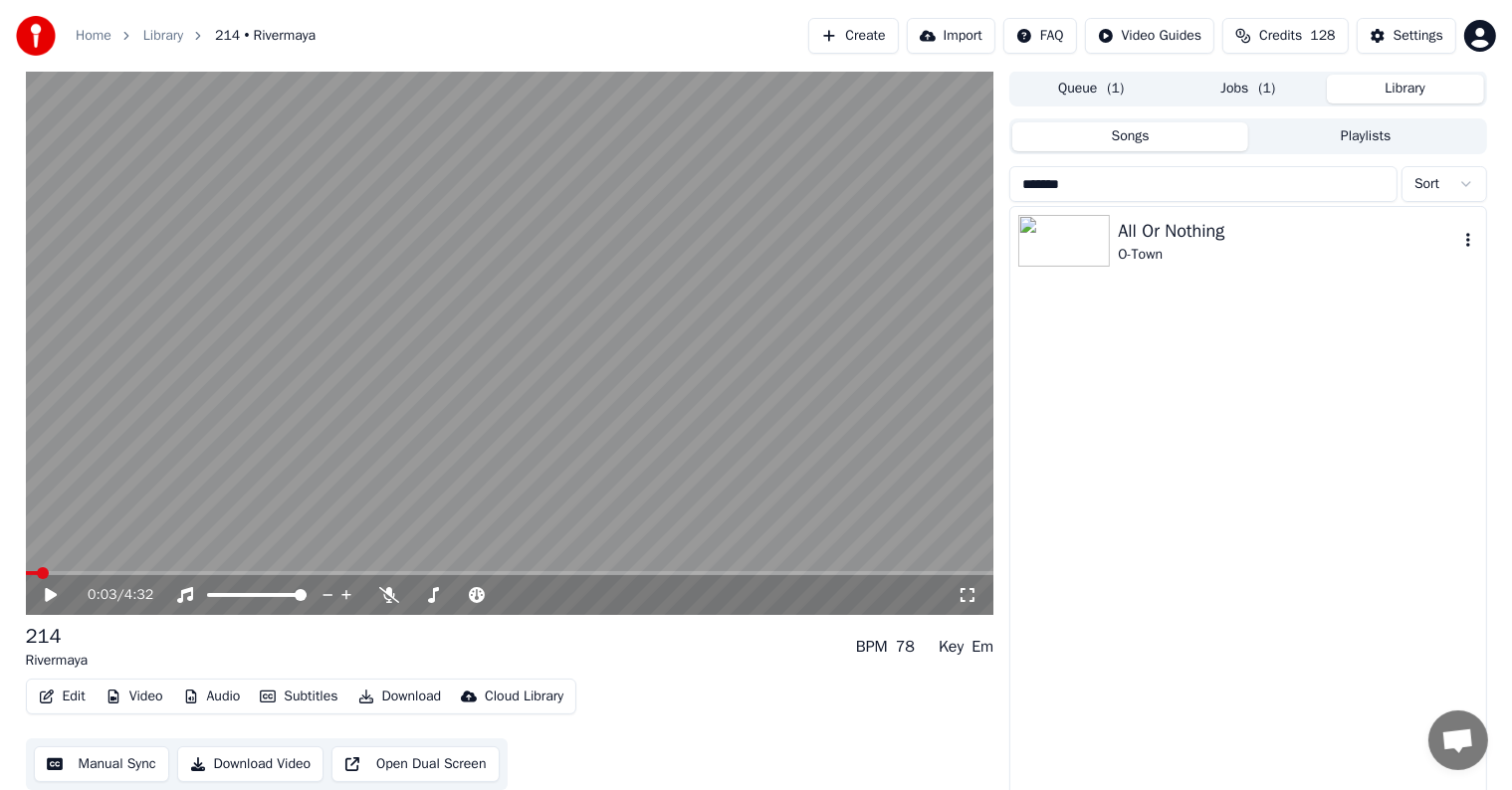 type on "******" 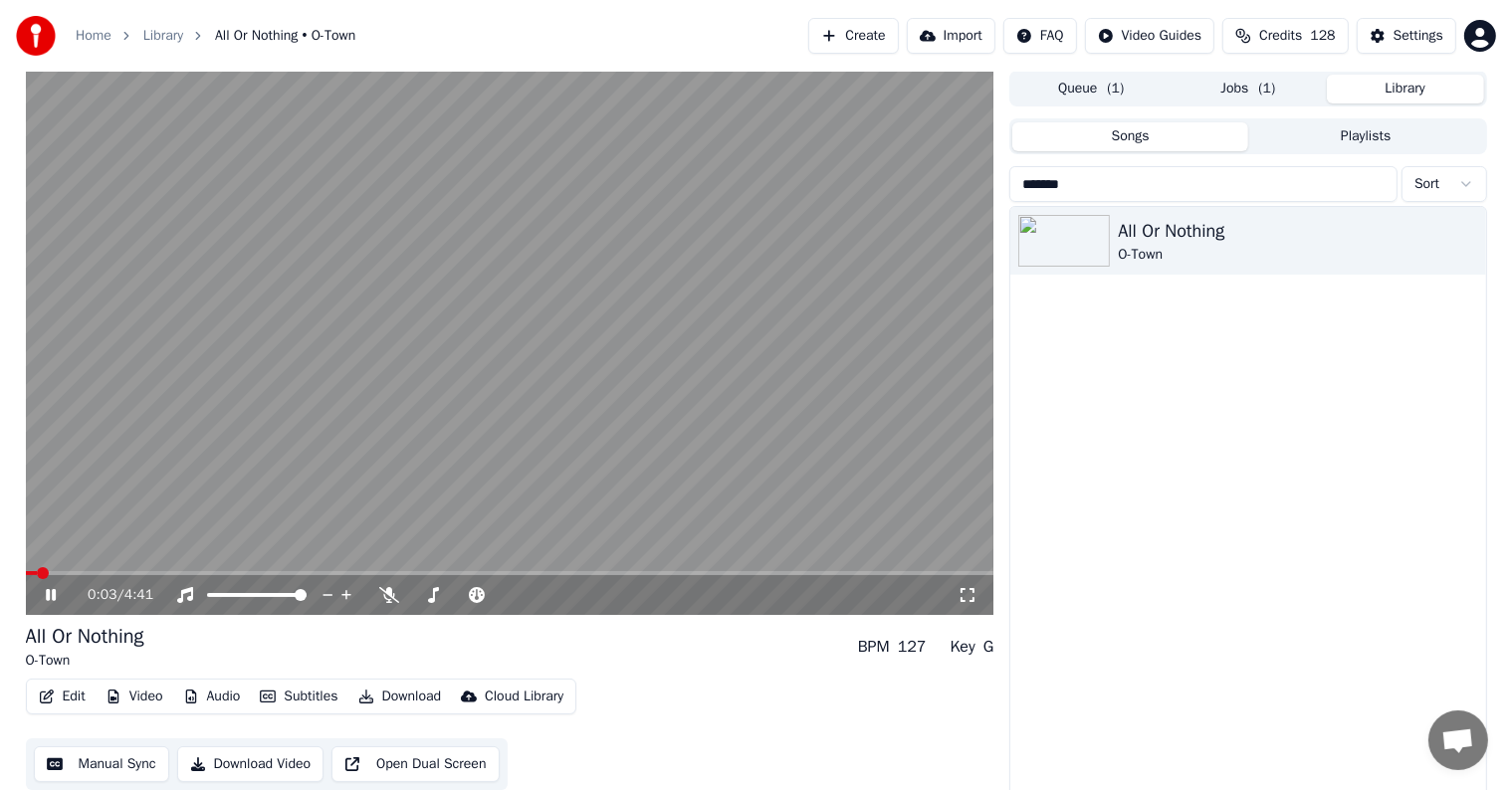 scroll, scrollTop: 9, scrollLeft: 0, axis: vertical 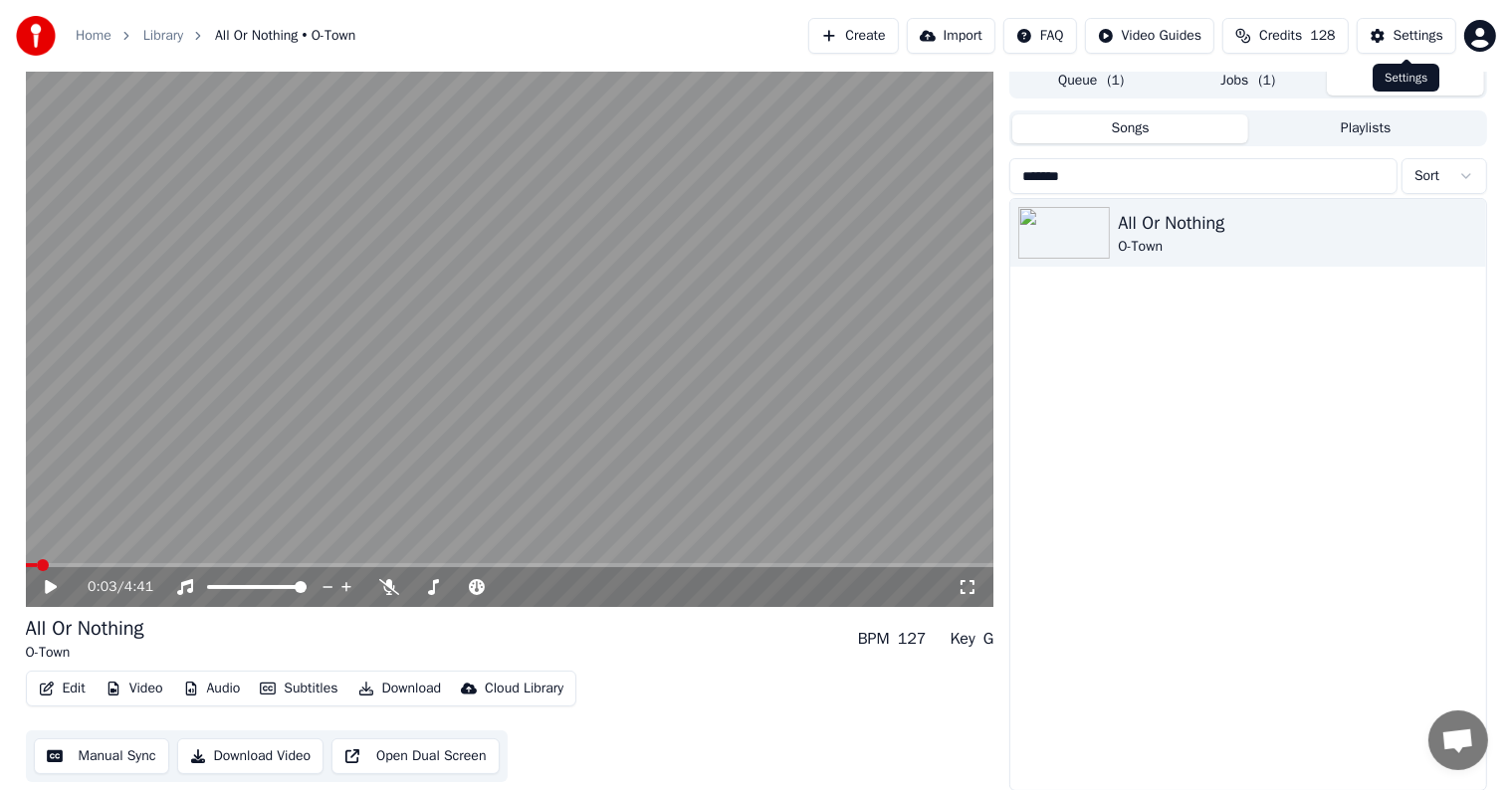 click on "Settings" at bounding box center (1406, 36) 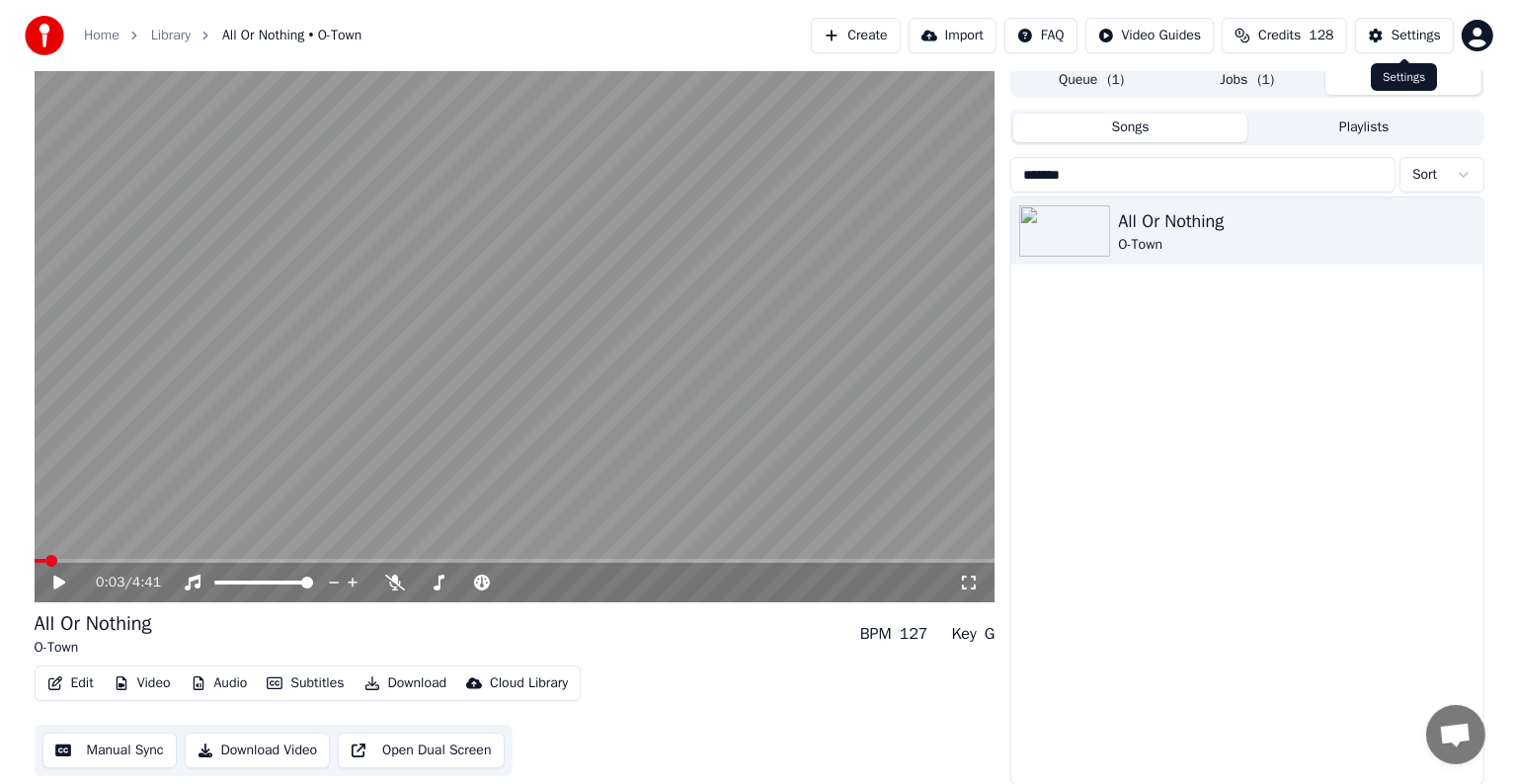 scroll, scrollTop: 0, scrollLeft: 0, axis: both 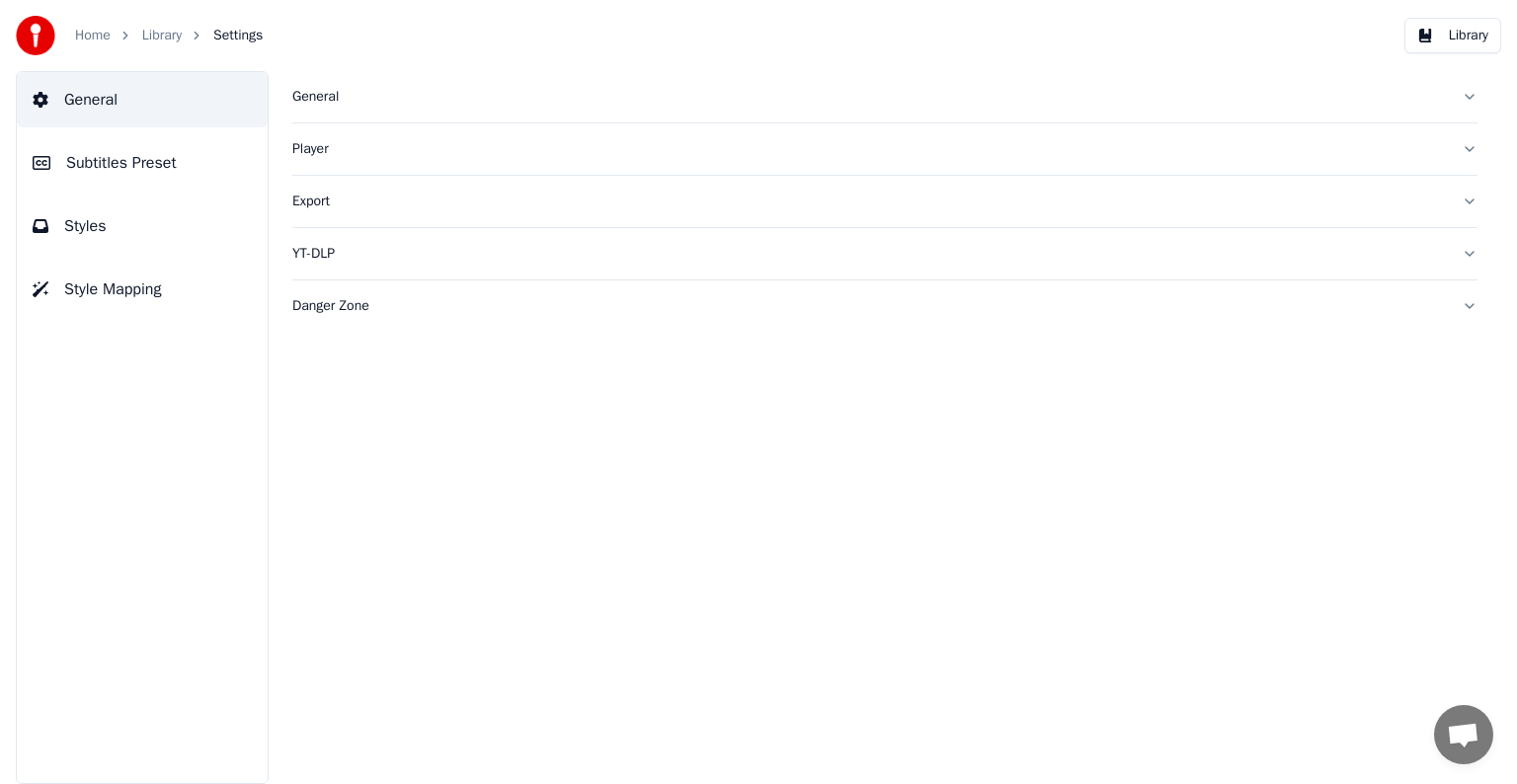 click on "Subtitles Preset" at bounding box center [121, 163] 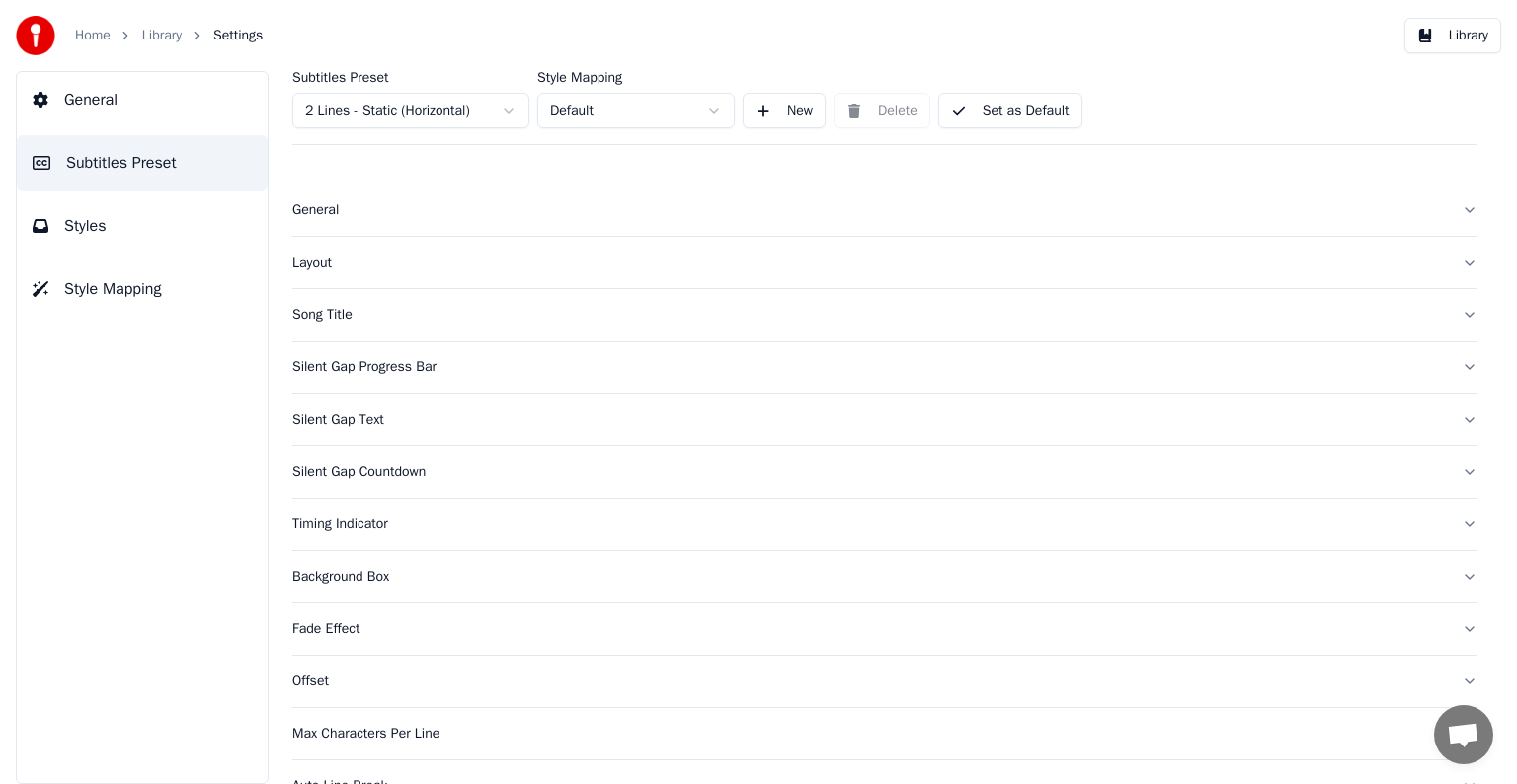 click on "Subtitles [.json] Home Library You Were There • Southern Sons Create Import FAQ Video Guides Credits 128 Settings Home Library Settings Library General Subtitles Preset Styles Style Mapping Subtitles Preset 2 Lines - Static (Horizontal) Style Mapping Default New Delete Set as Default General Layout Song Title Silent Gap Progress Bar Silent Gap Text Silent Gap Countdown Timing Indicator Background Box Fade Effect Offset Max Characters Per Line Auto Line Break Advanced Settings Chat Adam from Youka Desktop More channels Continue on Email Offline. You were inactive for some time. Send a message to reconnect to the chat. Youka Desktop Hello! How can I help you? Sunday, [DATE] Hi! I'ts me again. The lyrics are not appearing. Even editing to add lyrics again, it's not appearing. I already spent 22 credits for this please check [DATE] Monday, [DATE] Adam Hey, credits should refunded automatically in case of failure, please let me check [DATE] yeah but credits are used again in adding the lyrics in the song that supposed to be good in the first place [DATE] Read Adam I added 22 more credits to your account. [DATE]" at bounding box center [758, 392] 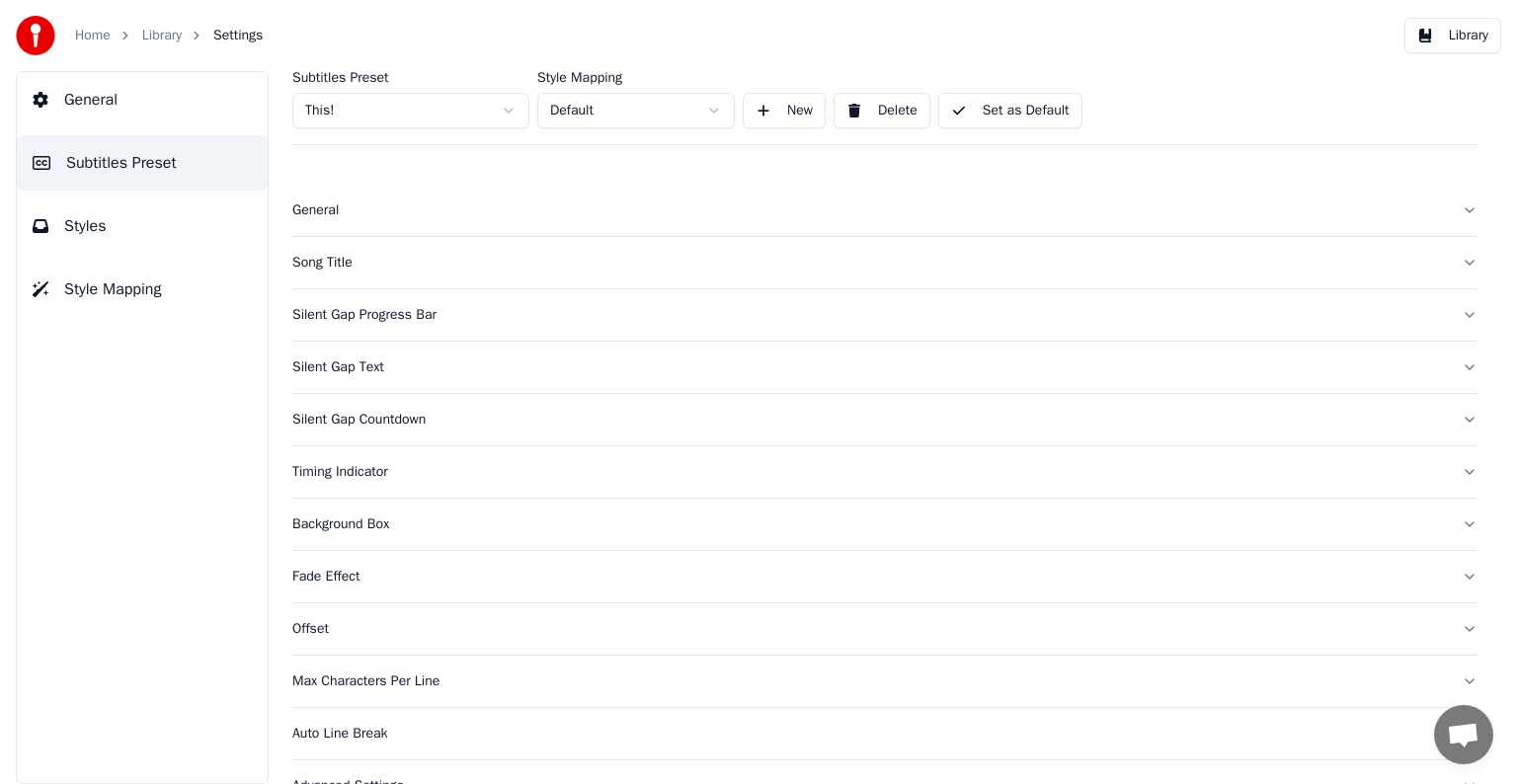 click on "Song Title" at bounding box center [869, 263] 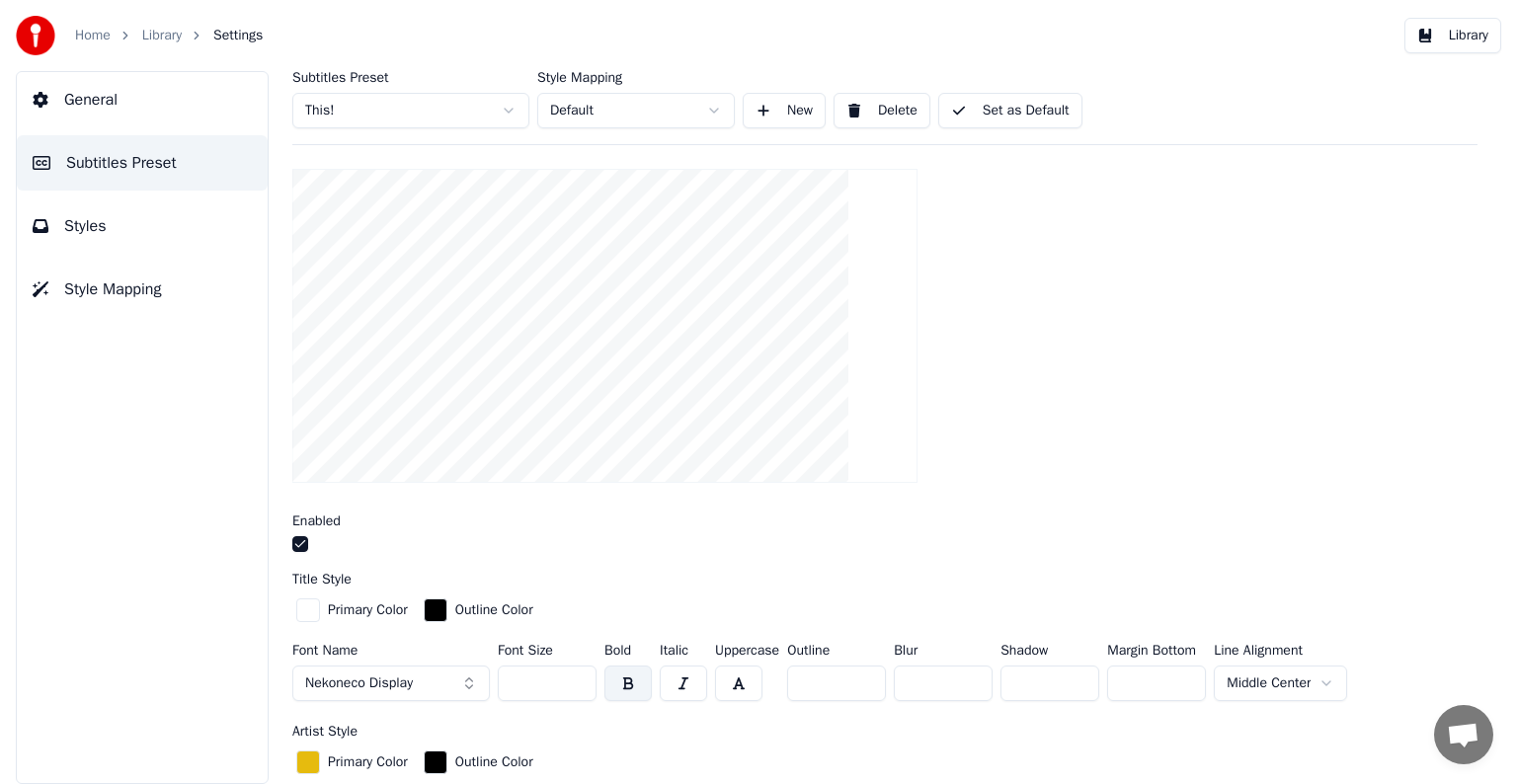 scroll, scrollTop: 296, scrollLeft: 0, axis: vertical 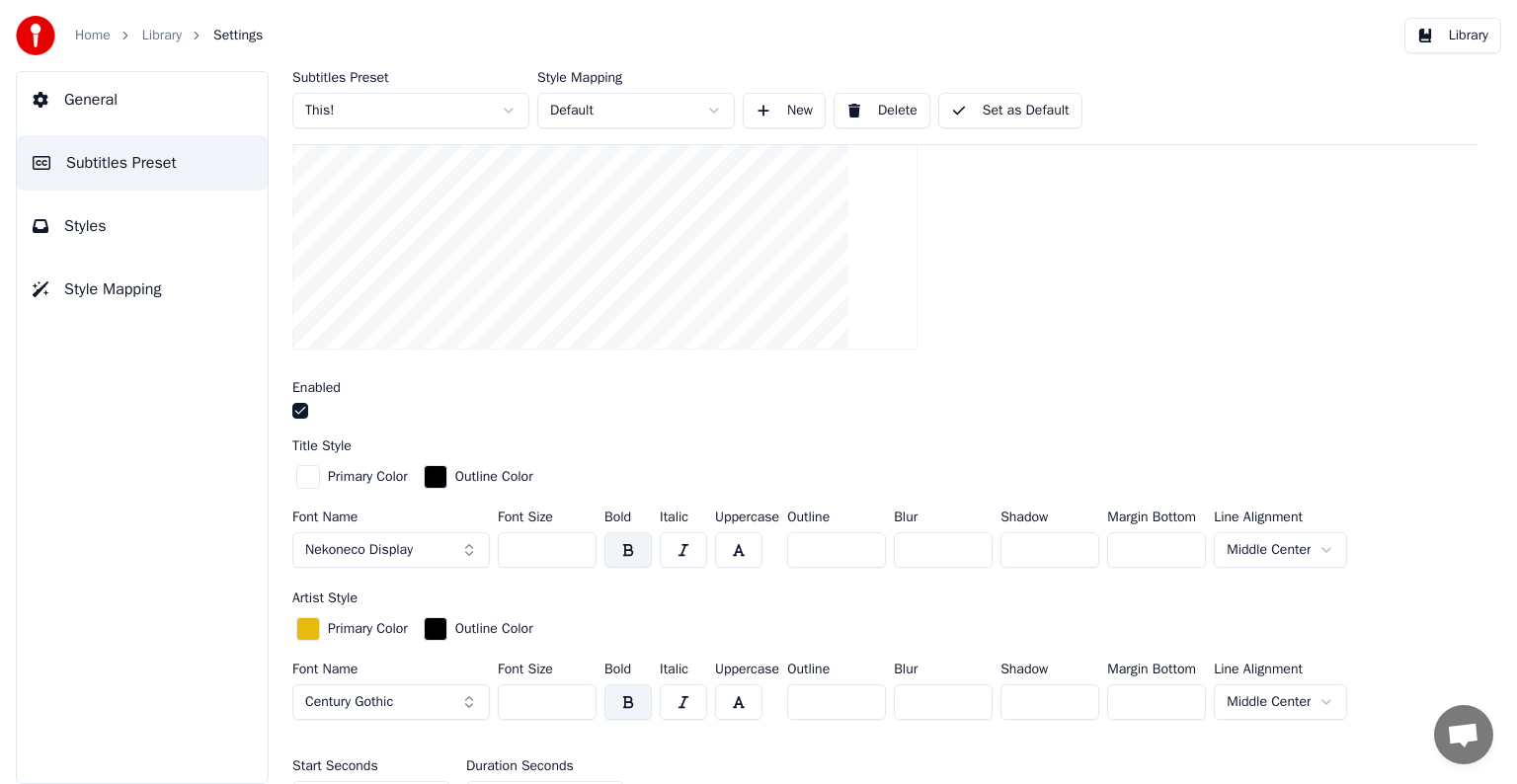 drag, startPoint x: 508, startPoint y: 545, endPoint x: 636, endPoint y: 550, distance: 128.09762 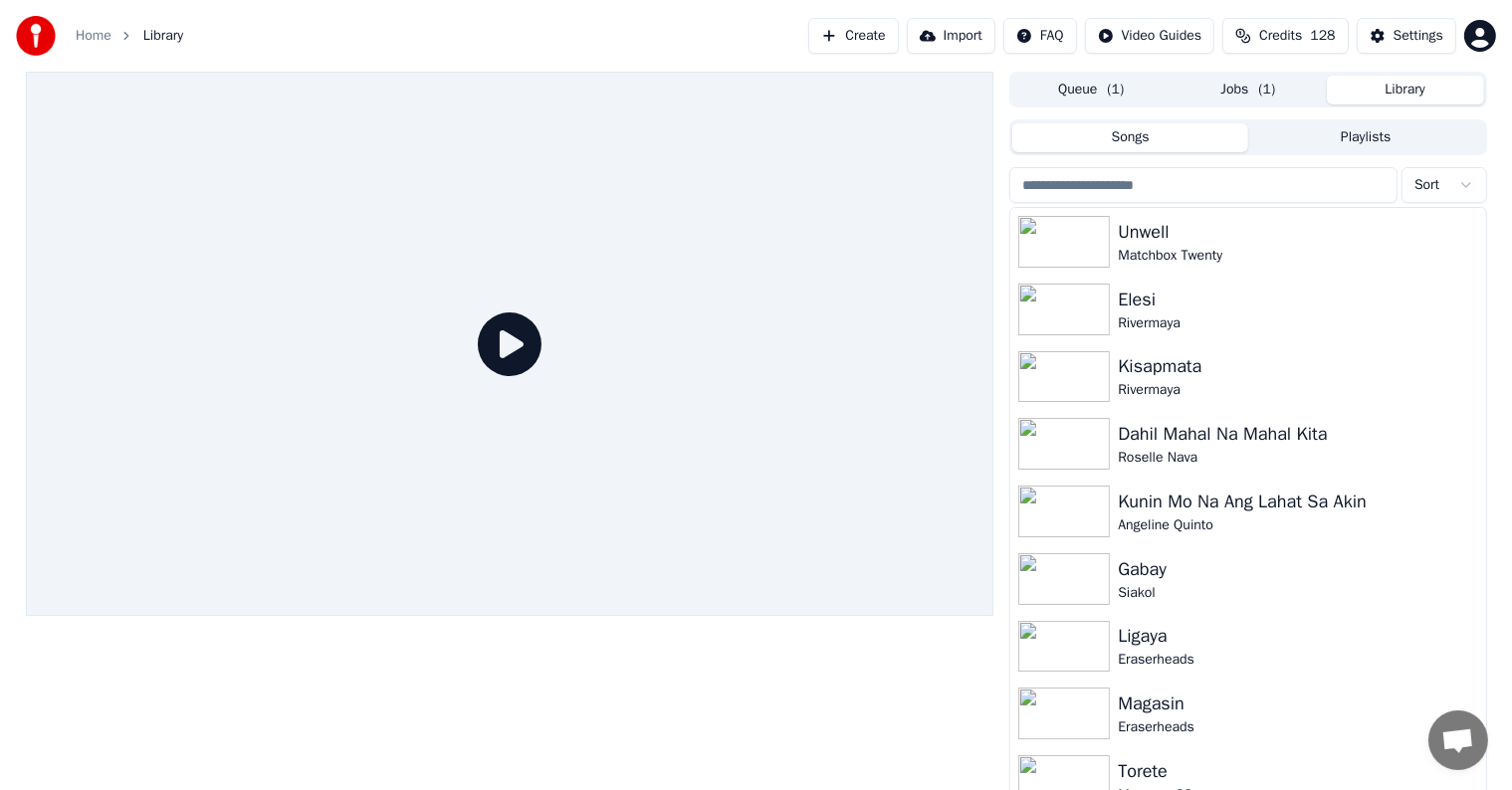 click at bounding box center (1203, 185) 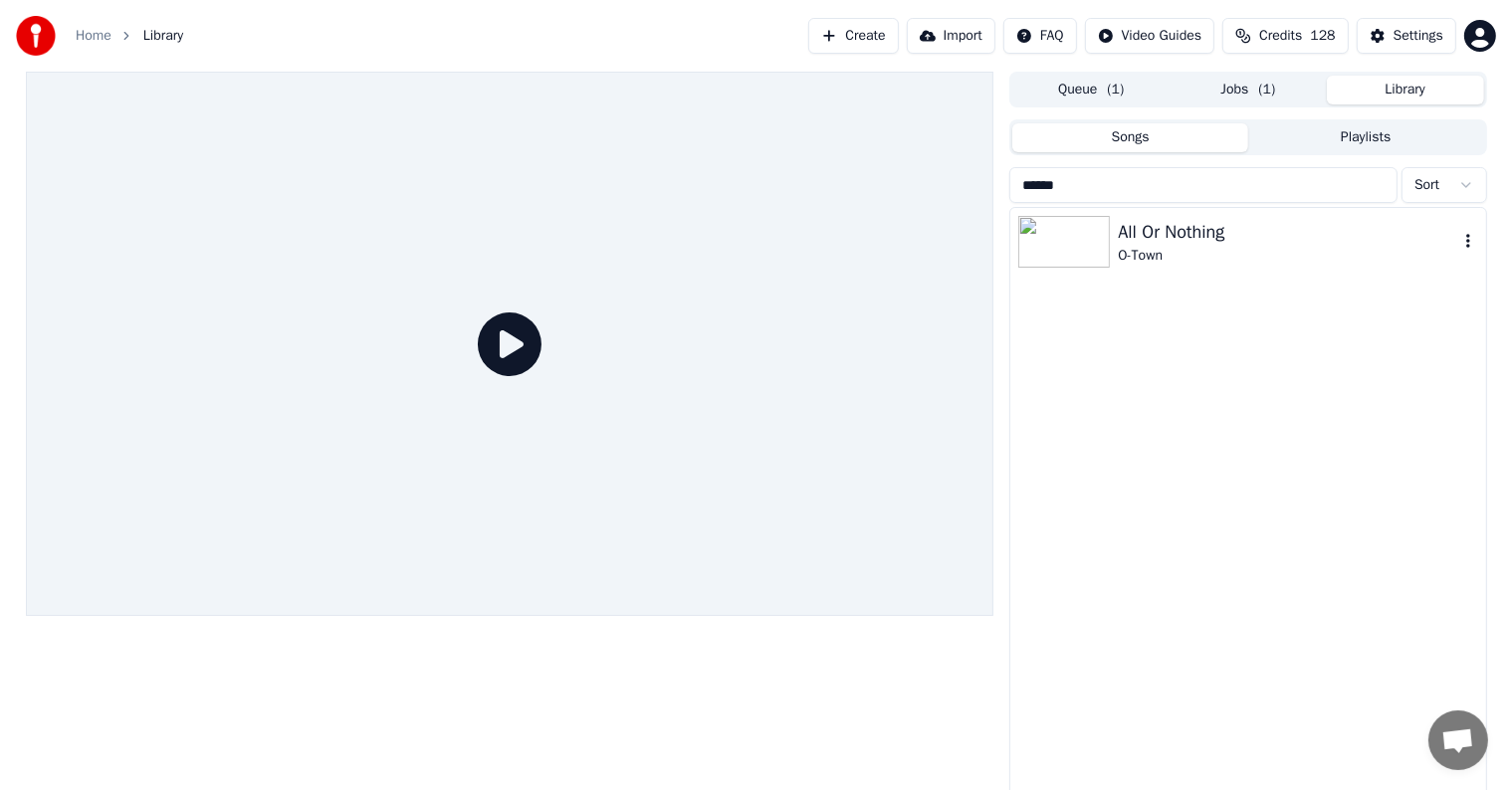 type on "******" 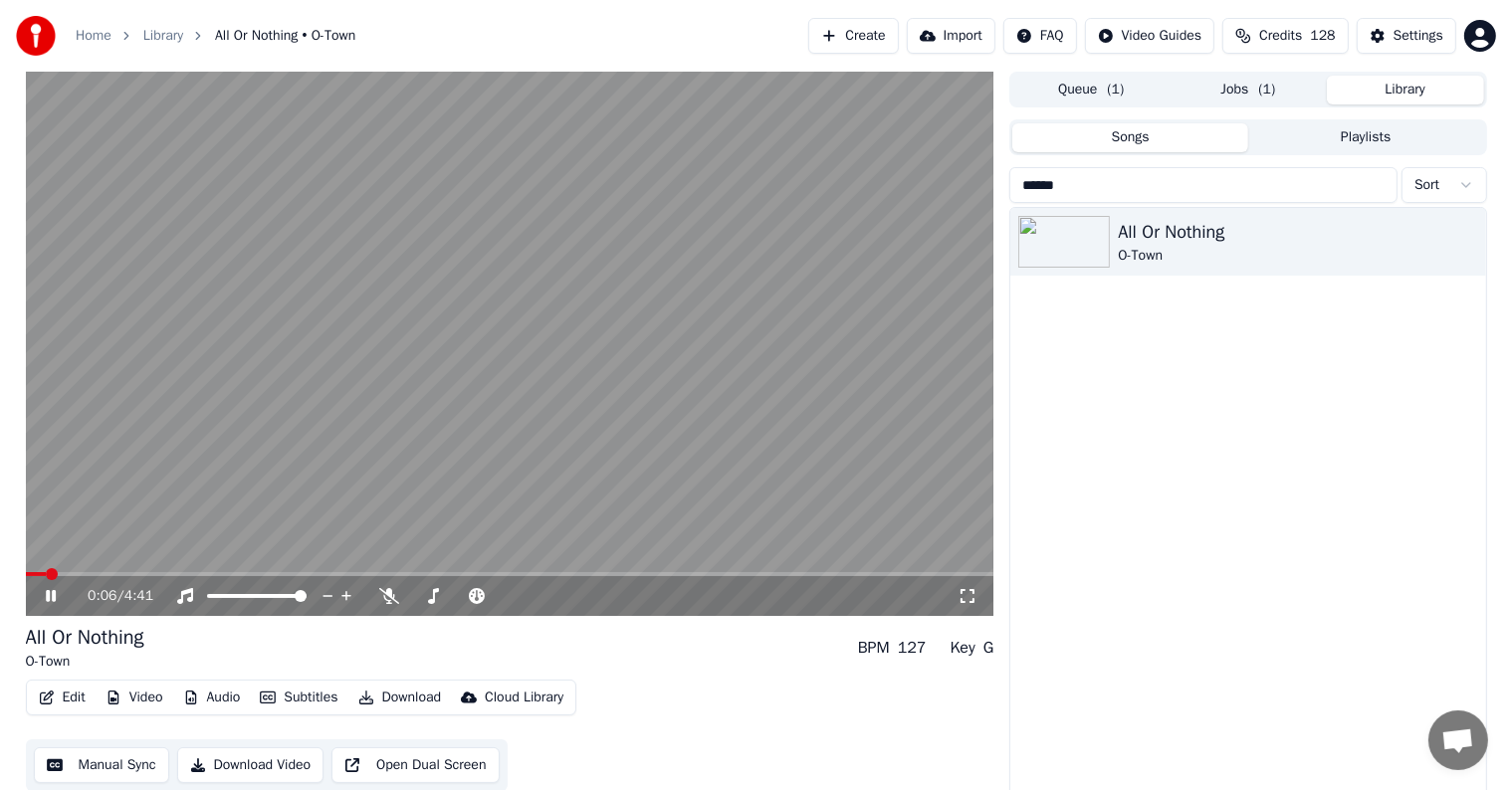 click at bounding box center [36, 574] 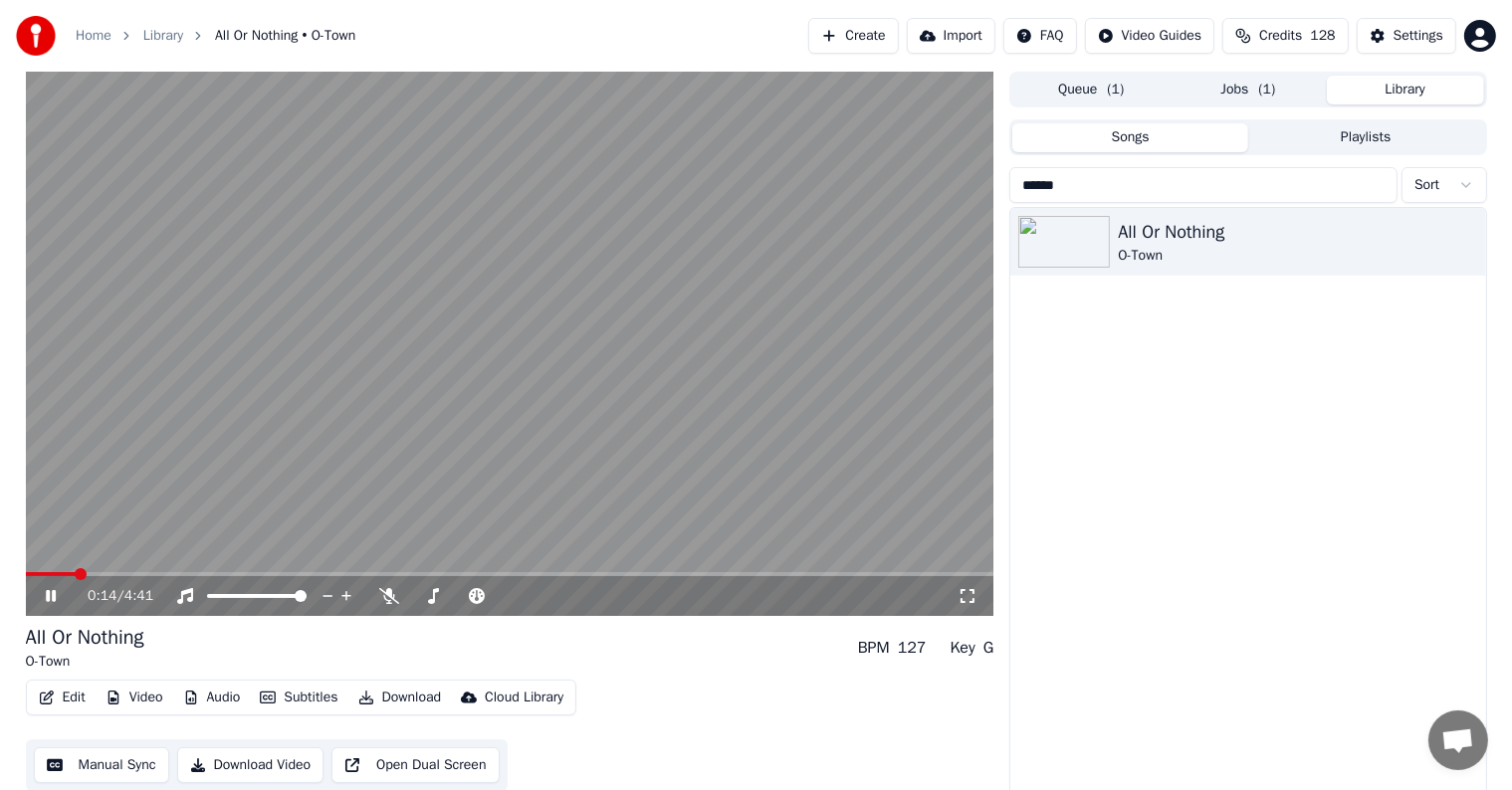 click at bounding box center (51, 574) 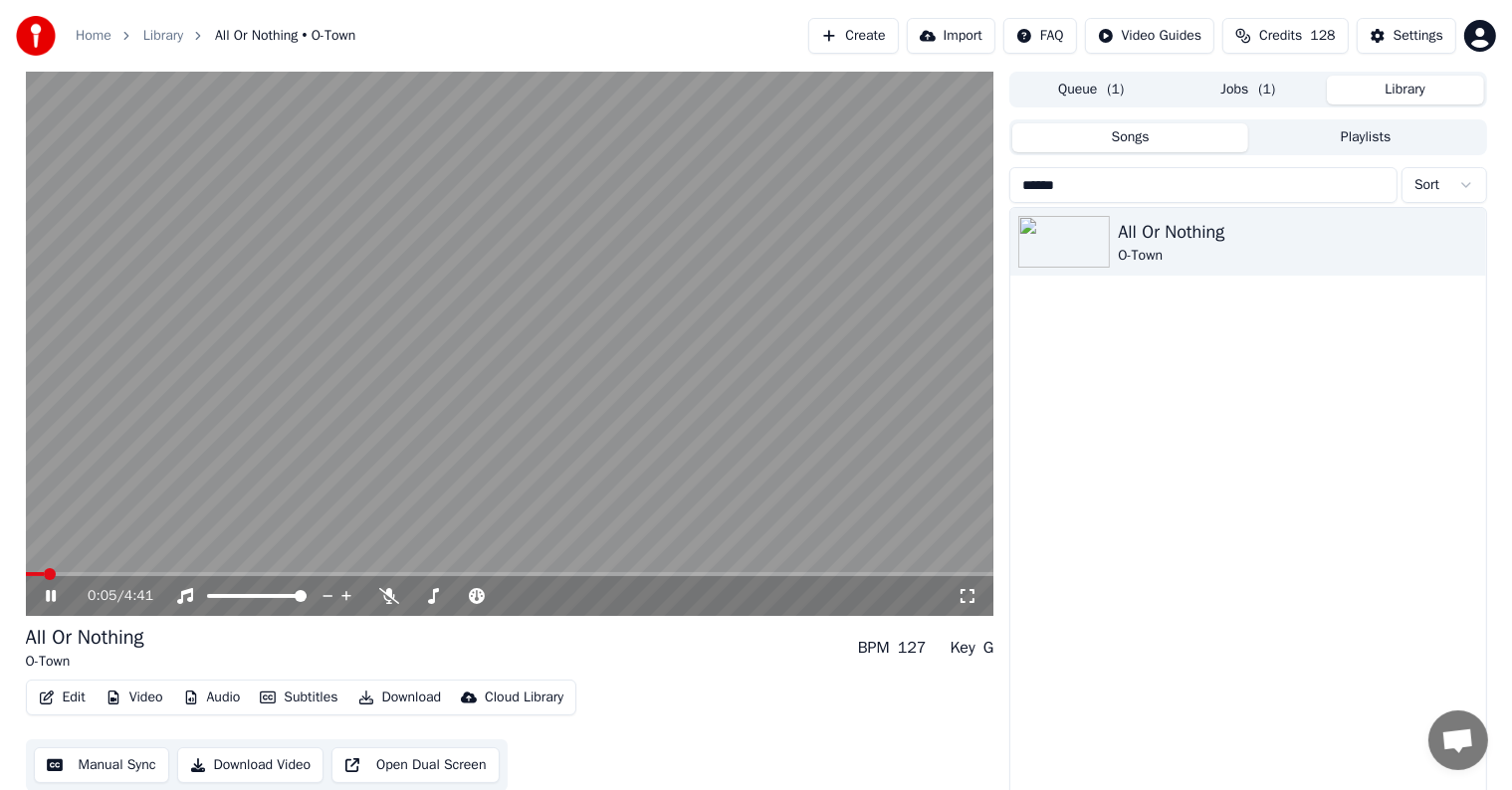 click 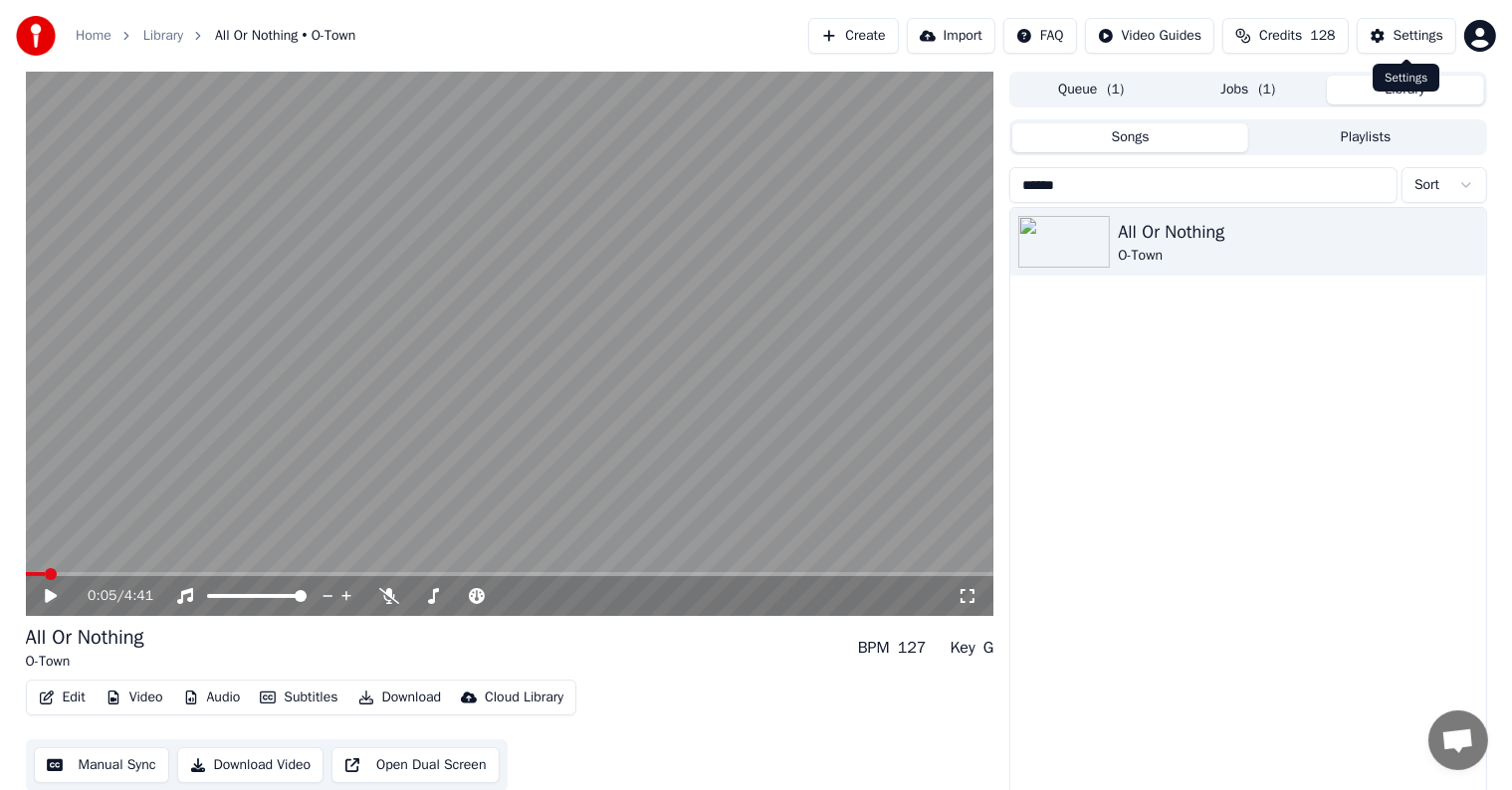 click on "Settings" at bounding box center [1418, 36] 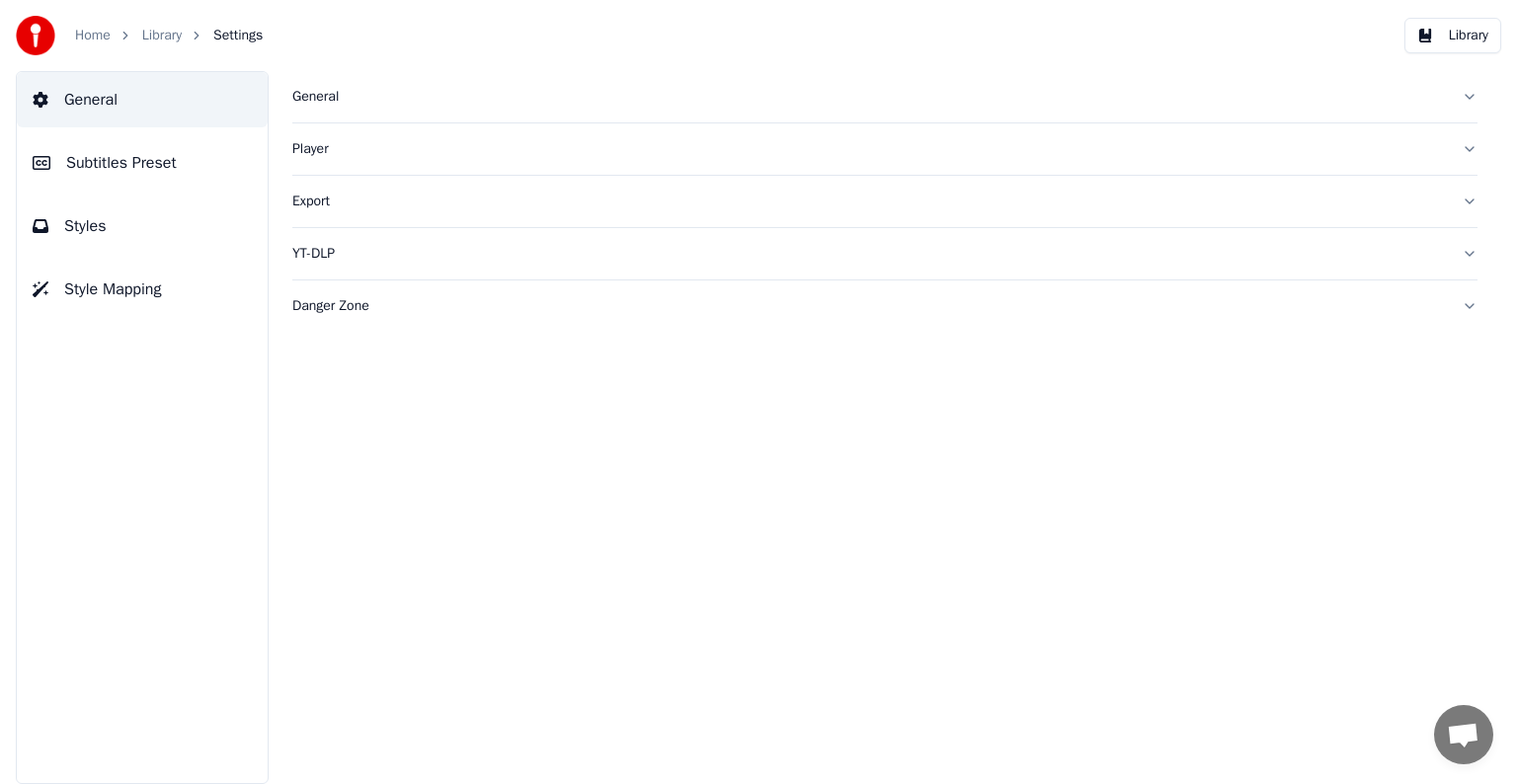 click on "Subtitles Preset" at bounding box center [142, 163] 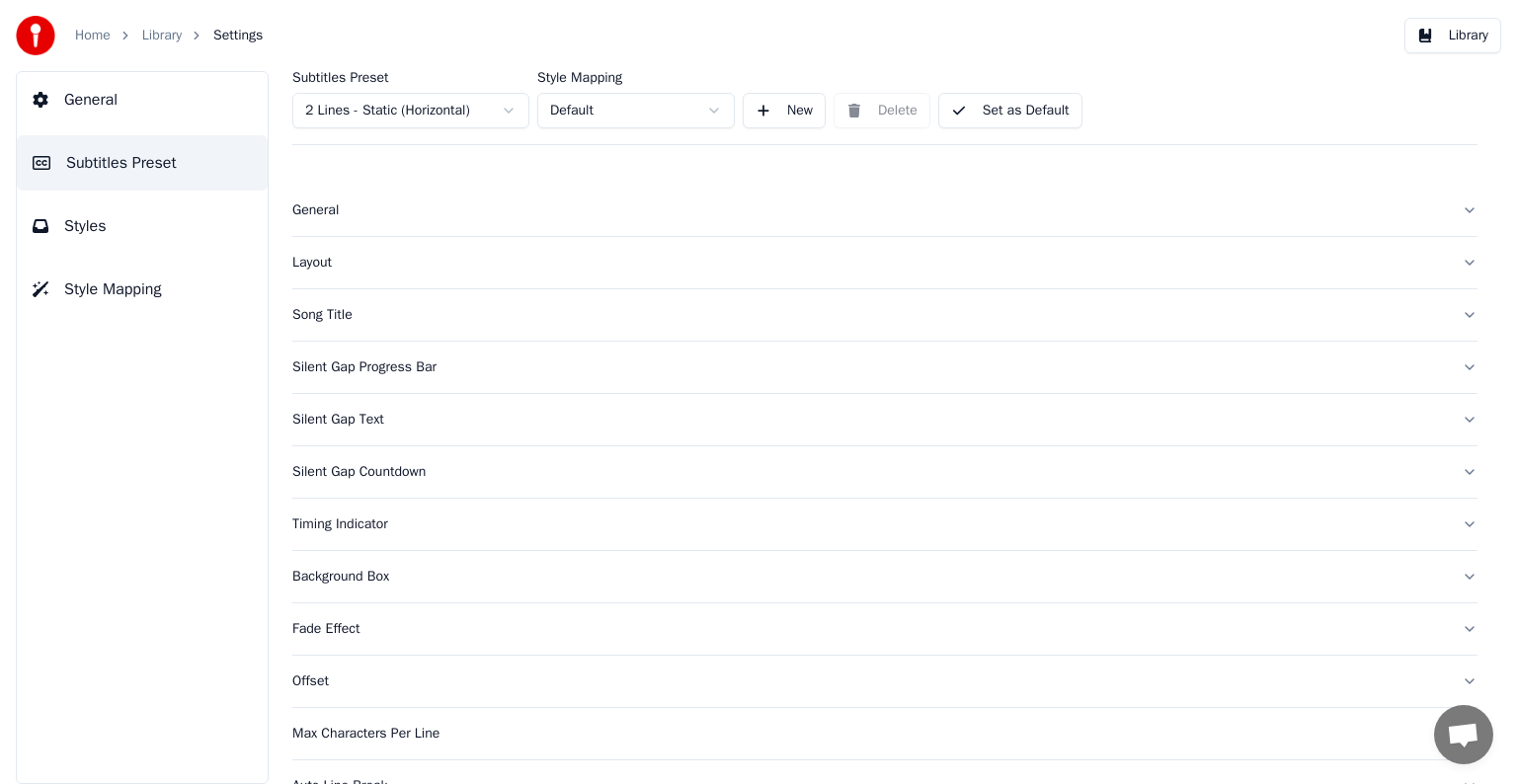 click on "Subtitles [.json] Home Library You Were There • Southern Sons Create Import FAQ Video Guides Credits 128 Settings Home Library Settings Library General Subtitles Preset Styles Style Mapping Subtitles Preset 2 Lines - Static (Horizontal) Style Mapping Default New Delete Set as Default General Layout Song Title Silent Gap Progress Bar Silent Gap Text Silent Gap Countdown Timing Indicator Background Box Fade Effect Offset Max Characters Per Line Auto Line Break Advanced Settings Chat Adam from Youka Desktop More channels Continue on Email Offline. You were inactive for some time. Send a message to reconnect to the chat. Youka Desktop Hello! How can I help you? Sunday, [DATE] Hi! I'ts me again. The lyrics are not appearing. Even editing to add lyrics again, it's not appearing. I already spent 22 credits for this please check [DATE] Monday, [DATE] Adam Hey, credits should refunded automatically in case of failure, please let me check [DATE] yeah but credits are used again in adding the lyrics in the song that supposed to be good in the first place [DATE] Read Adam I added 22 more credits to your account. [DATE]" at bounding box center (758, 392) 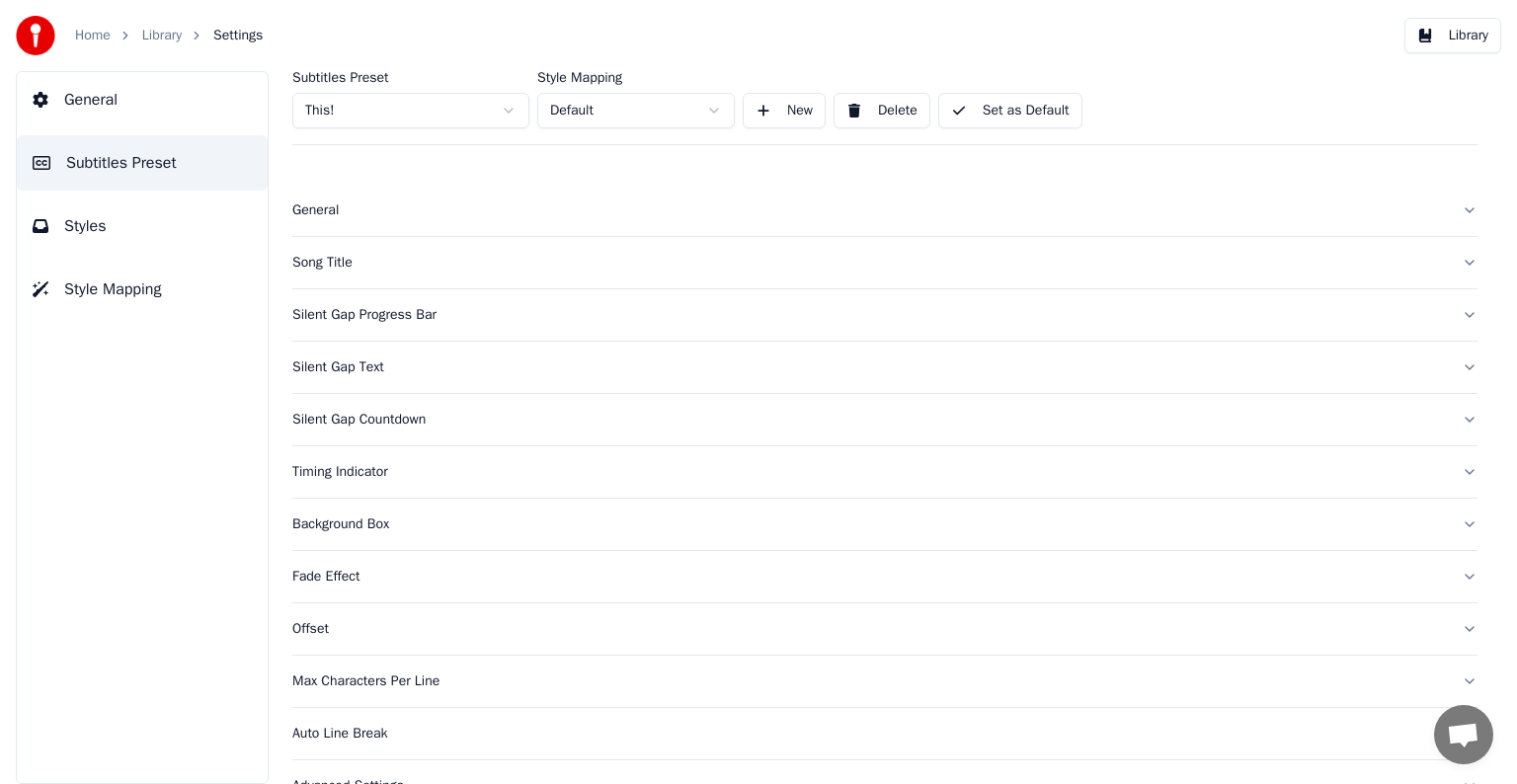 click on "Song Title" at bounding box center (885, 263) 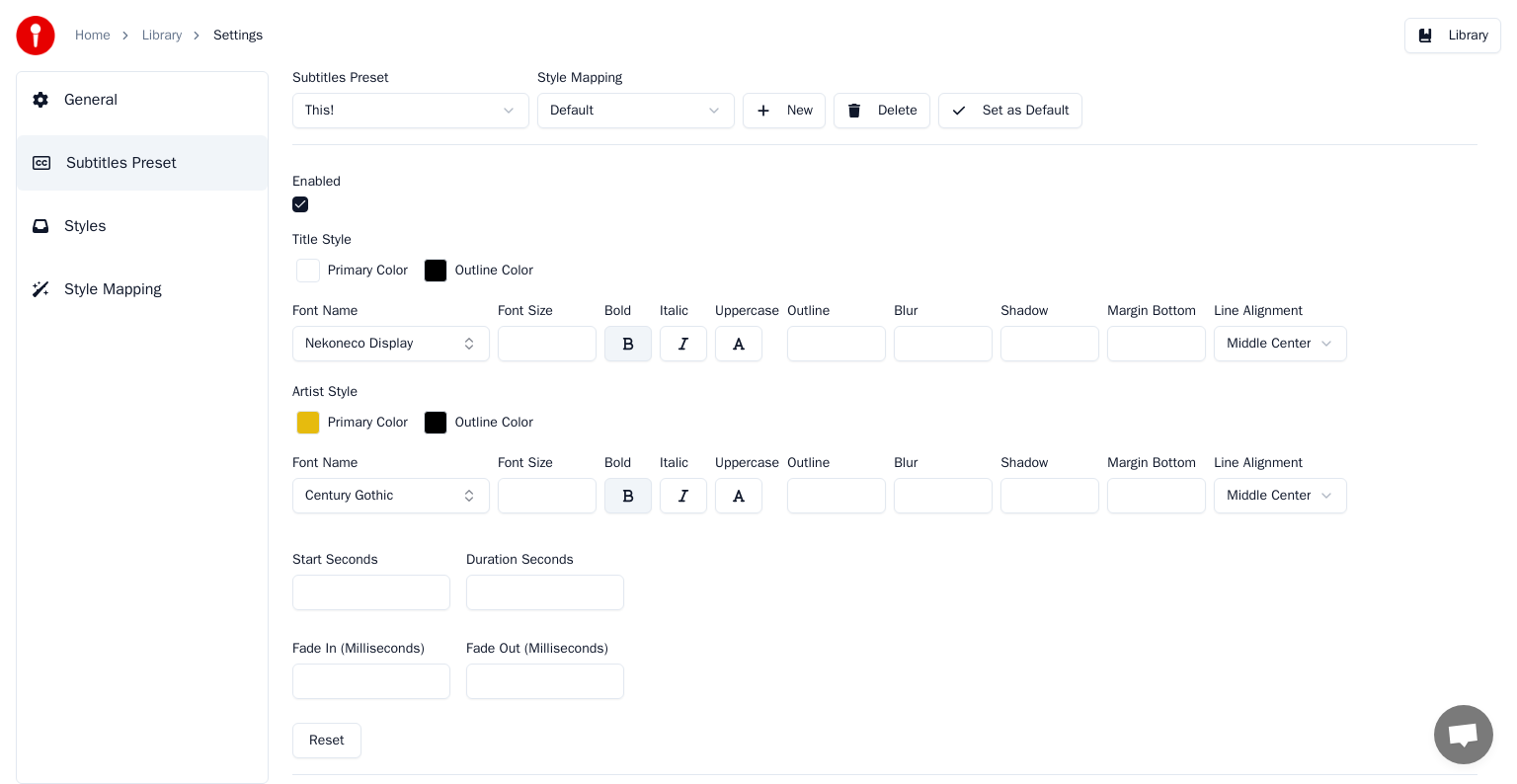 scroll, scrollTop: 592, scrollLeft: 0, axis: vertical 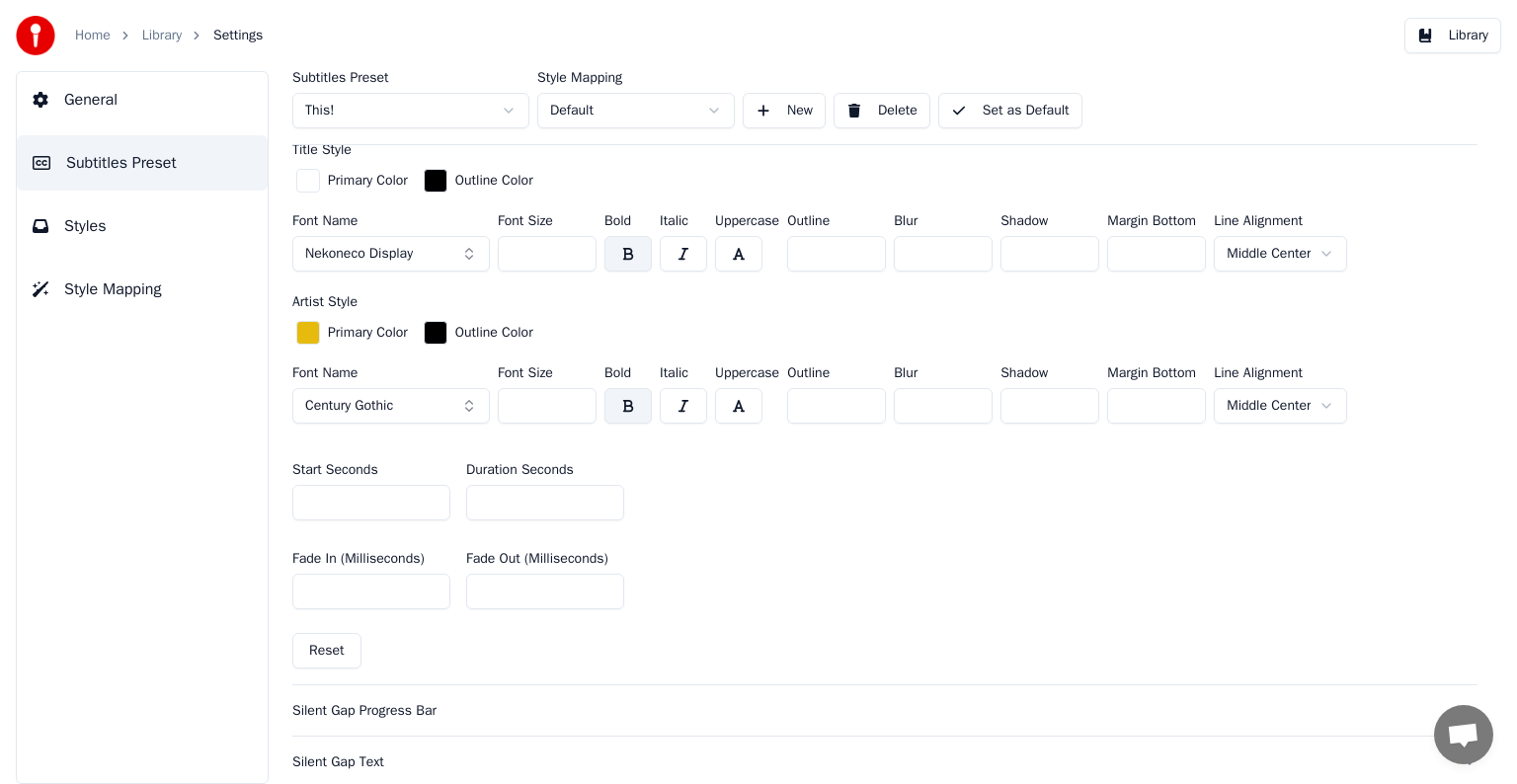 click on "**" at bounding box center (545, 503) 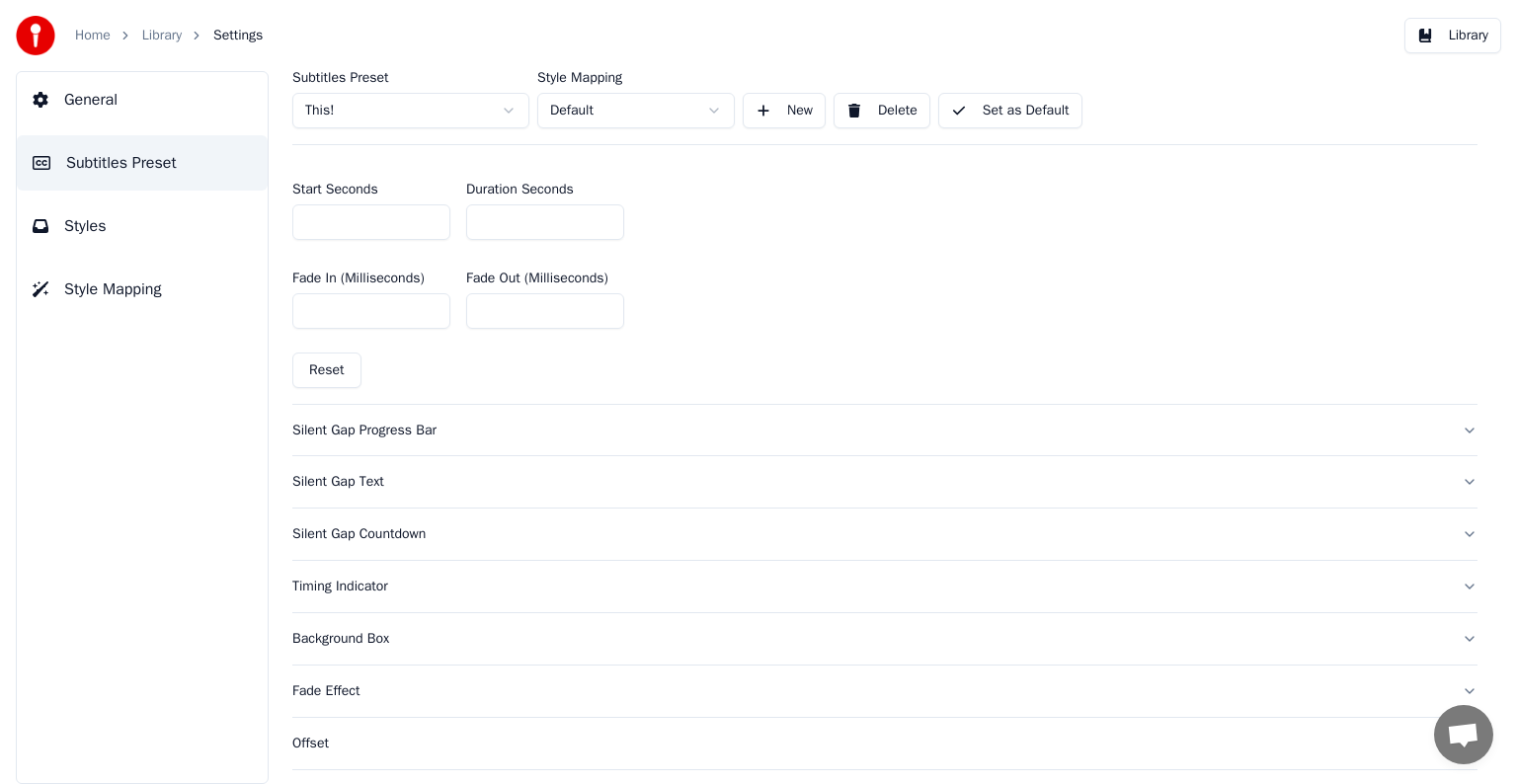 scroll, scrollTop: 889, scrollLeft: 0, axis: vertical 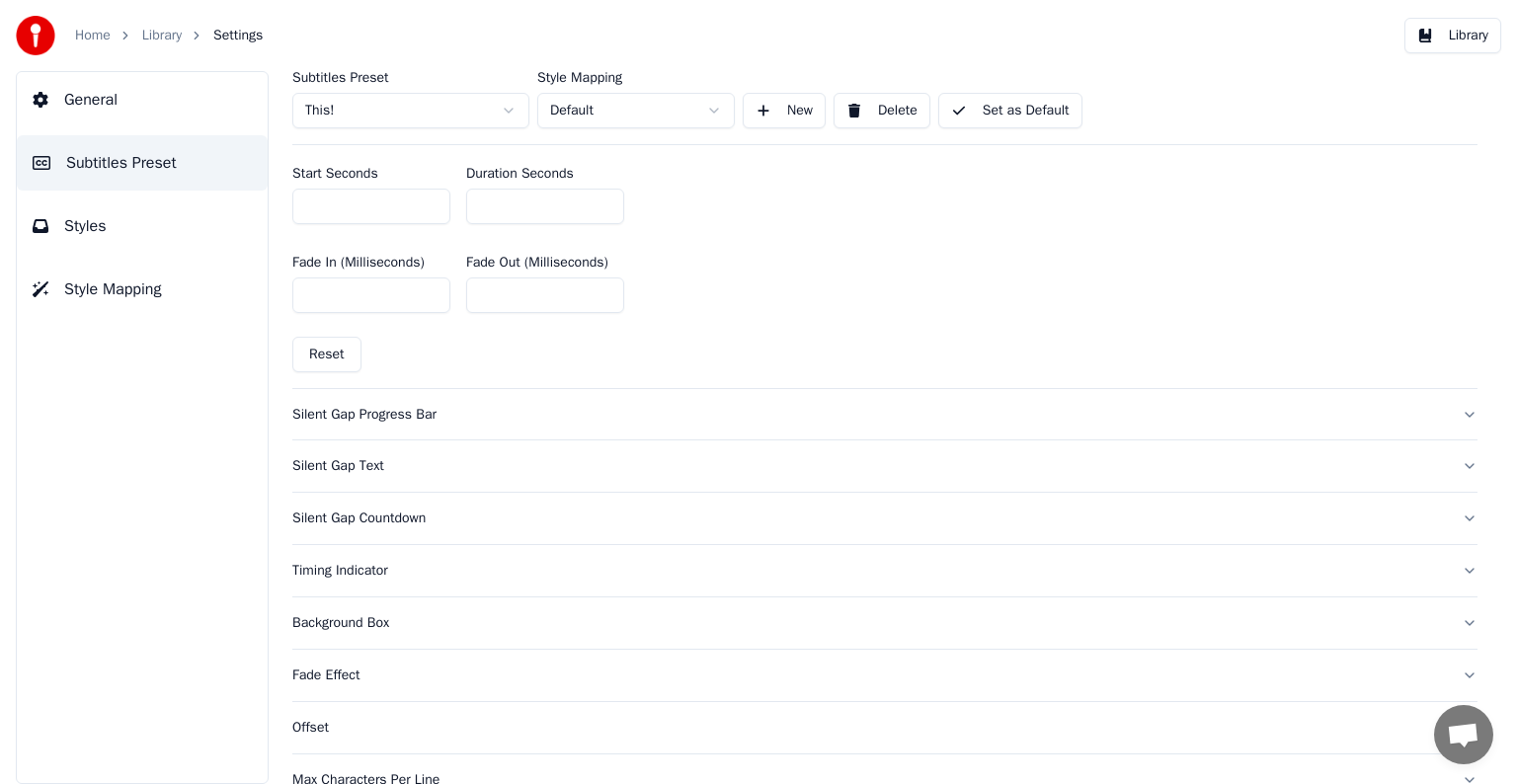 type on "*" 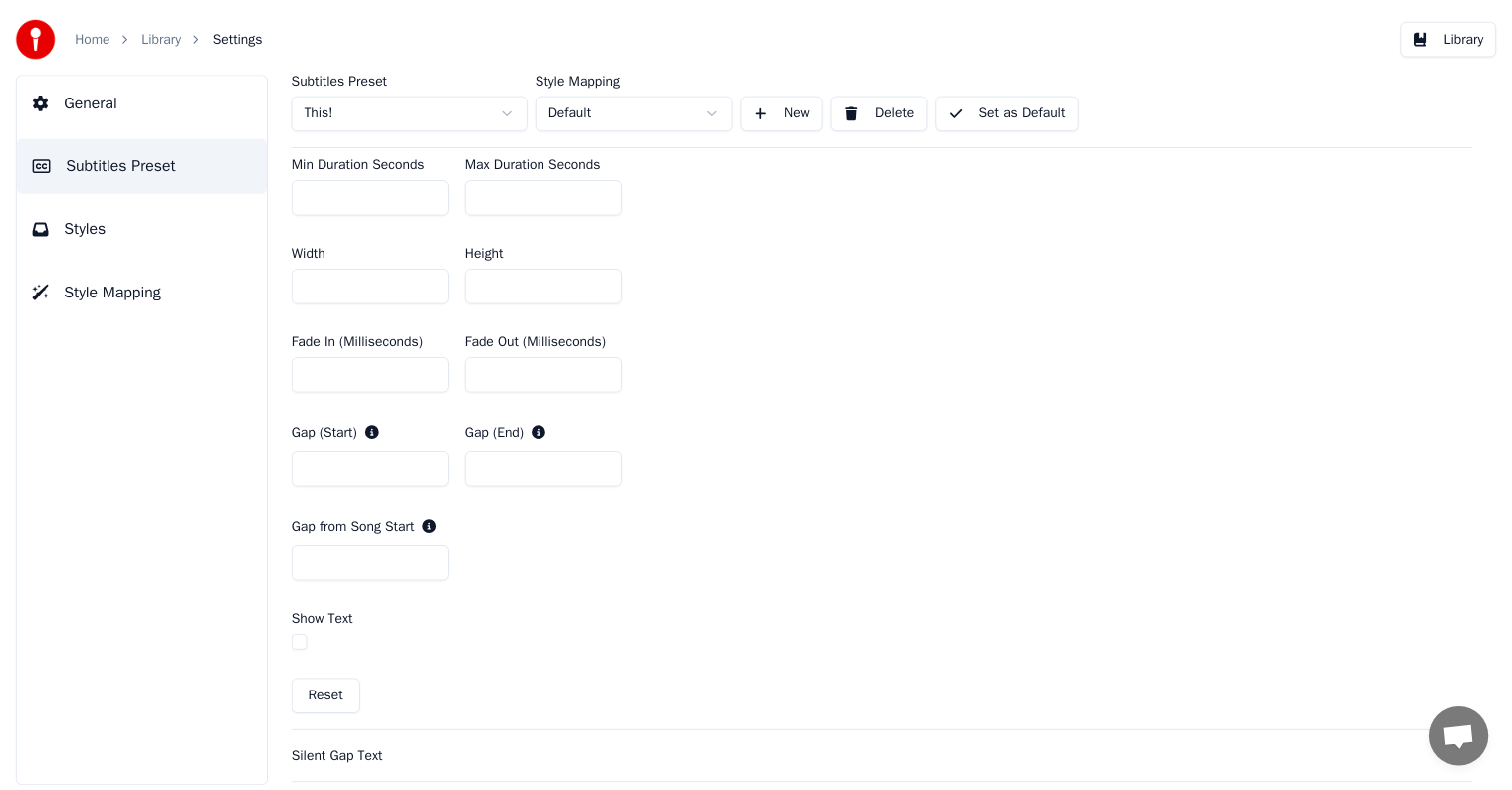 scroll, scrollTop: 796, scrollLeft: 0, axis: vertical 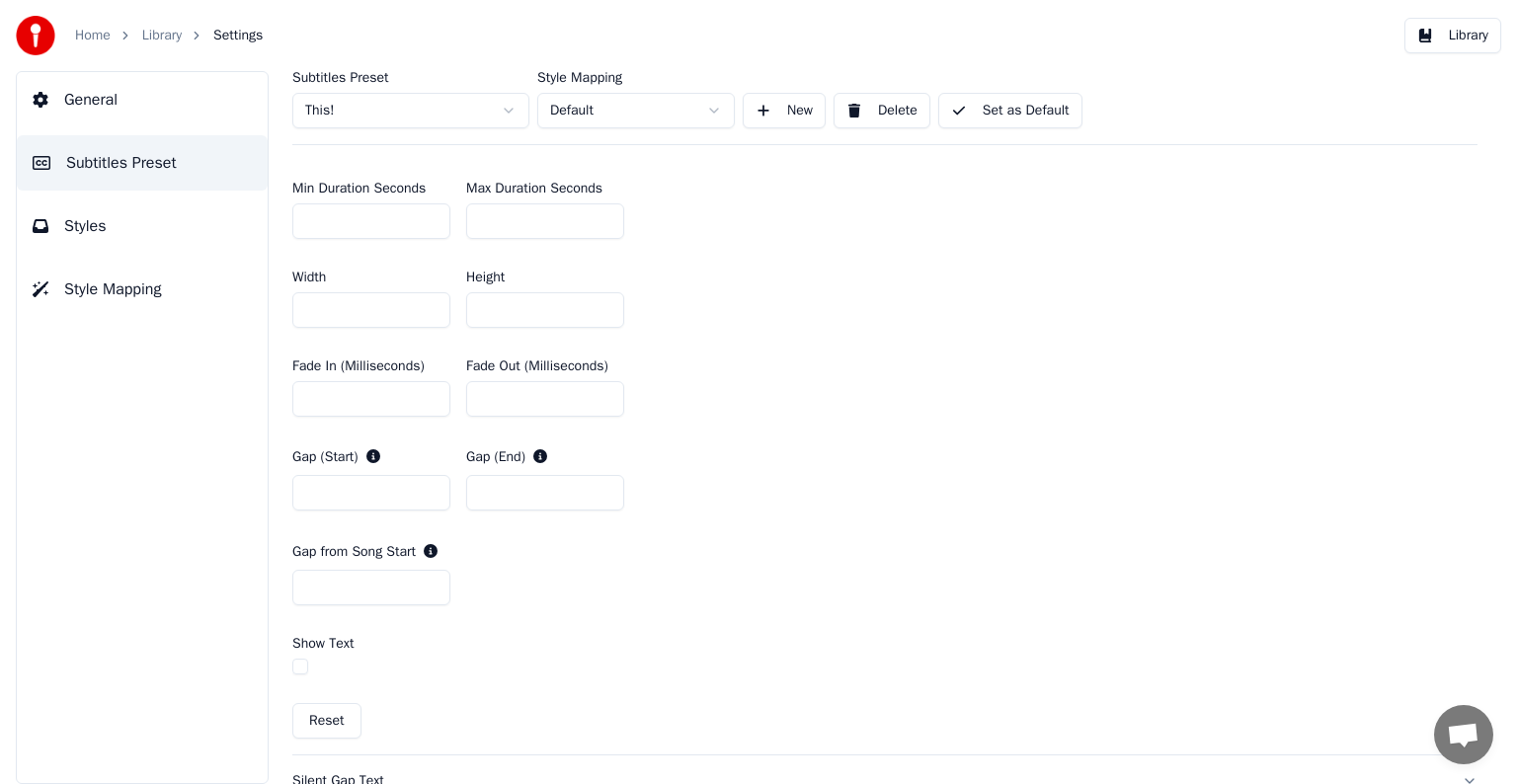 click on "*" at bounding box center (371, 221) 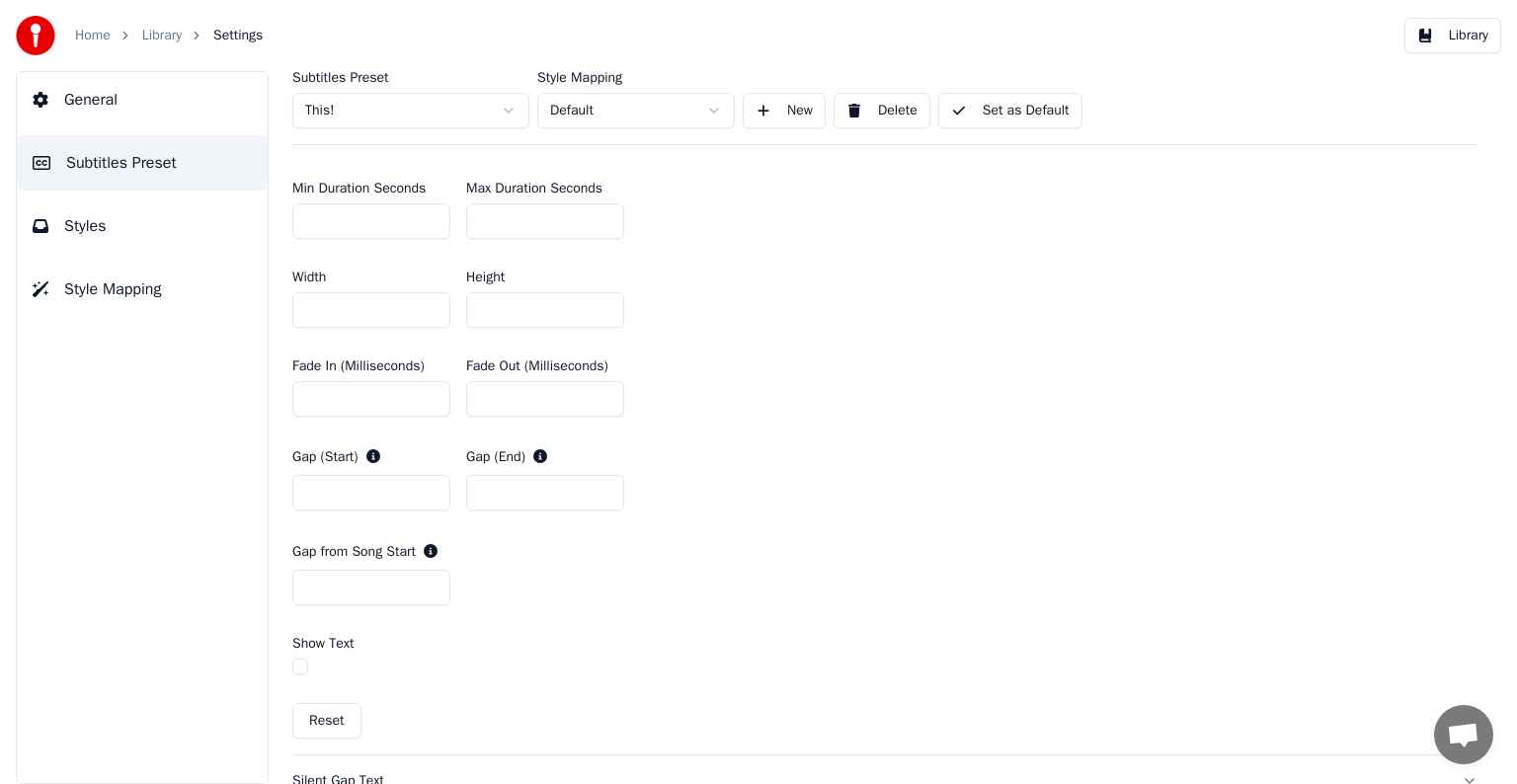 click on "**" at bounding box center (371, 221) 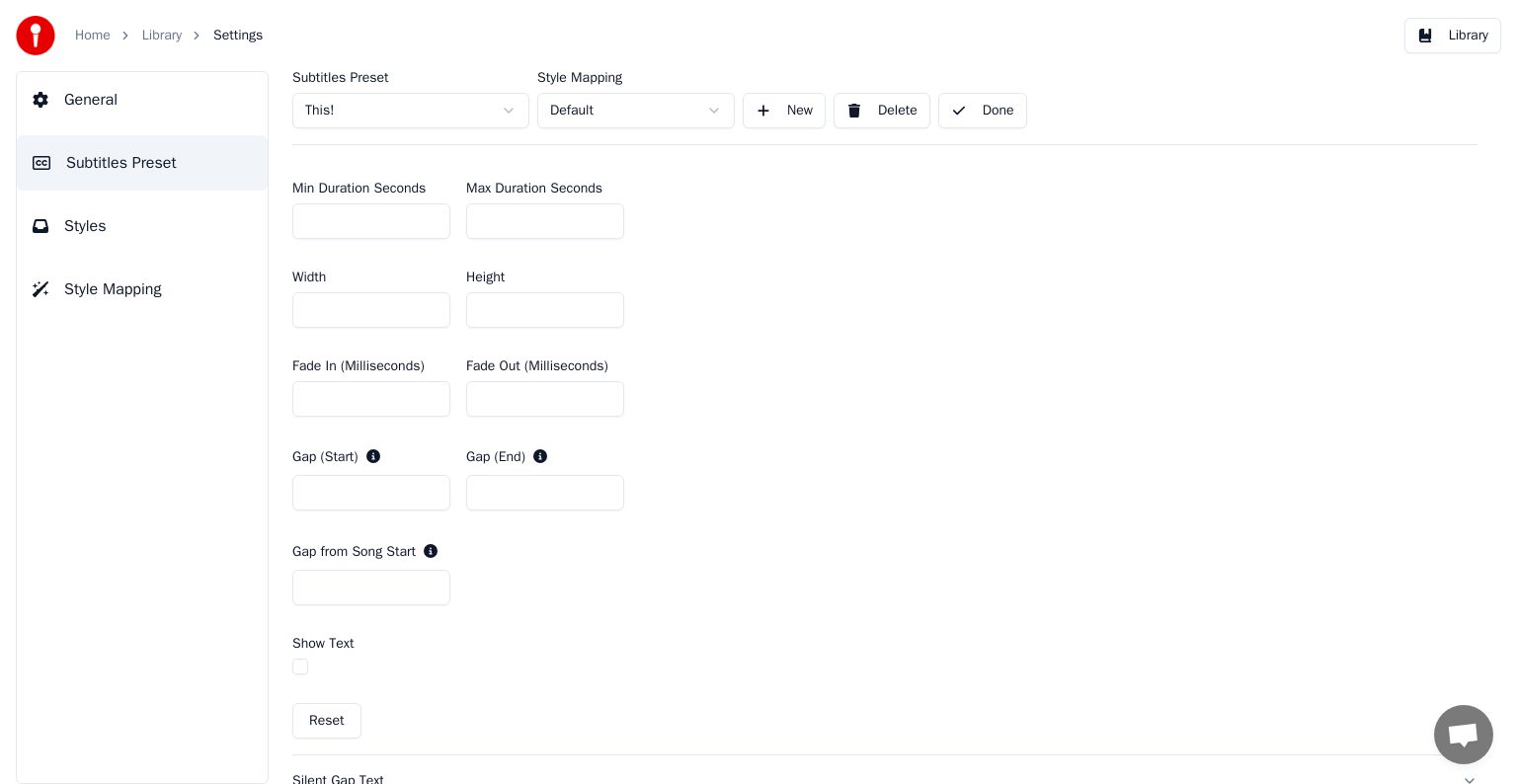 click on "Library" at bounding box center (162, 36) 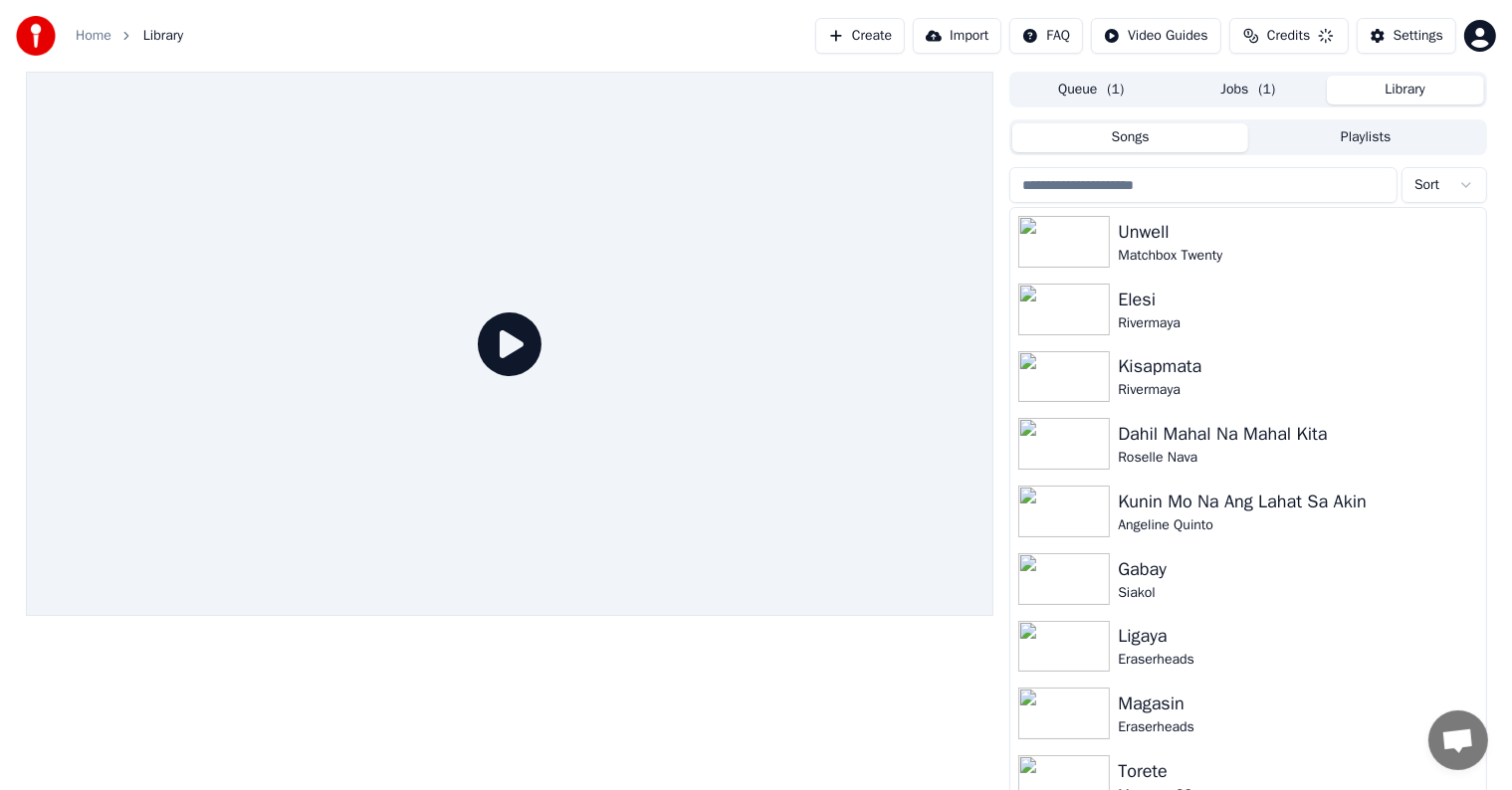 click at bounding box center [1203, 185] 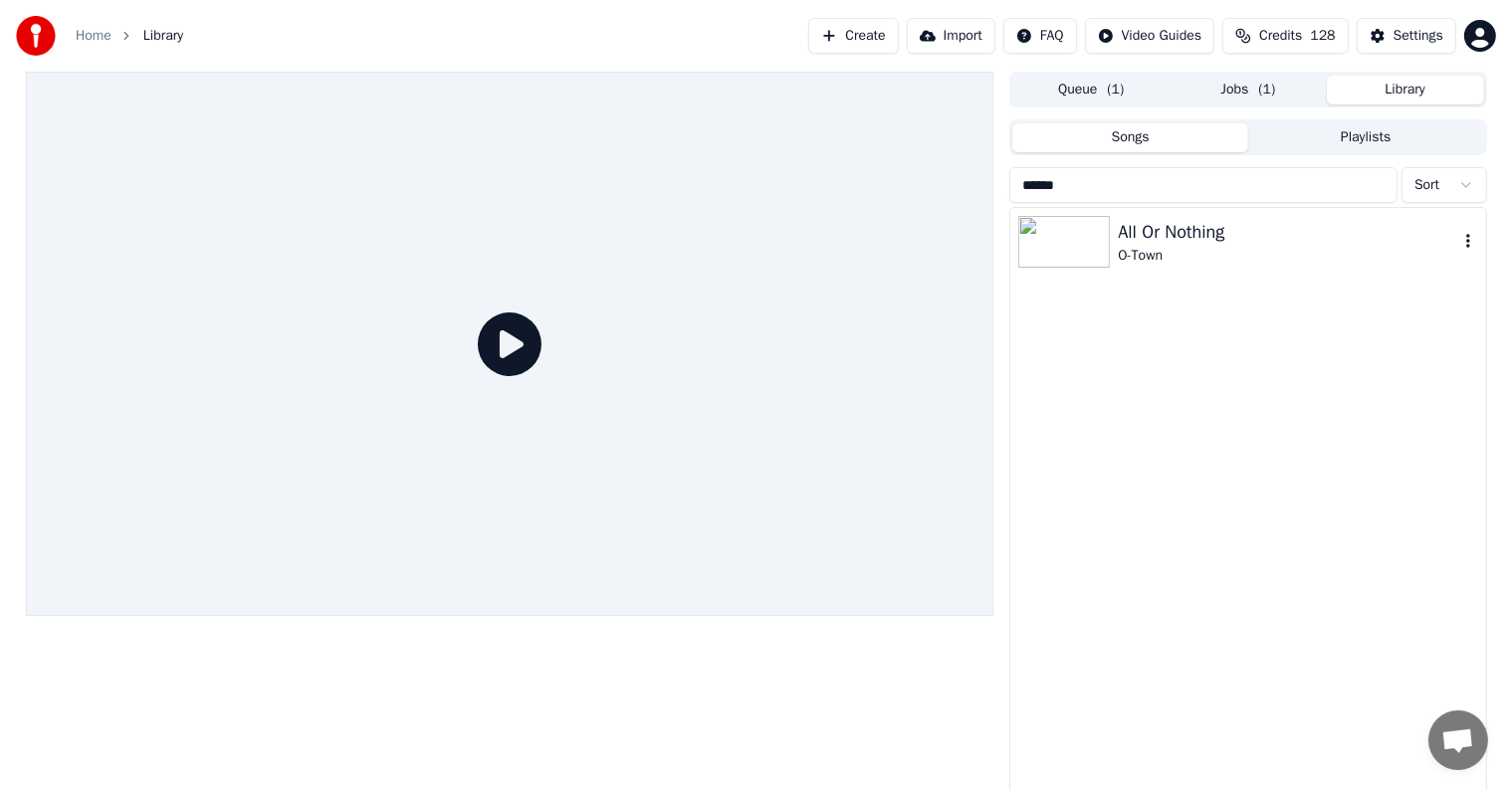 type on "******" 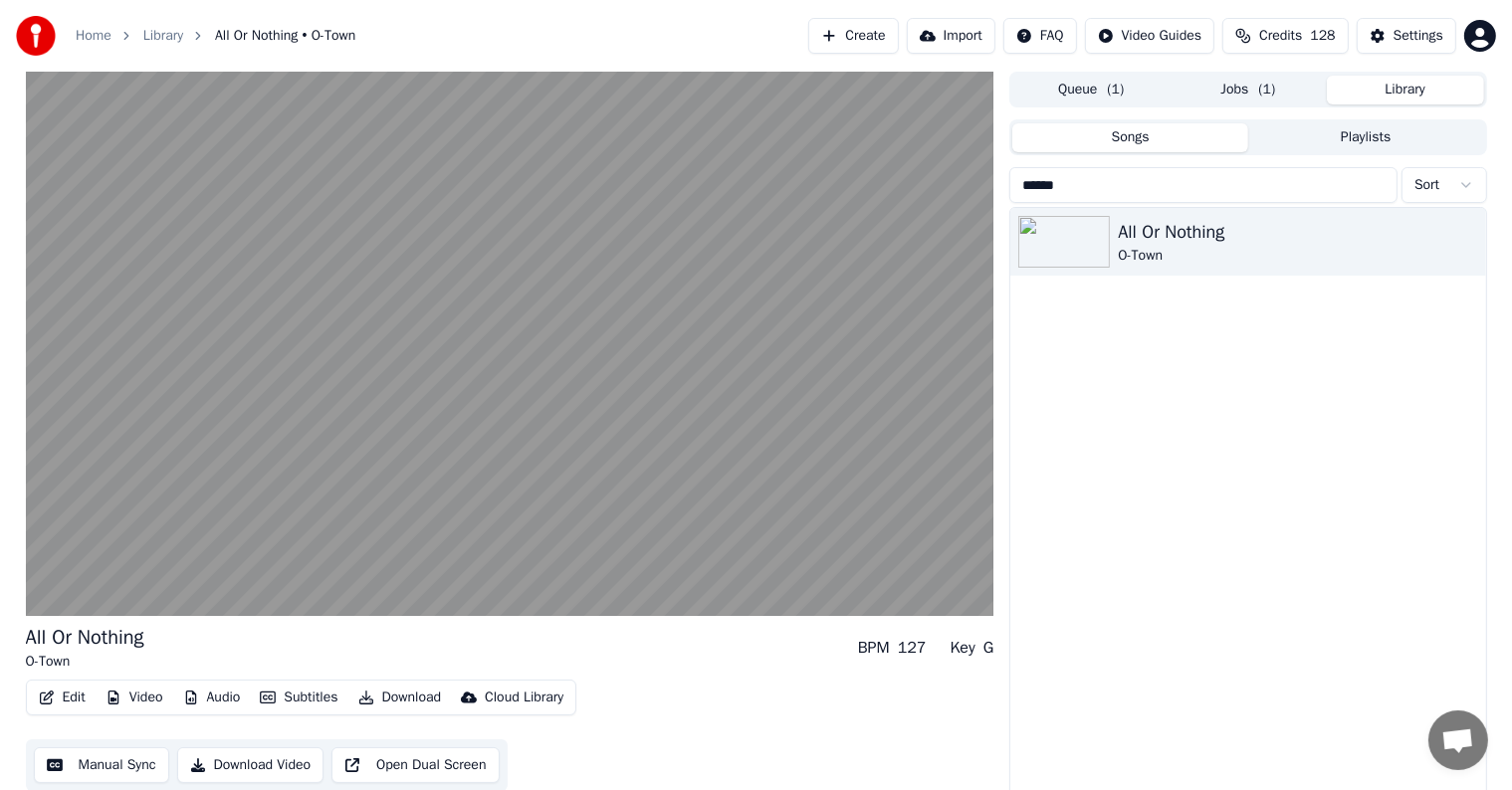 click on "Manual Sync" at bounding box center [102, 765] 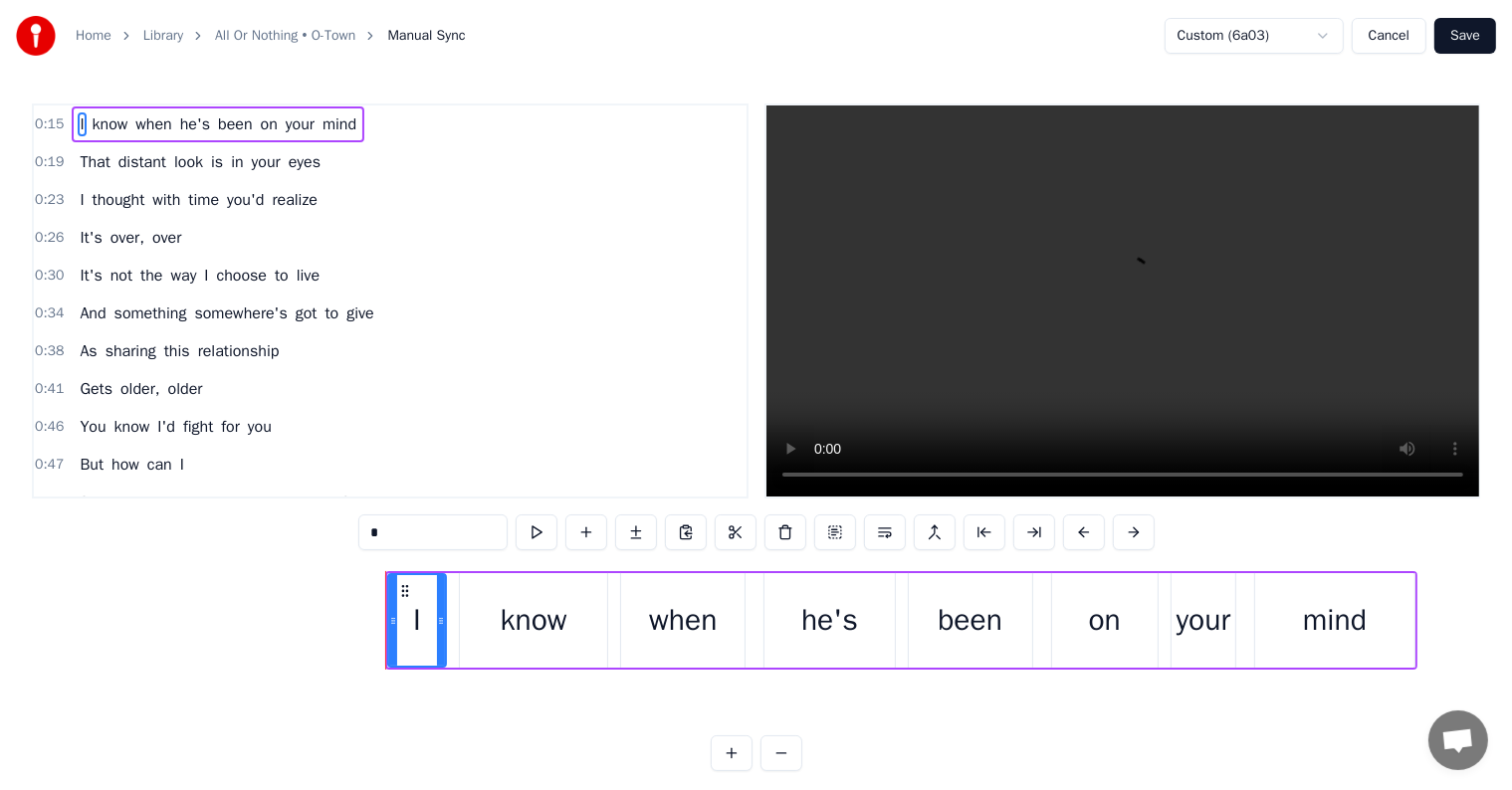 scroll, scrollTop: 0, scrollLeft: 4503, axis: horizontal 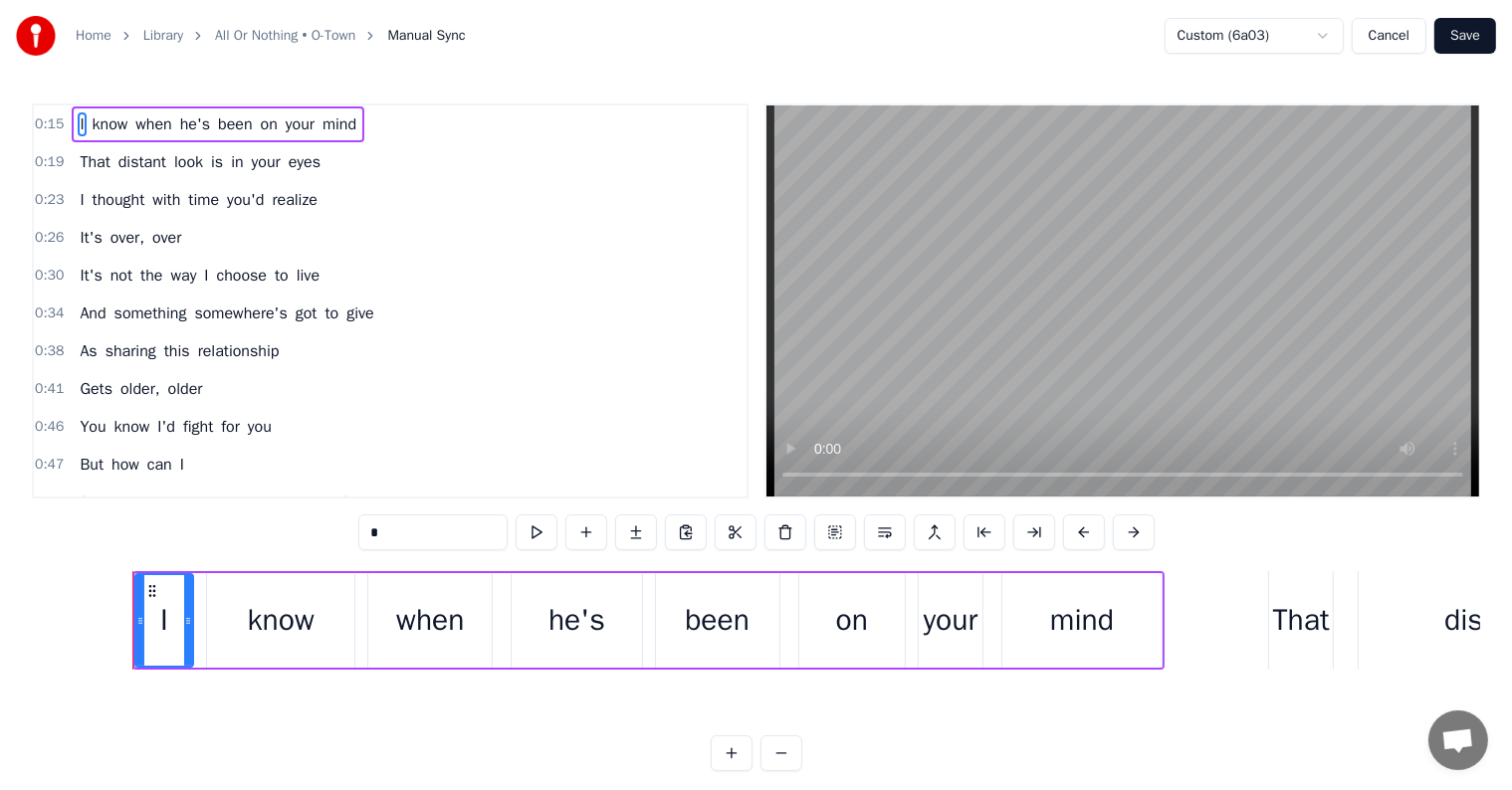 click on "I know when he's been on your mind That distant look is in your eyes I thought with time you'd realize It's over, over It's not the way I choose to live And something somewhere's got to give As sharing this relationship Gets older, older You know I'd fight for you But how can I fight someone who isn't even there? I've had the rest of you, now I want the best of you I don't care if that's not fair 'Cause I want it all or nothing at all There's no where left to fall When you reach the bottom, it's now or never Is it all, or are we just friends? Is this how it ends, with a simple telephone call? You leave me here, with nothing at all There are times it seems to me I'm sharing you in memories I feel it in my heart, but I don't show it, show it And then there's times you look at me As though I'm all that you can see Those times I don't believe it's right I know it, know it Don't make me promises Baby, you never did know how to keep them well I've had the rest of you, now I want the best of you It's time to show I" at bounding box center [756, 645] 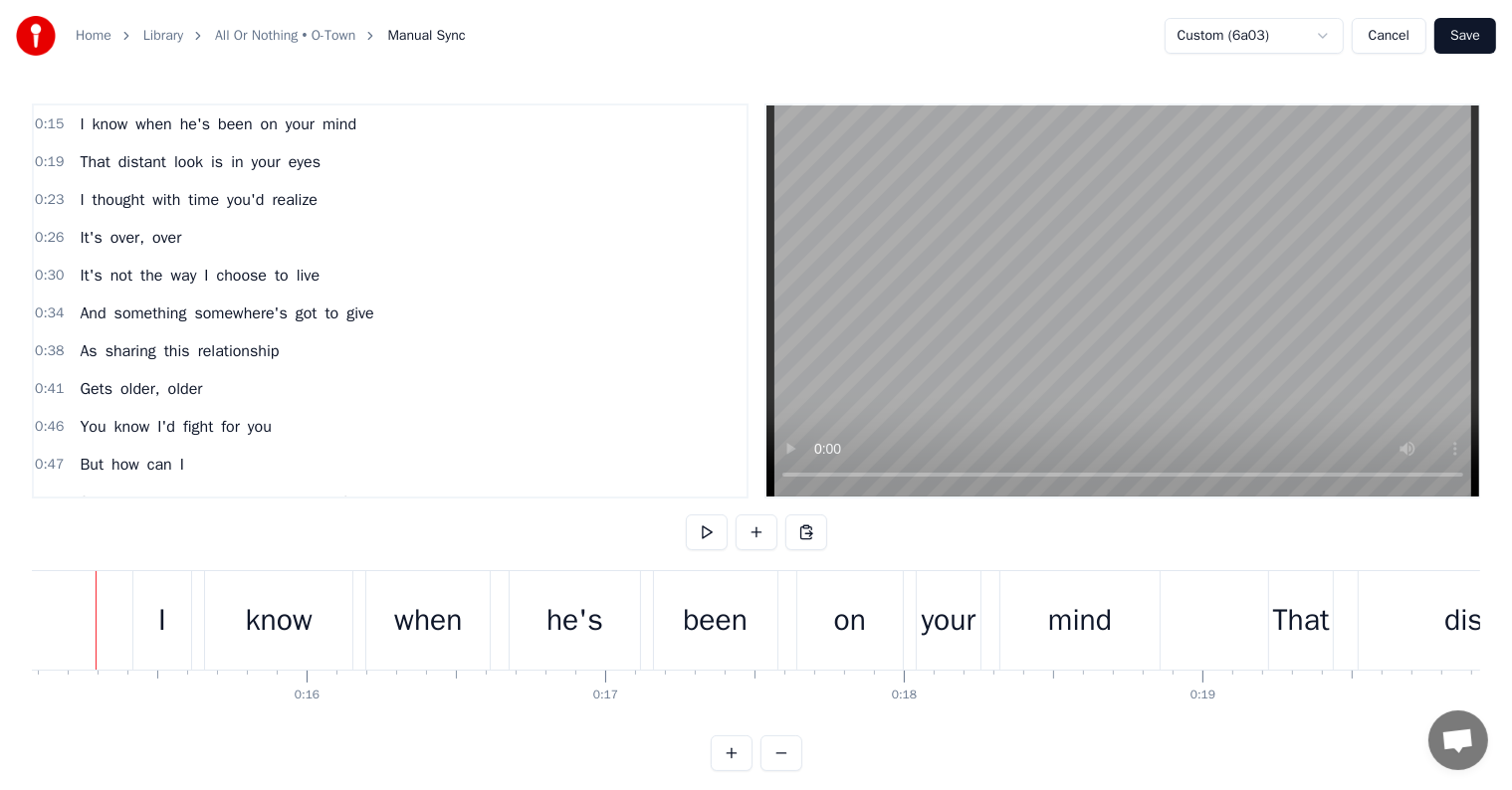 scroll, scrollTop: 0, scrollLeft: 4466, axis: horizontal 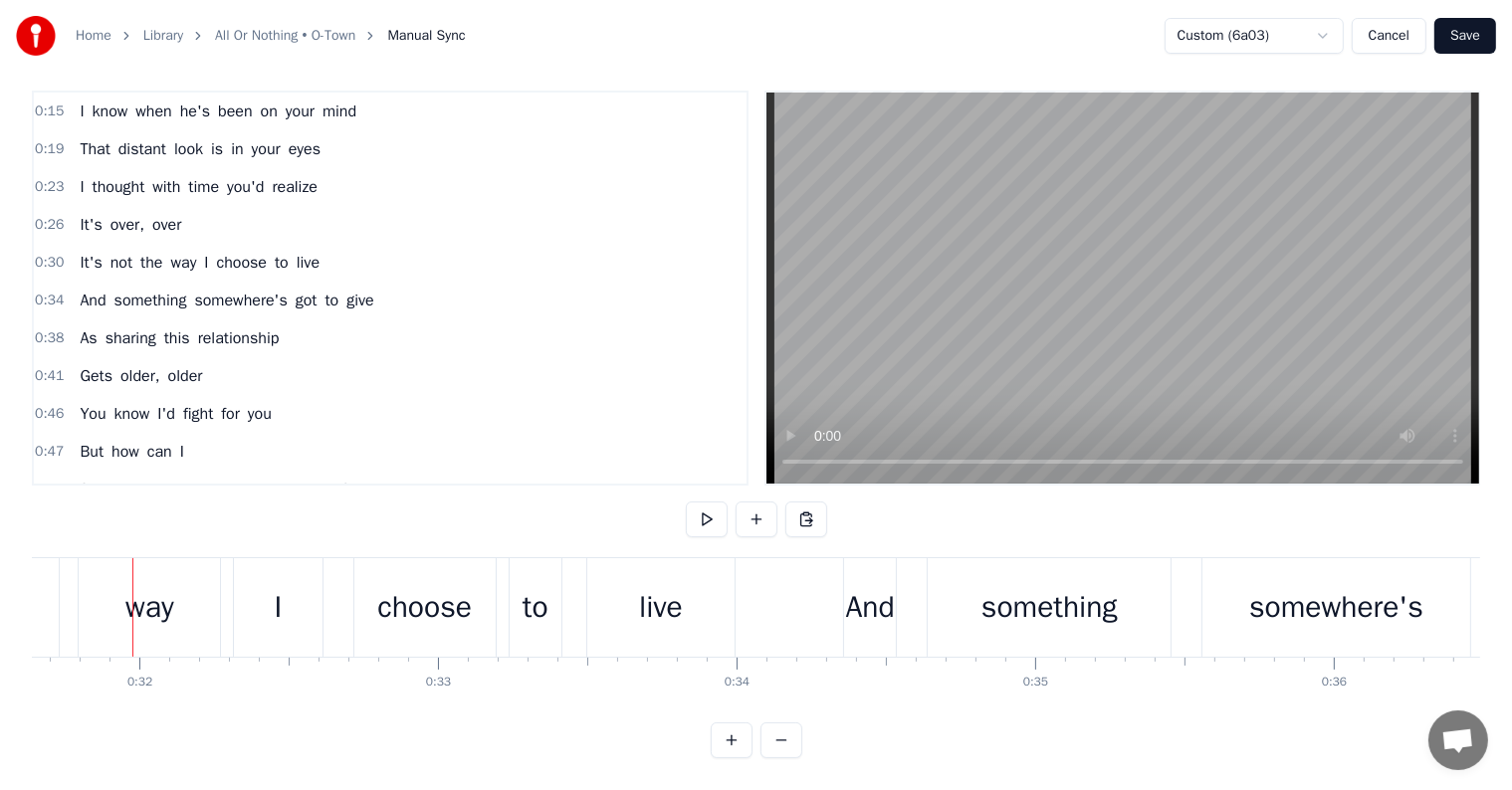 click on "Library" at bounding box center [163, 36] 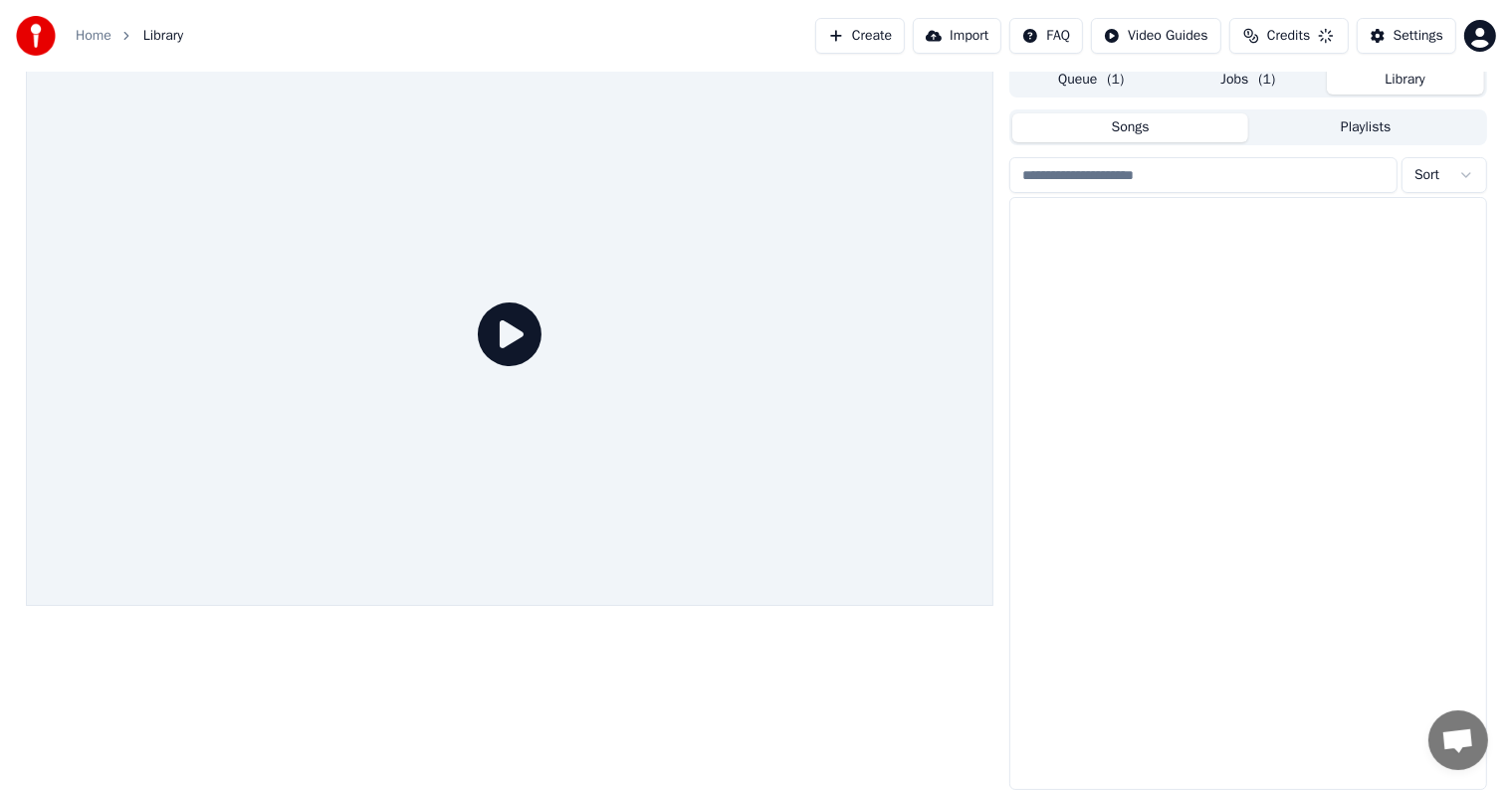 scroll, scrollTop: 9, scrollLeft: 0, axis: vertical 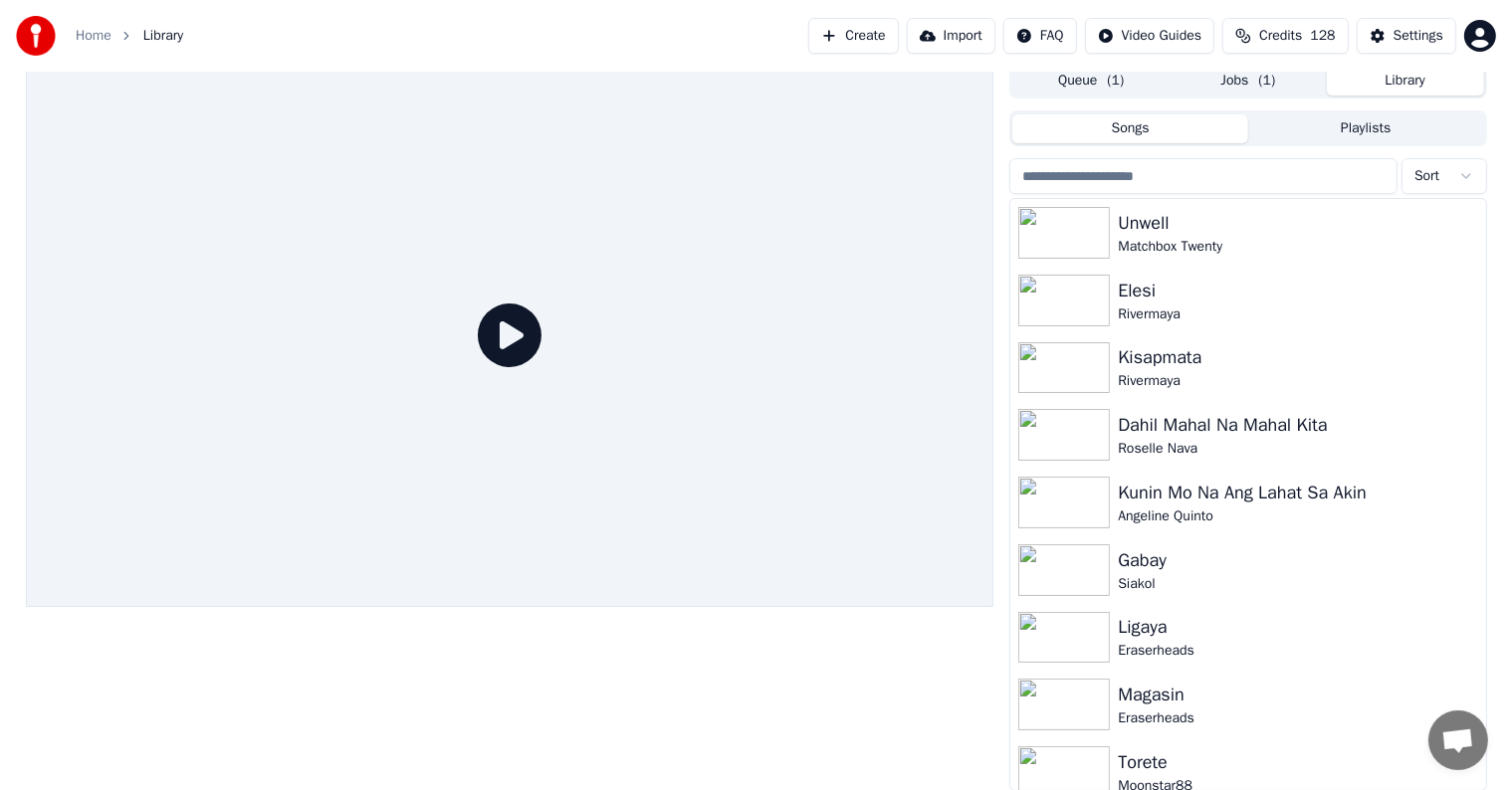click at bounding box center [1203, 176] 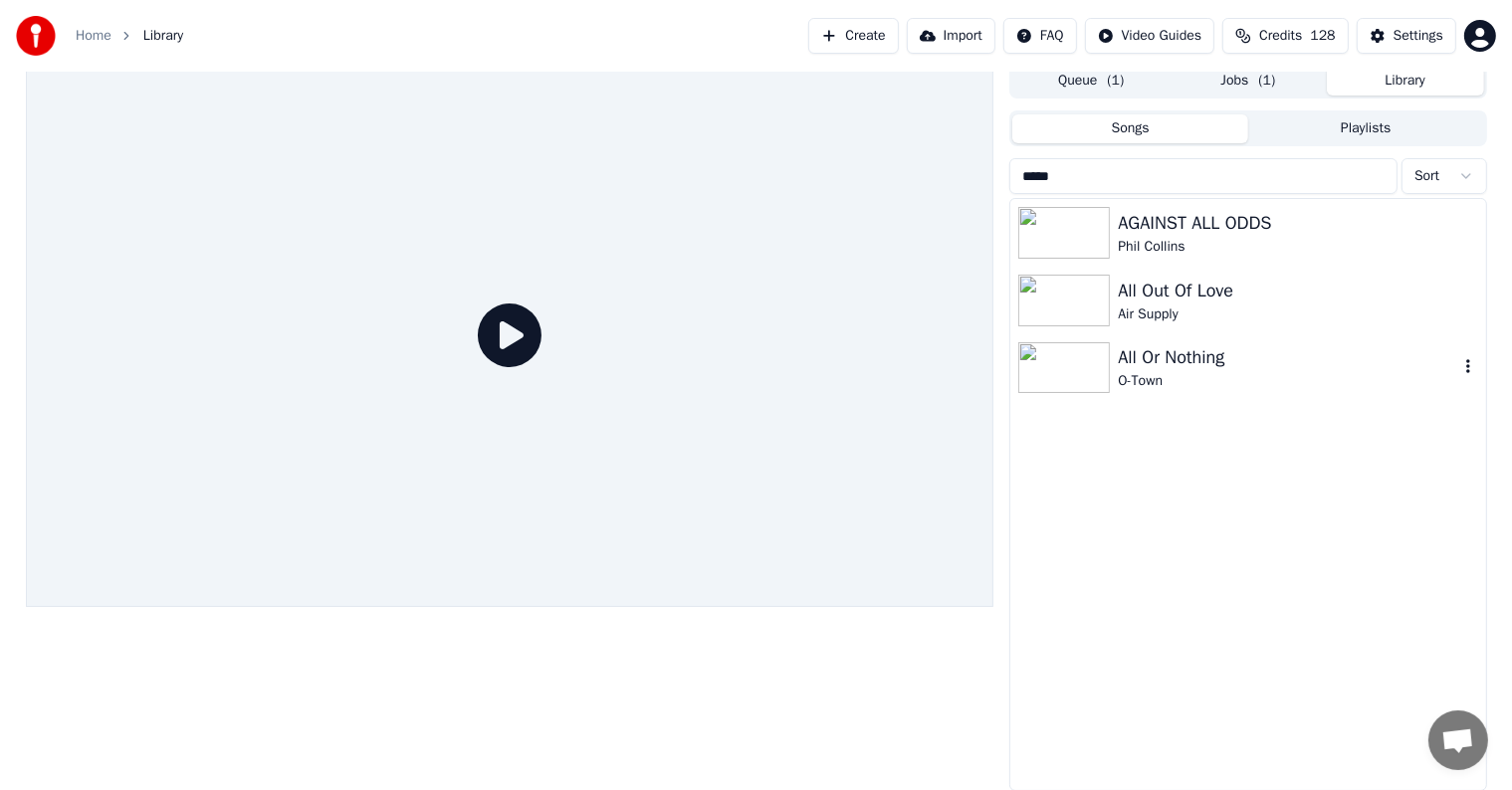 type on "*****" 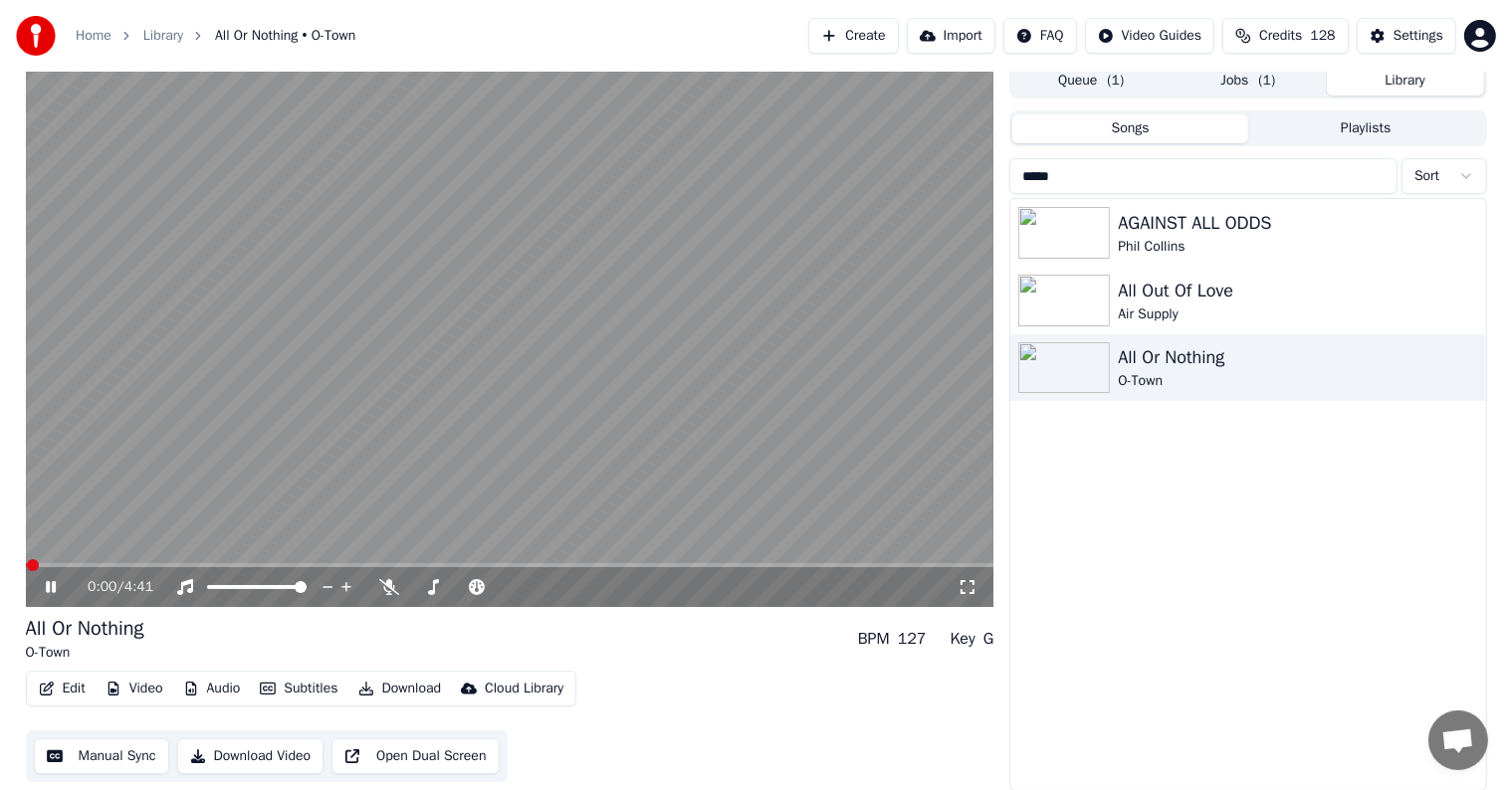 click 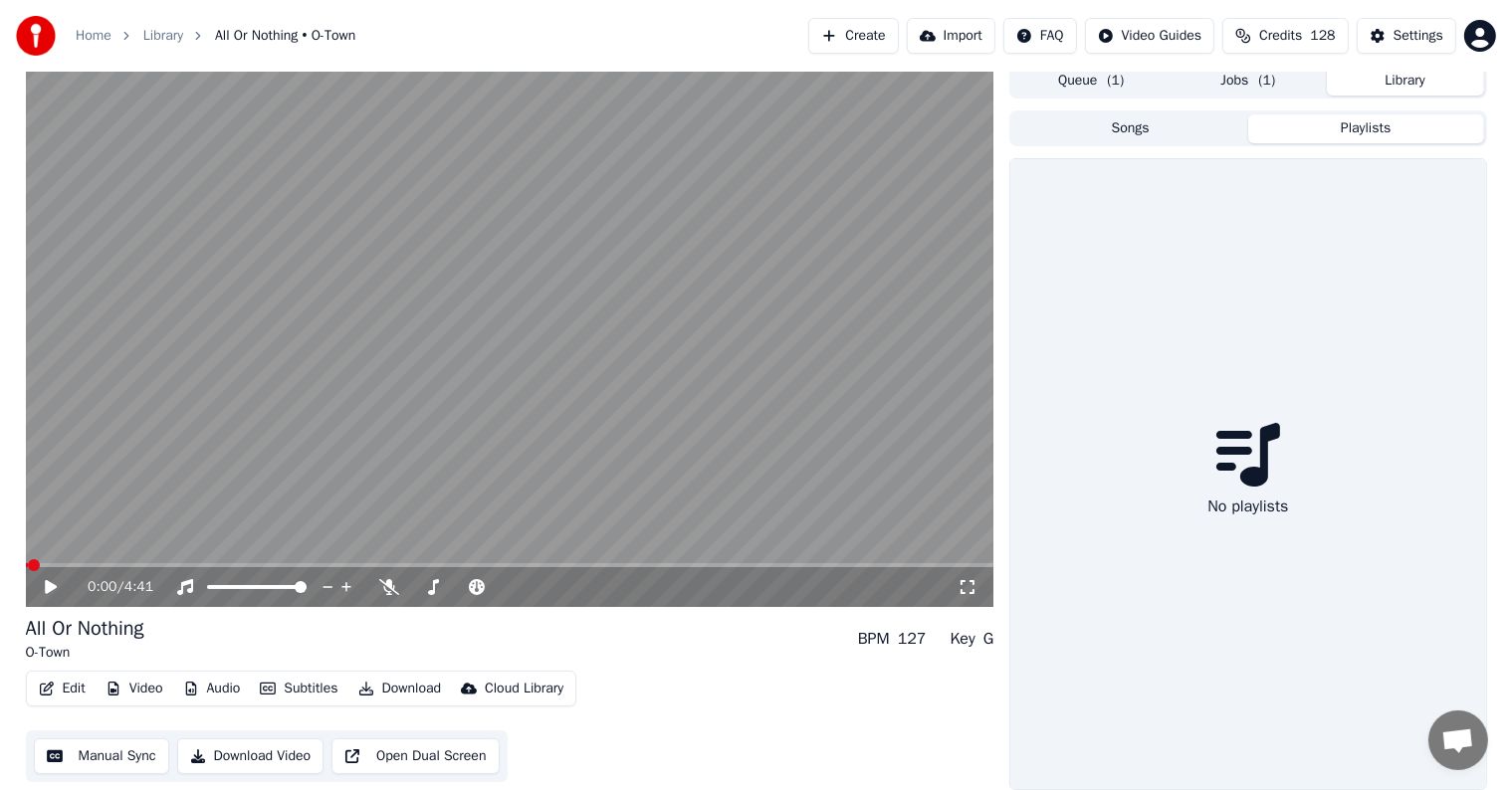 click on "Playlists" at bounding box center (1366, 128) 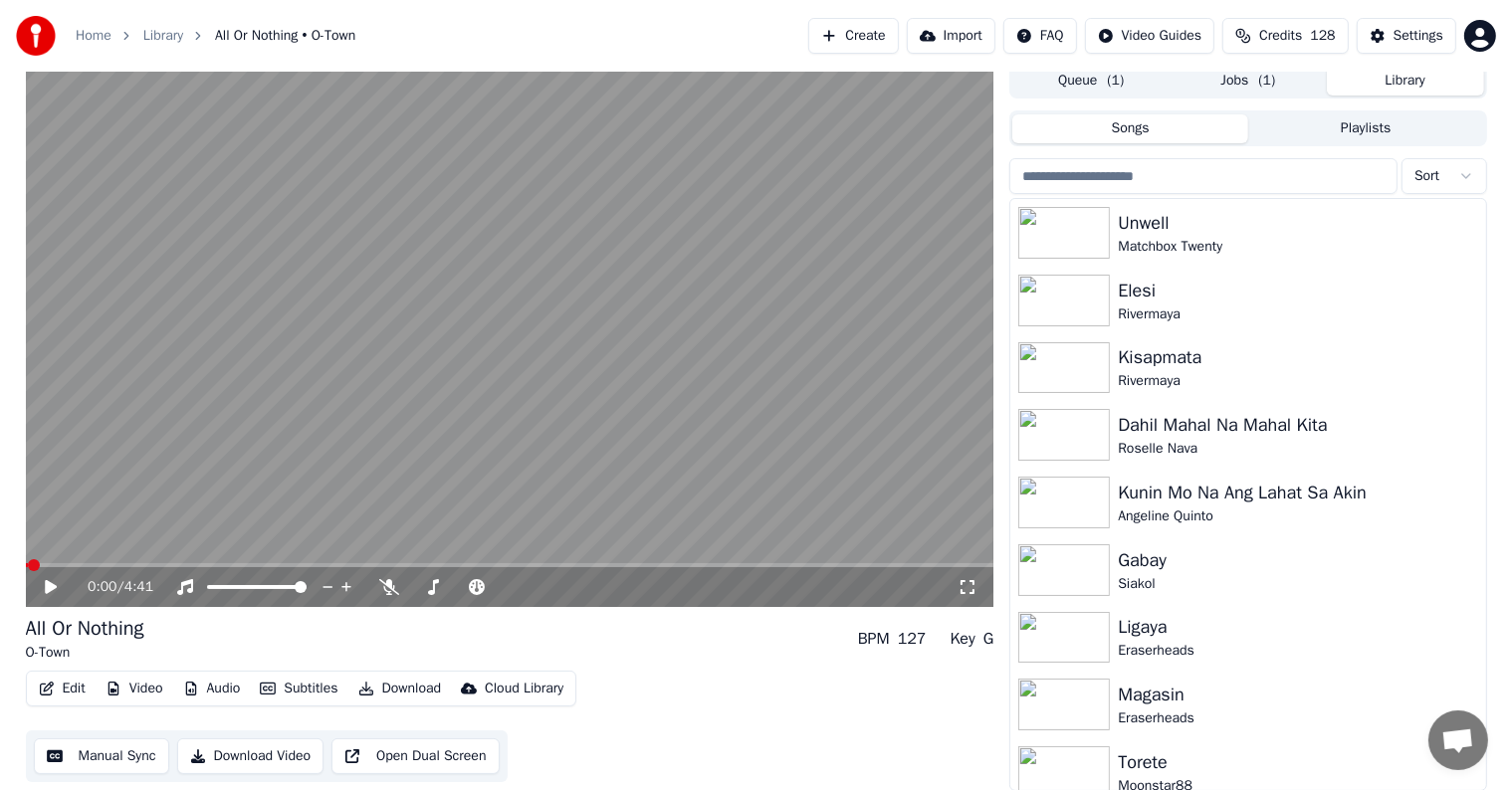 click on "( 1 )" at bounding box center [1267, 81] 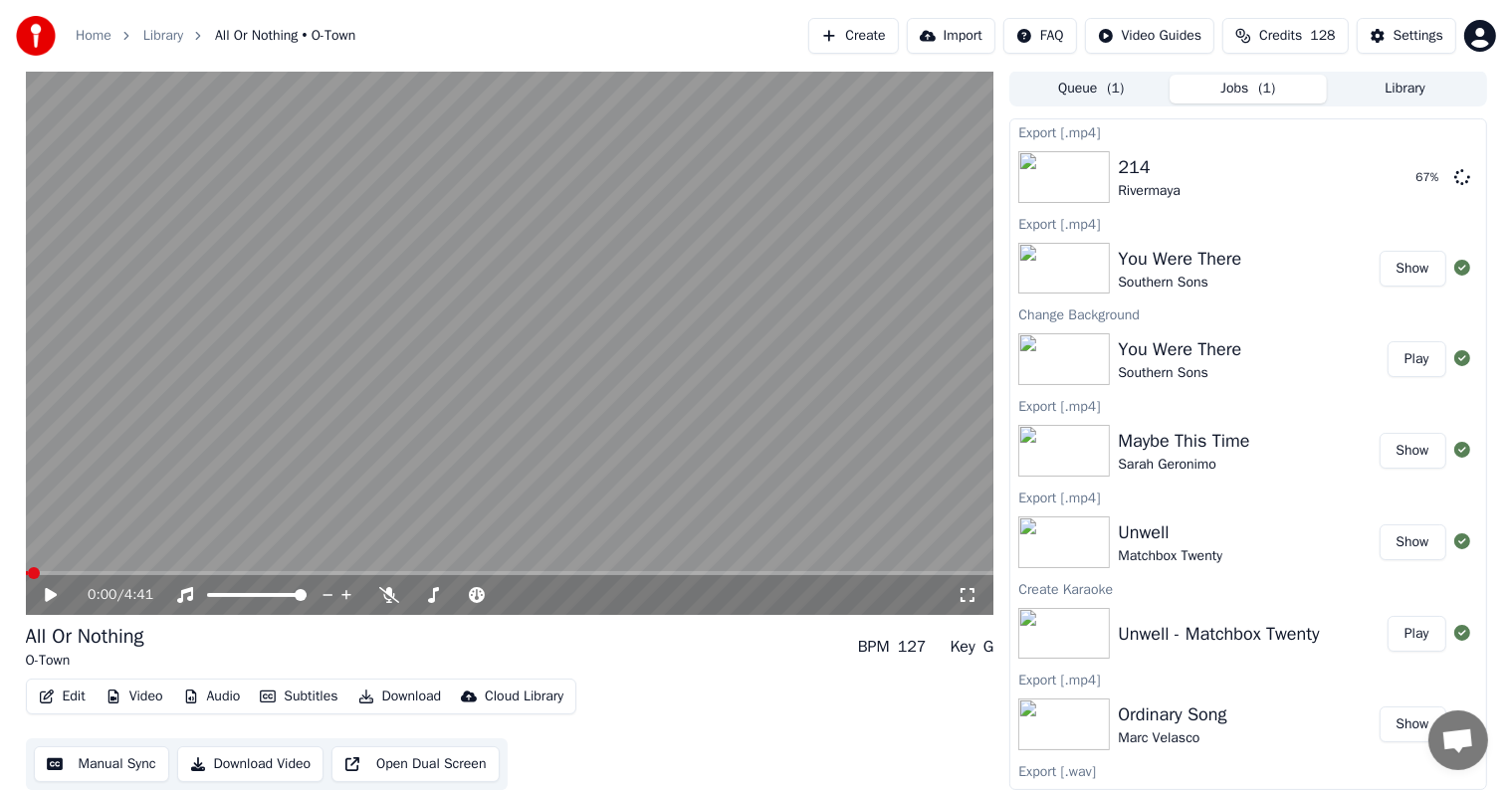 scroll, scrollTop: 1, scrollLeft: 0, axis: vertical 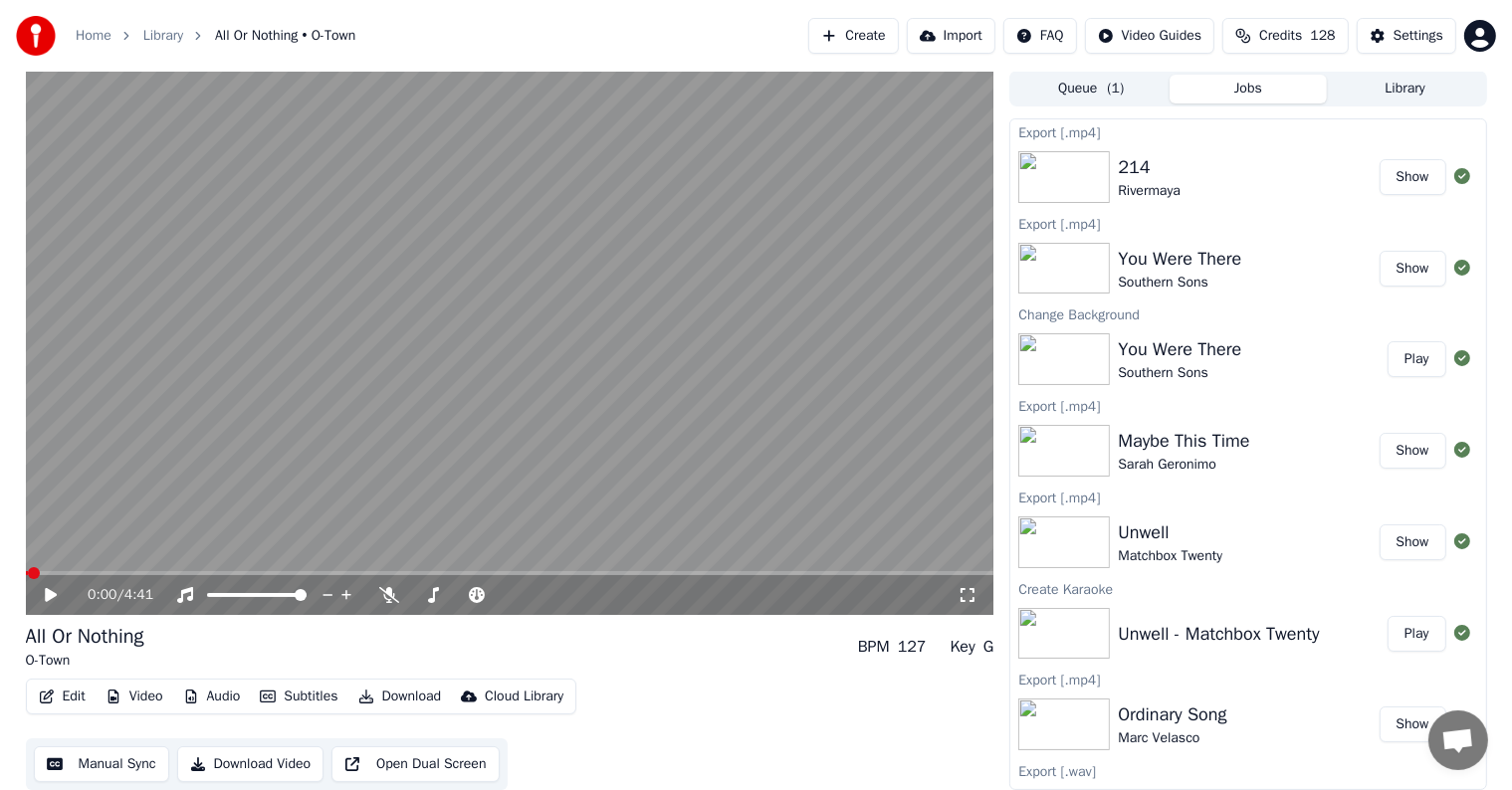 click on "0:00  /  4:41" at bounding box center (510, 595) 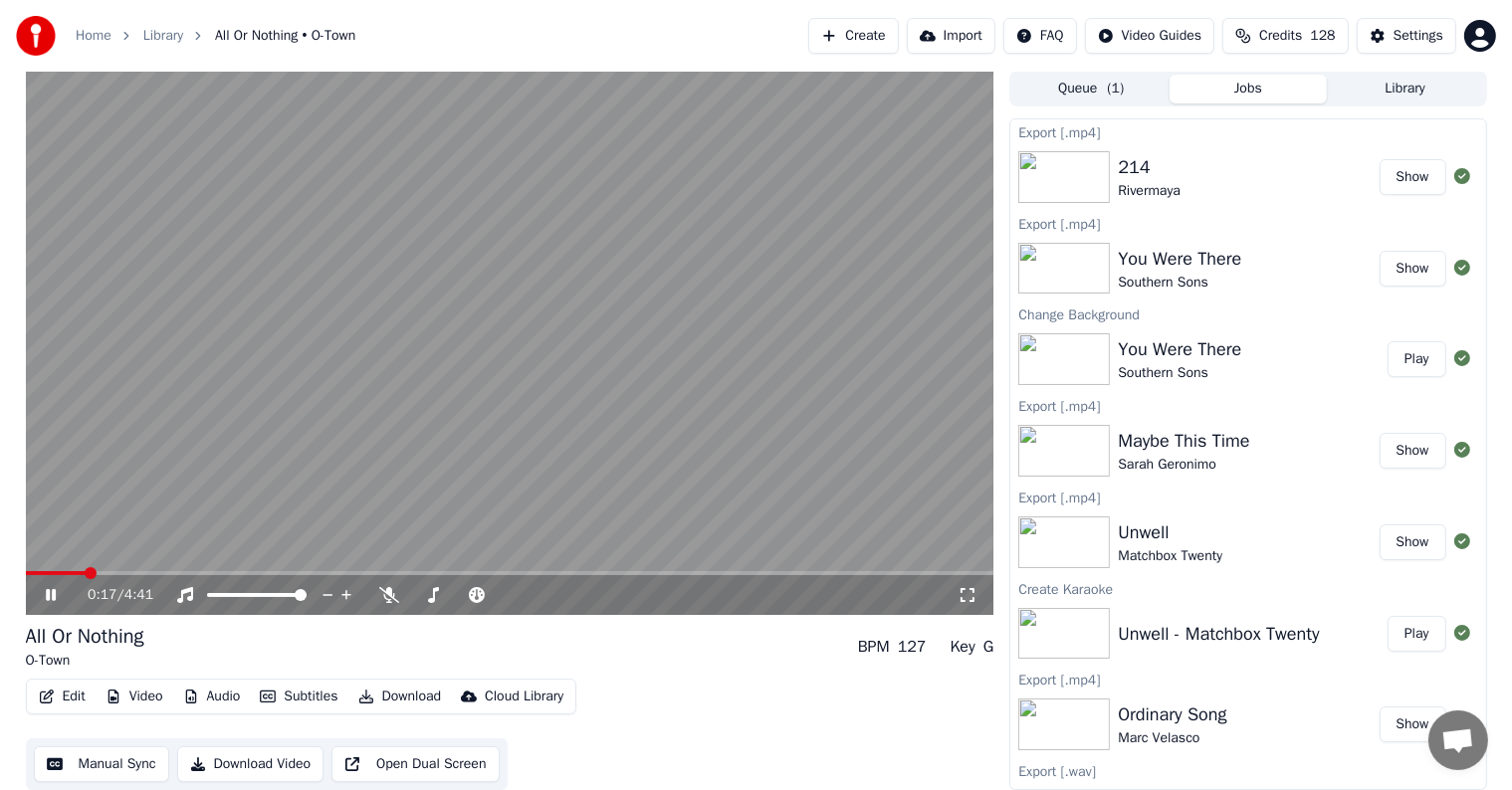 click 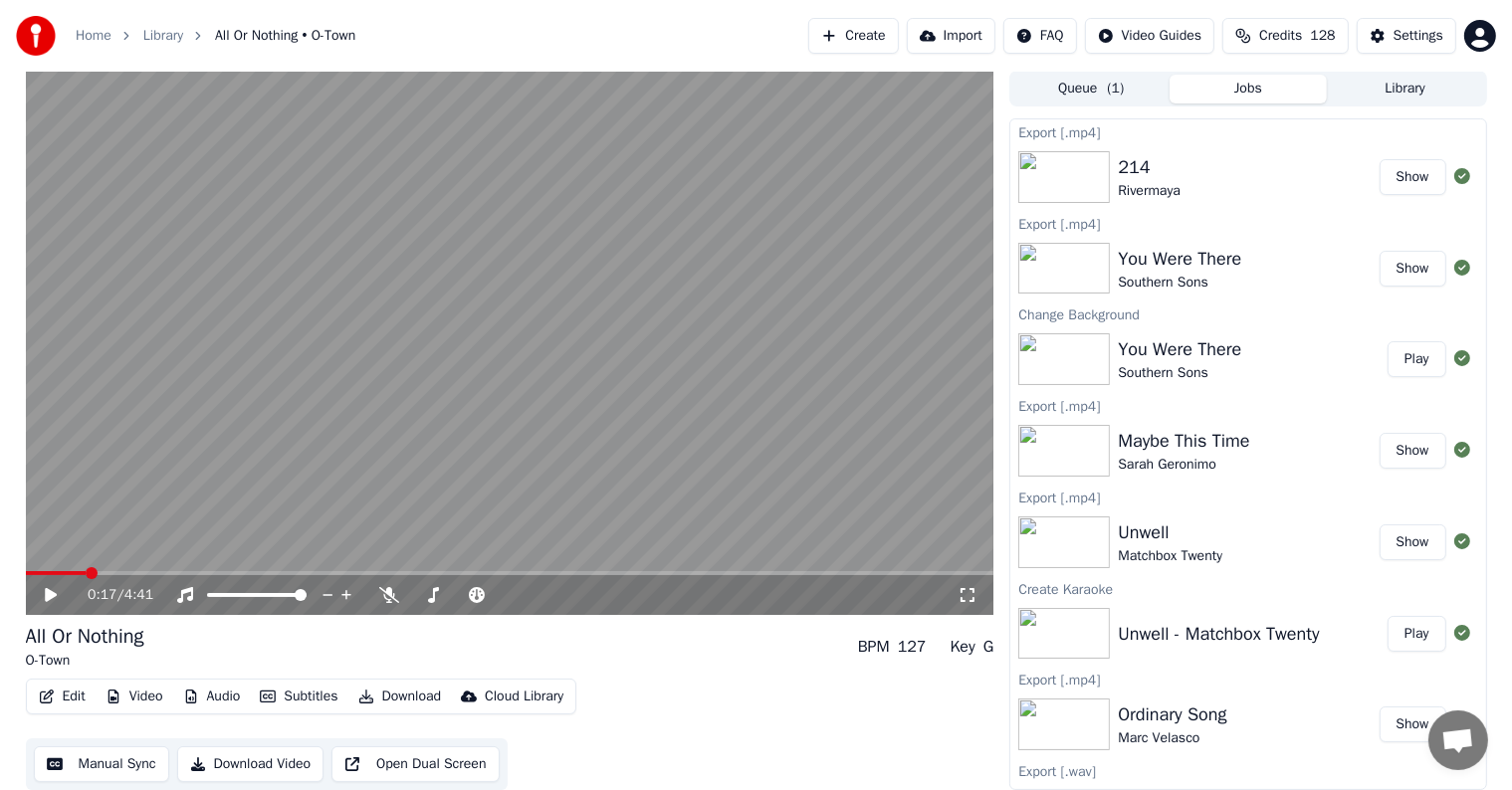 click on "Manual Sync" at bounding box center (102, 764) 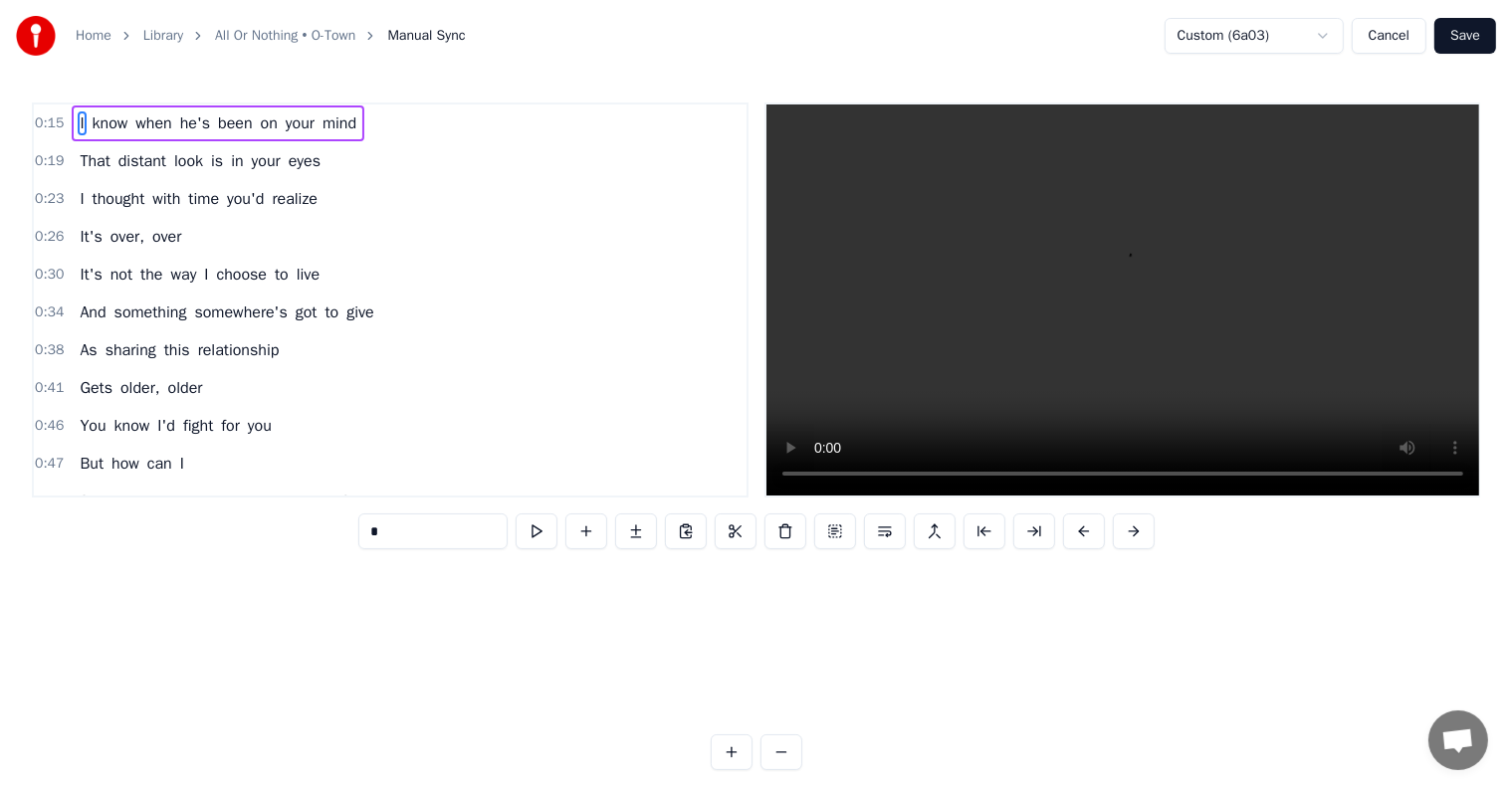 scroll, scrollTop: 0, scrollLeft: 0, axis: both 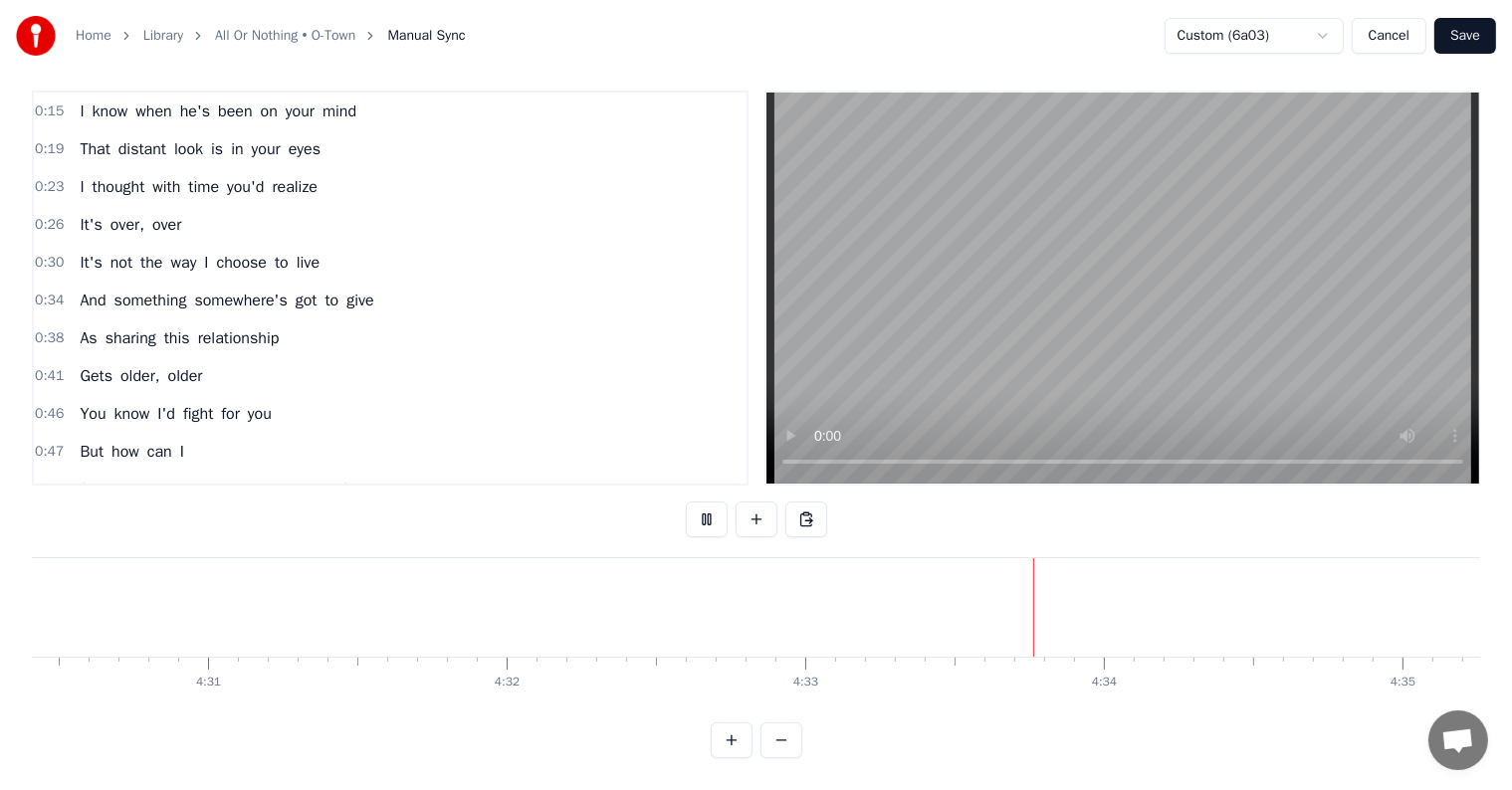 click on "Save" at bounding box center (1465, 36) 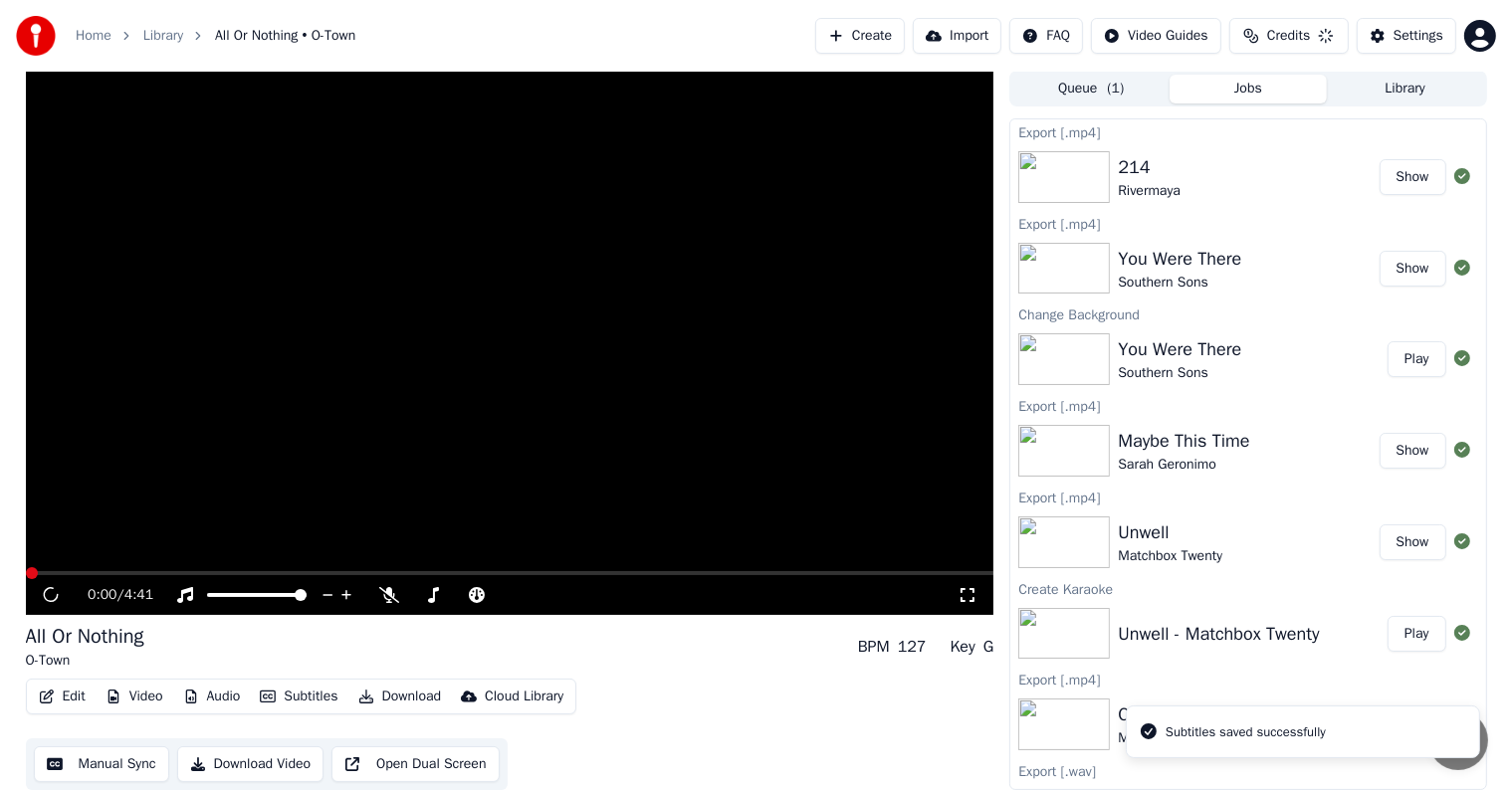 scroll, scrollTop: 1, scrollLeft: 0, axis: vertical 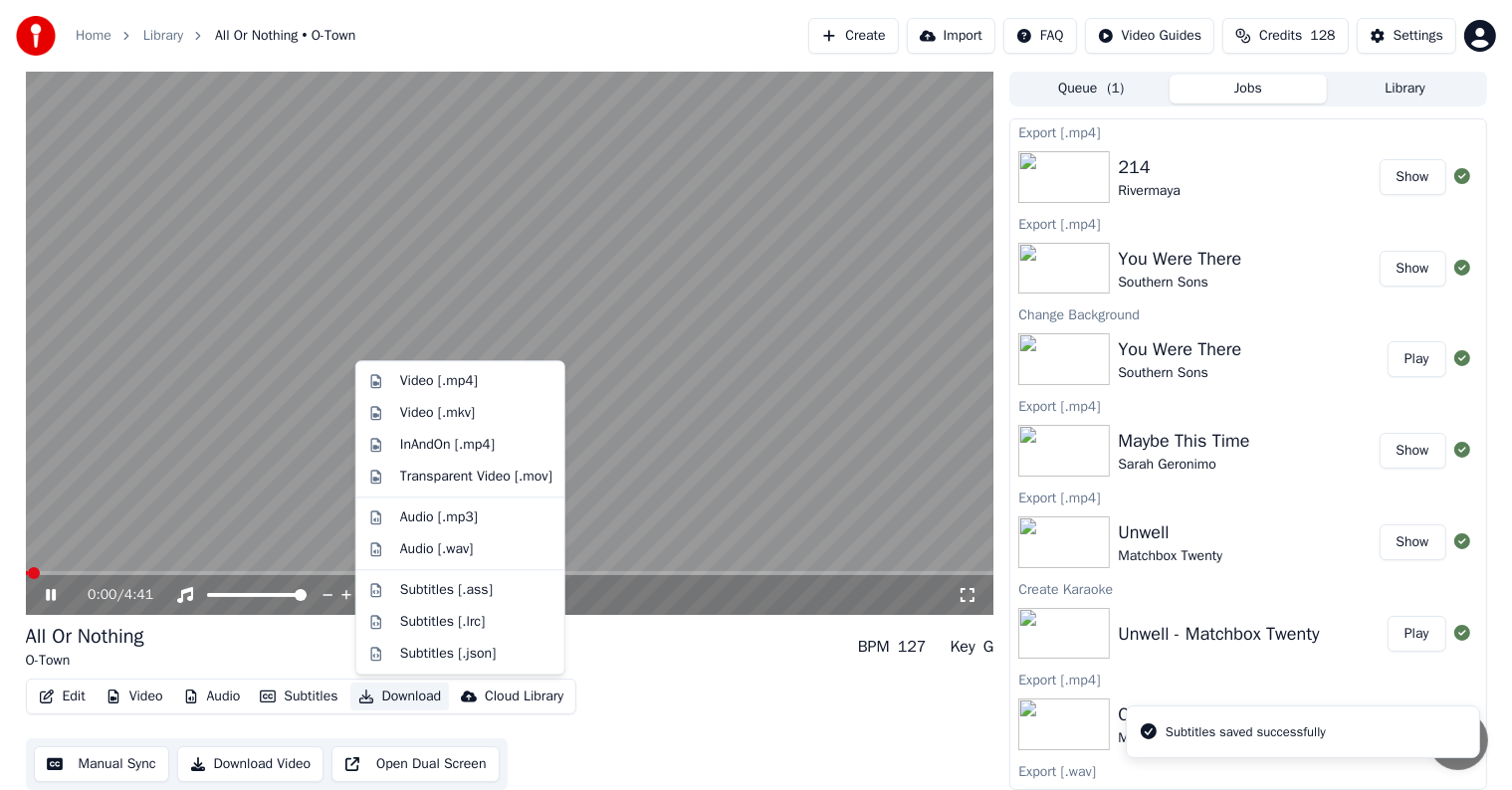 click on "Download" at bounding box center [400, 696] 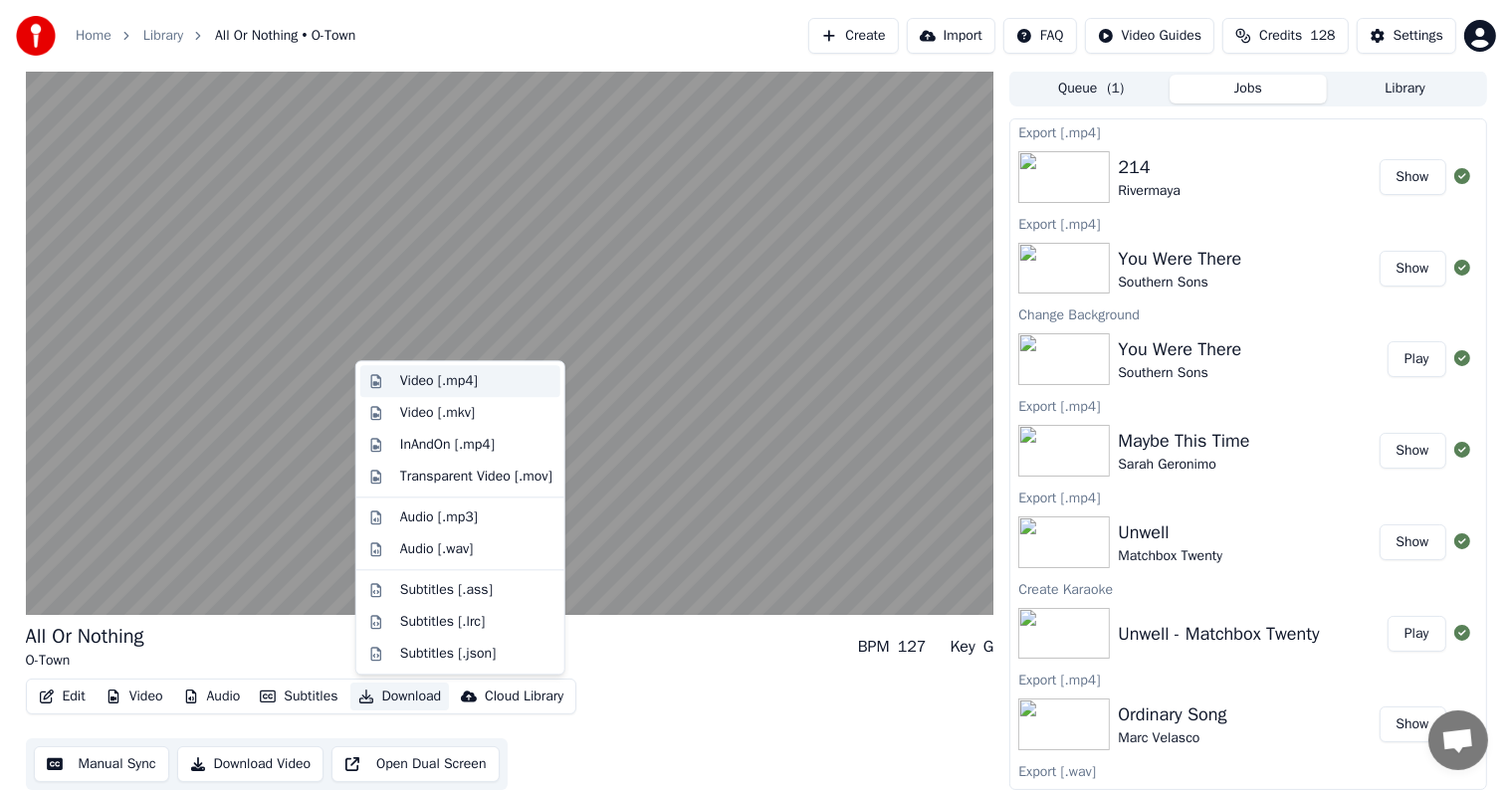click on "Video [.mp4]" at bounding box center (439, 381) 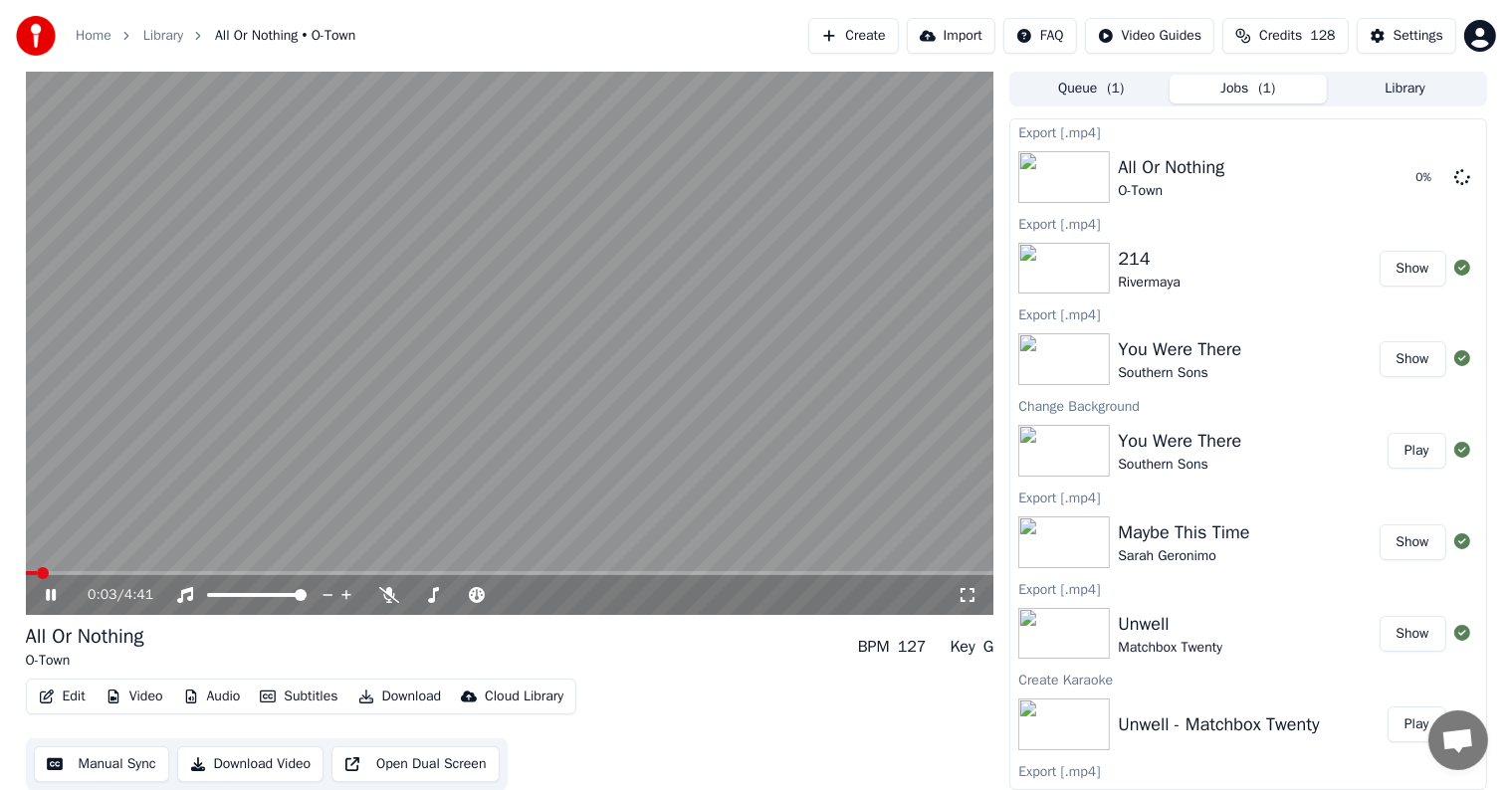 click 